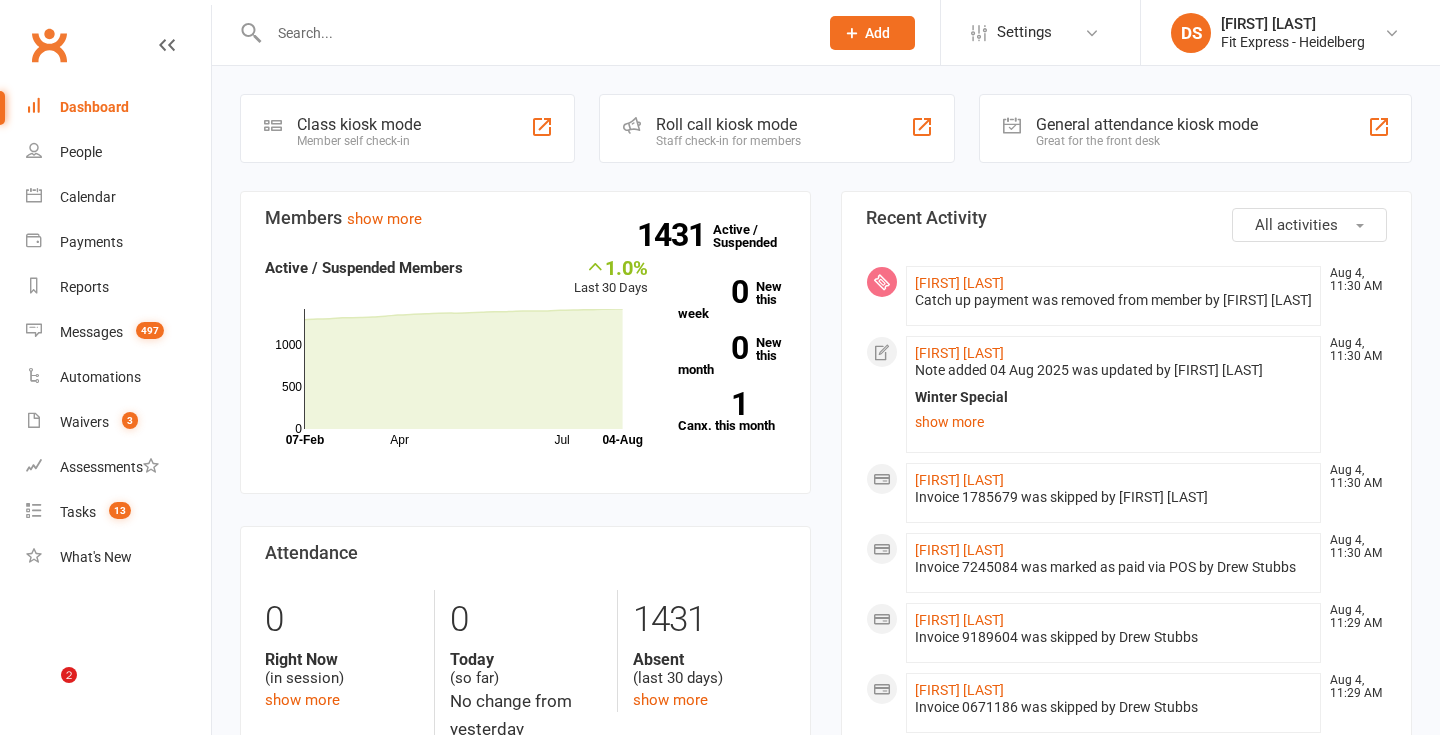 scroll, scrollTop: 0, scrollLeft: 0, axis: both 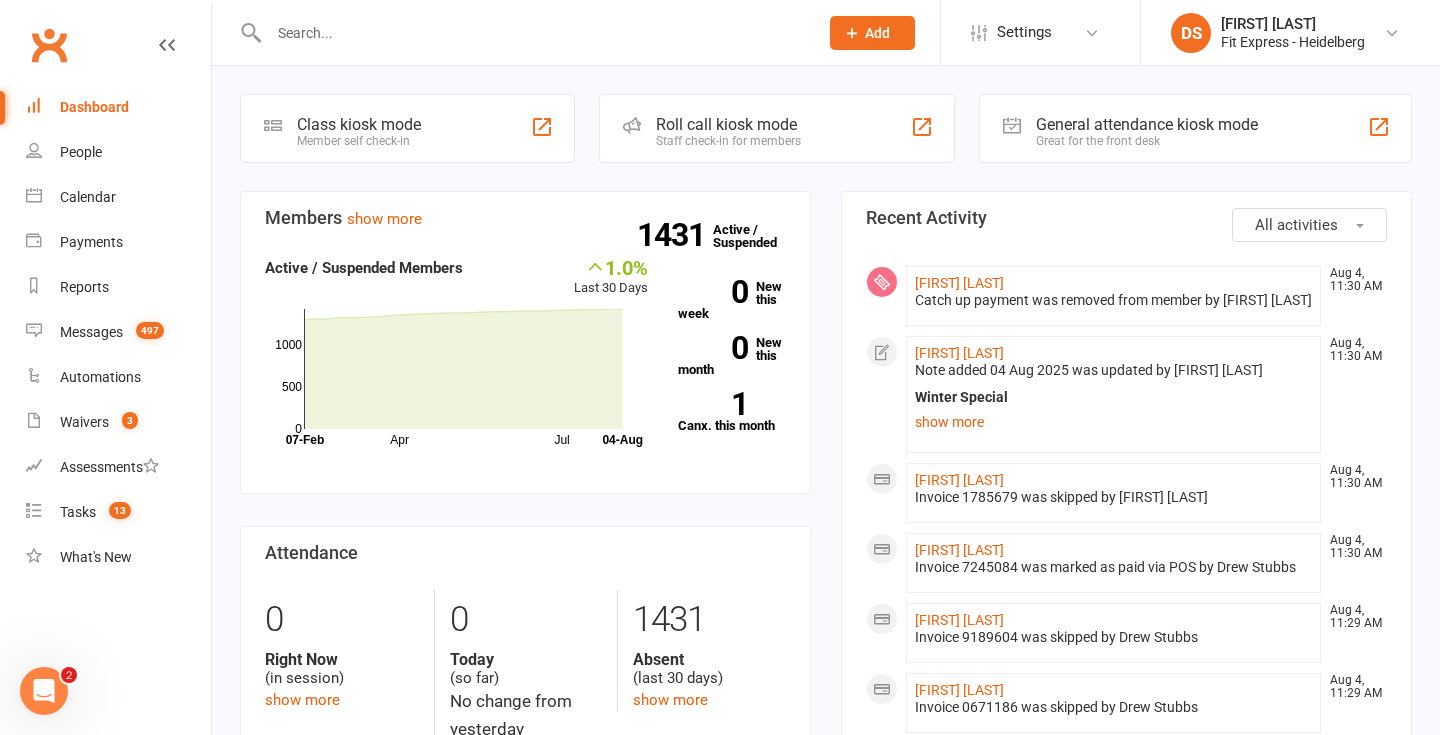click on "[FIRST] [LAST]" at bounding box center (1293, 24) 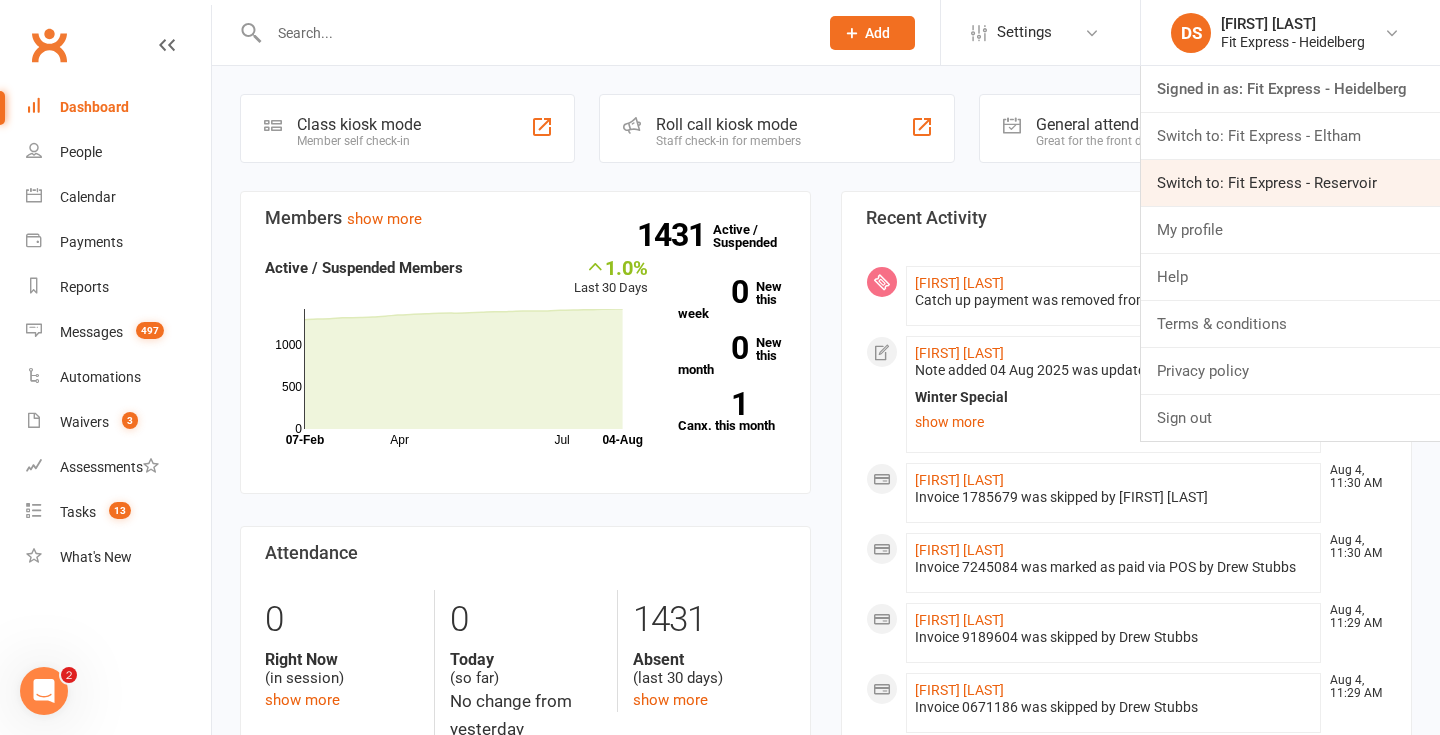 click on "Switch to: Fit Express - Reservoir" at bounding box center (1290, 183) 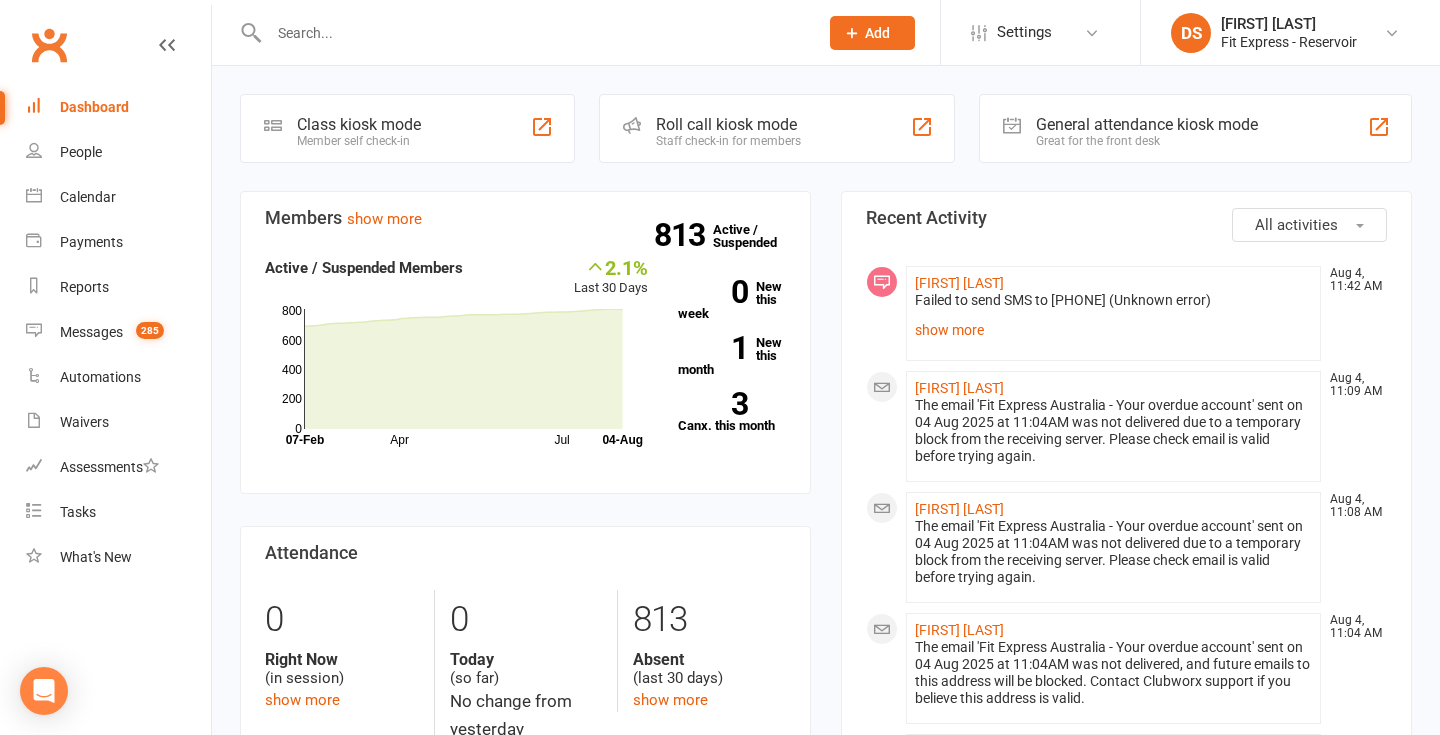 scroll, scrollTop: 0, scrollLeft: 0, axis: both 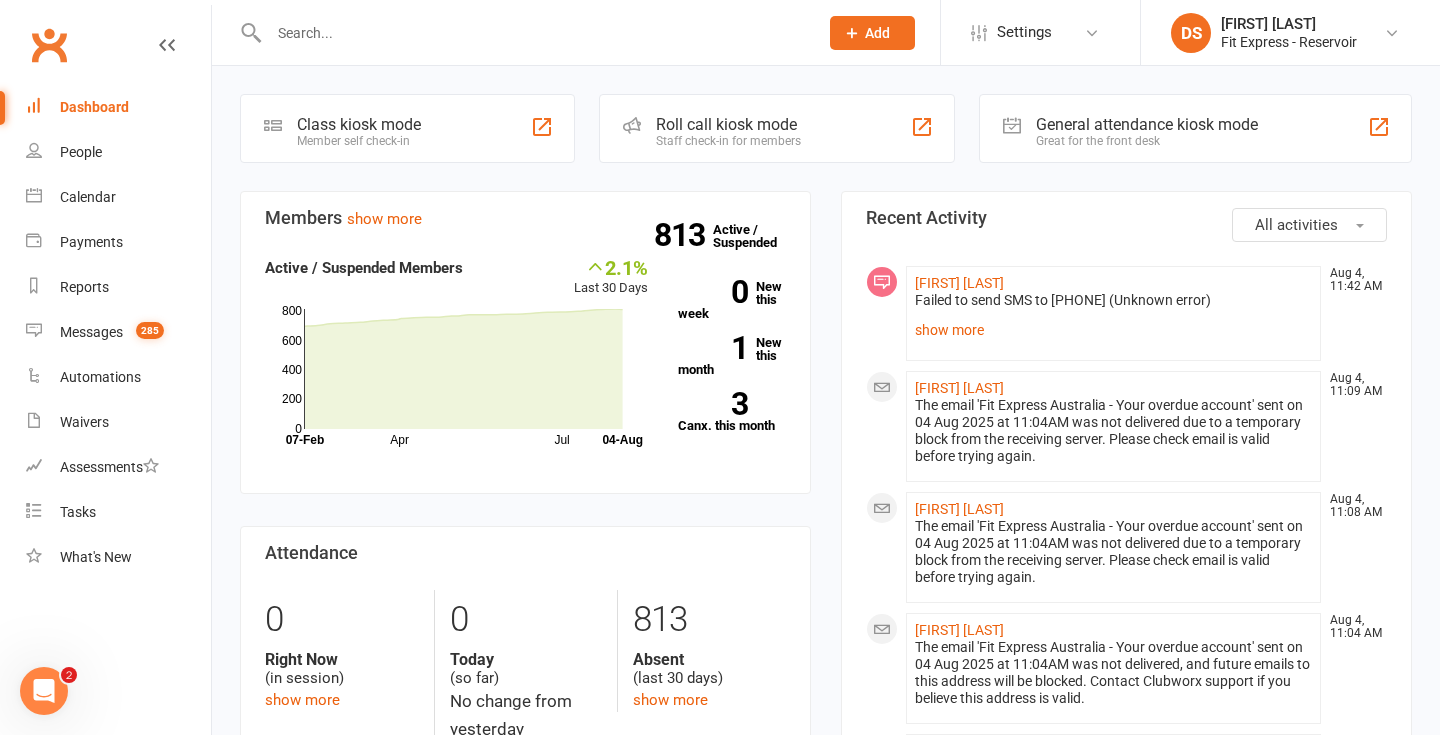 click at bounding box center [533, 33] 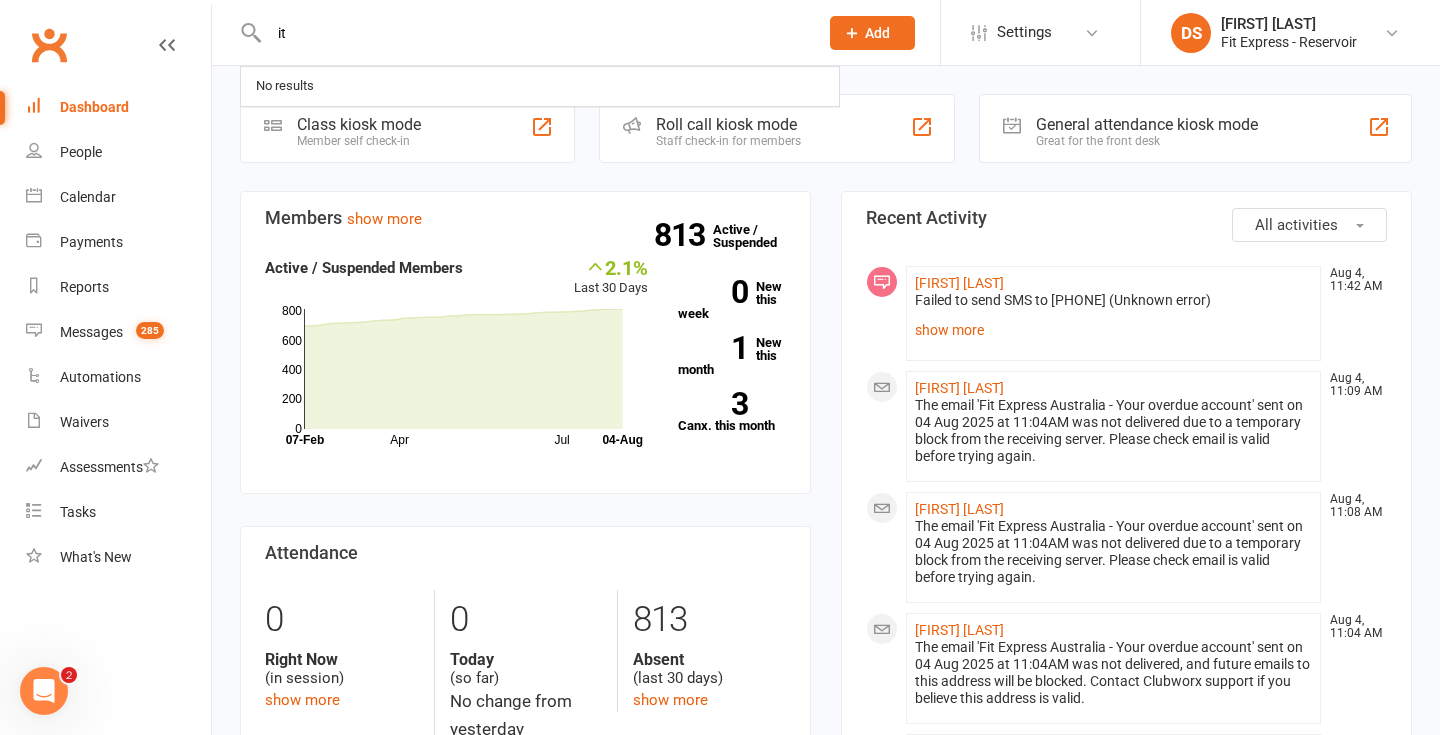 type on "i" 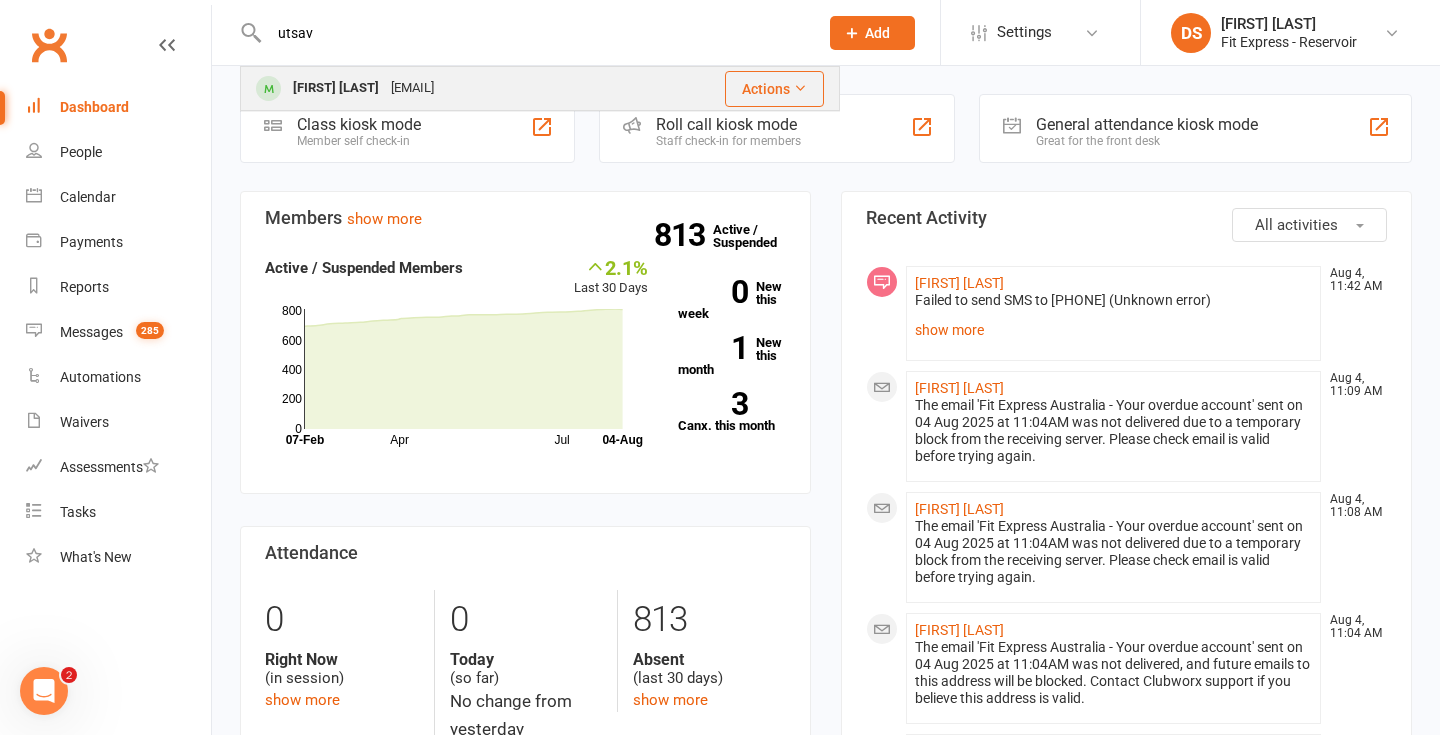 type on "utsav" 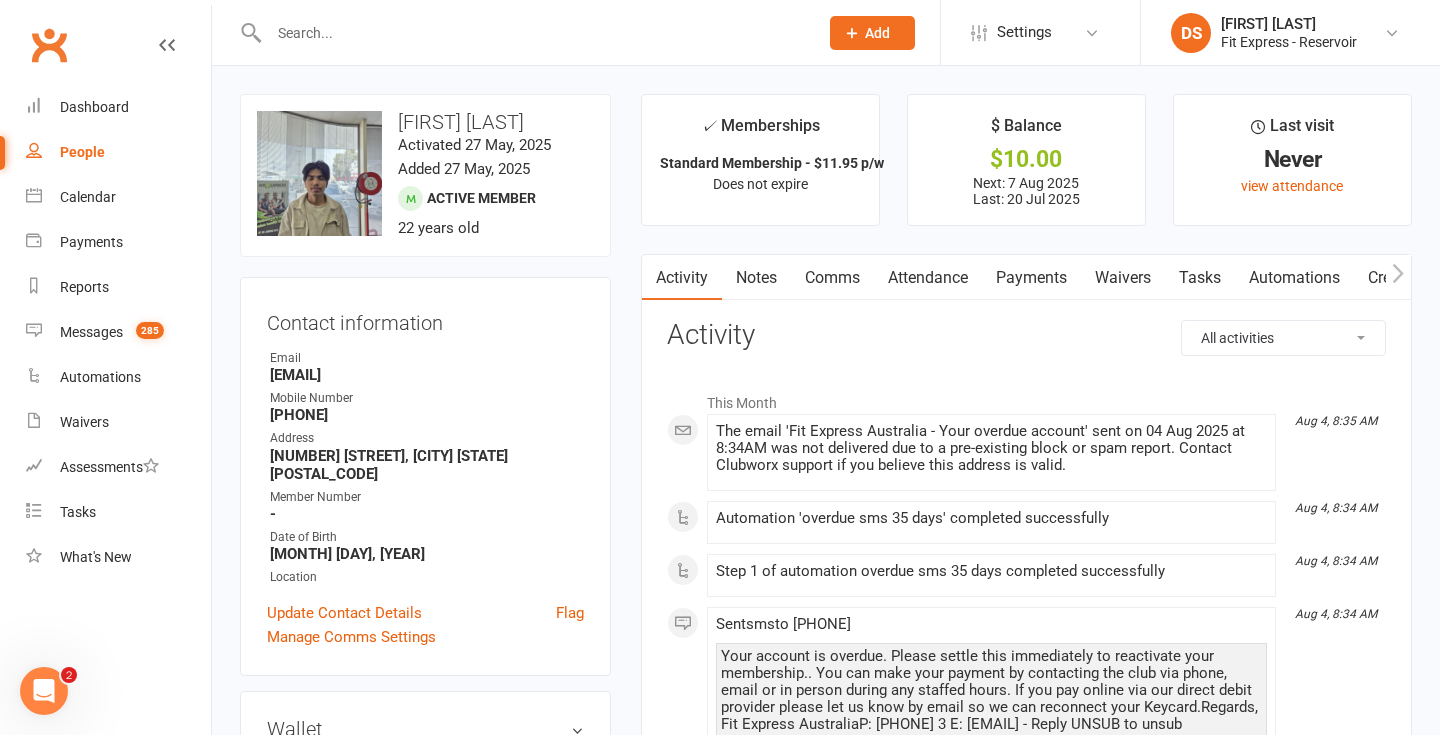 click on "Clubworx" at bounding box center (49, 45) 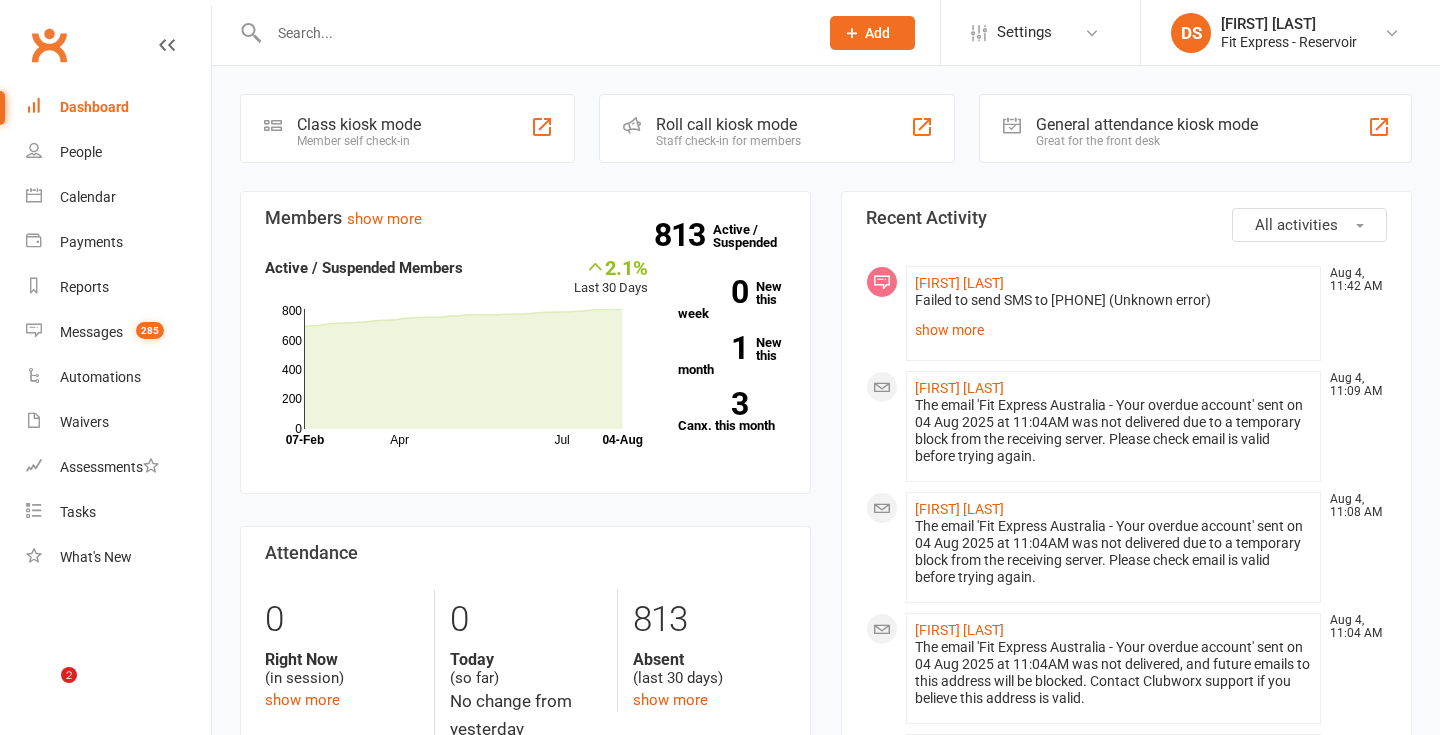 scroll, scrollTop: 0, scrollLeft: 0, axis: both 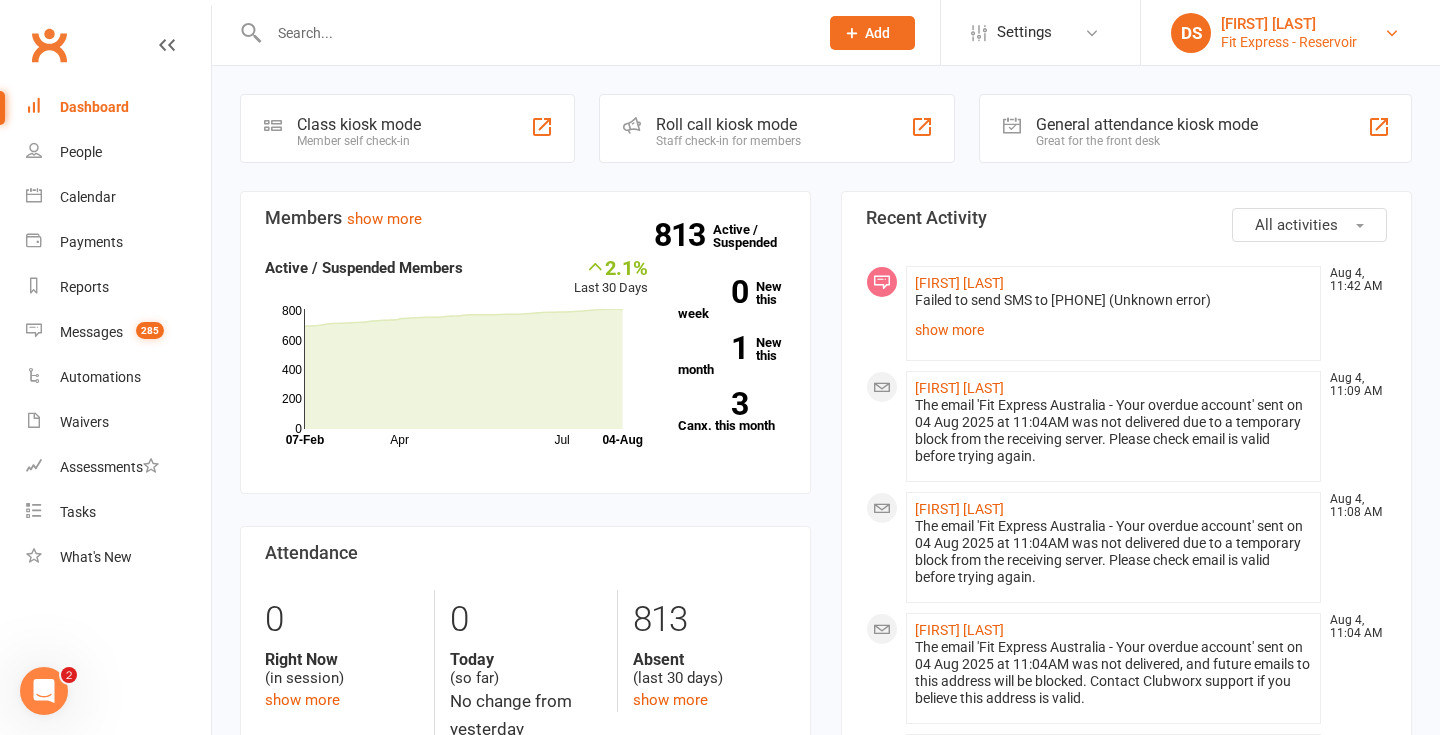 click on "DS Drew Stubbs Fit Express - Reservoir" at bounding box center (1290, 33) 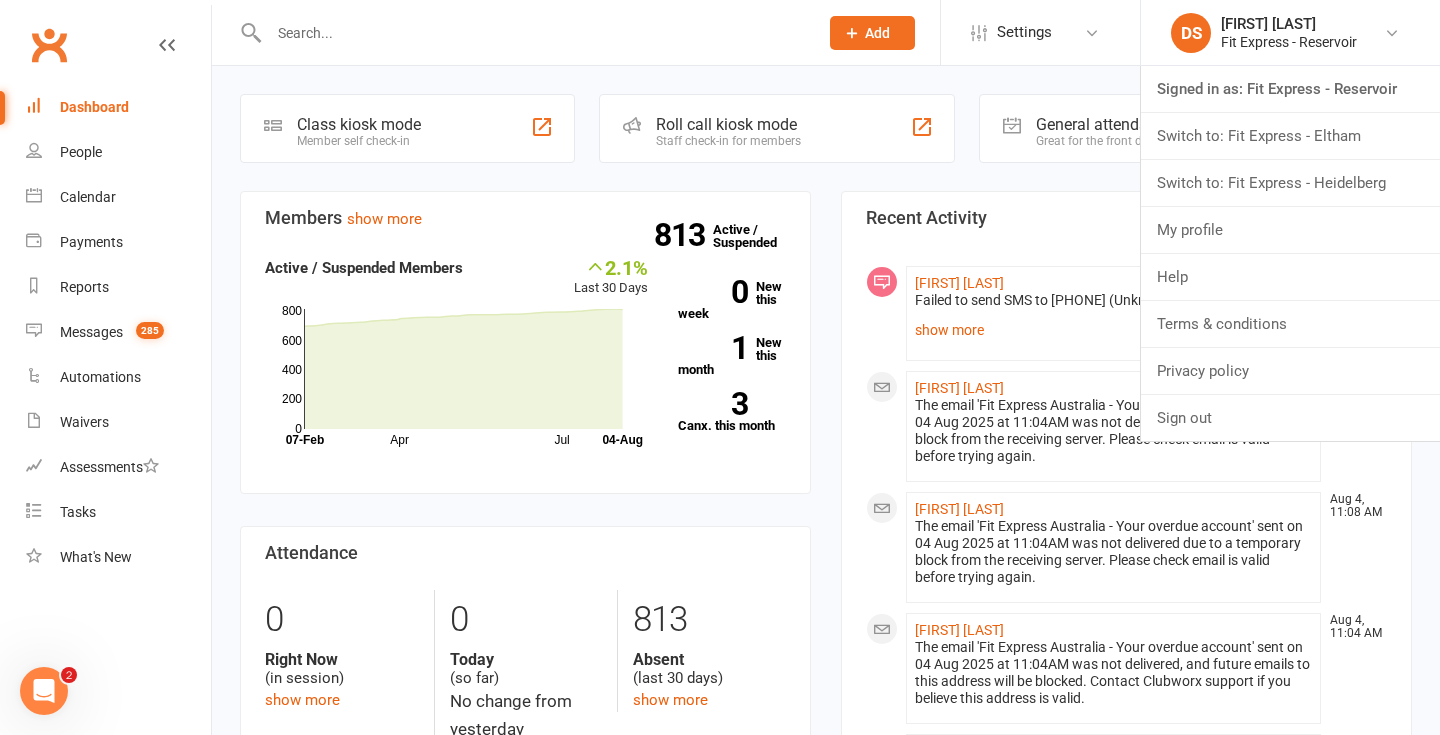 click on "Coming up Today Event/Booking Time Location Trainer Attendees Waitlist No events
Class kiosk mode Member self check-in Roll call kiosk mode Staff check-in for members General attendance kiosk mode Great for the front desk Kiosk modes:  General attendance  General attendance Class Roll call
Members  show more 2.1% Last 30 Days Active / Suspended Members Apr Jul Month 07-Feb 04-Aug  0 200 400 600 800 813 Active / Suspended 0 New this week 1 New this month 3 Canx. this month
Attendance 0 Right Now (in session) show more 0 Today (so far)  No change from yesterday show more 813 Absent (last 30 days) show more
All activities
Recent Activity Ahmed Seedat Aug 4, 11:42 AM   Failed to send SMS to 0435926245 (Unknown error)  show more
Diego Alejandro Malaver Aug 4, 11:09 AM
Diego Alejandro Malaver Aug 4, 11:08 AM
Hamza Tariq Aug 4, 11:04 AM
Hamza Tariq Aug 4, 11:04 AM
Abdulsalam Alshammari Aug 4, 11:04 AM
Abdulsalam Alshammari" at bounding box center (826, 1201) 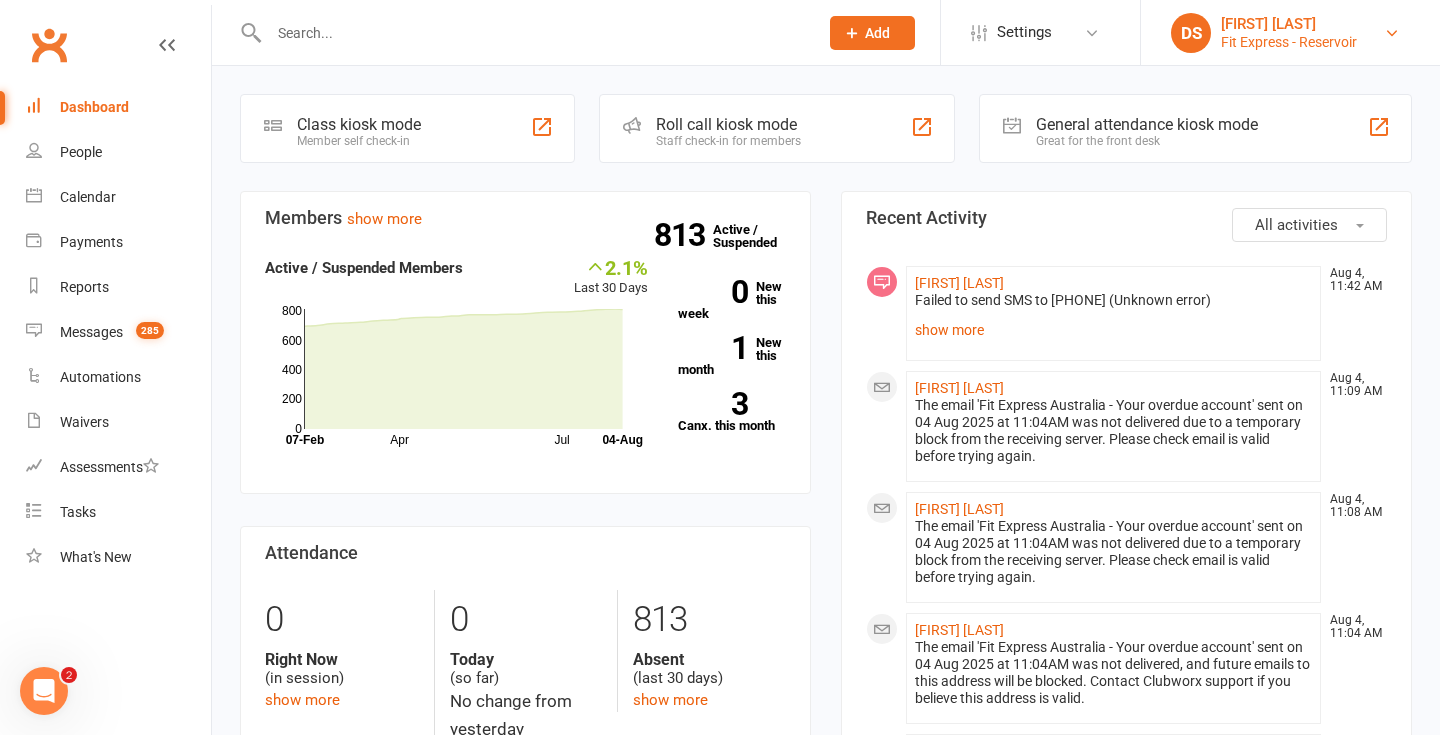 click on "DS Drew Stubbs Fit Express - Reservoir" at bounding box center [1290, 33] 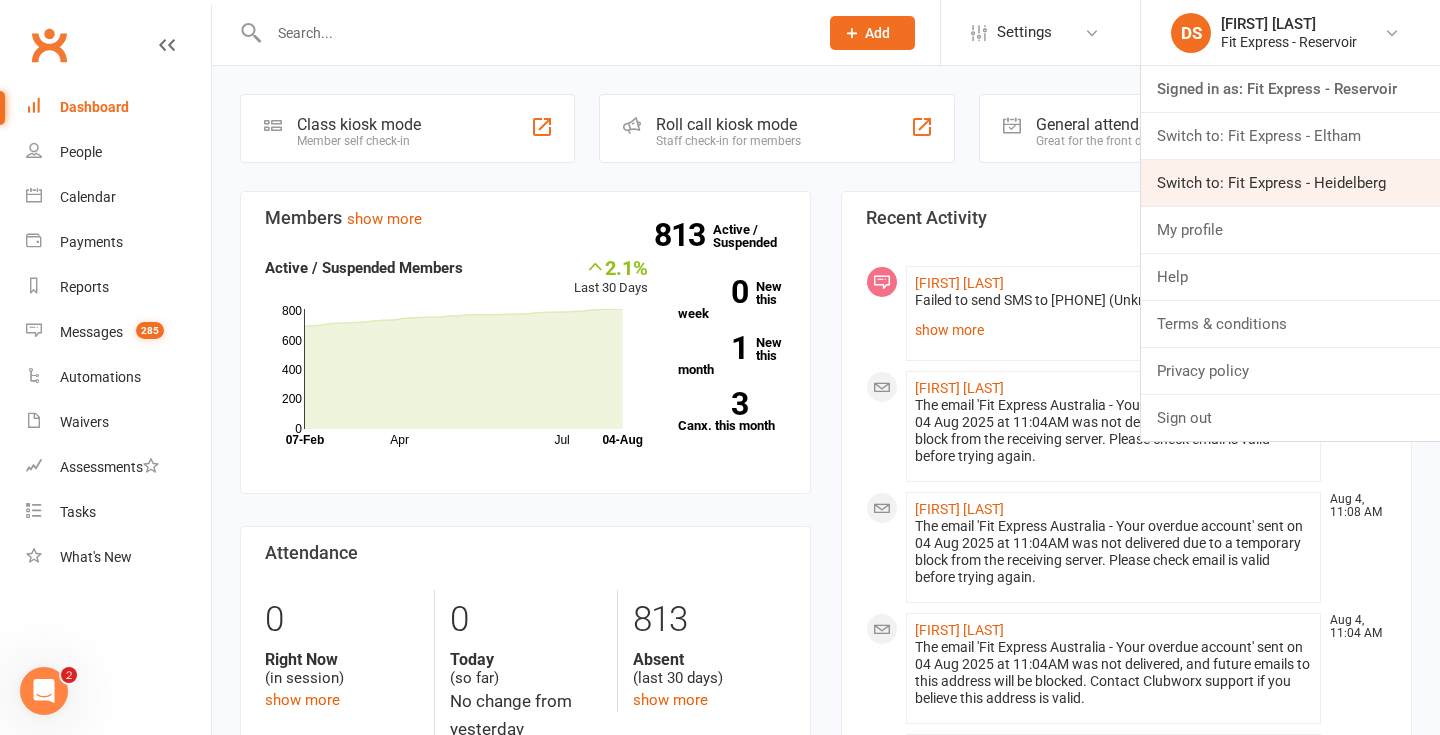 click on "Switch to: Fit Express - Heidelberg" at bounding box center (1290, 183) 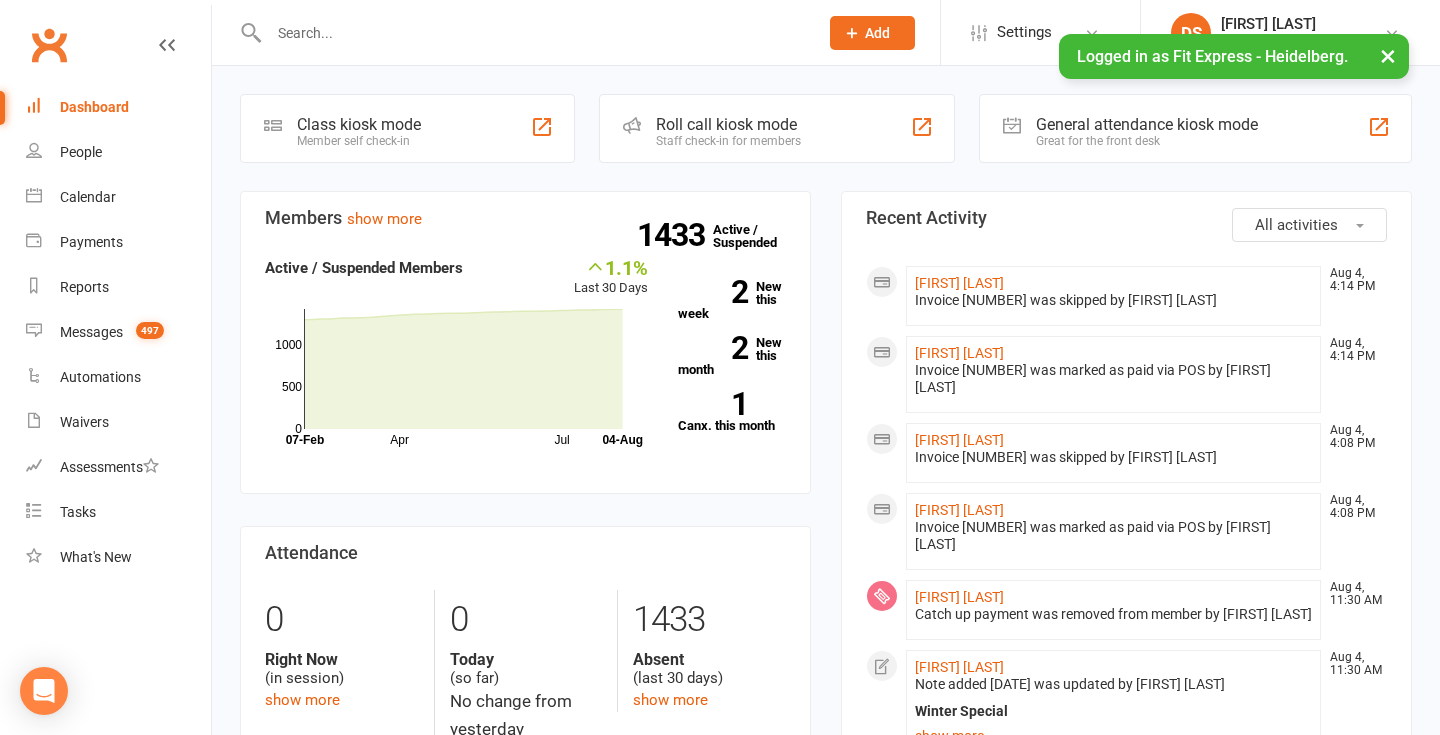 scroll, scrollTop: 0, scrollLeft: 0, axis: both 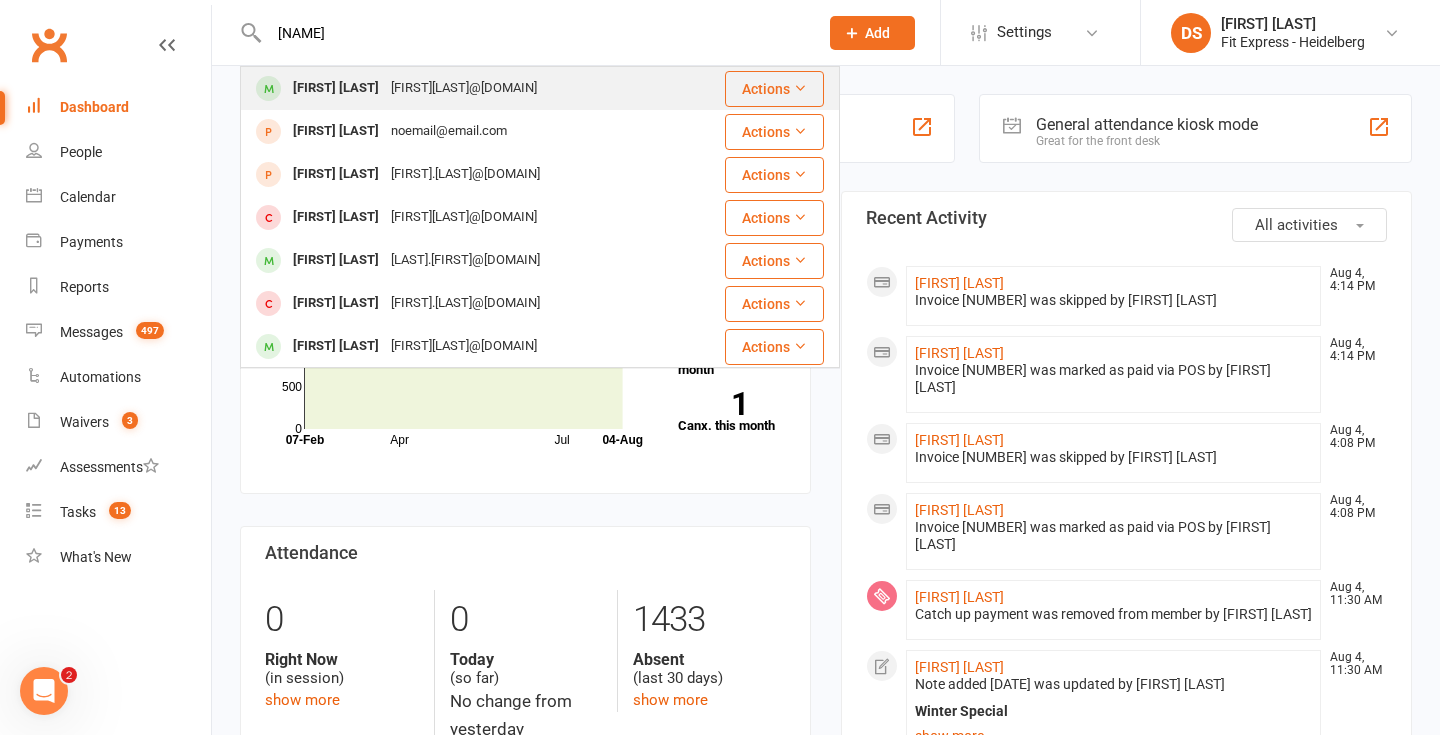 type on "[NAME]" 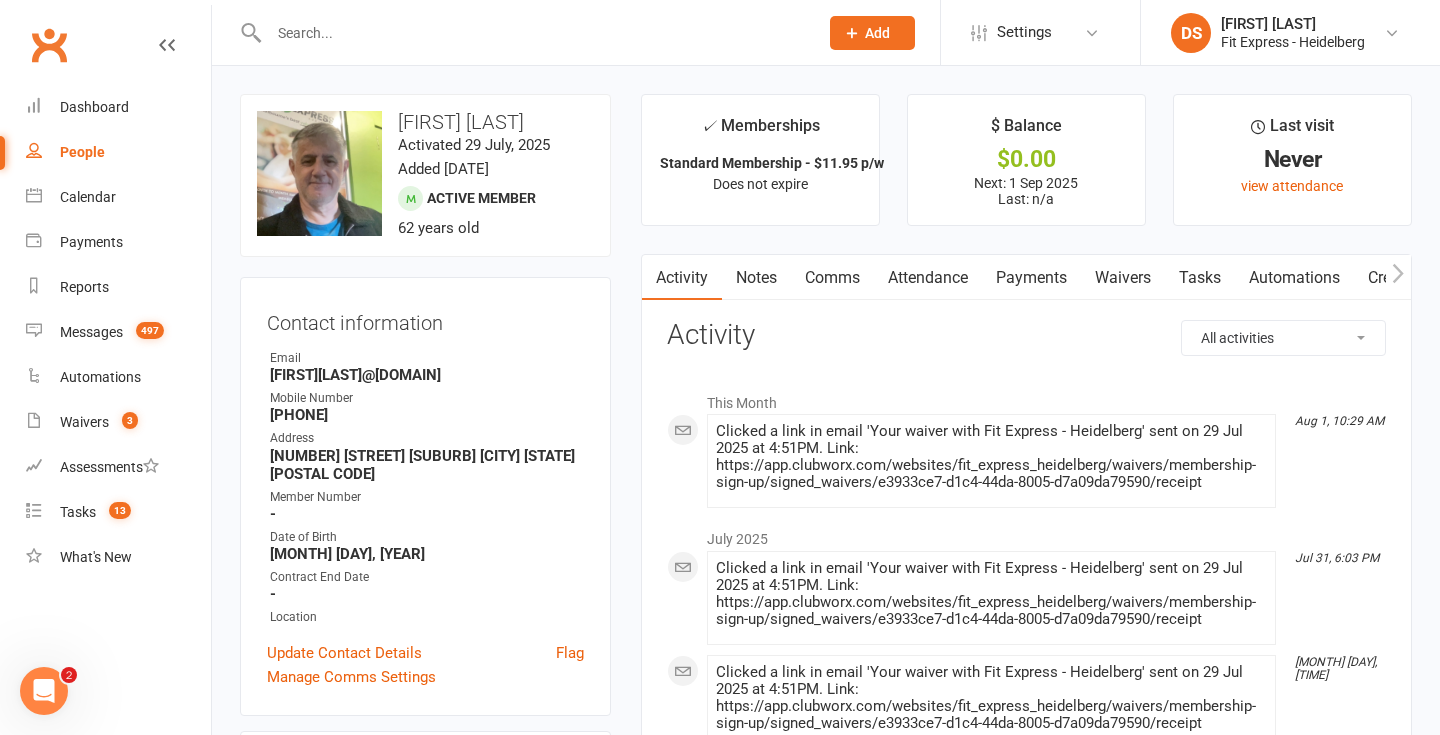 click on "Notes" at bounding box center [756, 278] 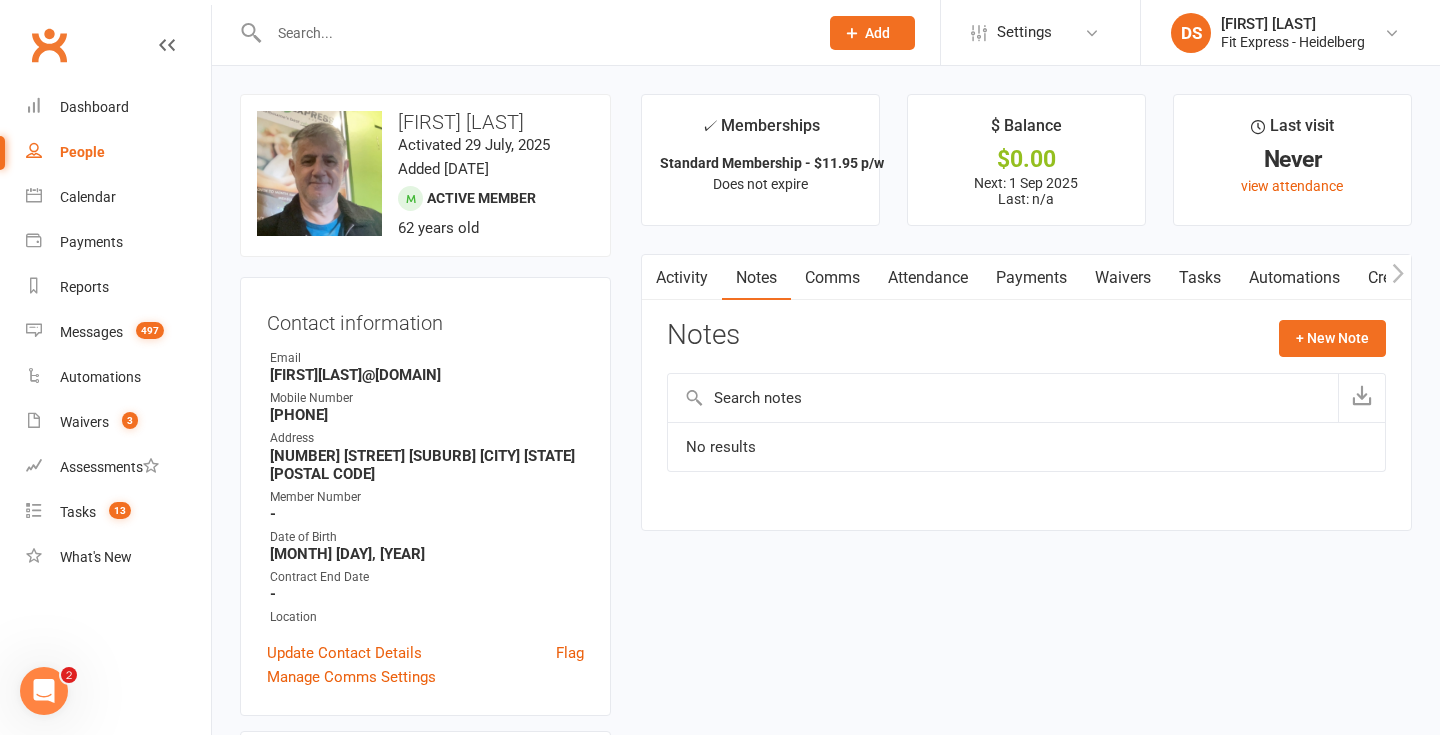 click on "Payments" at bounding box center [1031, 278] 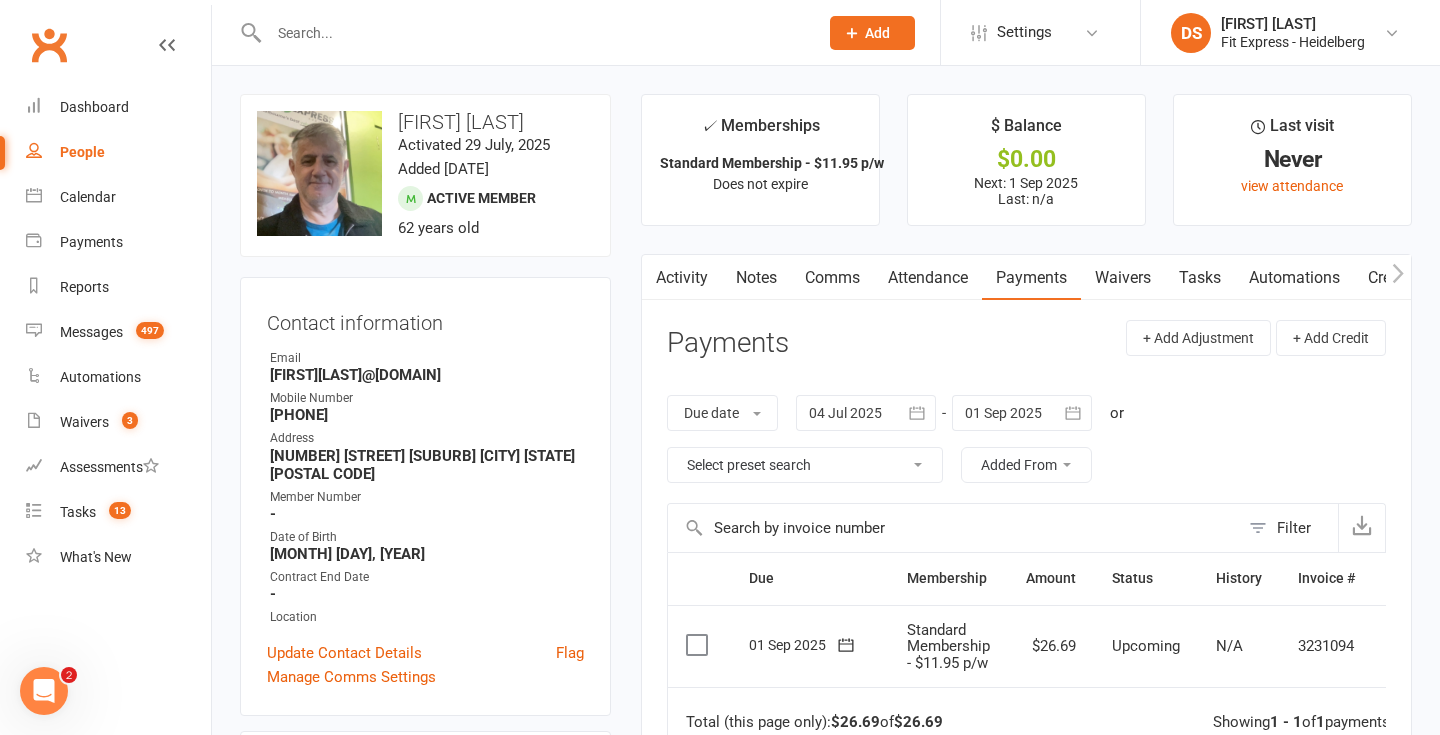 click on "Waivers" at bounding box center [1123, 278] 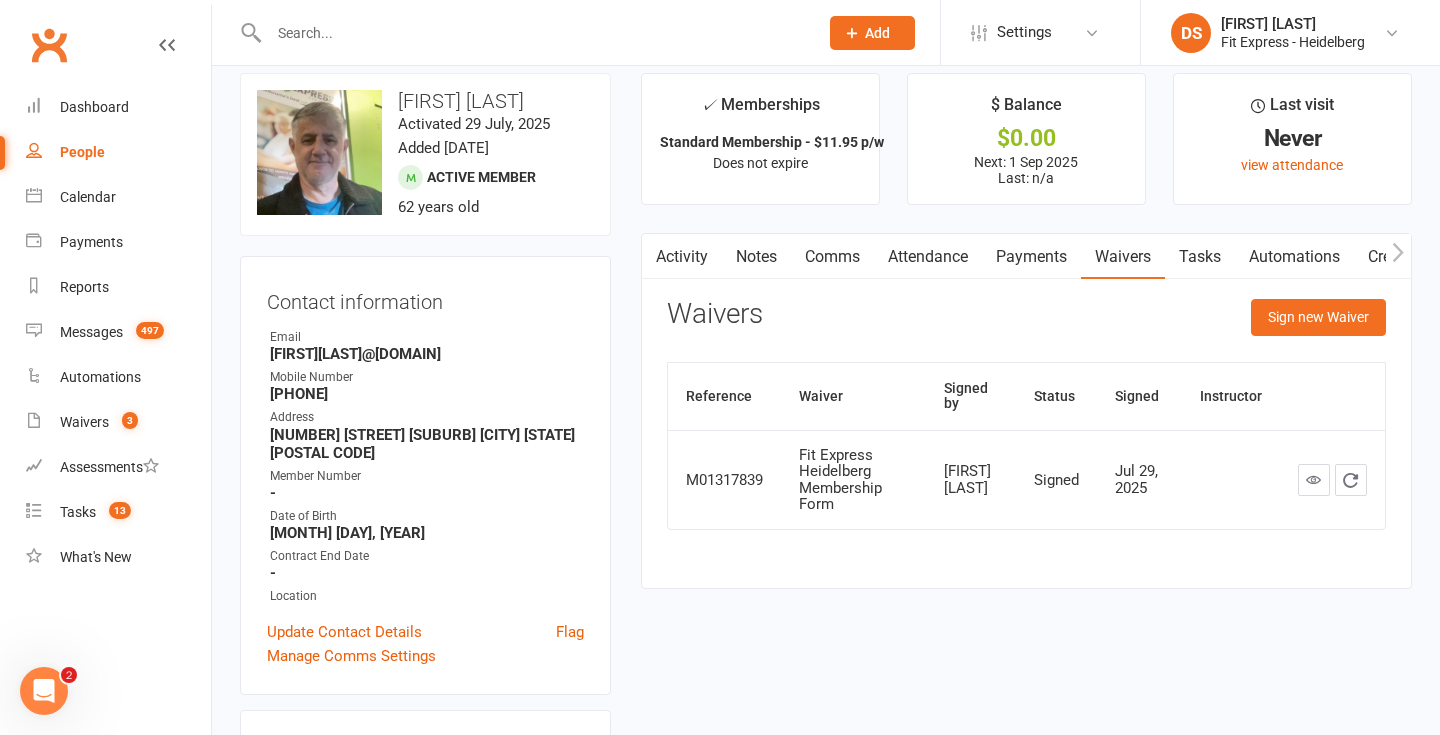 scroll, scrollTop: 22, scrollLeft: 0, axis: vertical 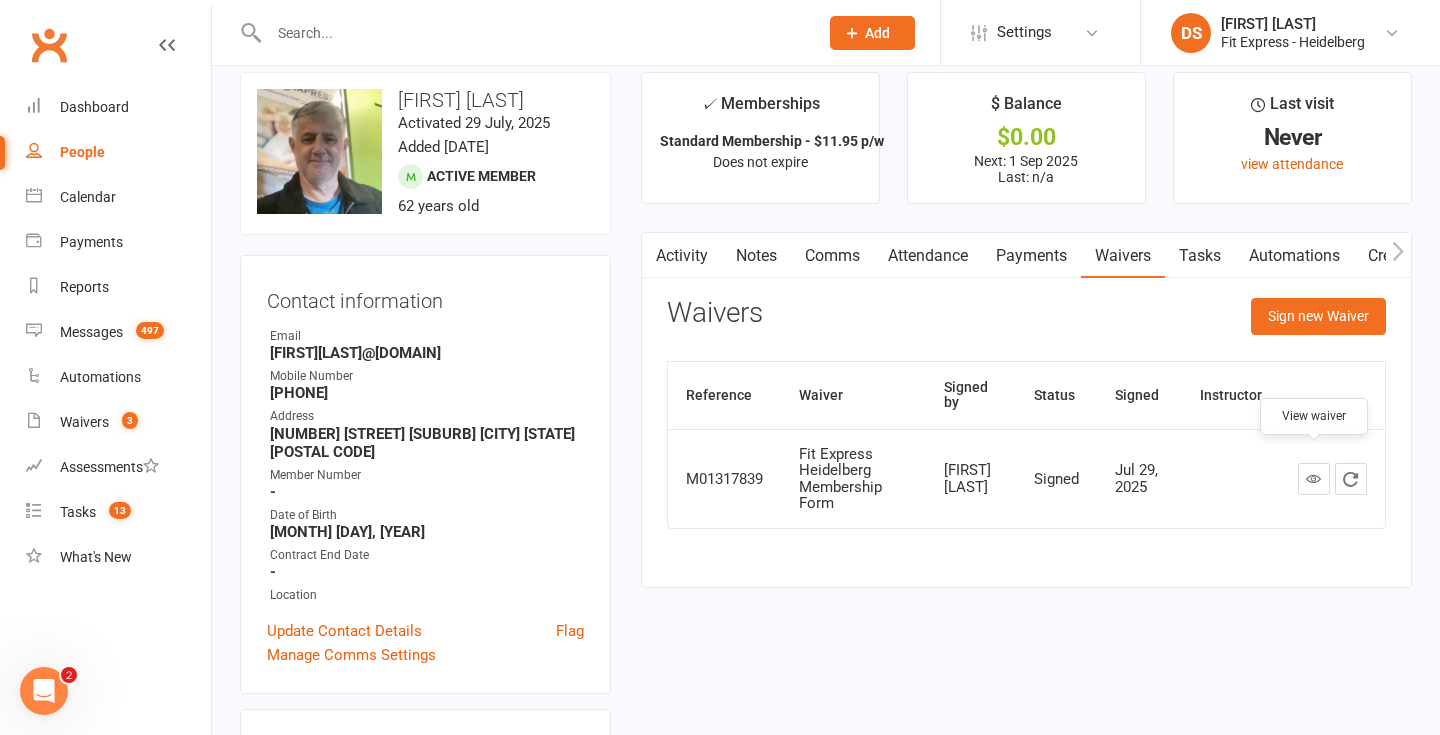 click 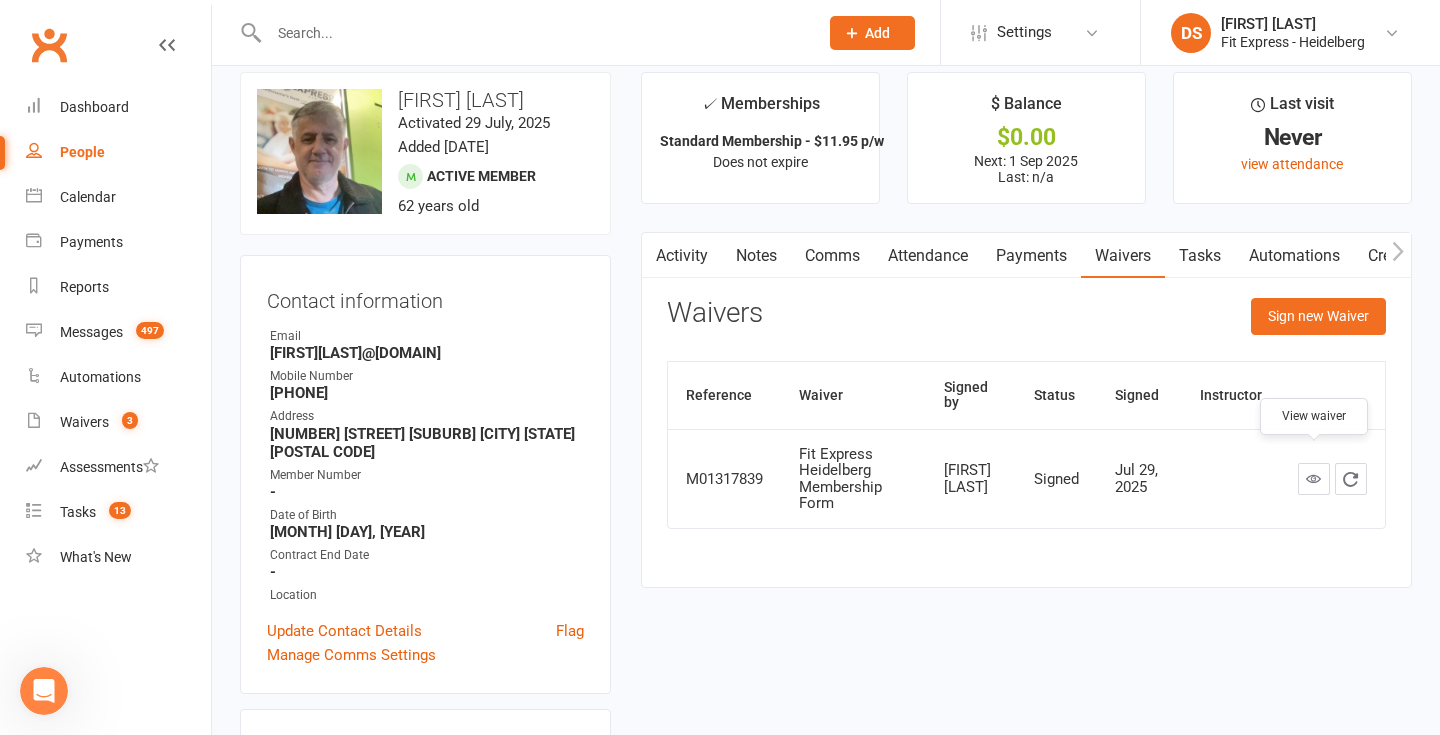 click at bounding box center (533, 33) 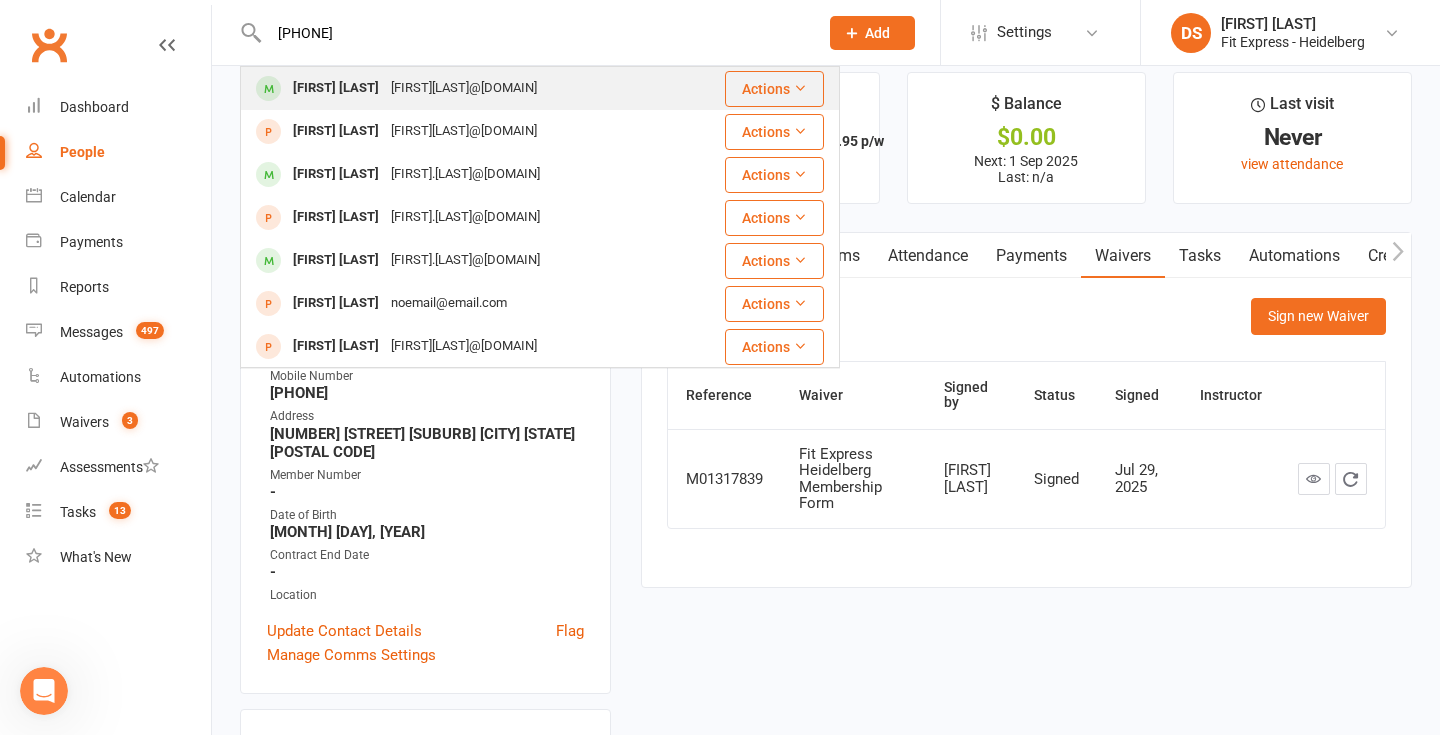 type on "0493672268" 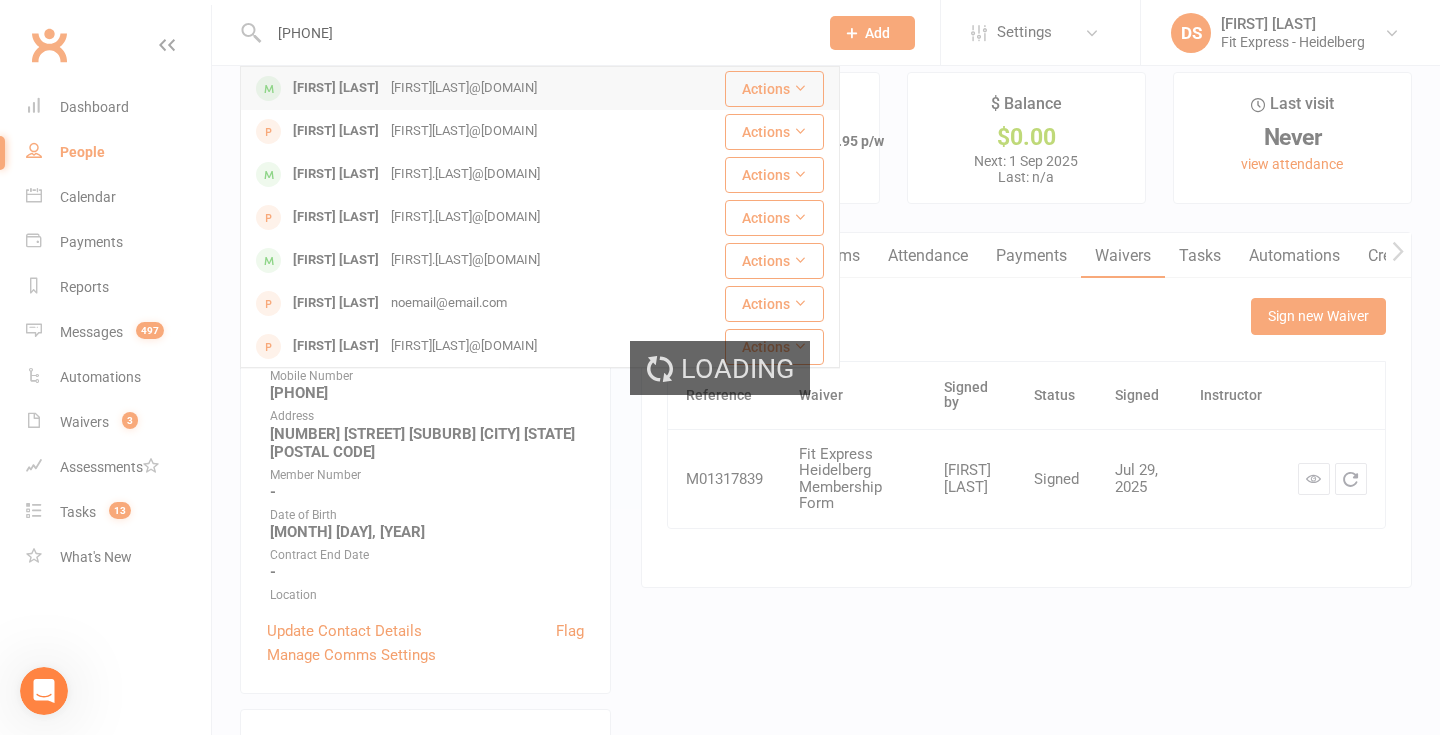 type 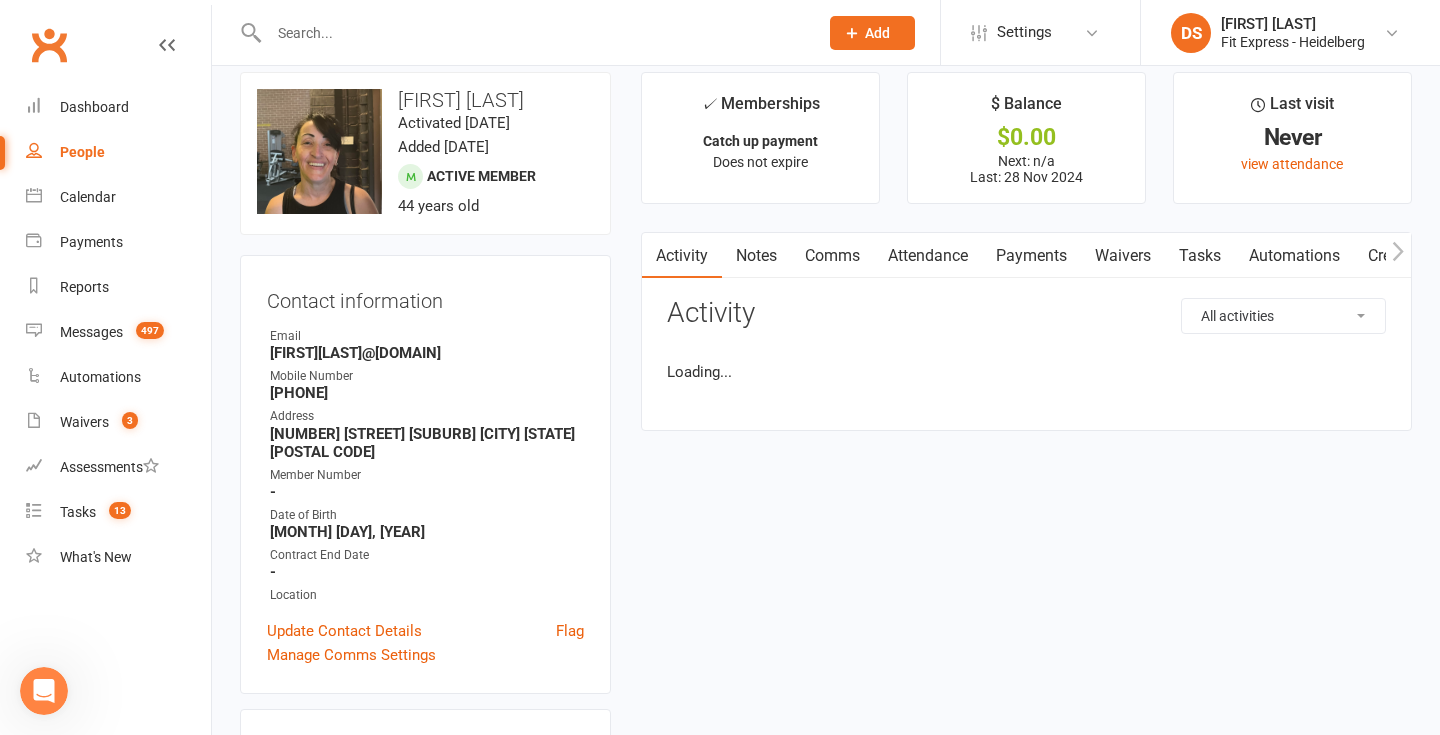 scroll, scrollTop: 0, scrollLeft: 0, axis: both 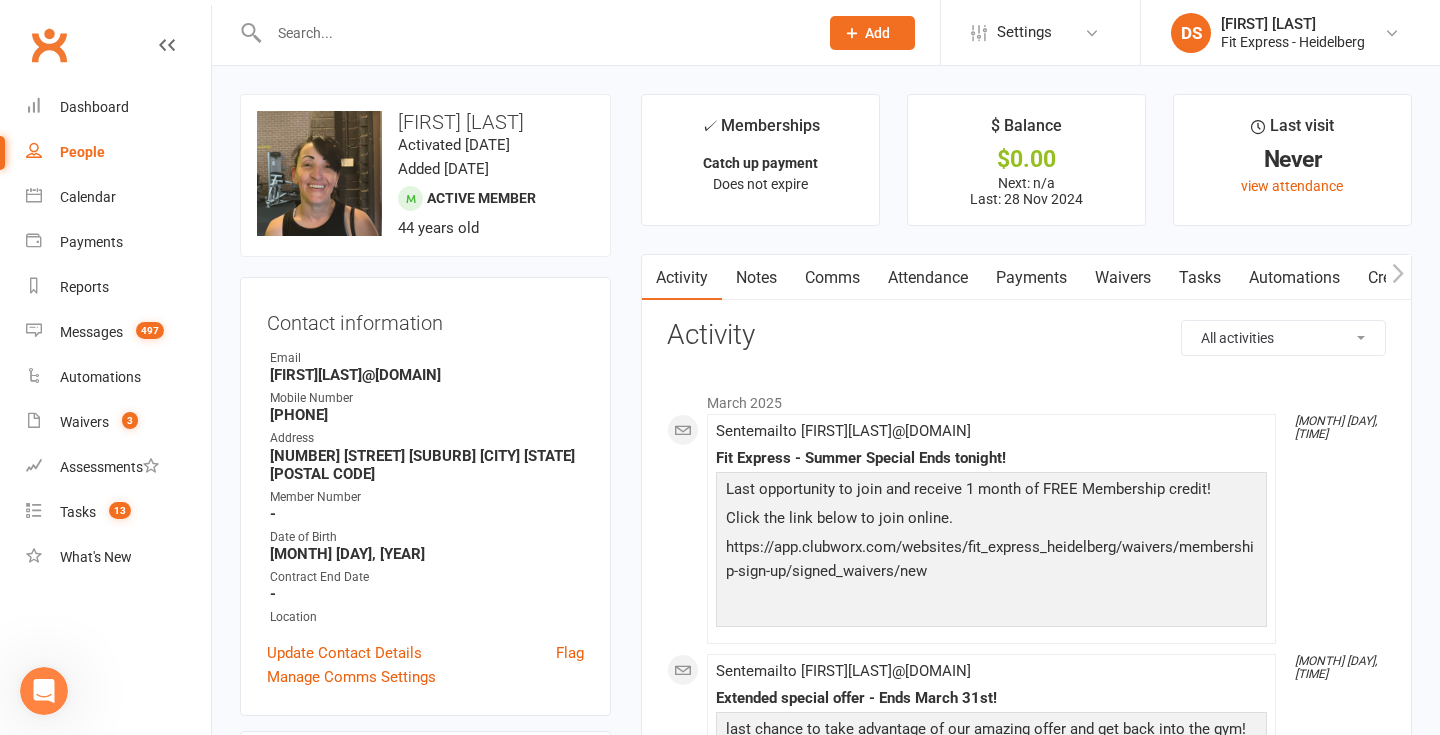 click at bounding box center (533, 33) 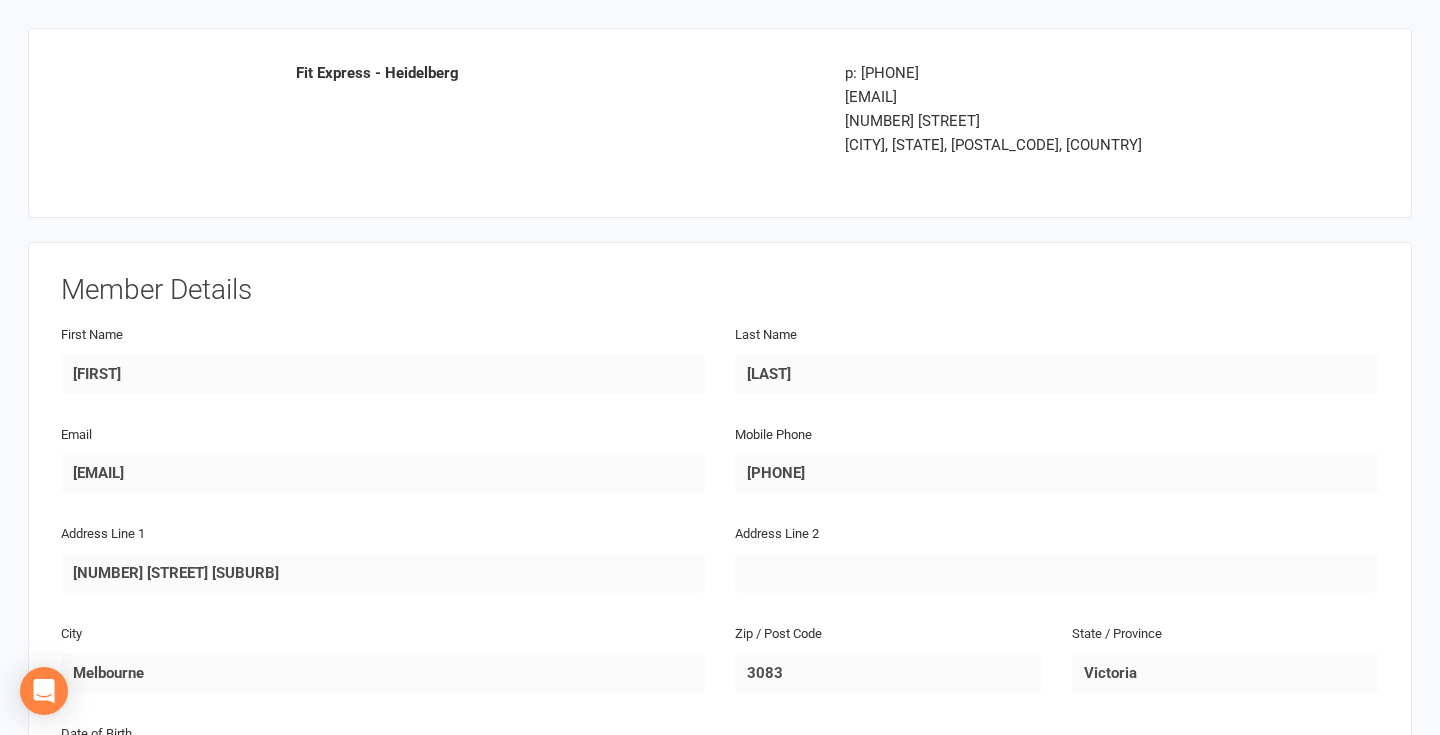 scroll, scrollTop: 1558, scrollLeft: 0, axis: vertical 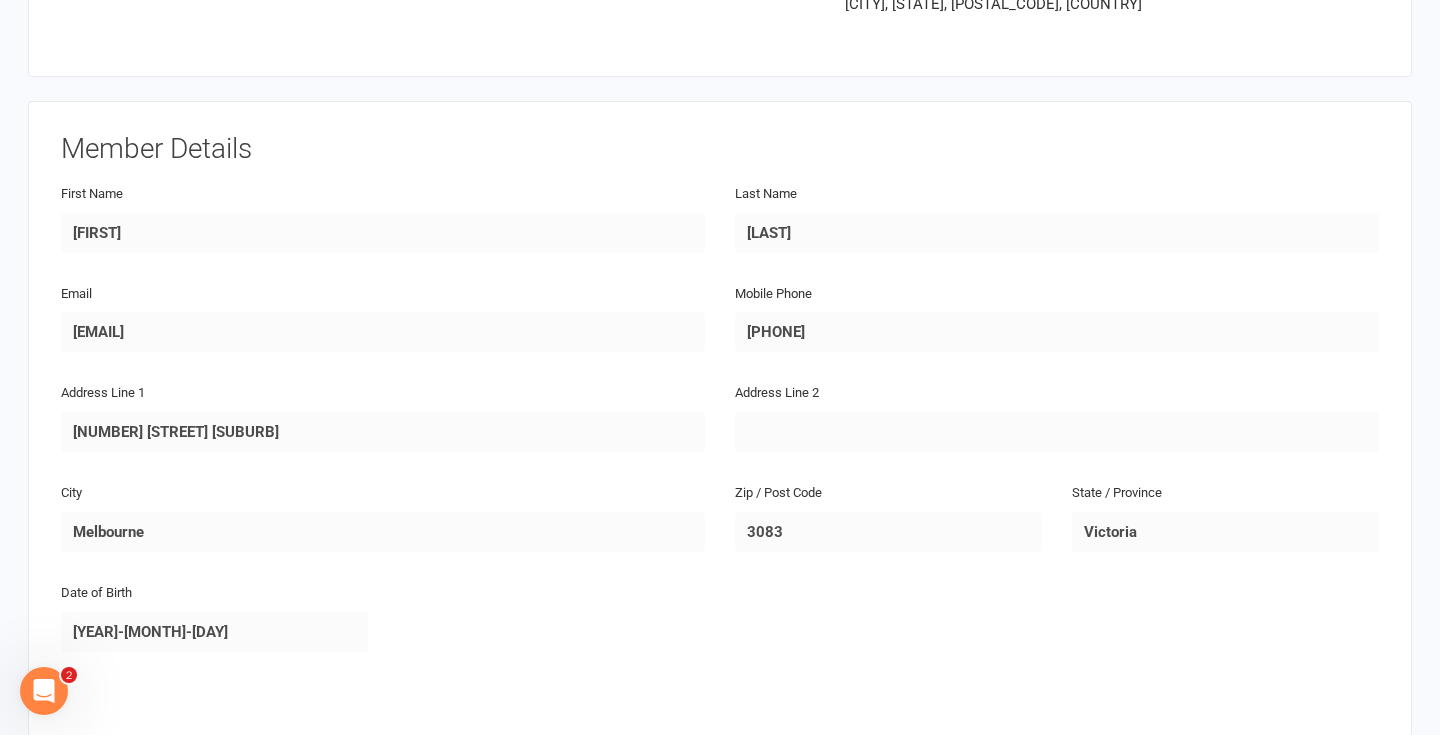 click 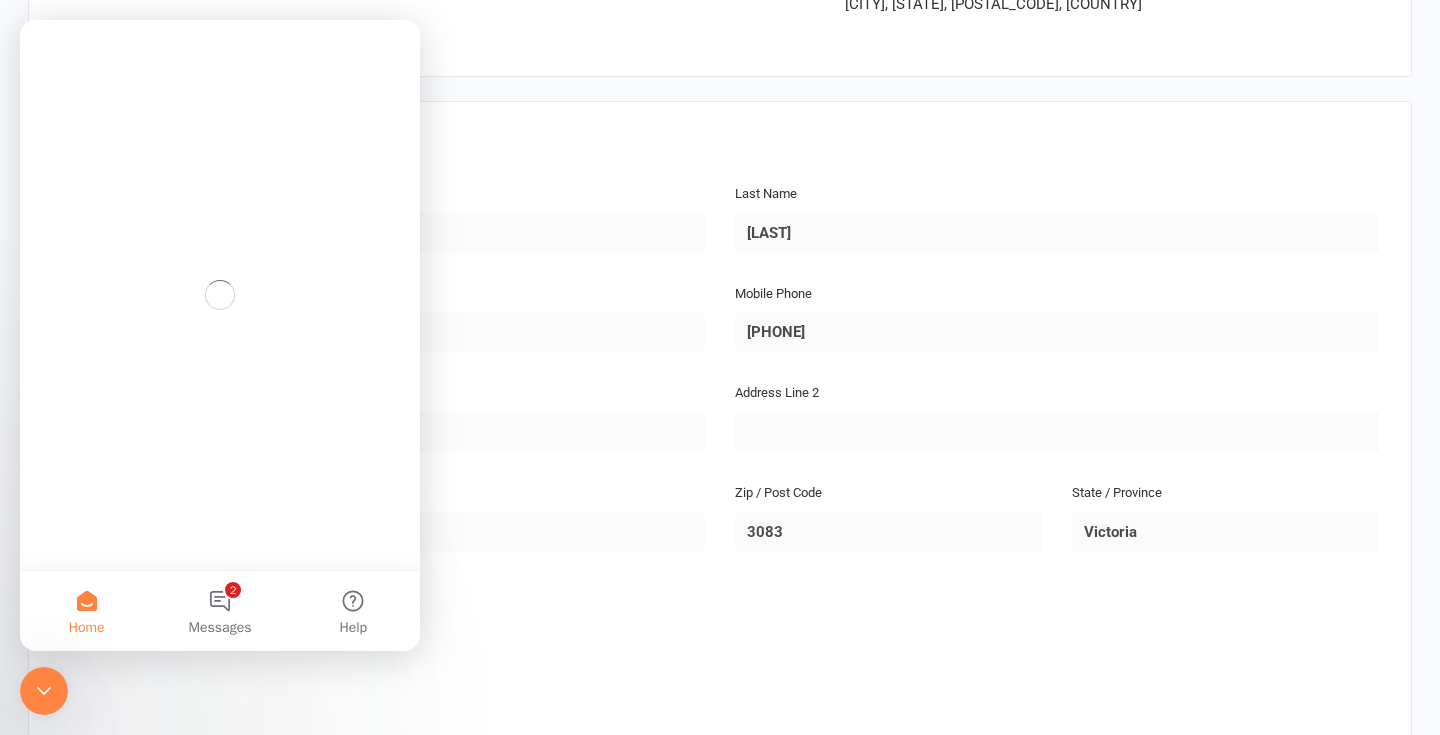 scroll, scrollTop: 0, scrollLeft: 0, axis: both 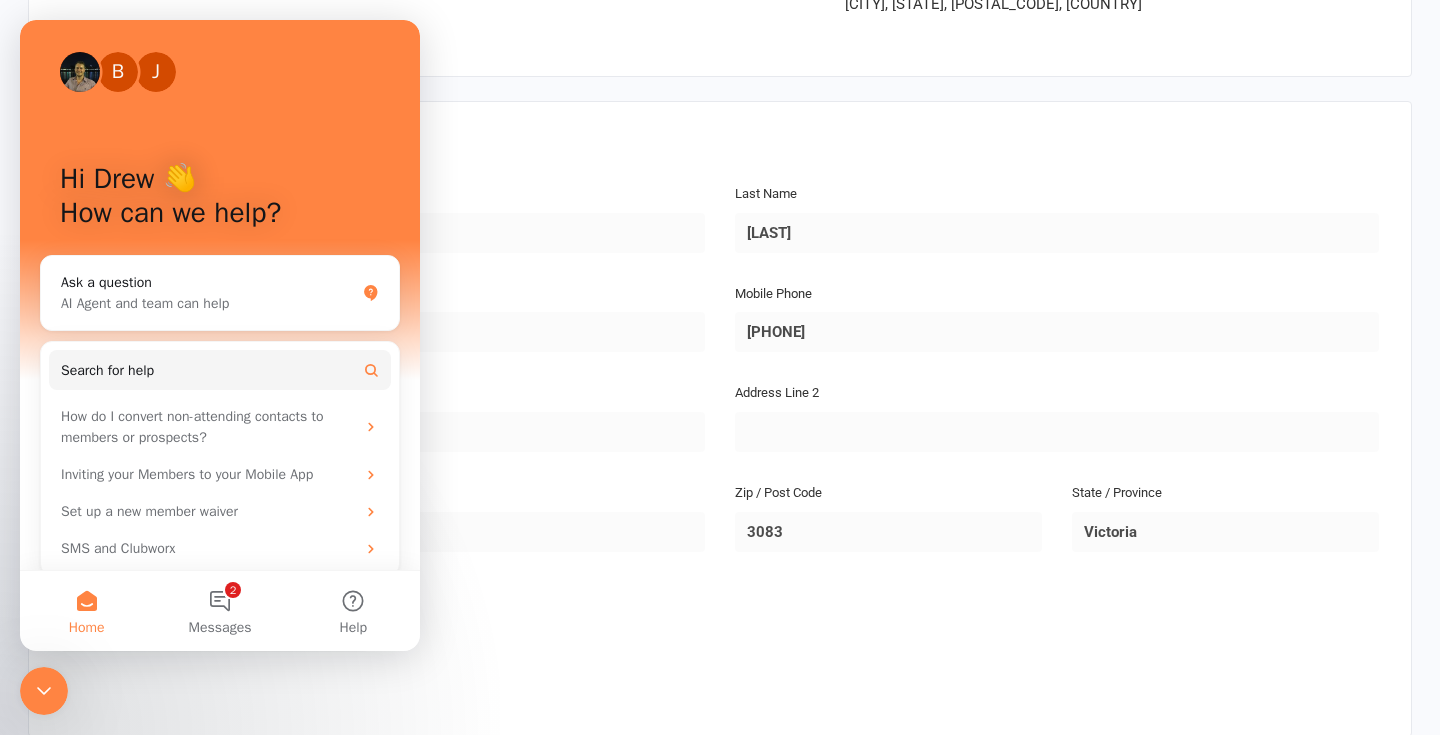 click on "Home 2 Messages Help" at bounding box center (220, 610) 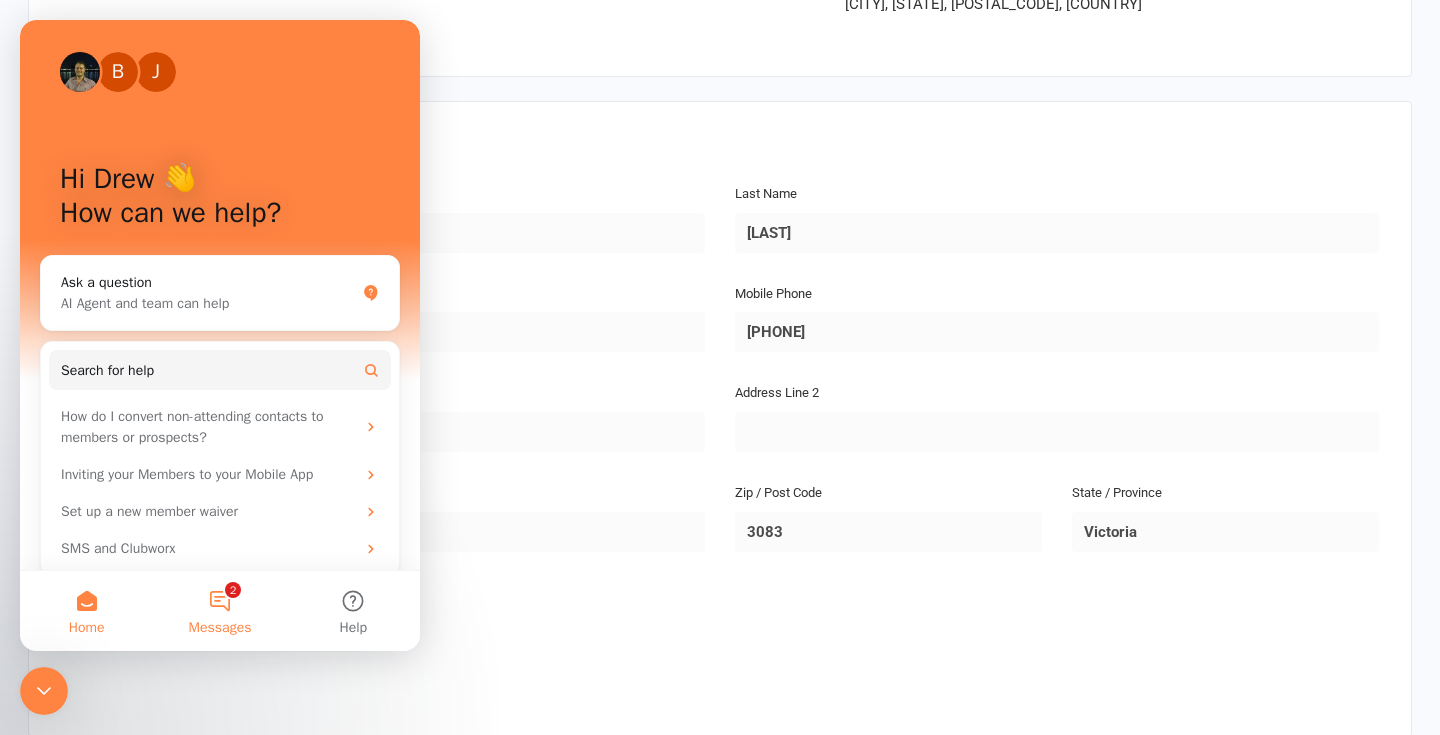 click on "2 Messages" at bounding box center [219, 611] 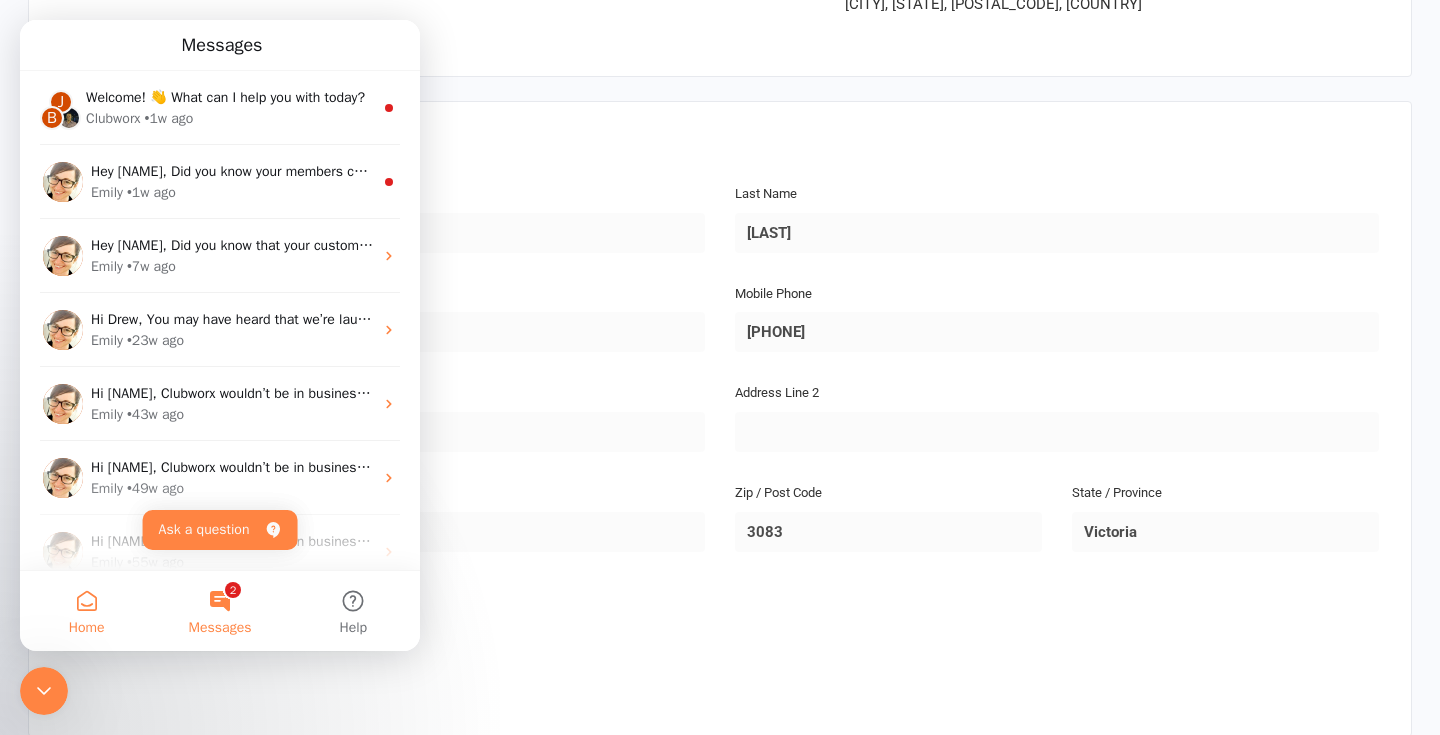 click on "Home" at bounding box center (87, 628) 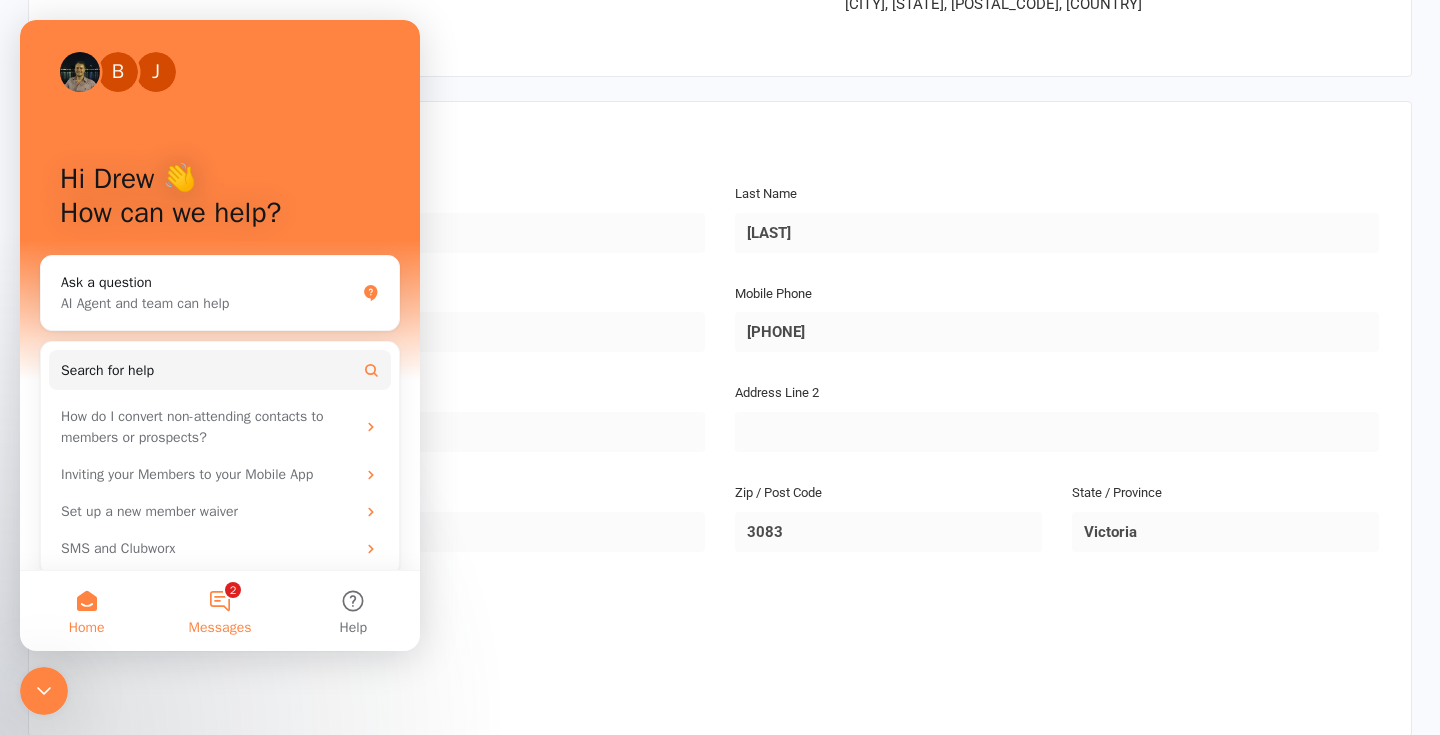 click on "2 Messages" at bounding box center [219, 611] 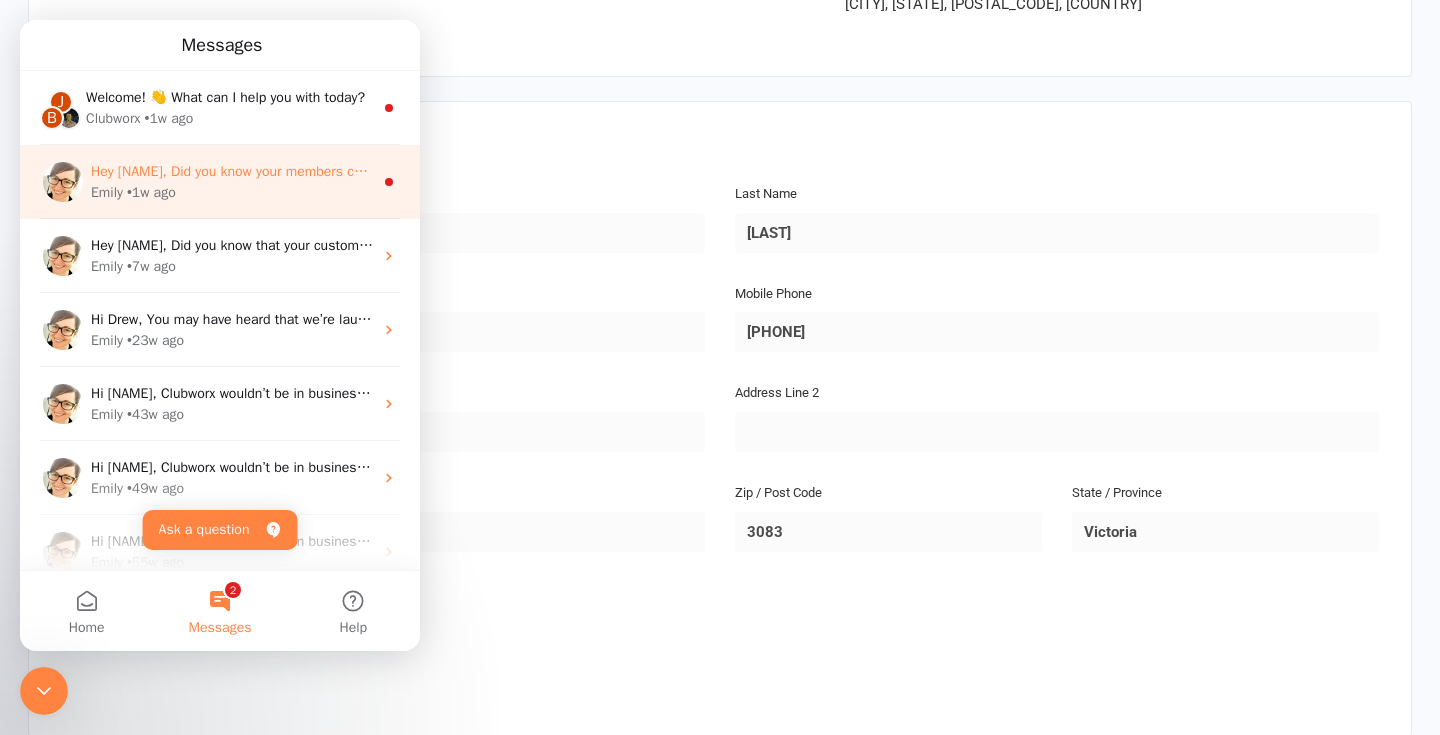 click on "Emily •  1w ago" at bounding box center (232, 192) 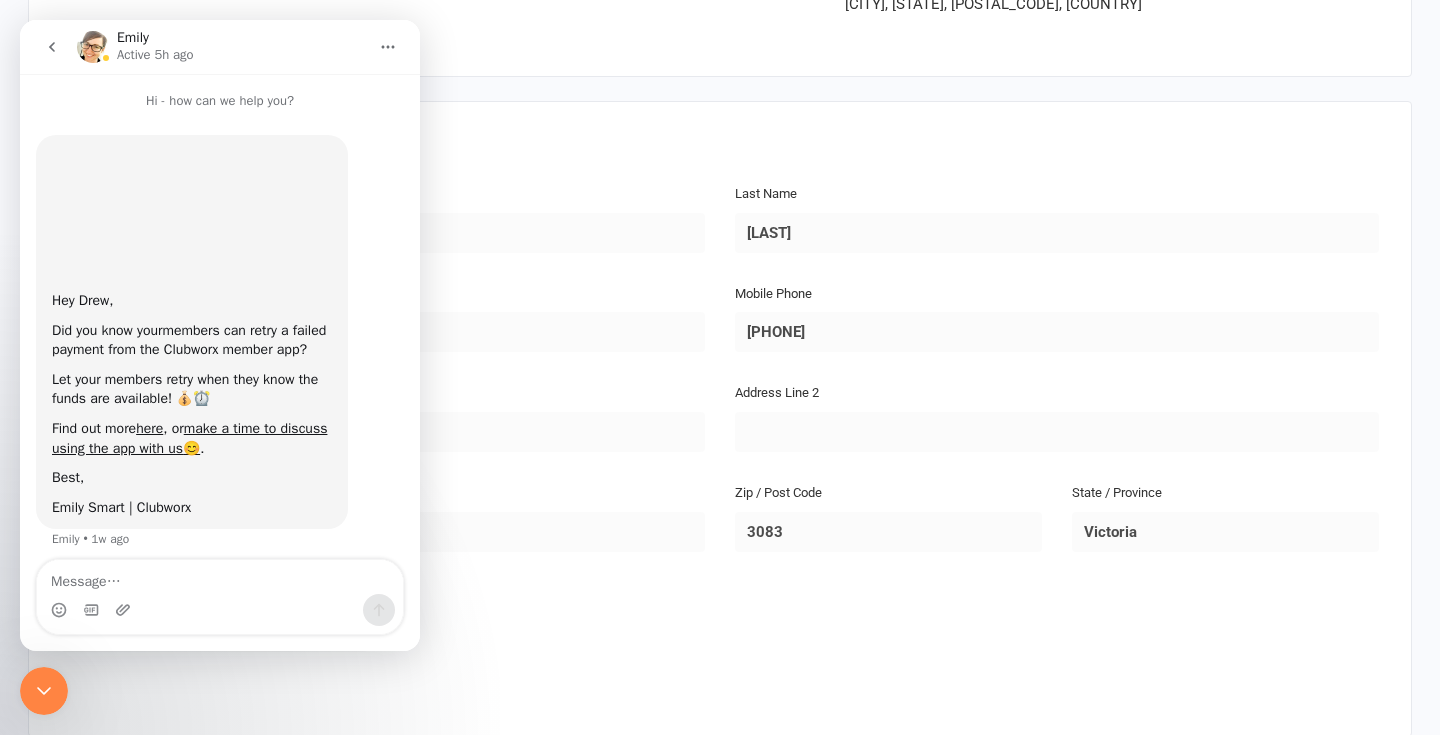 scroll, scrollTop: 31, scrollLeft: 0, axis: vertical 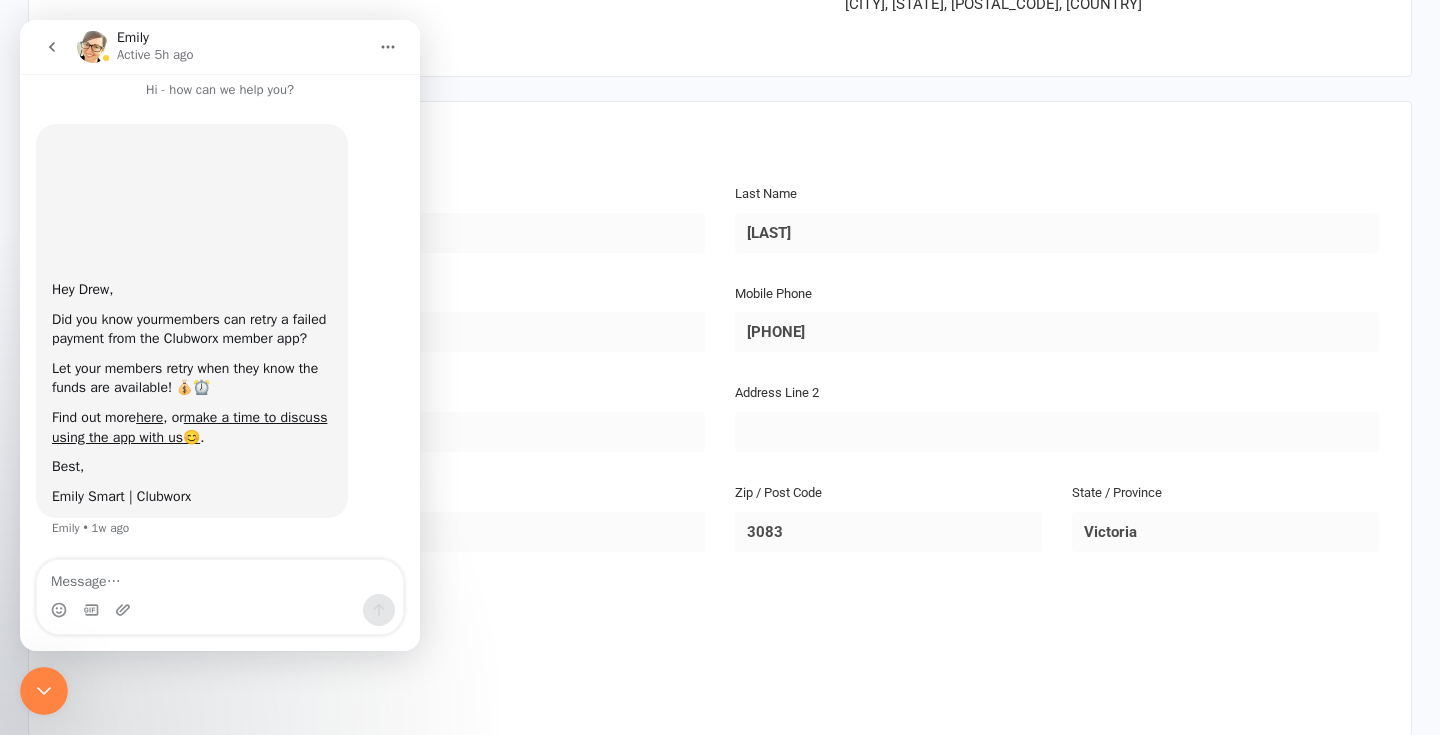 click 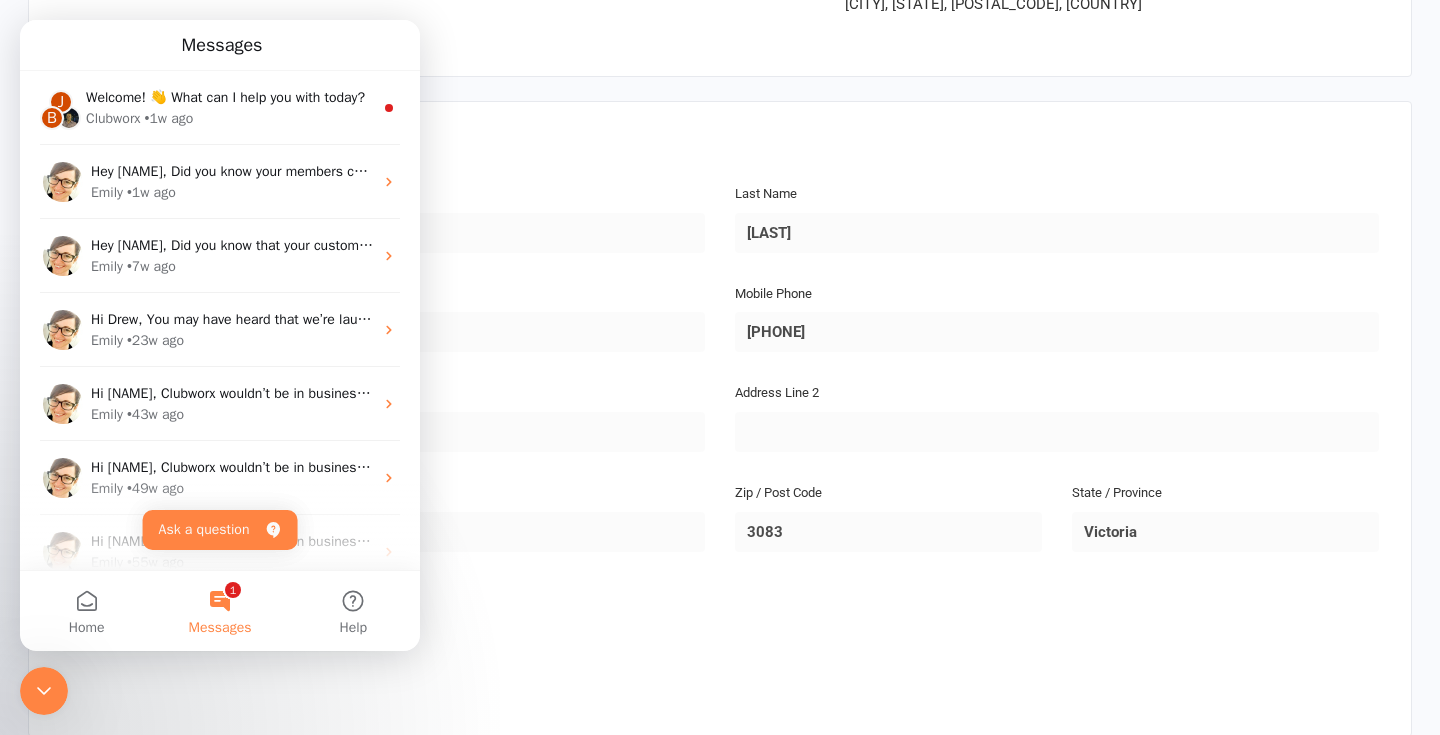 scroll, scrollTop: 0, scrollLeft: 0, axis: both 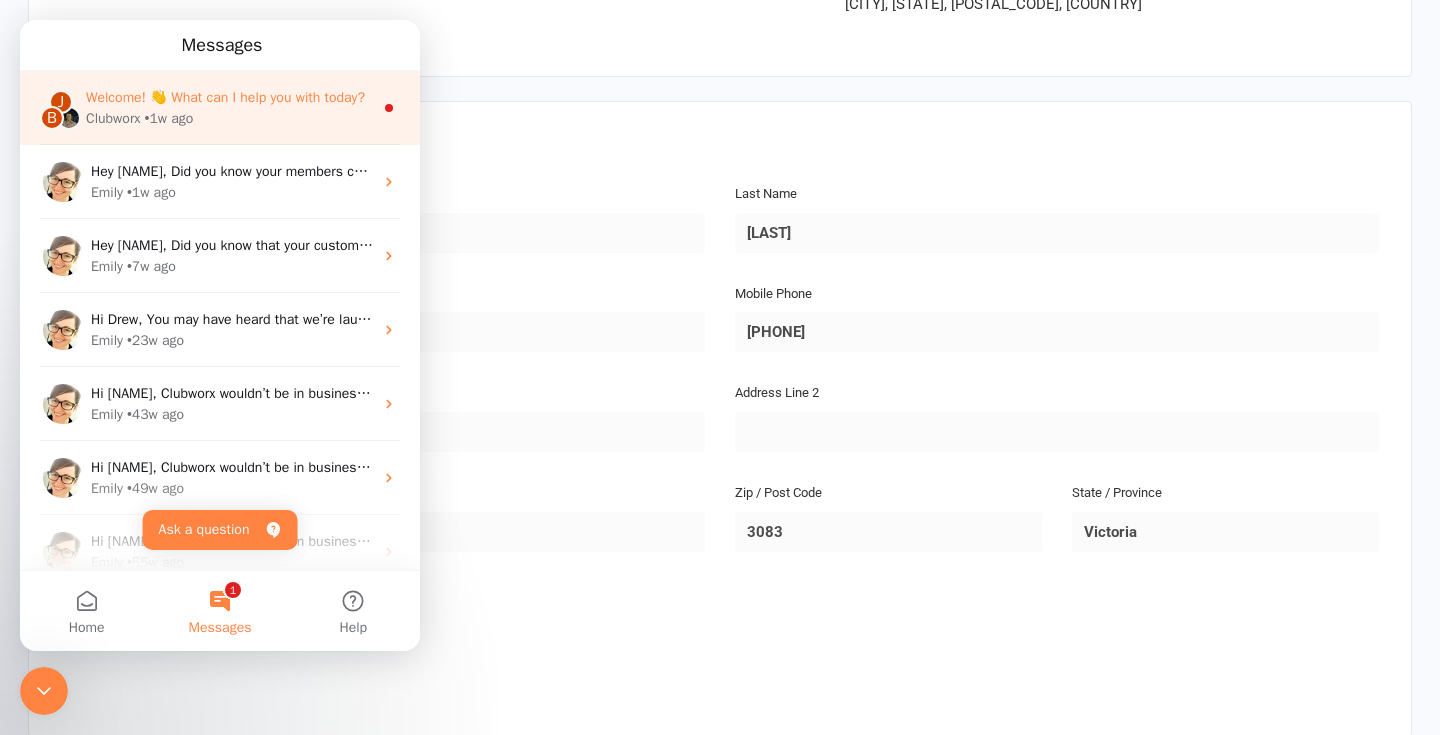 click on "Welcome! 👋 What can I help you with today?" at bounding box center (225, 97) 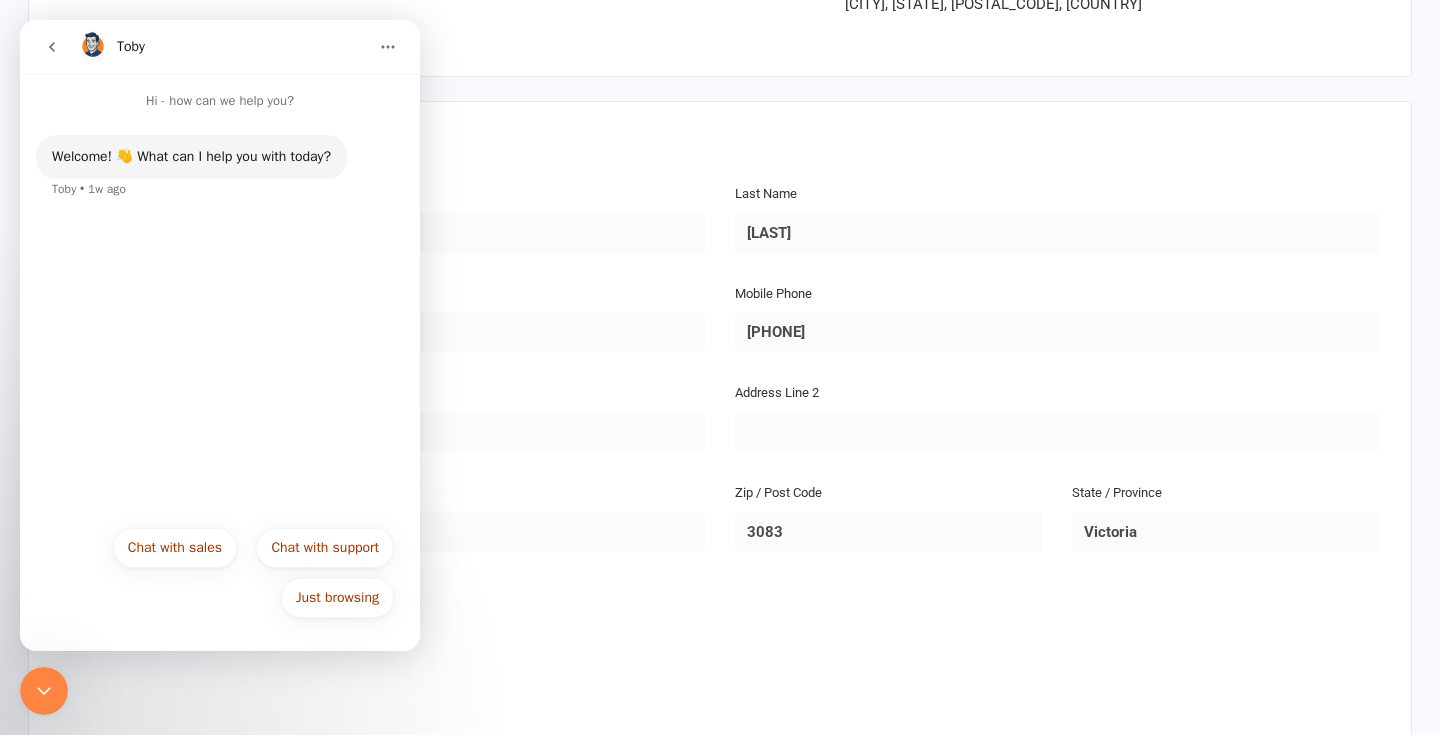 click 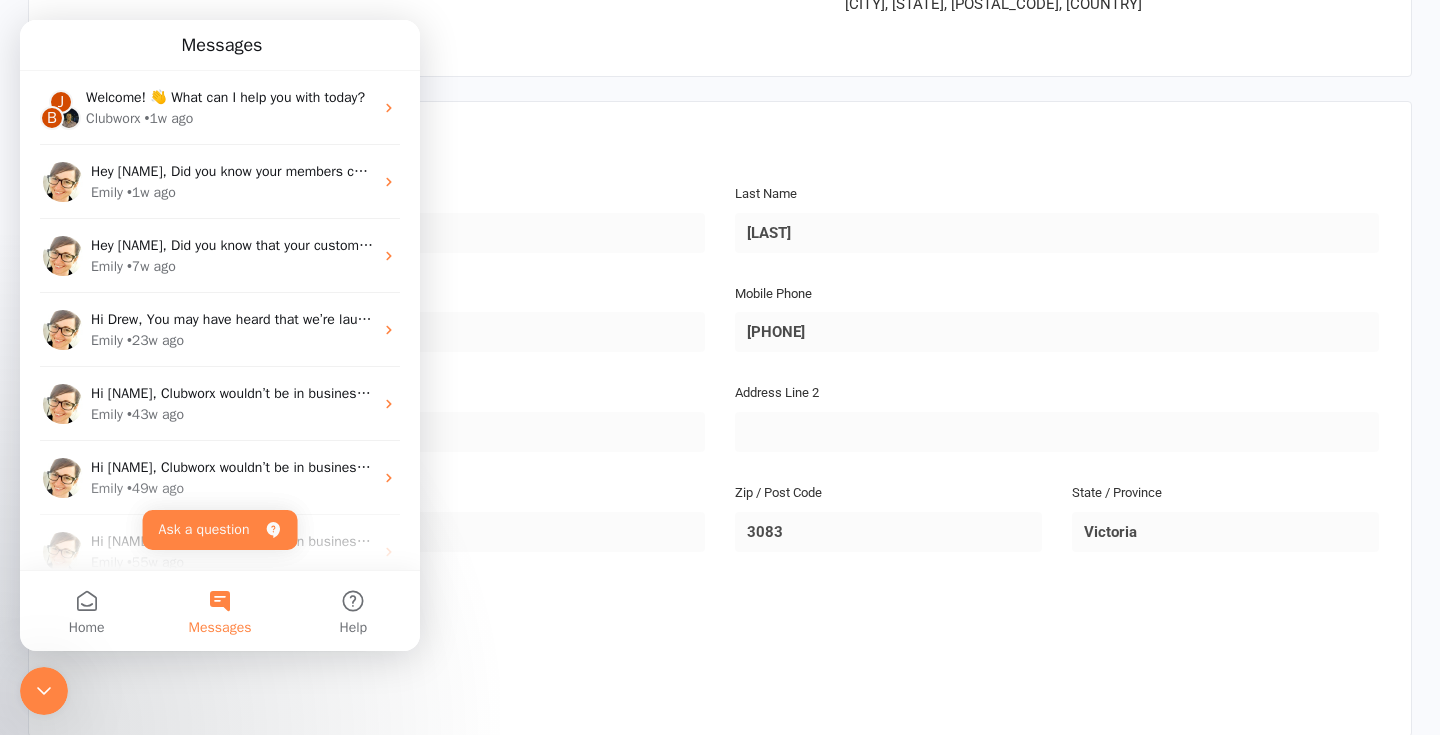 click on "Fit Express - Heidelberg p: 94574693 fitexpressaust@gmail.com 21 orr street Heidelberg Heights, vic, 3081, AU
Member Details First Name Giancarlo Last Name Moca Email mocacarlo@gmail.com Mobile Phone 0412329856 Address Line 1 7 Winterhill Link Bundoora Address Line 2 City Melbourne Zip / Post Code 3083 State / Province Victoria Date of Birth 1963-02-16
Emergency Contact Details Emergency Contact Name Pina Moca Relationship to Member Email Mobile Phone 0438017018 Address
Giancarlo Moca Questionnaire Starter packs, Medical and joint injury information. Medical History - Please let us know if any of the following medical conditions apply to you:   Asthma □ Chest pain during exercise □ High blood pressure □ High cholesterol □ Previous cardiac issues □ Stroke □ Diabetic □ Heart disease in family □ Previously inactive □ Dizziness during exercise □ Obesity □ Smoke cigarettes No answer provided Left Shoulder Replacement, right shoulder tendon repairs No answer provided No answer provided" at bounding box center (720, 1660) 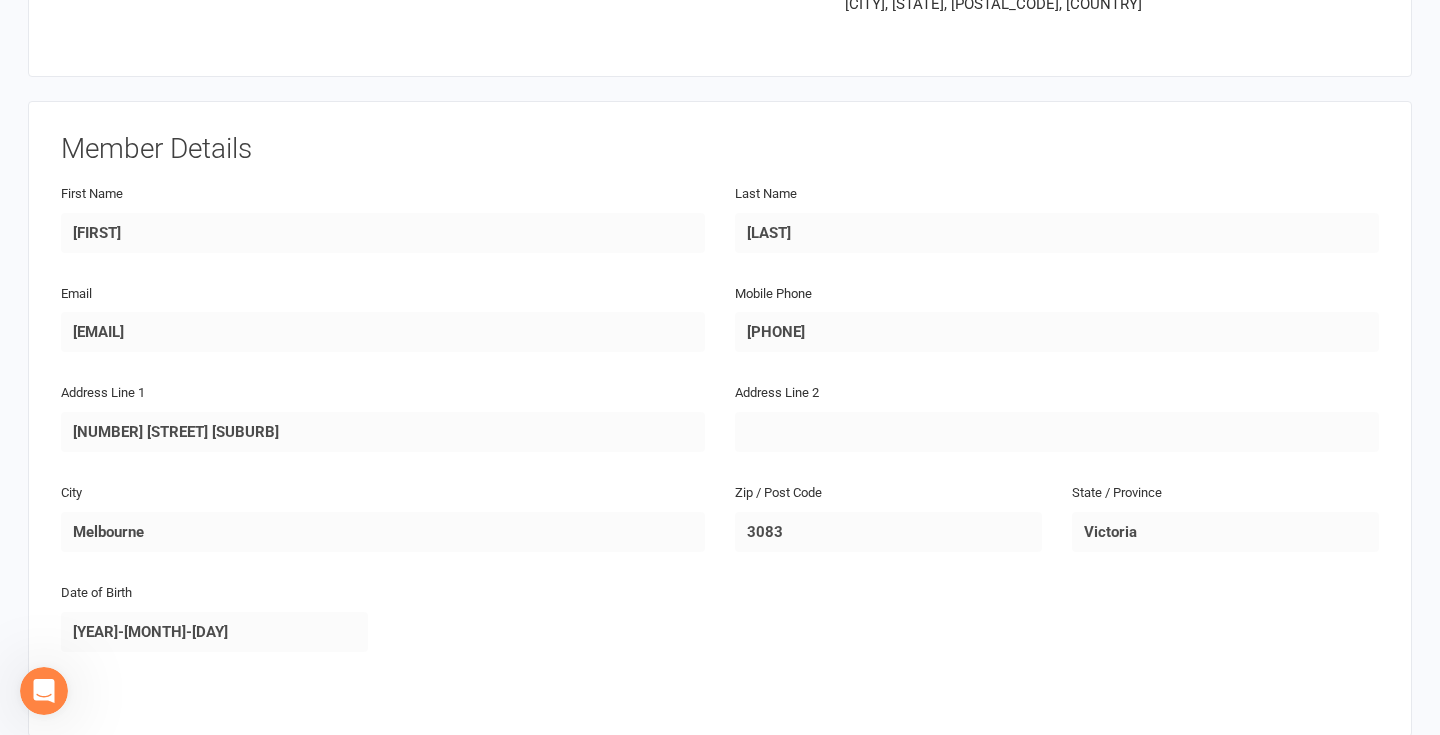 scroll, scrollTop: 0, scrollLeft: 0, axis: both 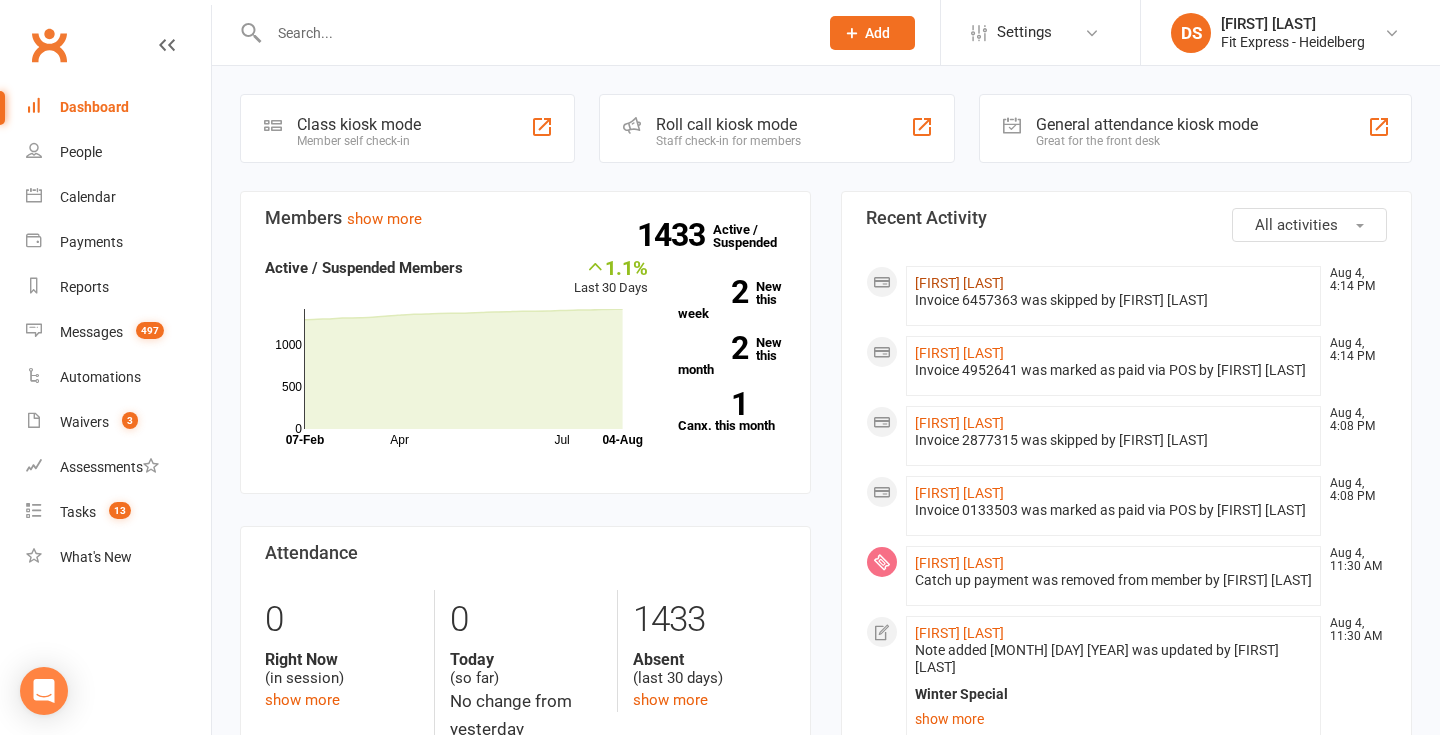 click on "[NAME] [LAST]" 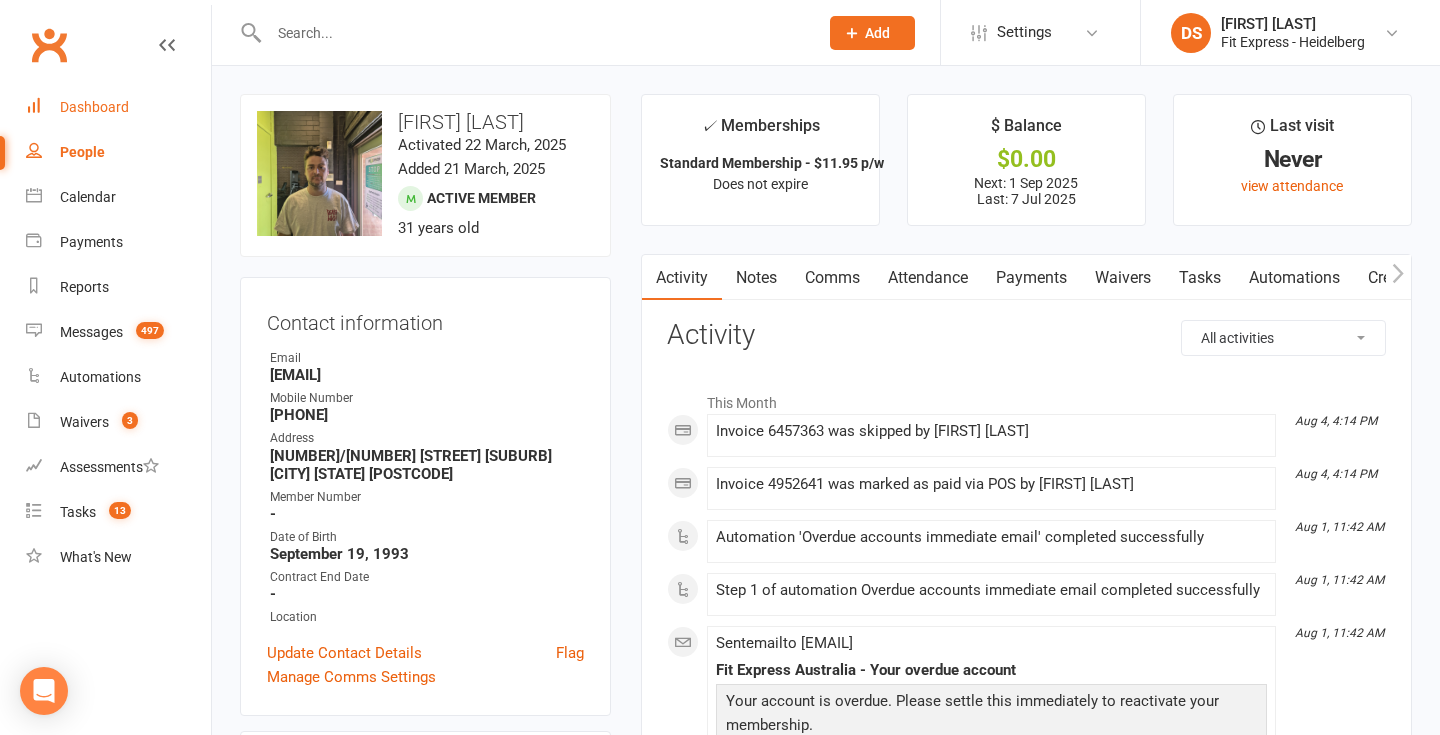 click on "Dashboard" at bounding box center [94, 107] 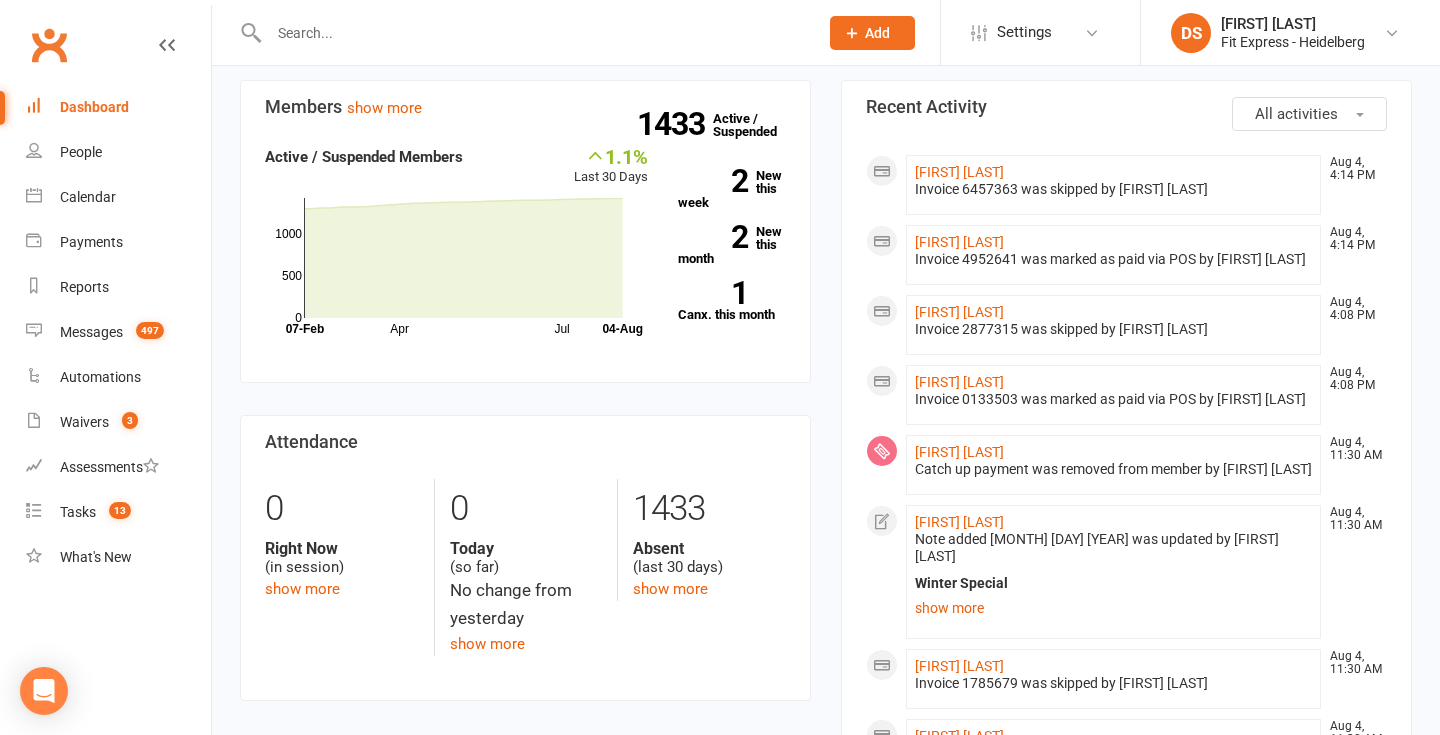 scroll, scrollTop: 112, scrollLeft: 0, axis: vertical 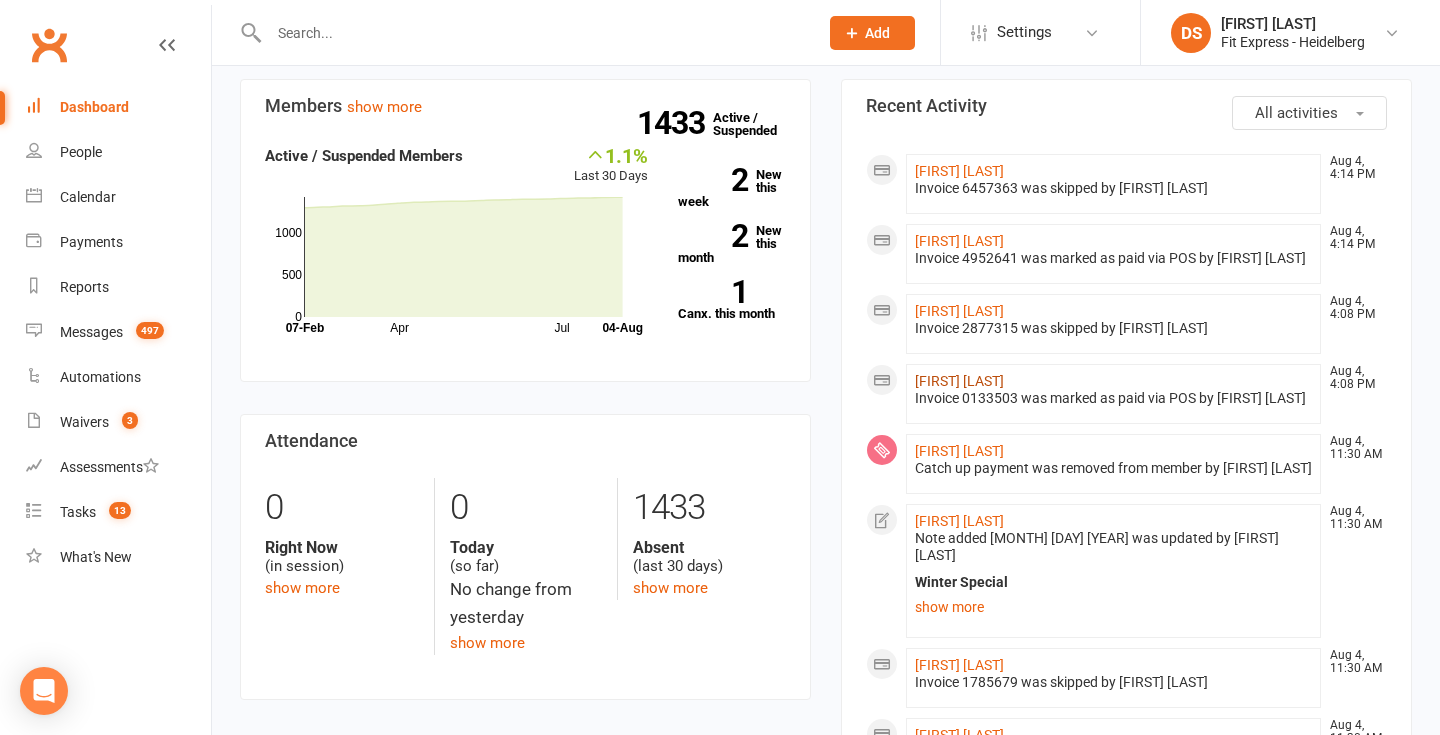 click on "[NAME] [LAST]" 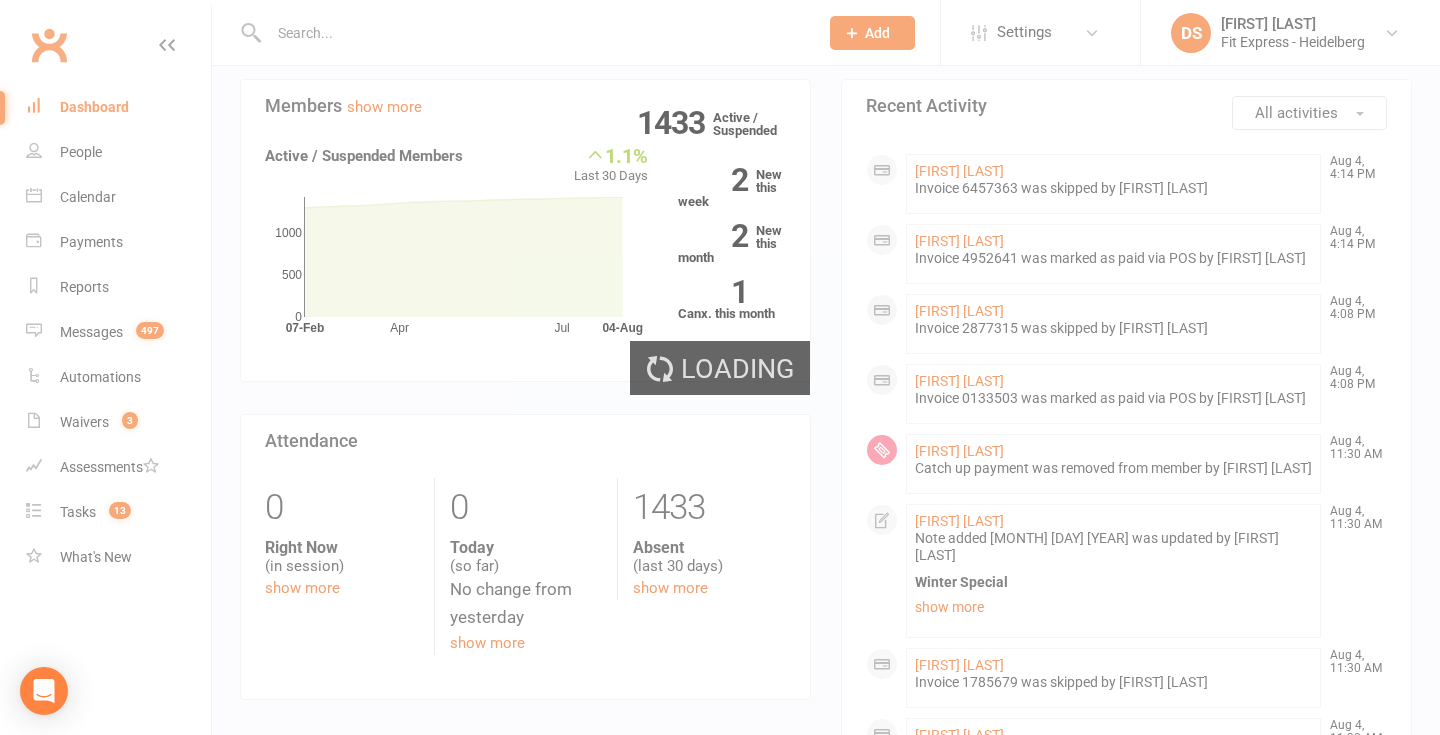 scroll, scrollTop: 0, scrollLeft: 0, axis: both 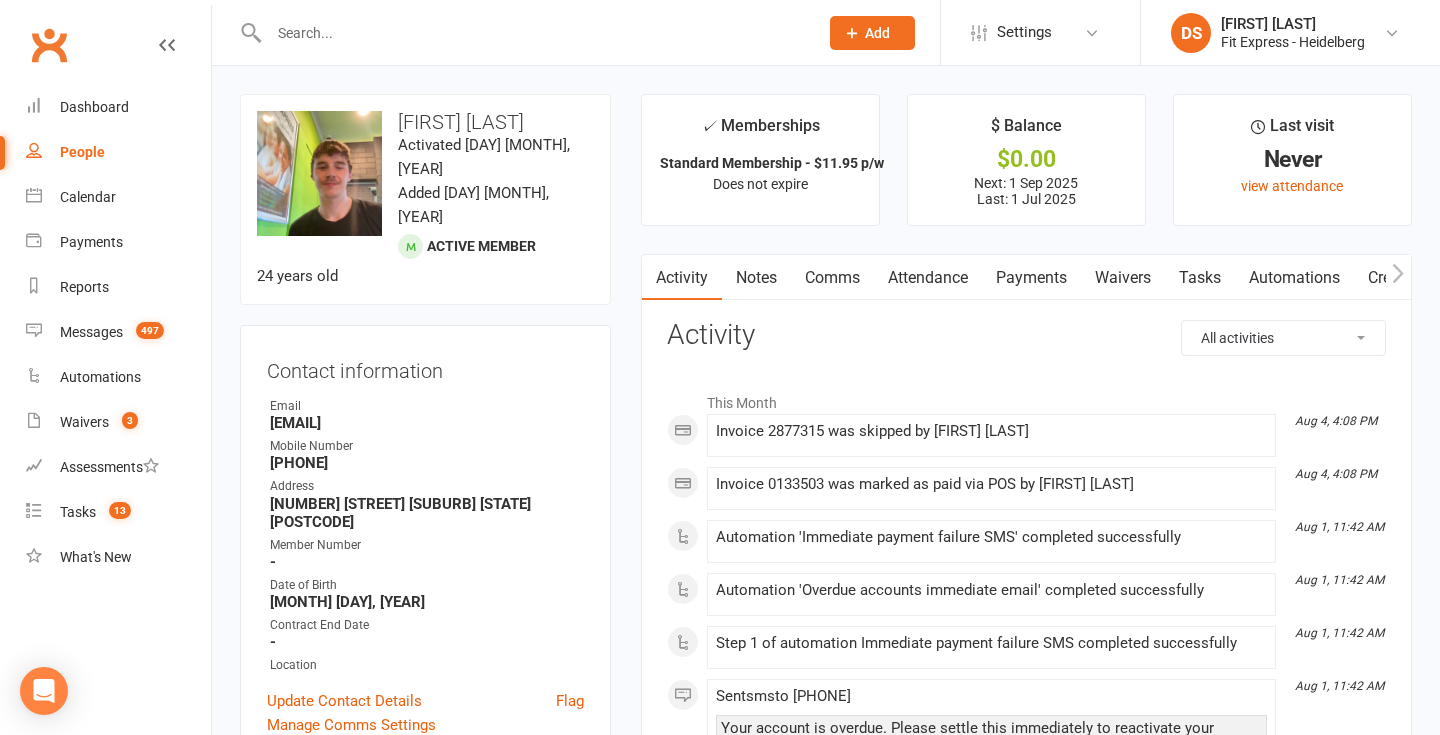 click on "Clubworx" at bounding box center [49, 45] 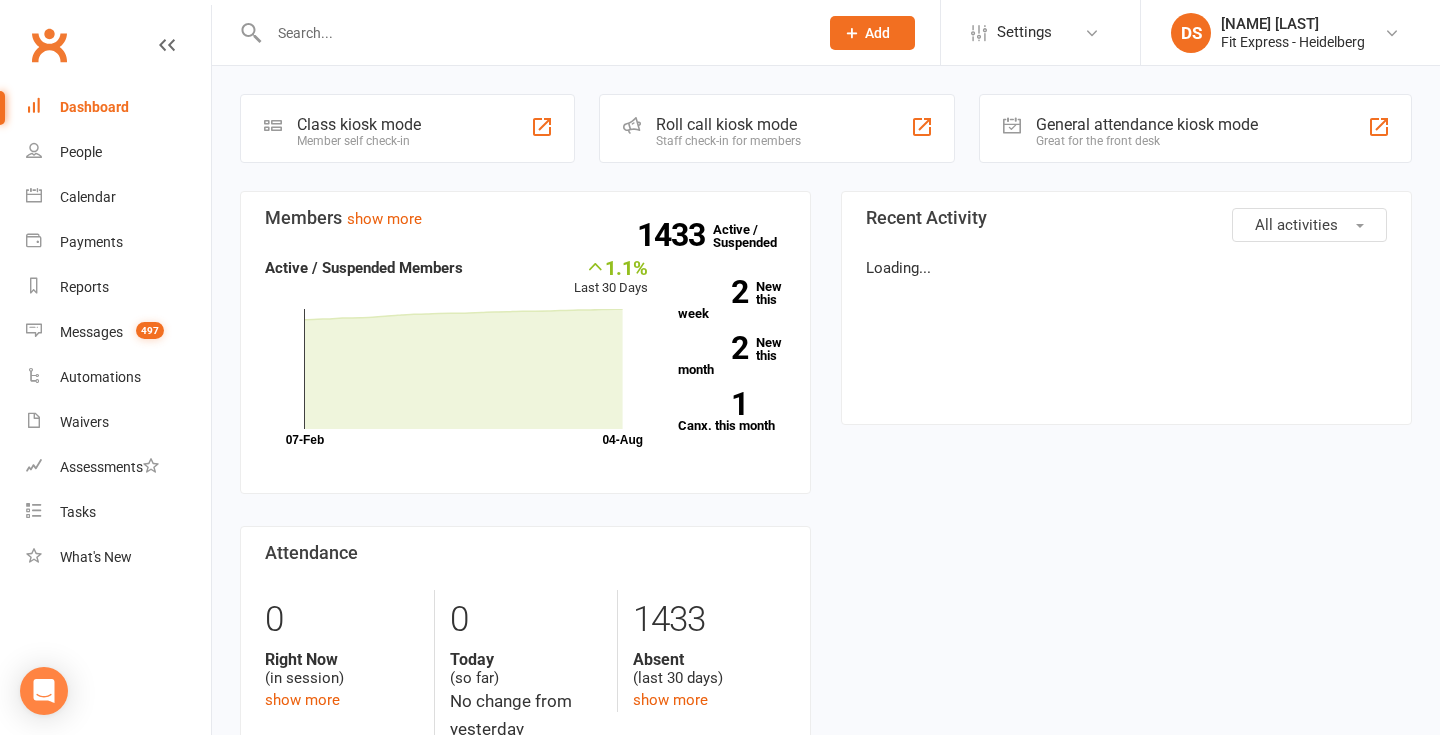 scroll, scrollTop: 0, scrollLeft: 0, axis: both 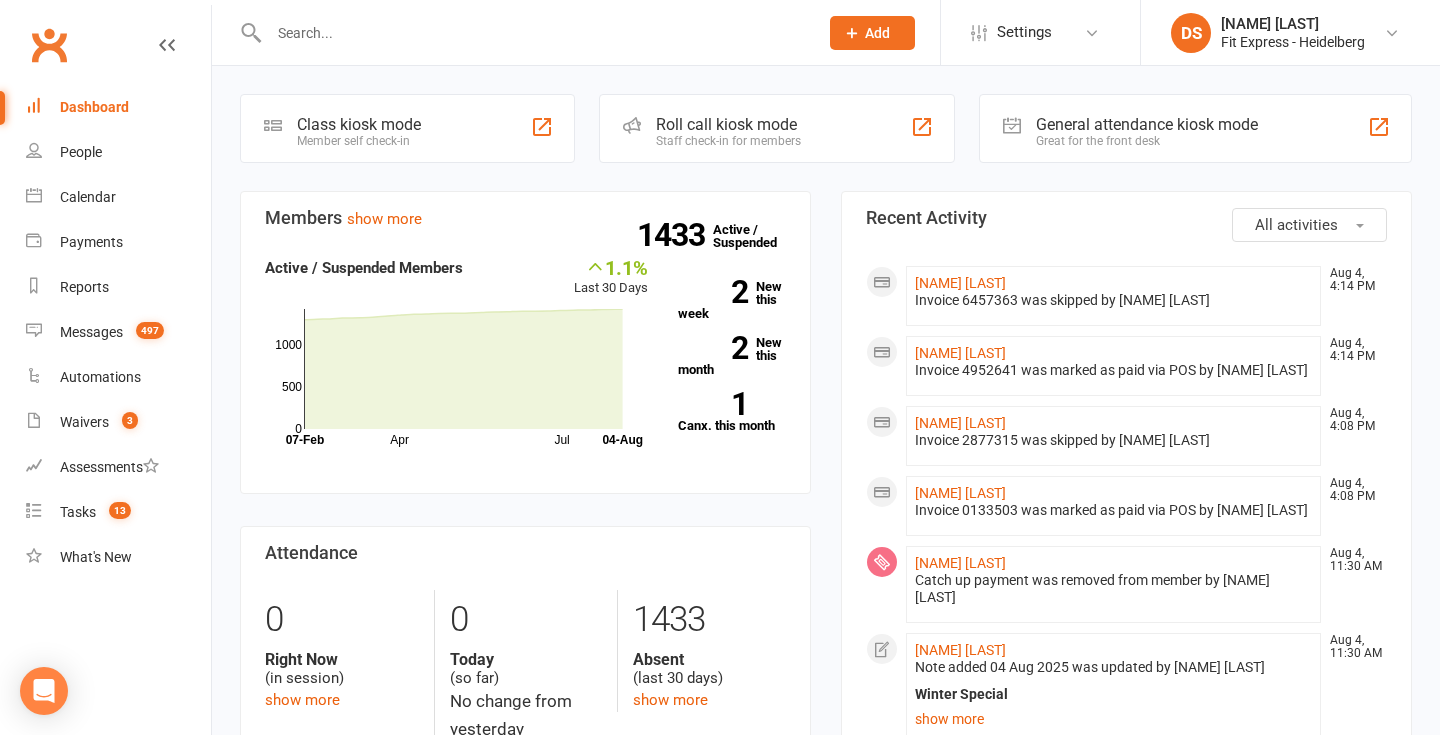 click on "Clubworx" at bounding box center (49, 45) 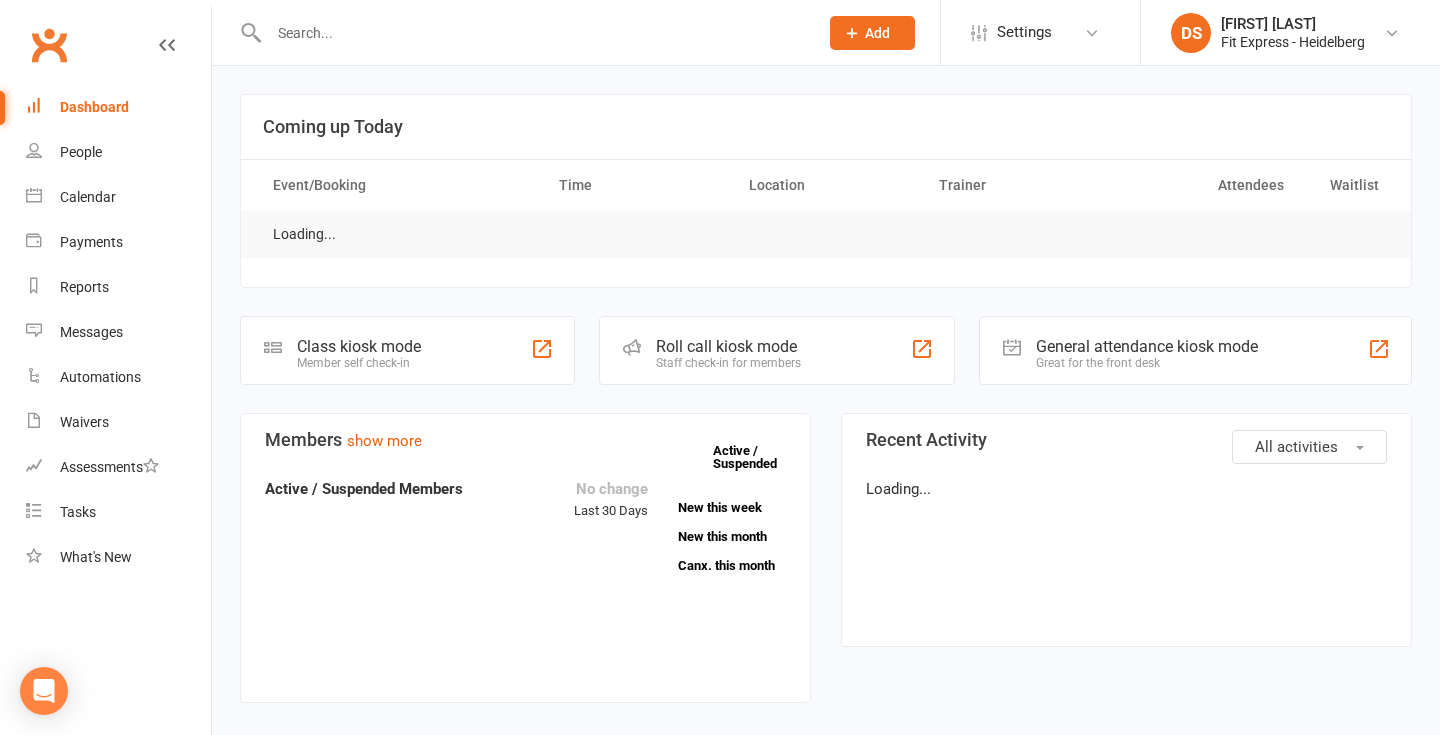 scroll, scrollTop: 0, scrollLeft: 0, axis: both 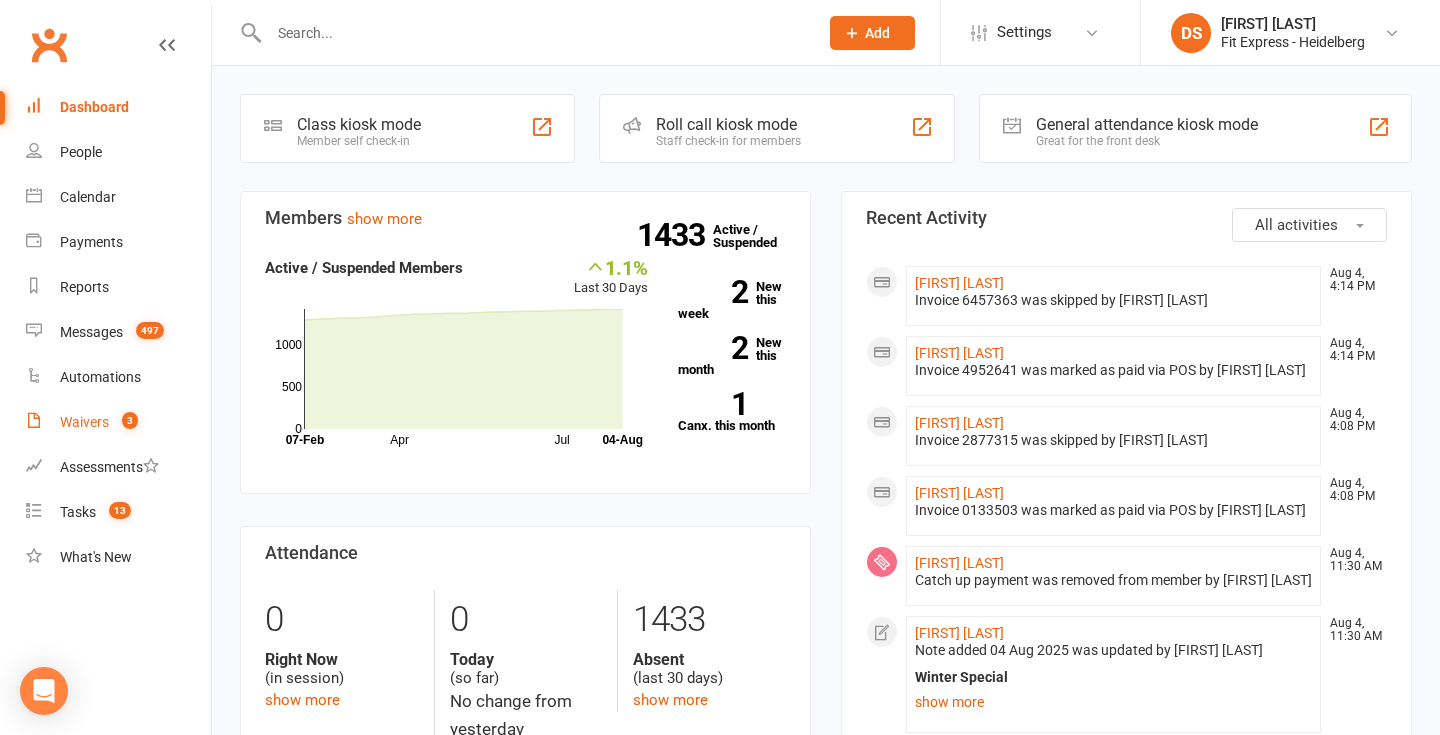 click on "Waivers" at bounding box center (84, 422) 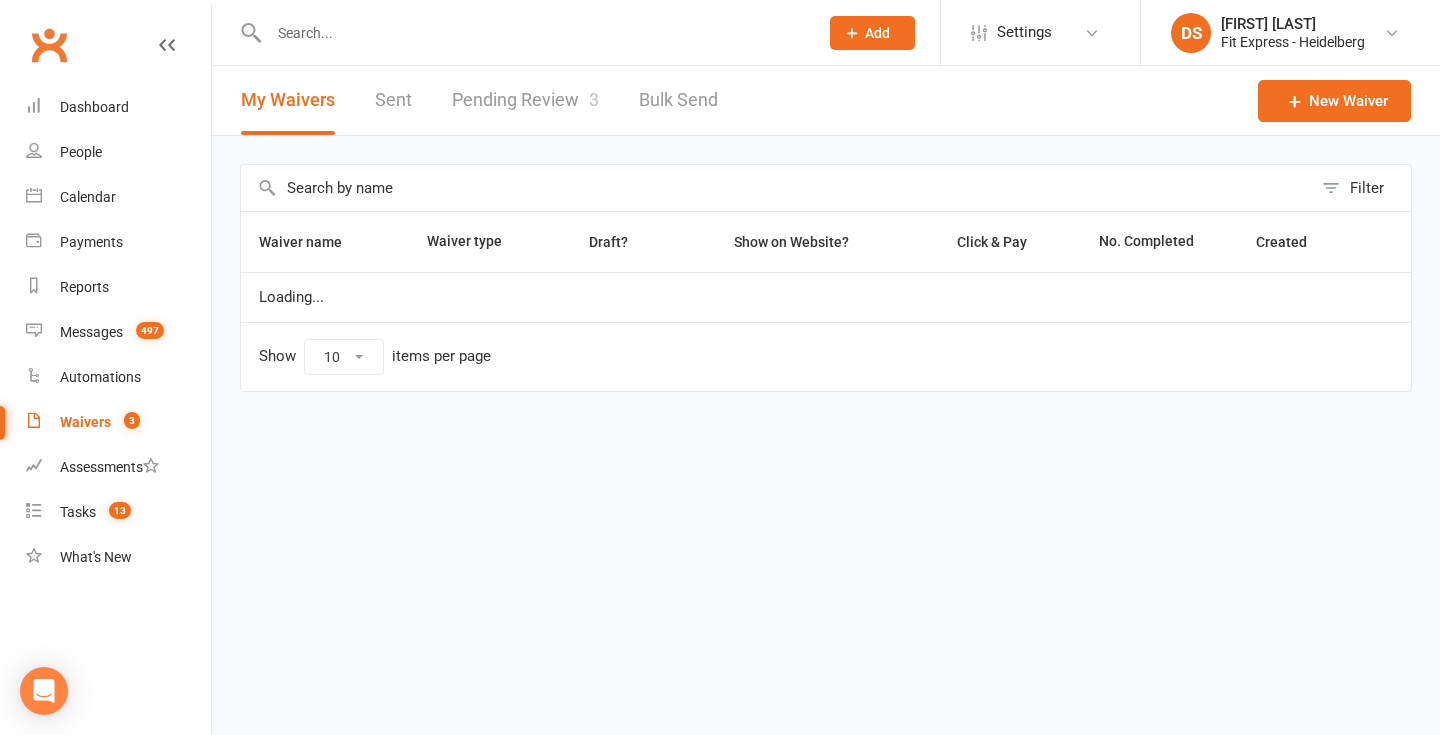 click on "Pending Review 3" at bounding box center (525, 100) 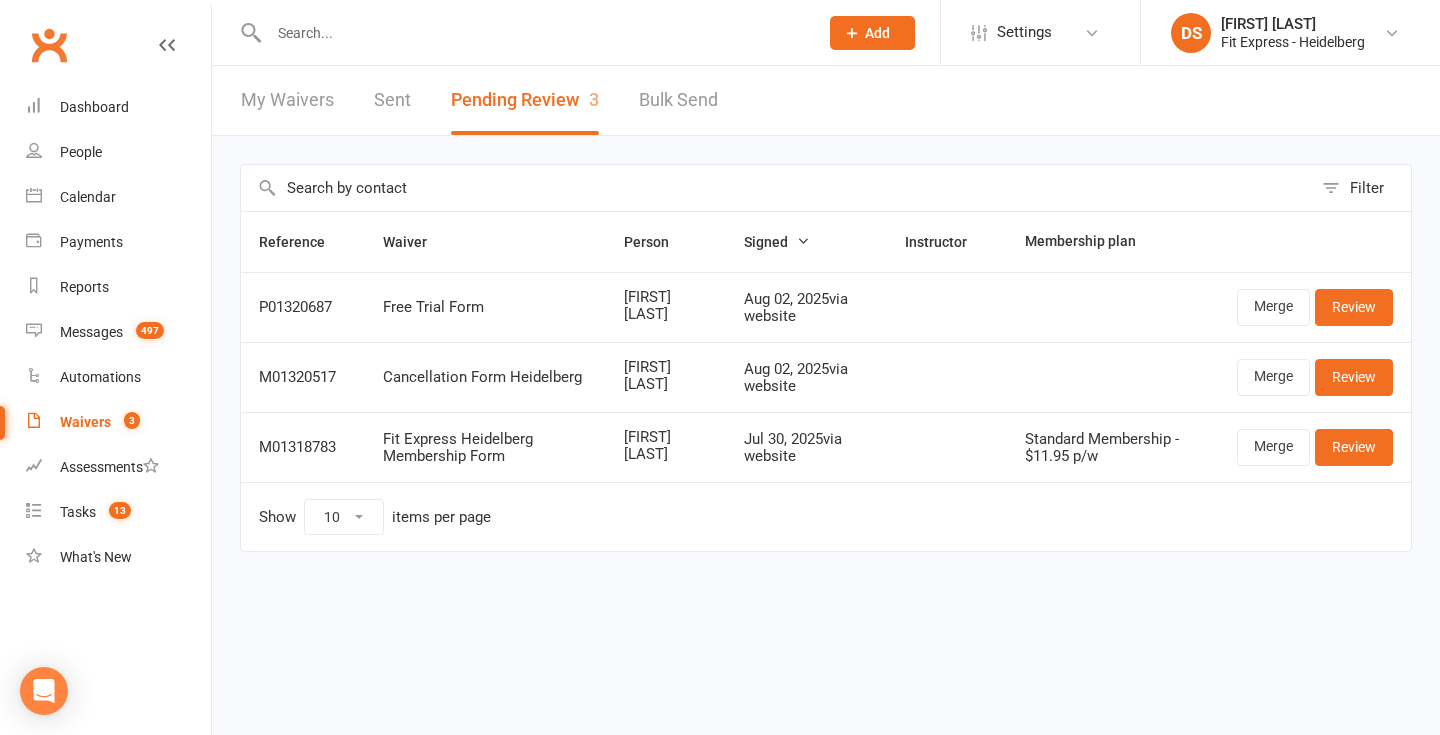 click at bounding box center [522, 32] 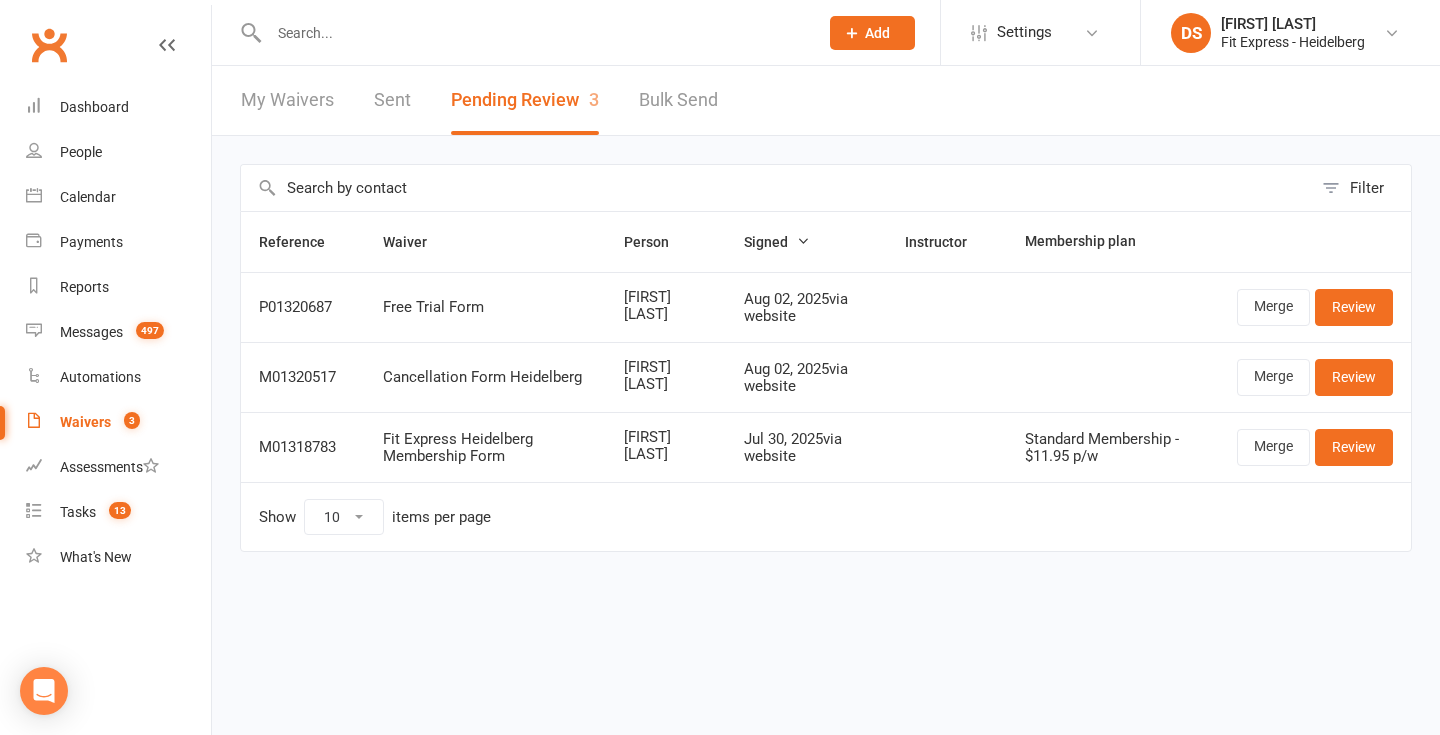 click at bounding box center (533, 33) 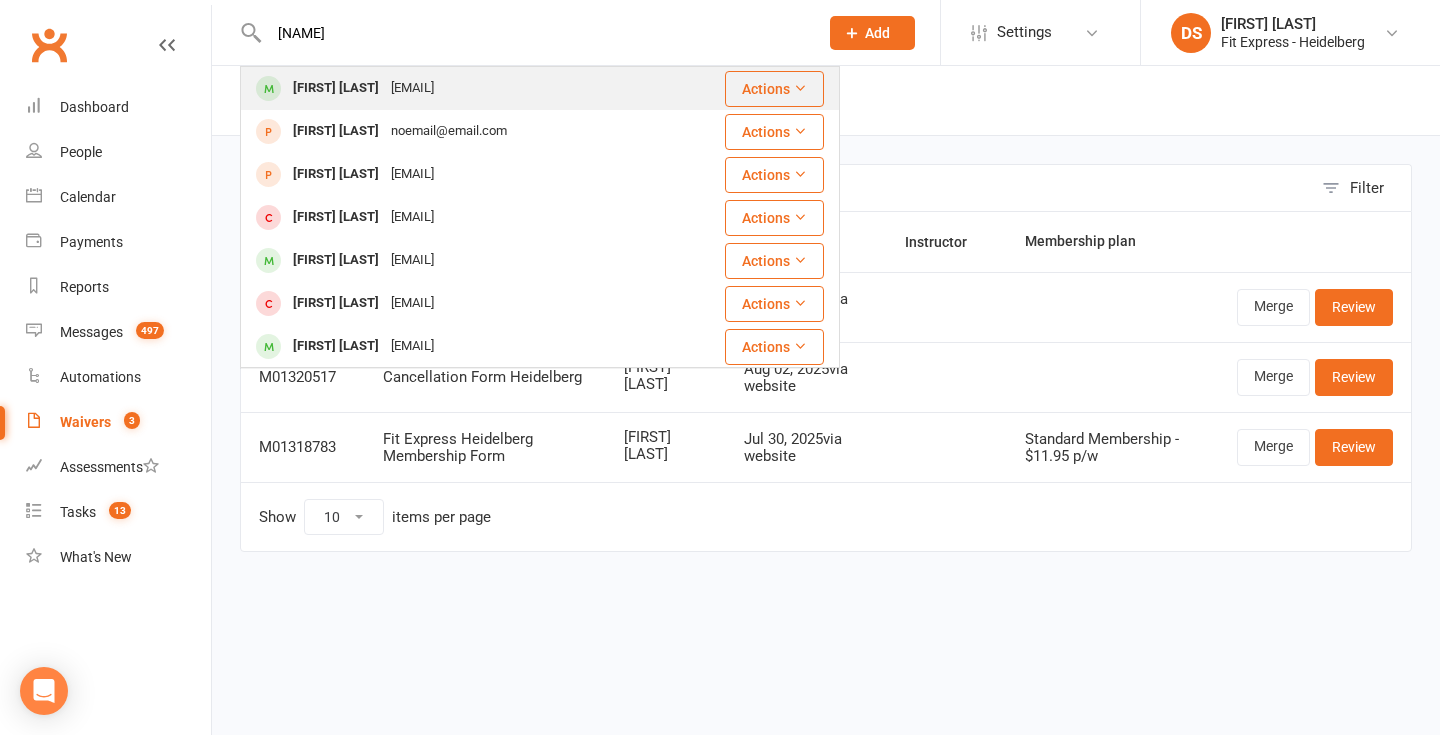 type on "giancarlo" 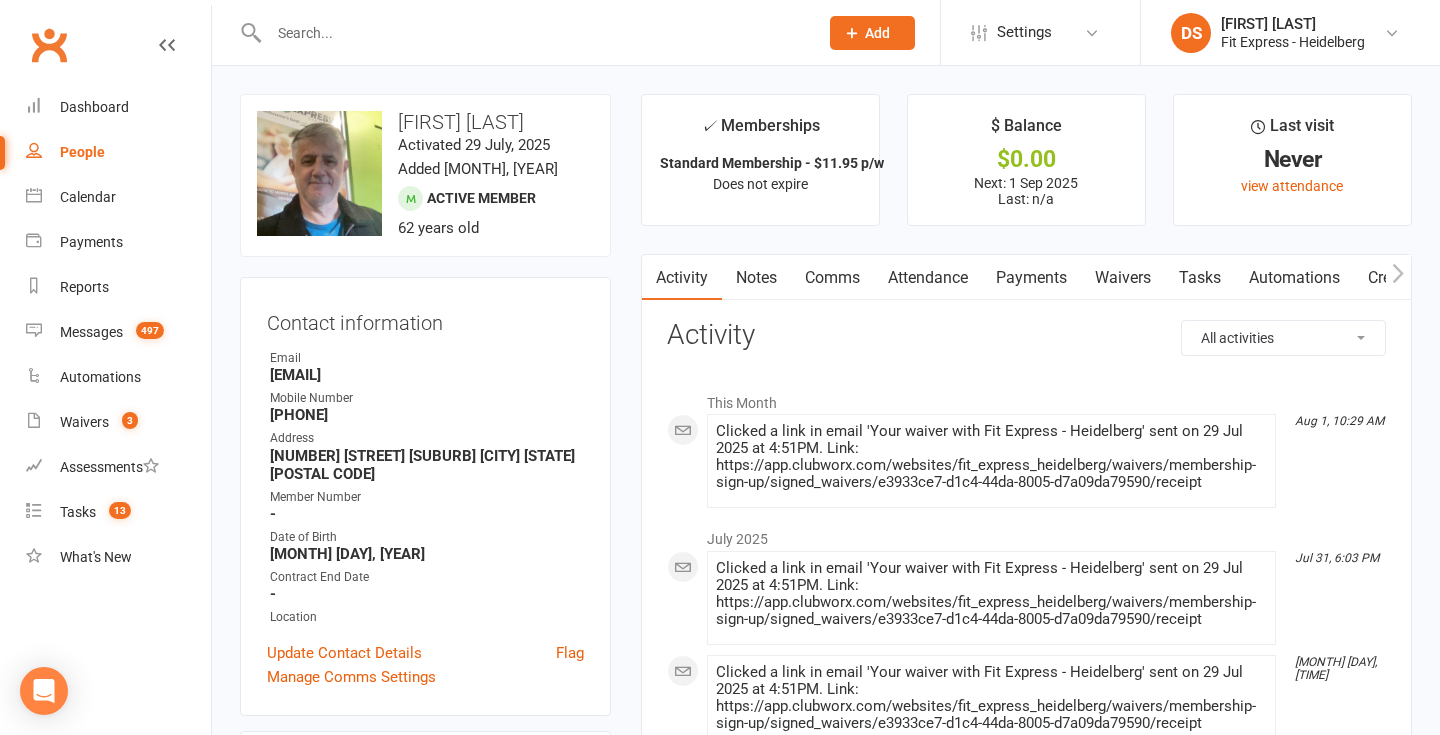 click on "Payments" at bounding box center [1031, 278] 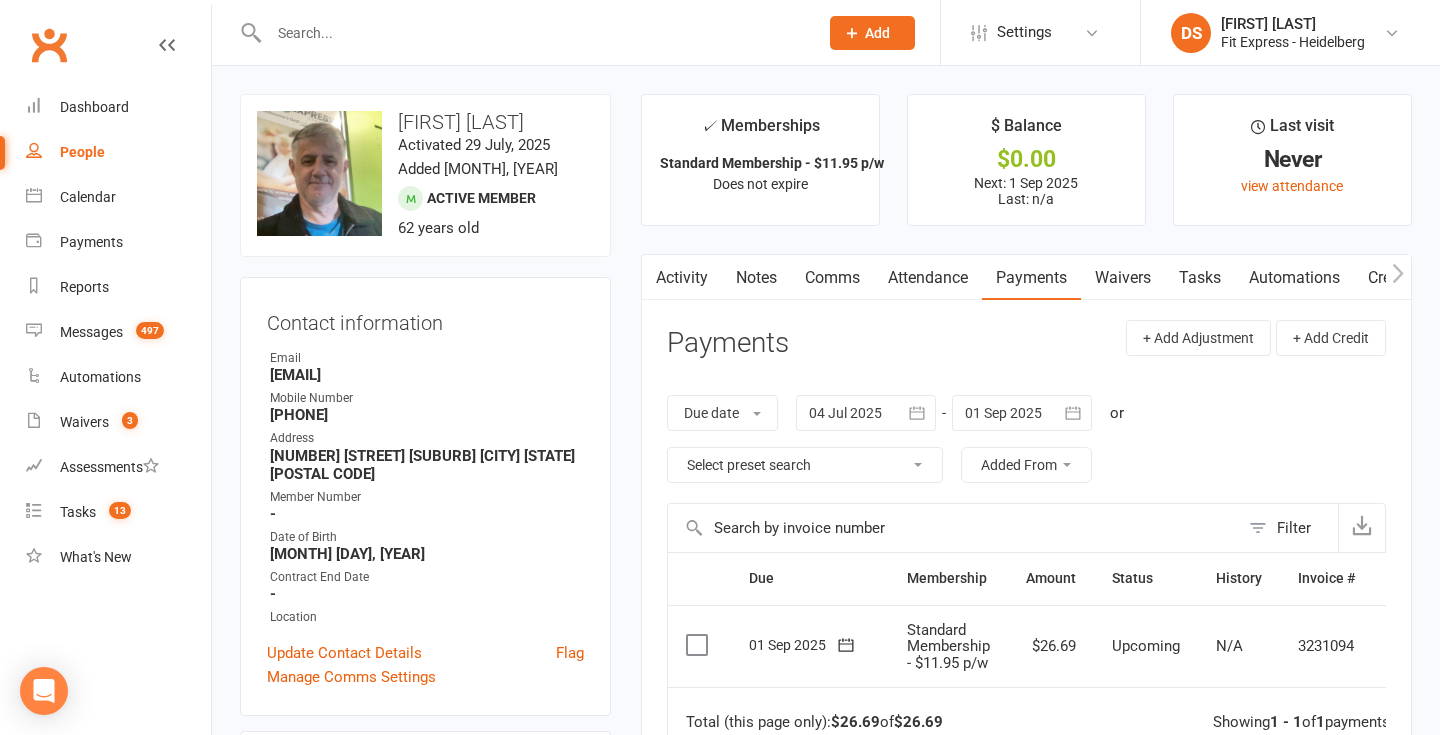 scroll, scrollTop: 134, scrollLeft: 0, axis: vertical 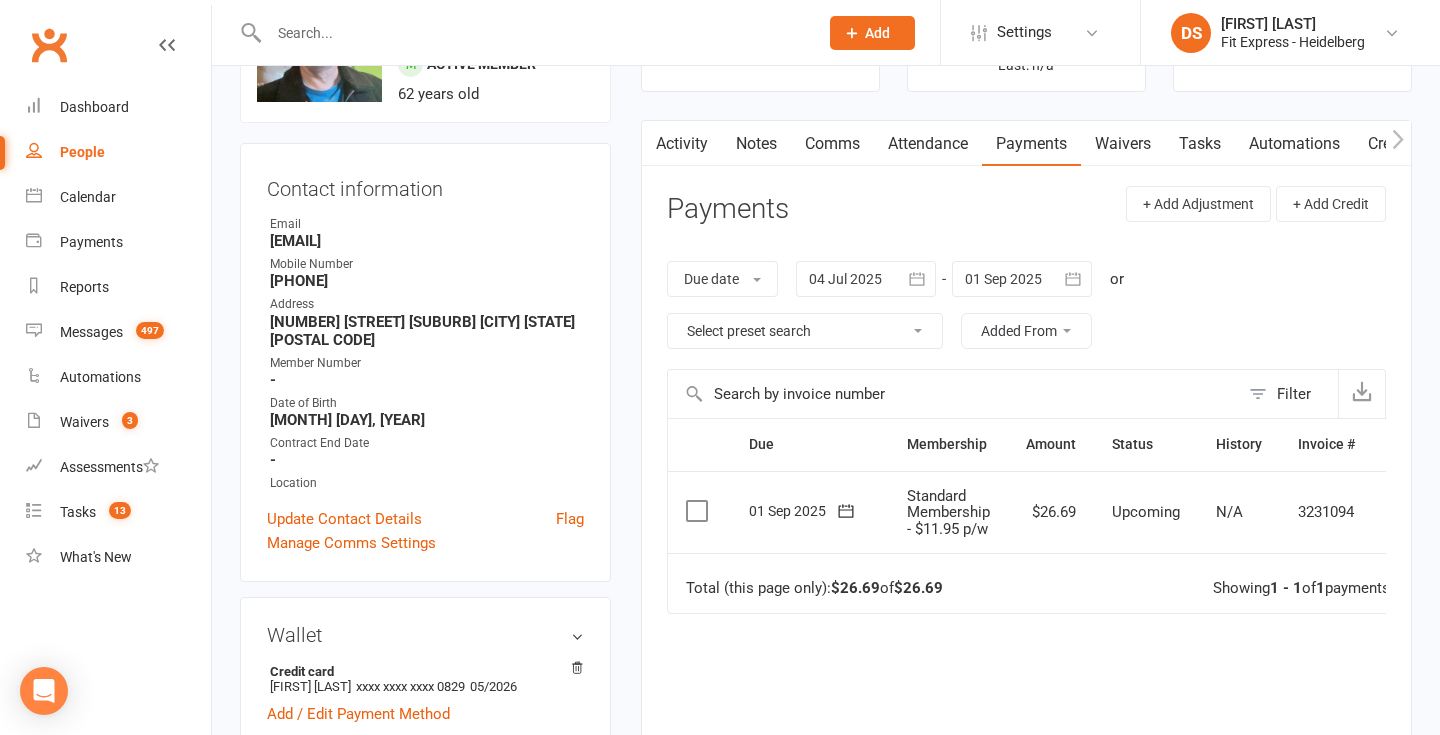 click at bounding box center [1022, 279] 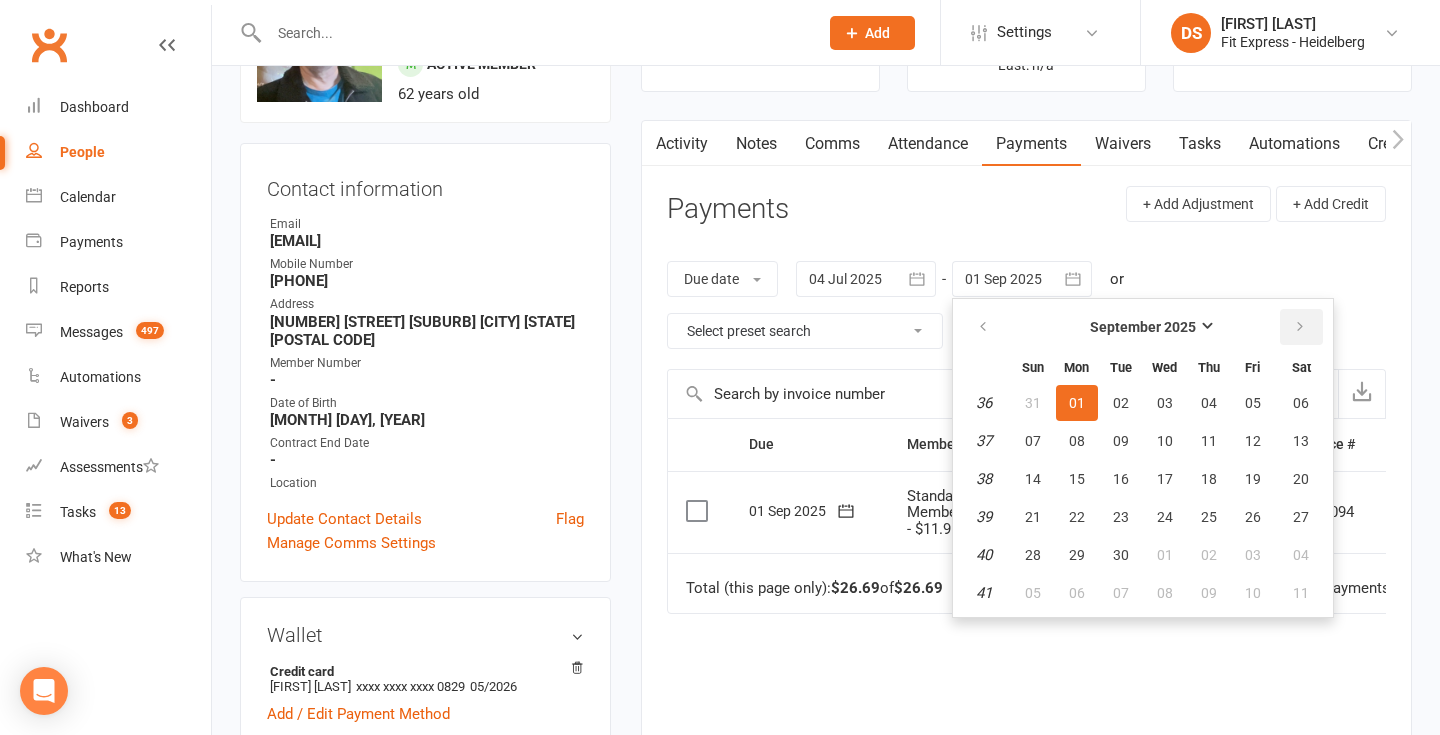 click at bounding box center [1300, 327] 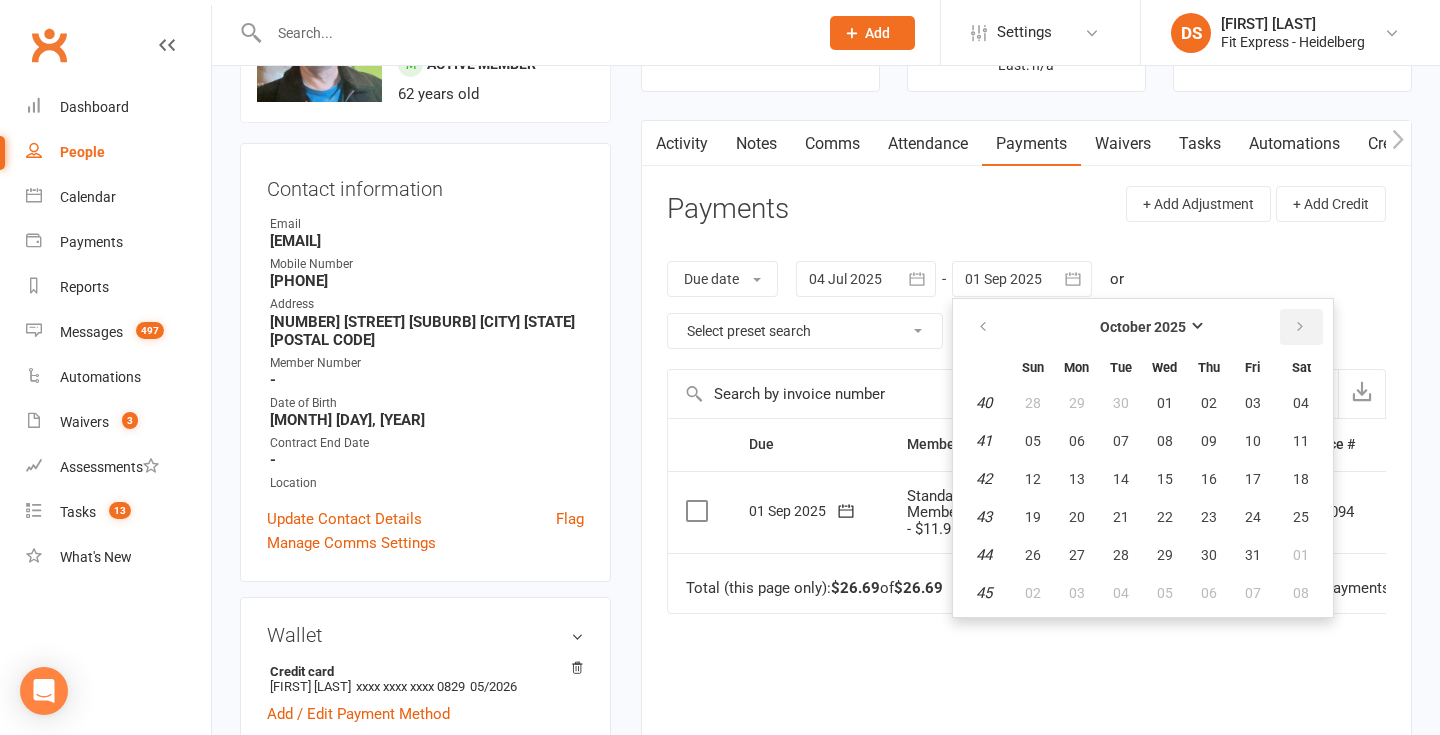 click at bounding box center [1300, 327] 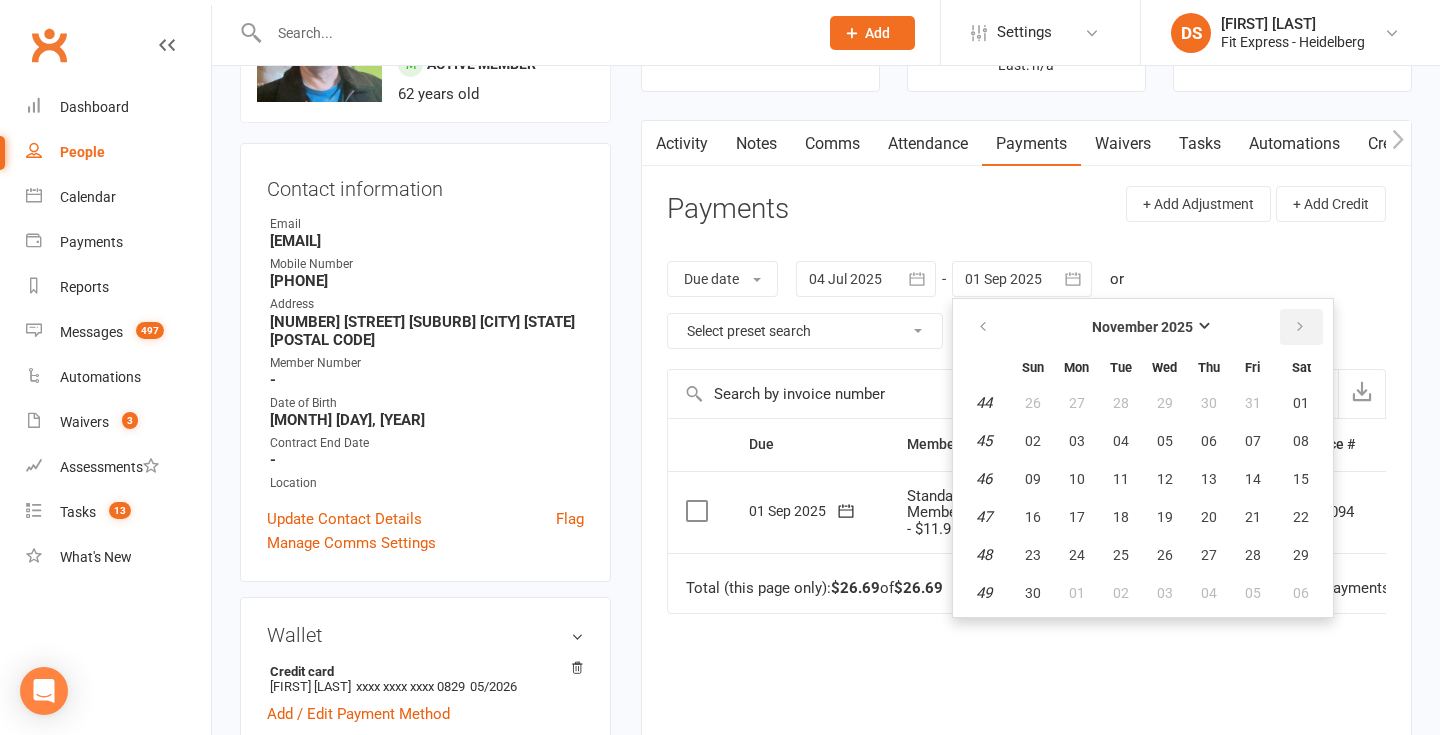 click at bounding box center (1300, 327) 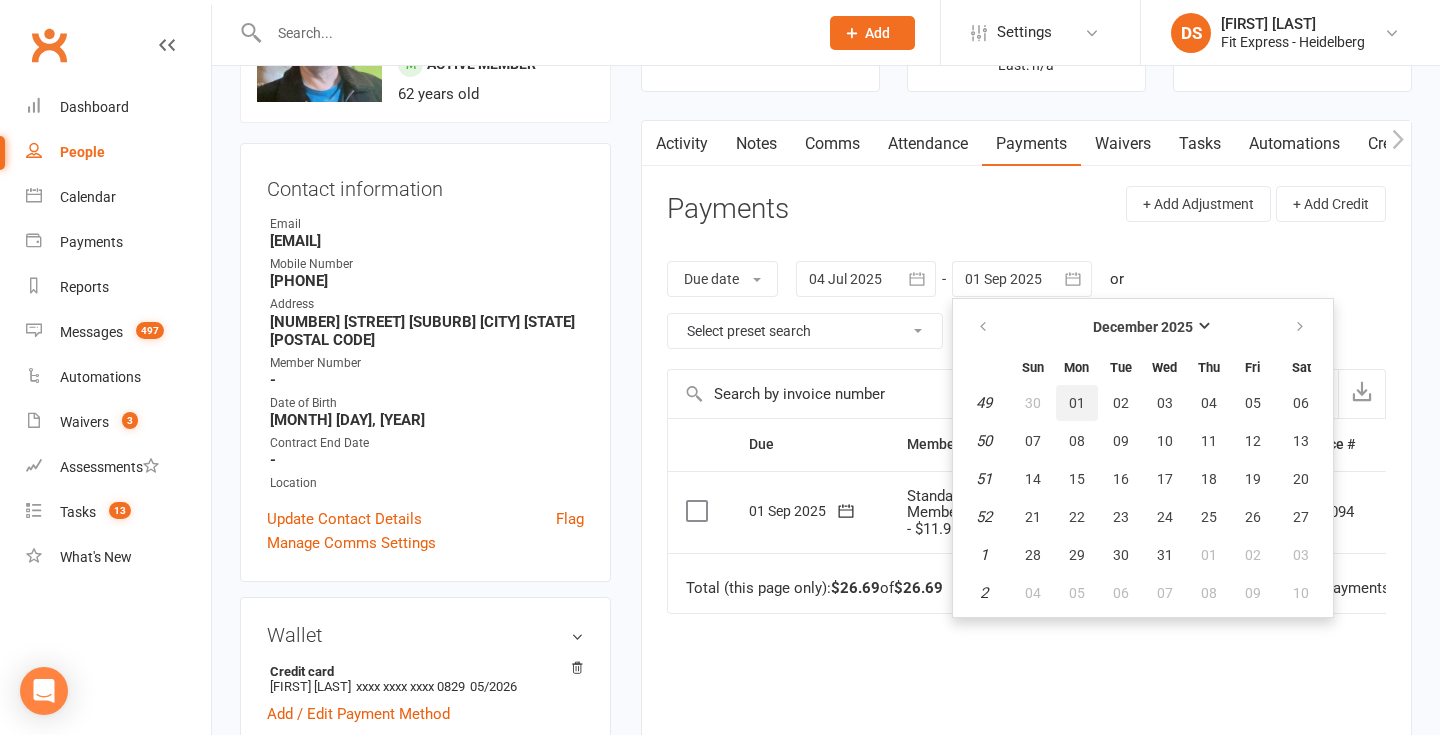click on "01" at bounding box center (1077, 403) 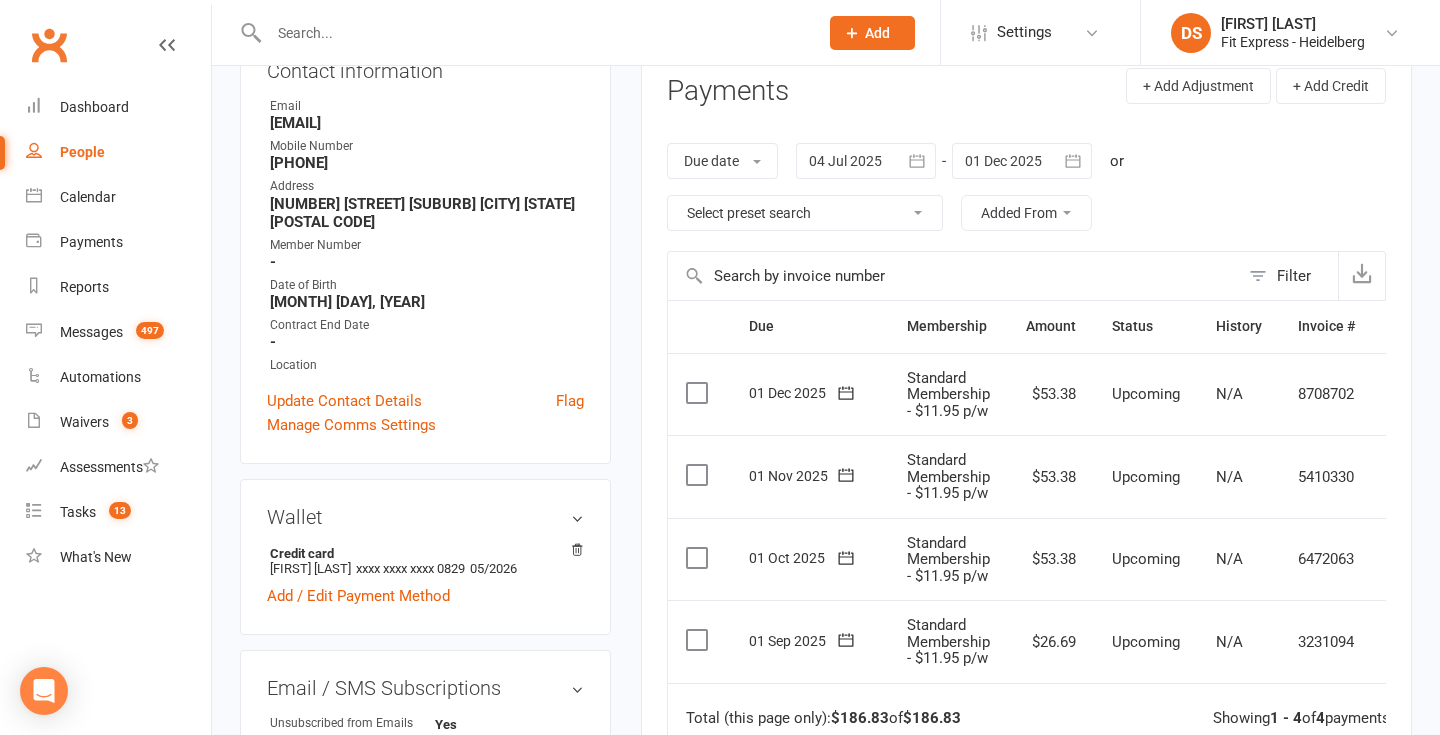 scroll, scrollTop: 0, scrollLeft: 0, axis: both 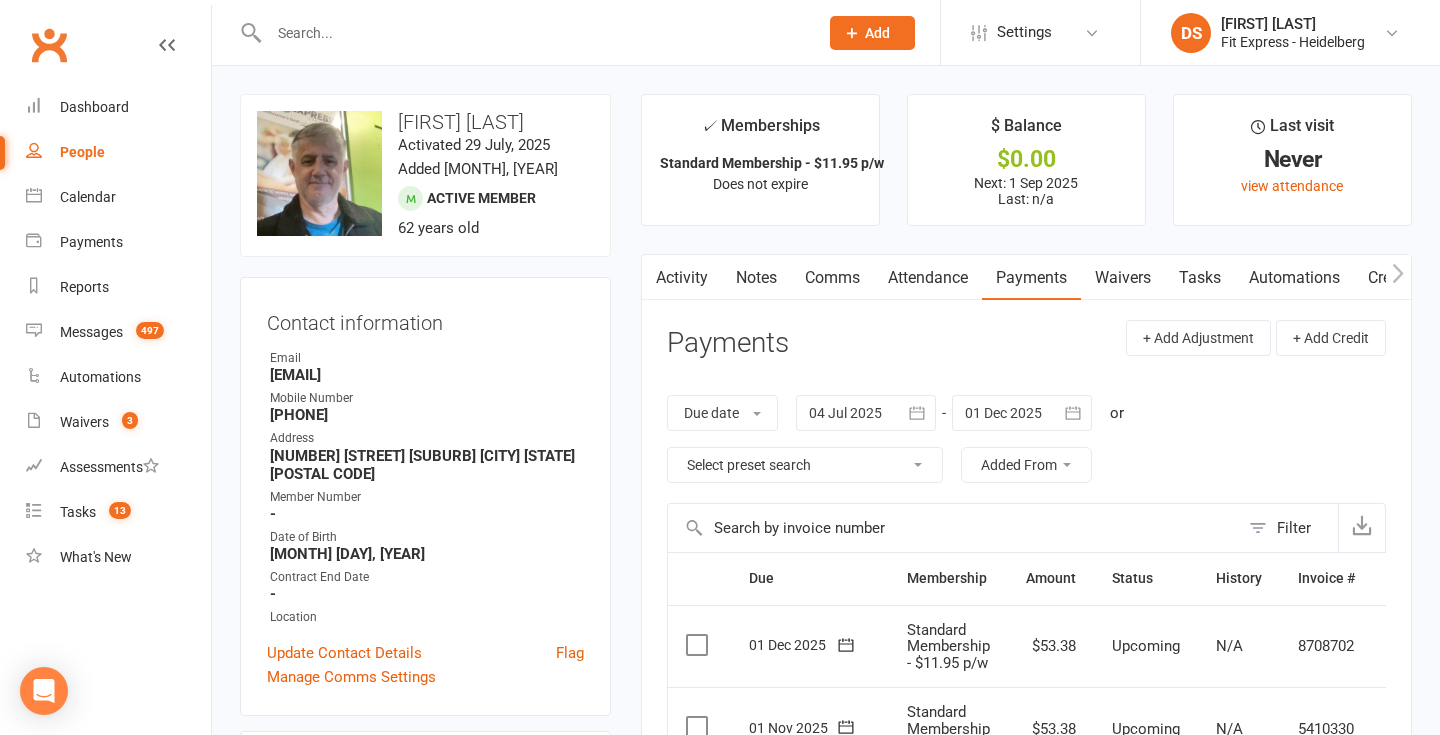 click on "Clubworx" at bounding box center [49, 45] 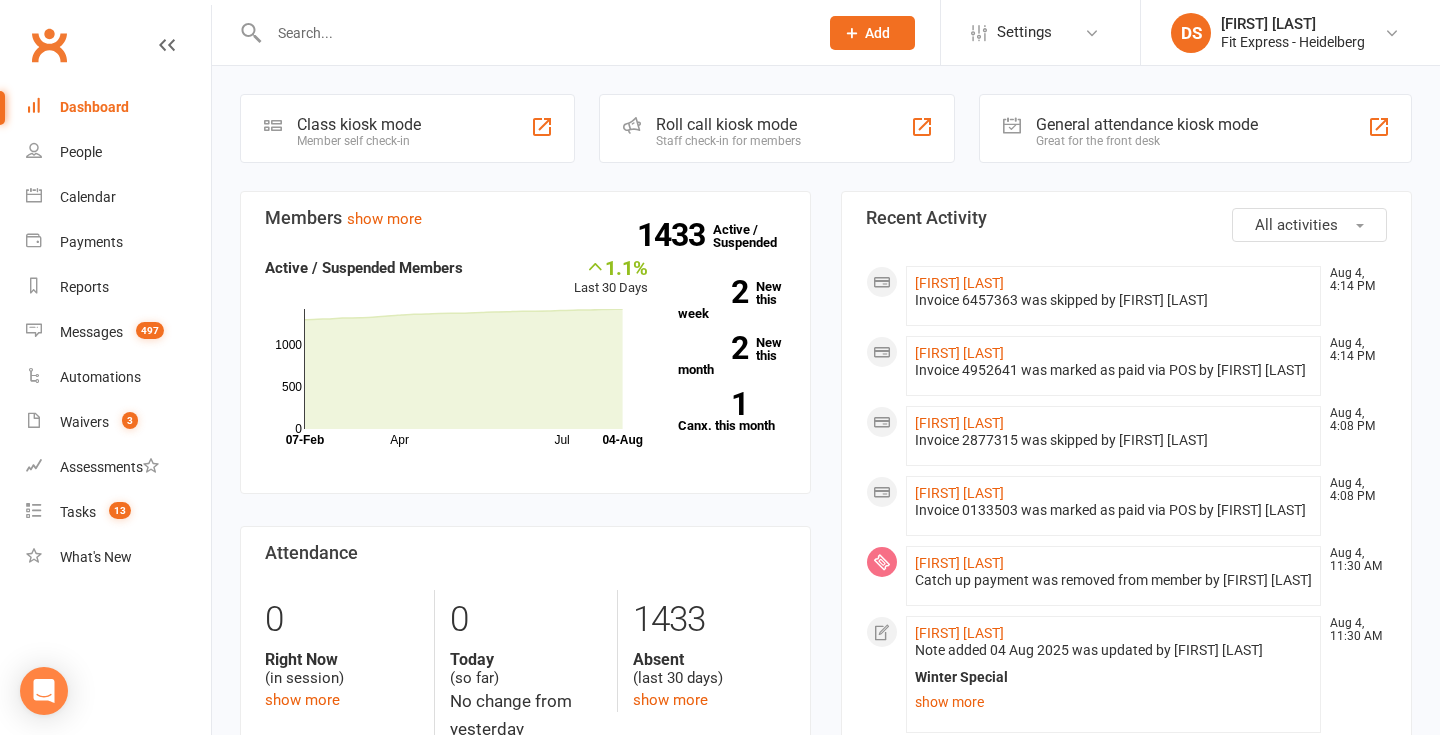 scroll, scrollTop: 0, scrollLeft: 0, axis: both 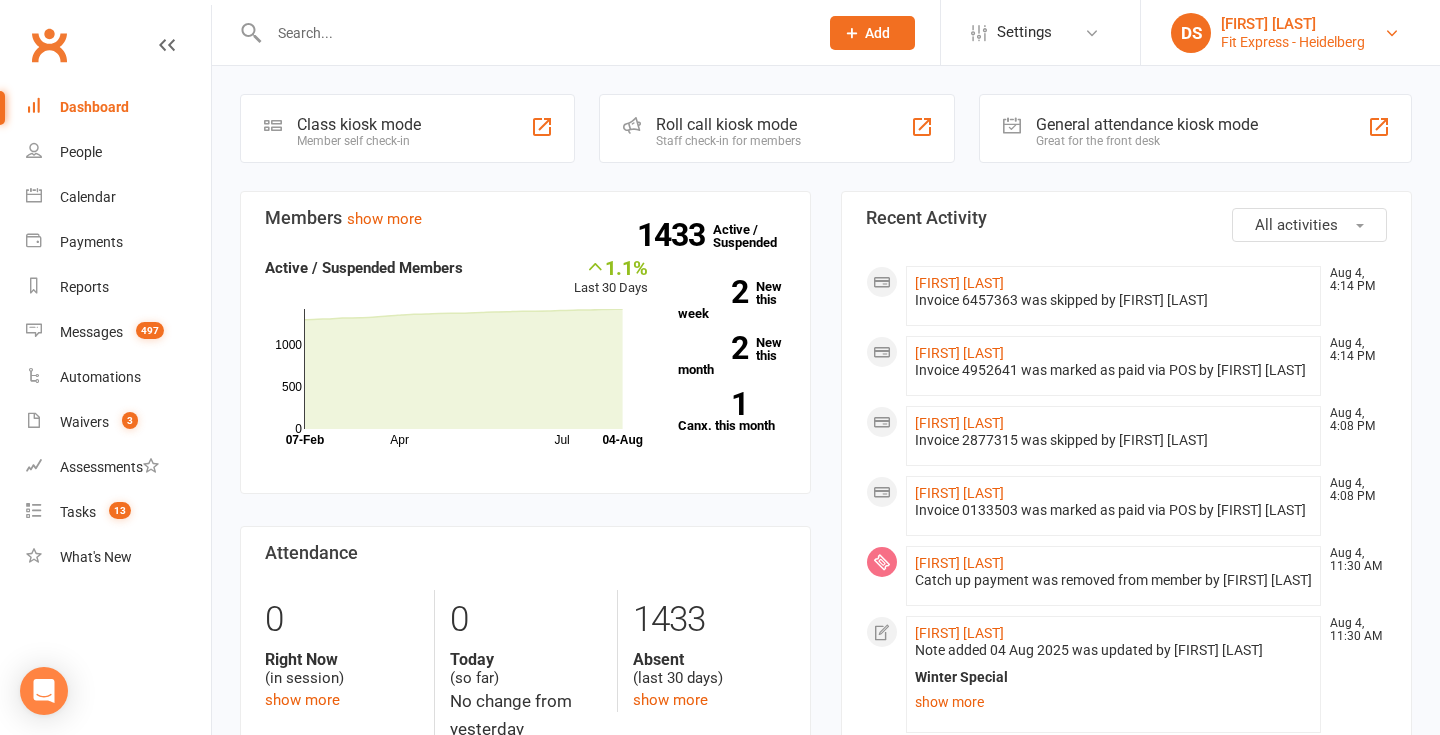click on "[FIRST] [LAST]" at bounding box center (1293, 24) 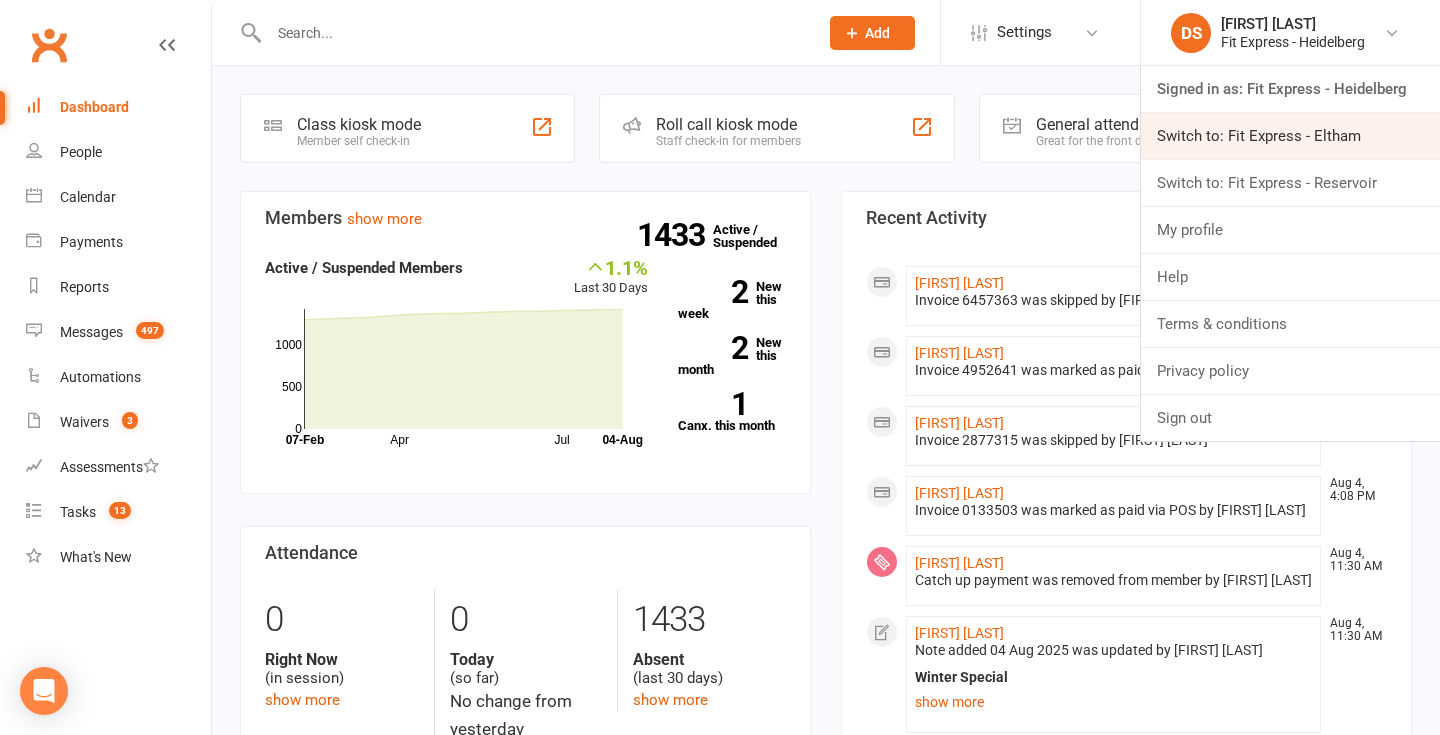 click on "Switch to: Fit Express - Eltham" at bounding box center [1290, 136] 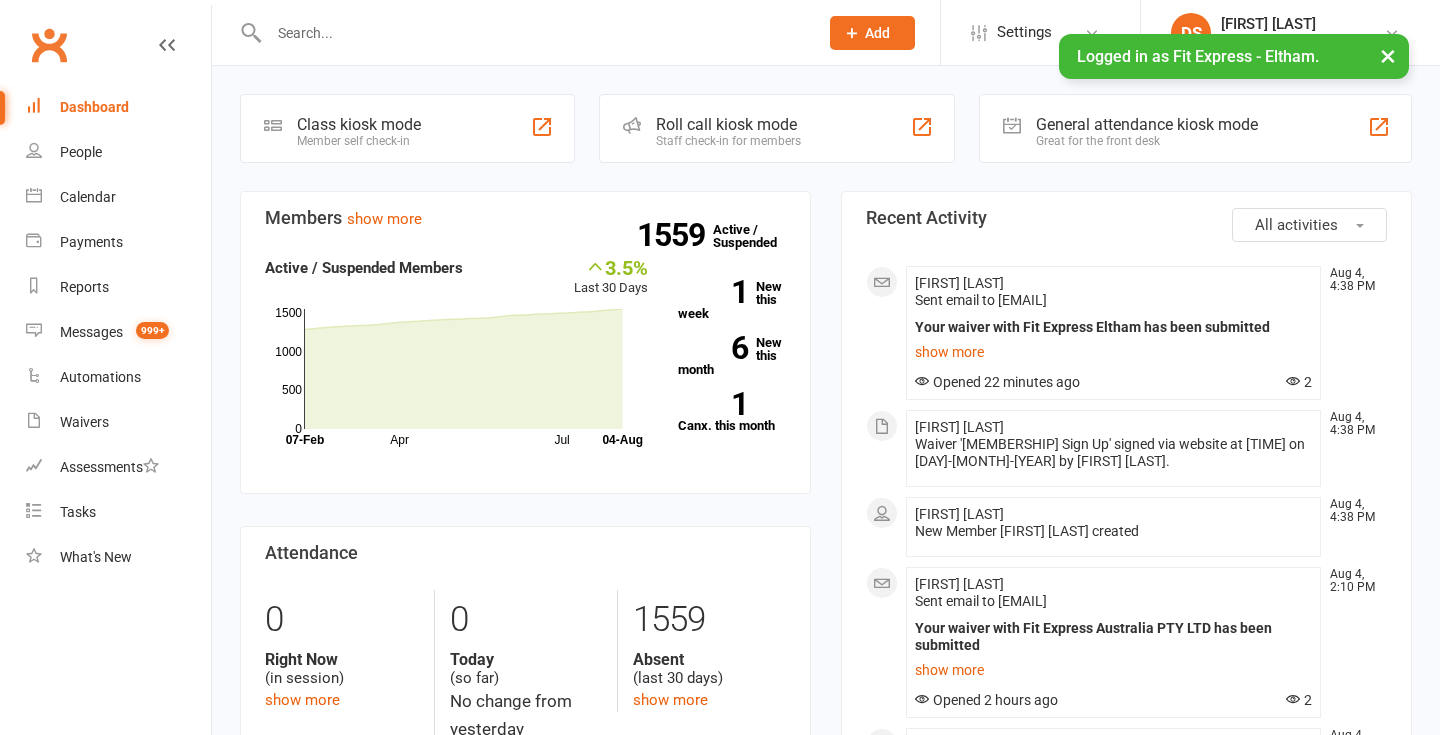 scroll, scrollTop: 0, scrollLeft: 0, axis: both 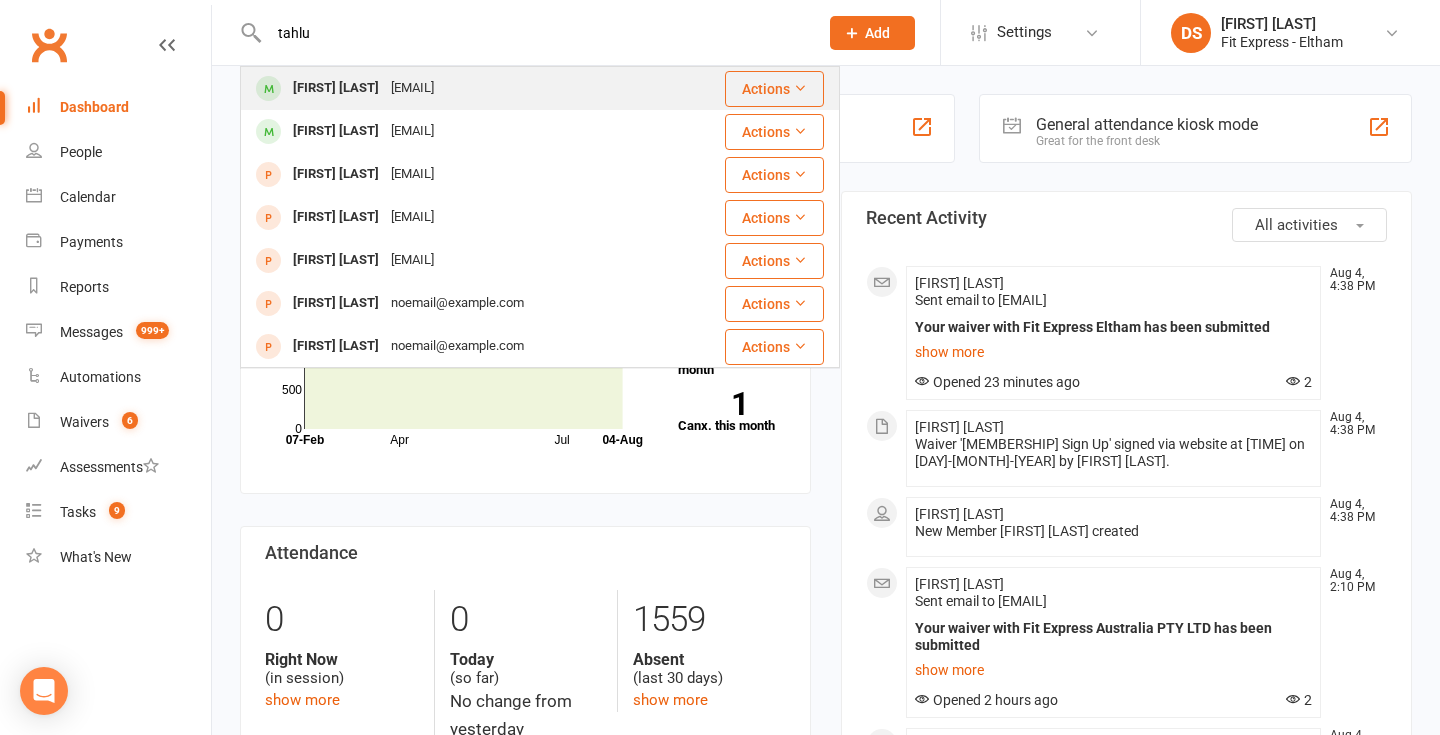 type on "tahlu" 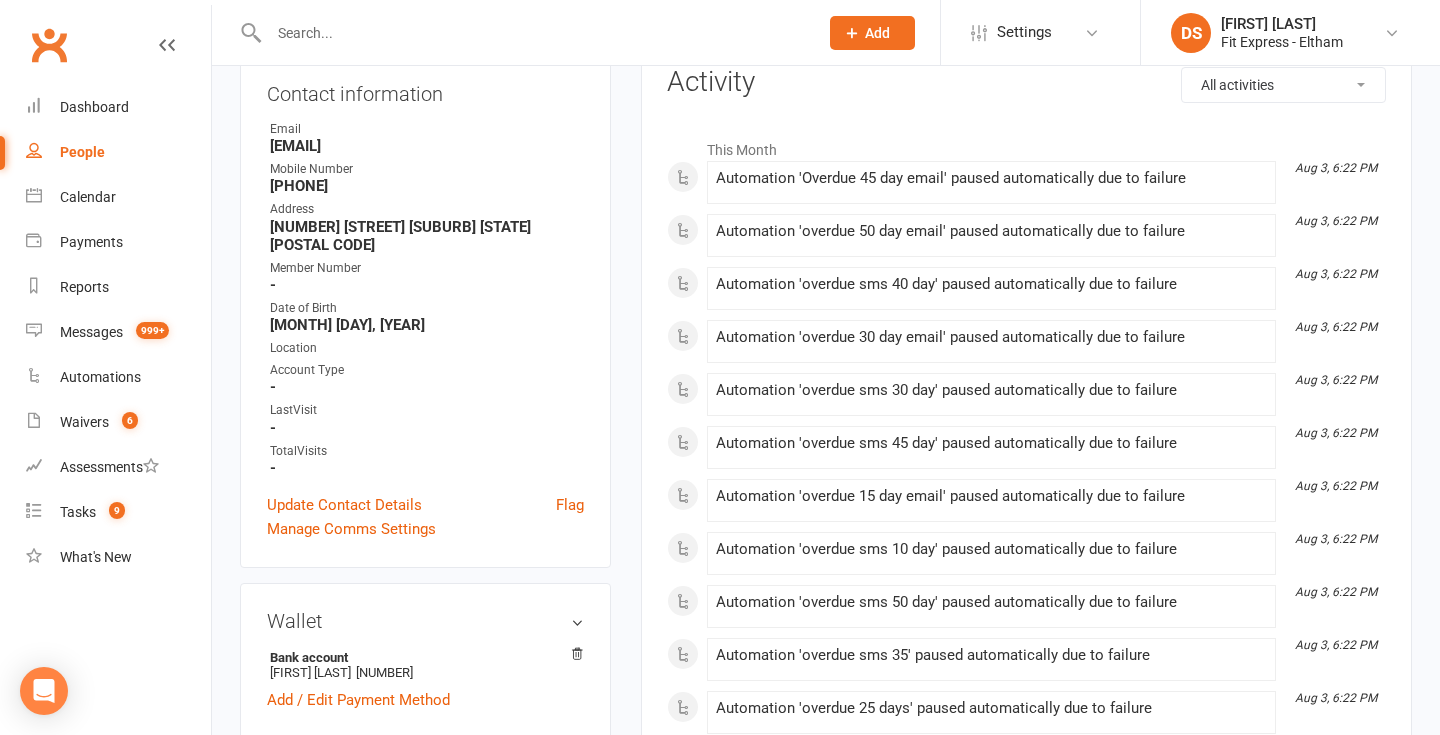 scroll, scrollTop: 0, scrollLeft: 0, axis: both 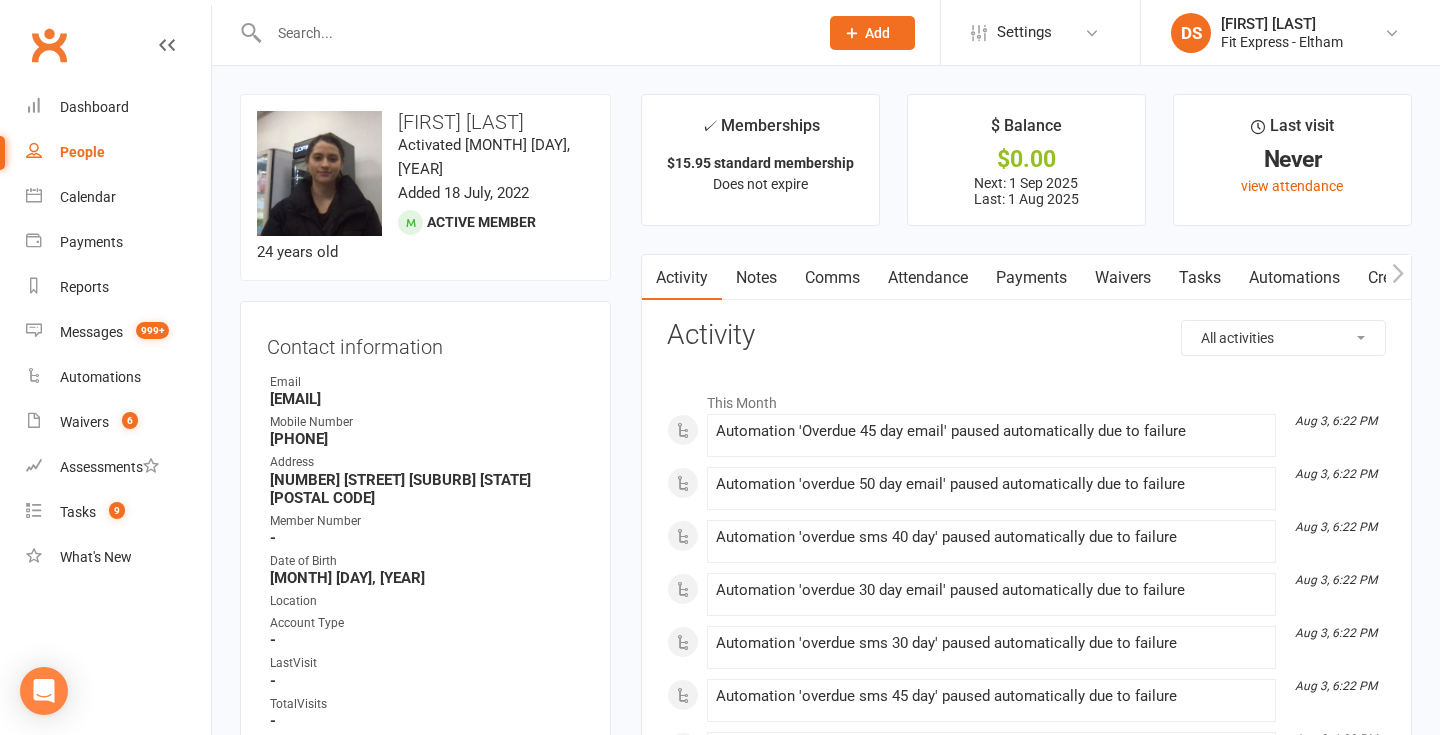 click at bounding box center (533, 33) 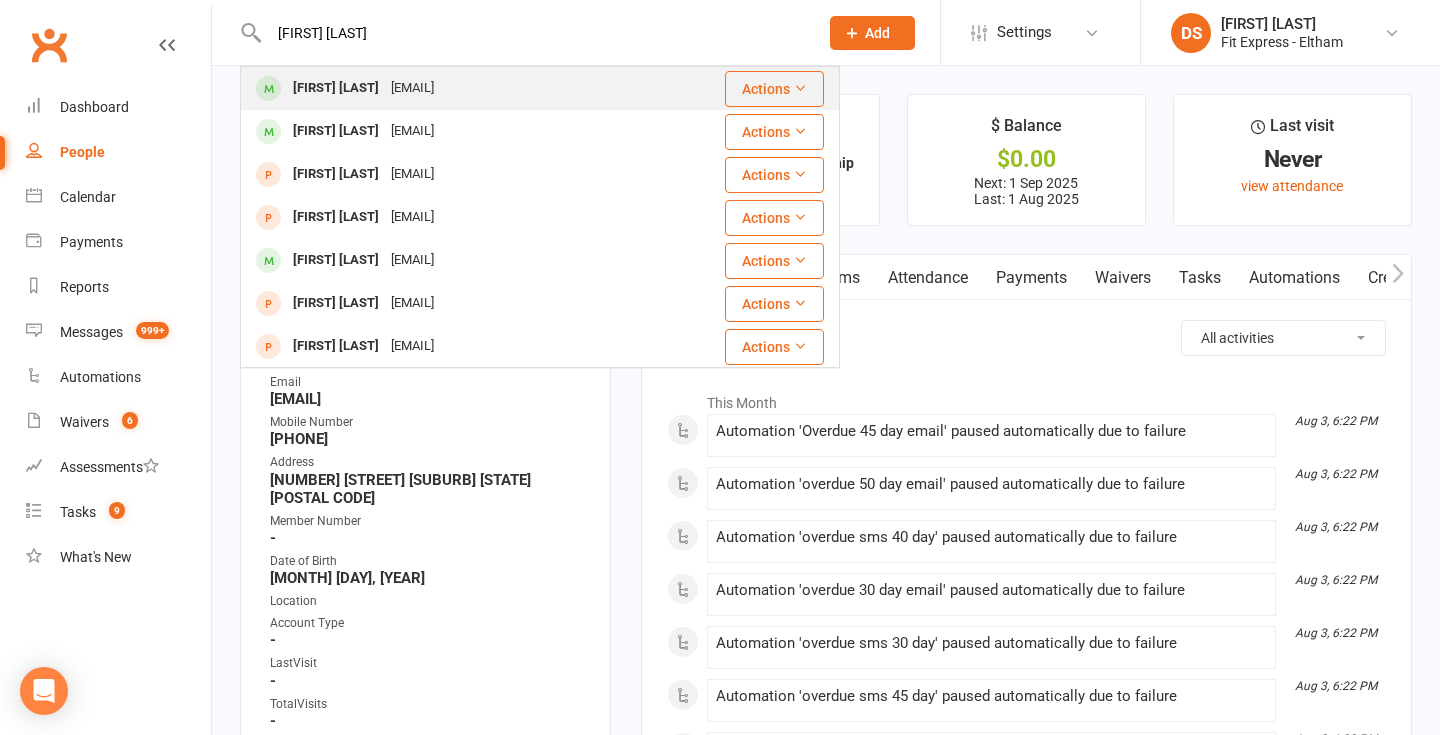 type on "luke reill" 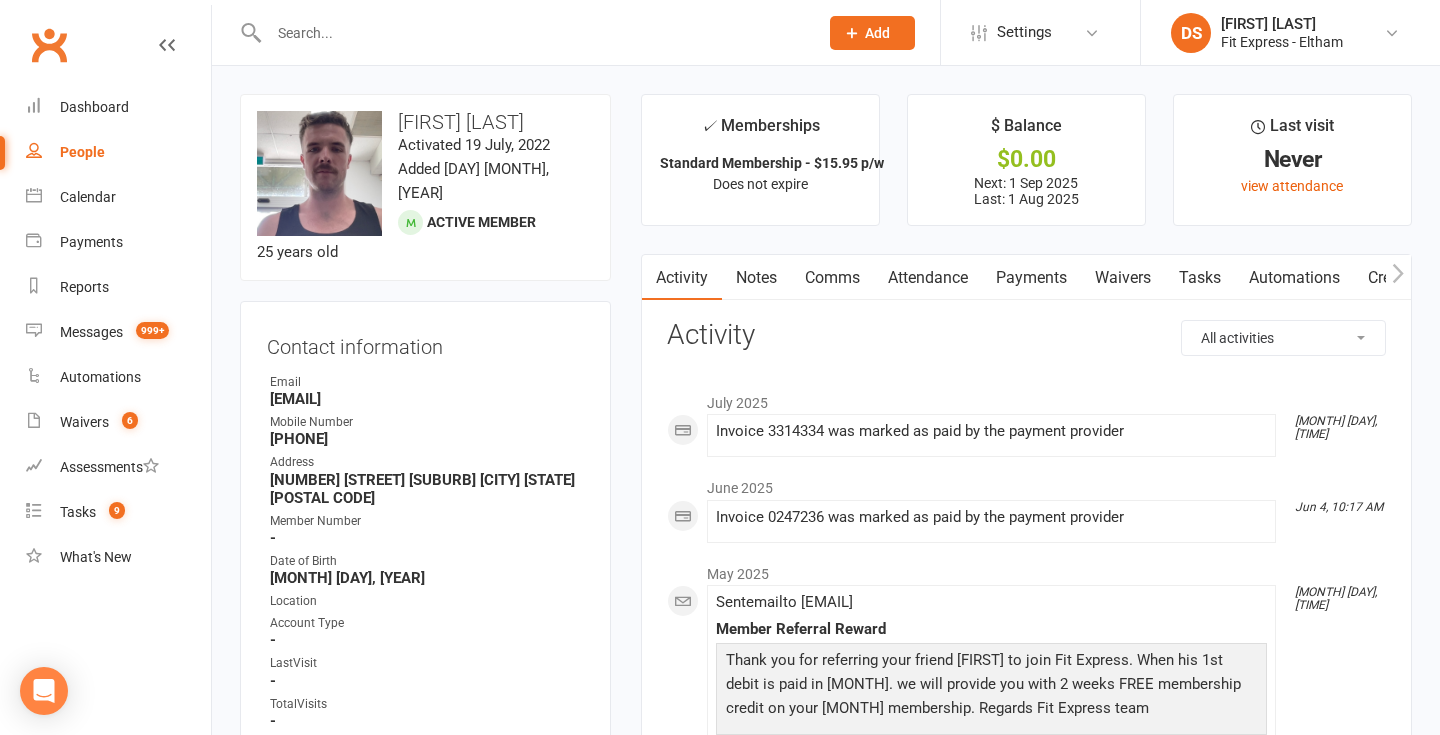 click on "Payments" at bounding box center (1031, 278) 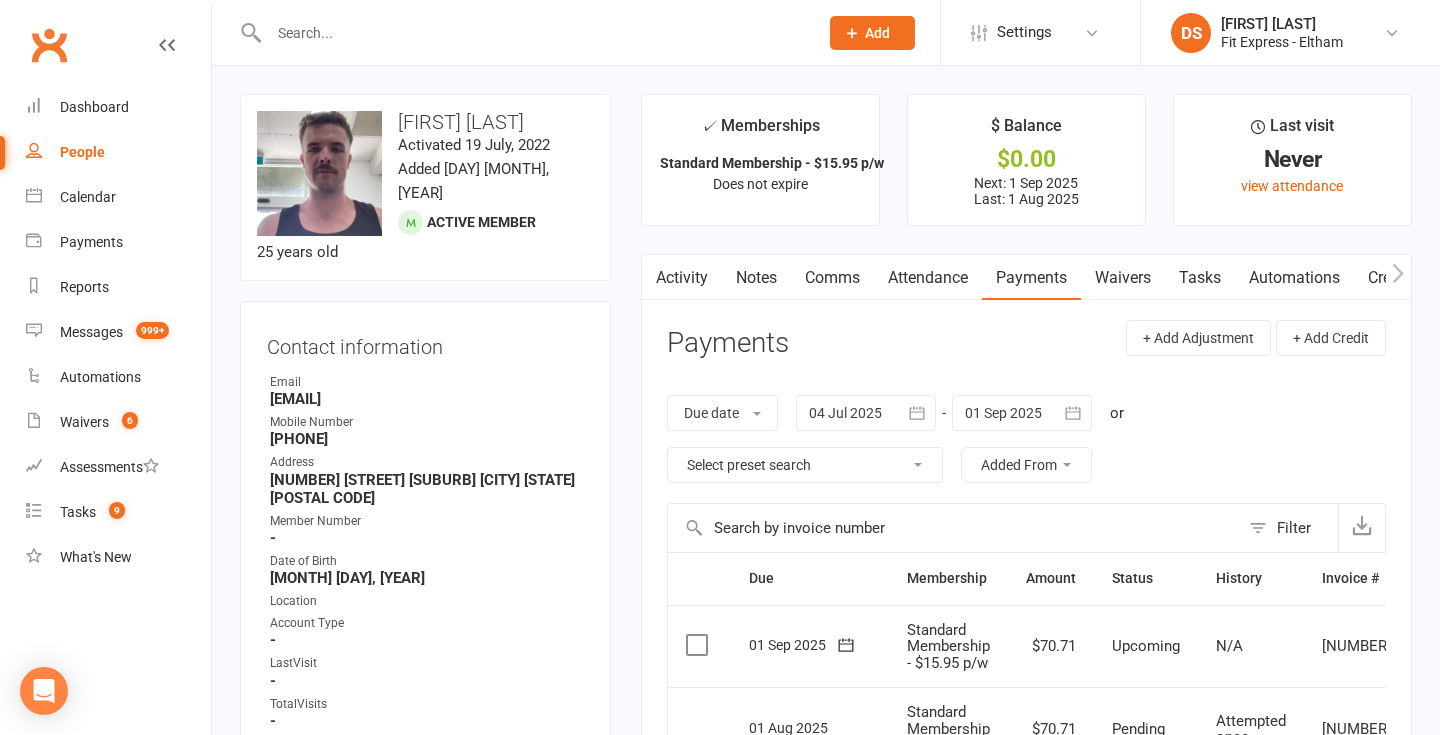 click on "Waivers" at bounding box center [1123, 278] 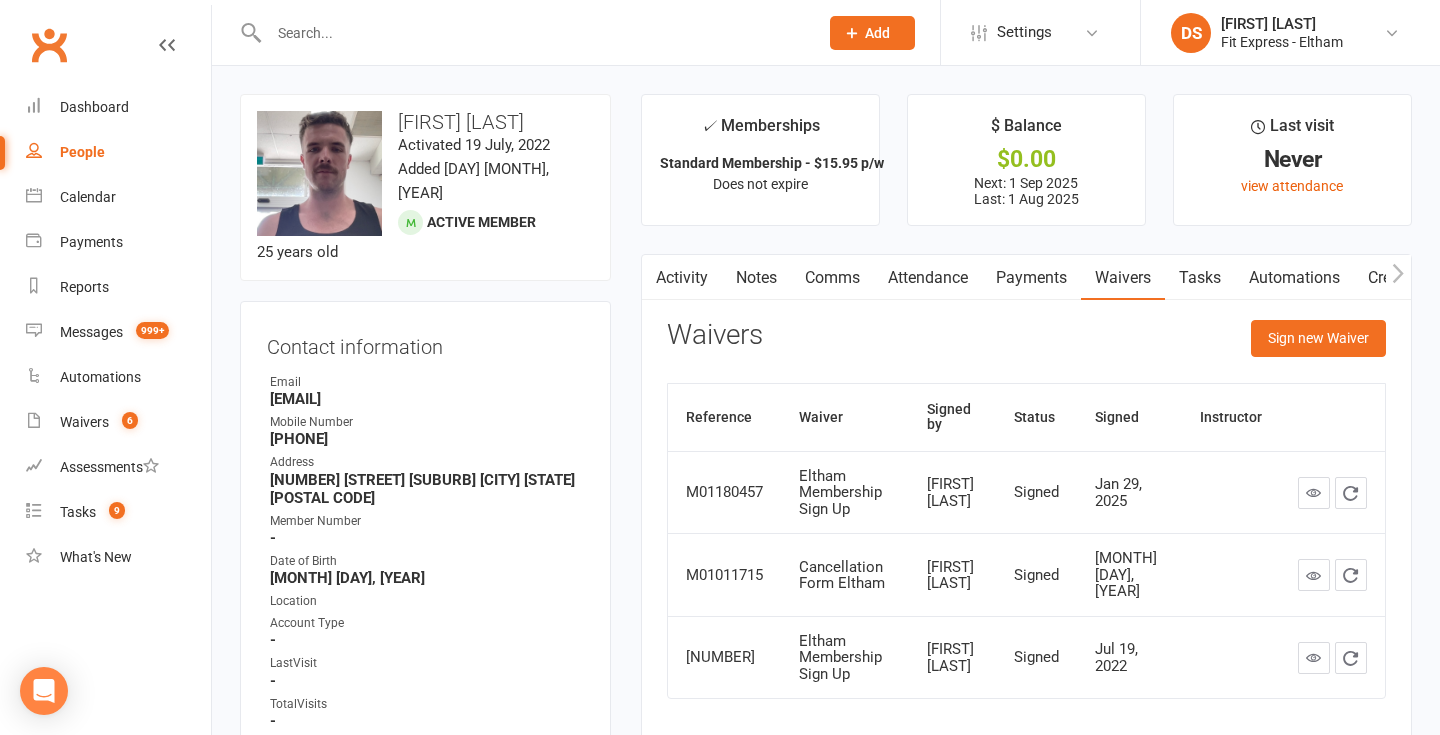 click at bounding box center [533, 33] 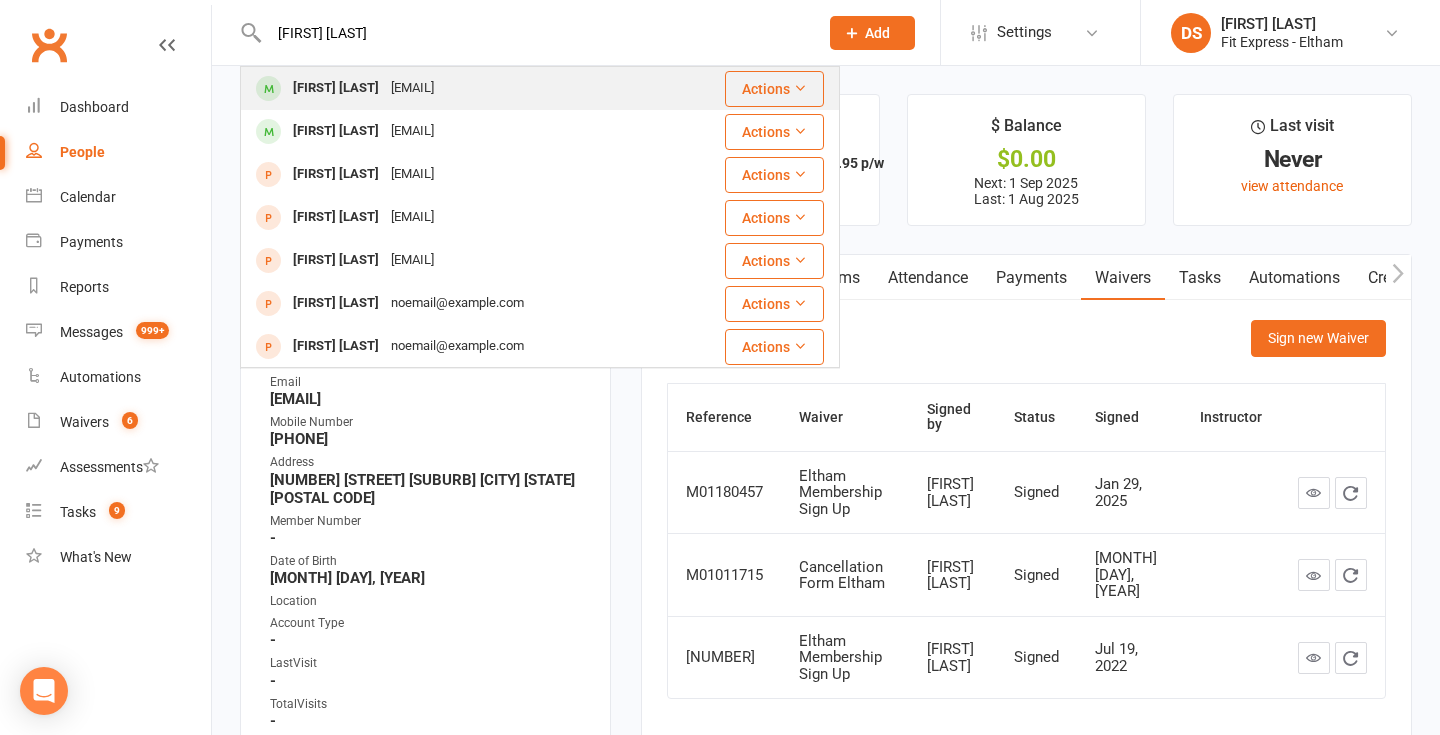 type on "tahlu rei" 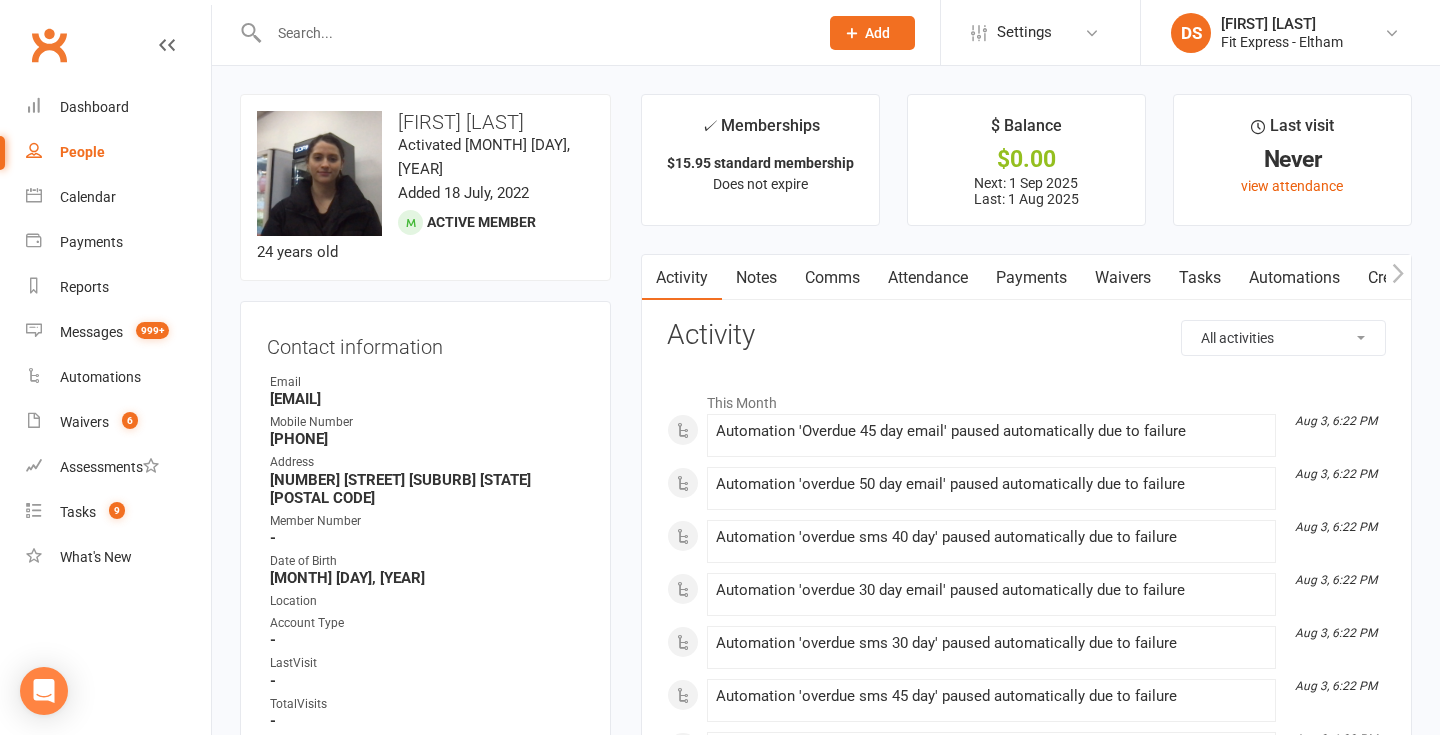 click on "Waivers" at bounding box center (1123, 278) 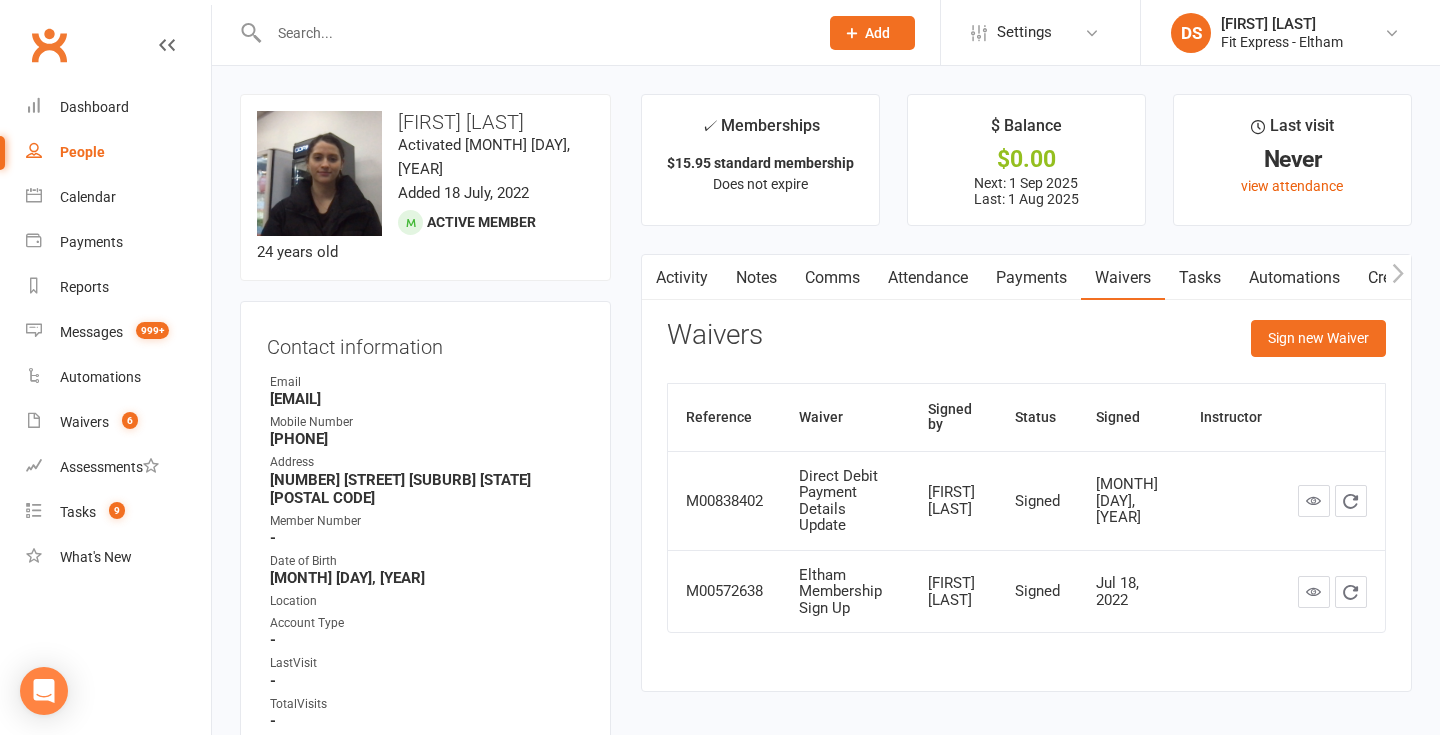 click at bounding box center (533, 33) 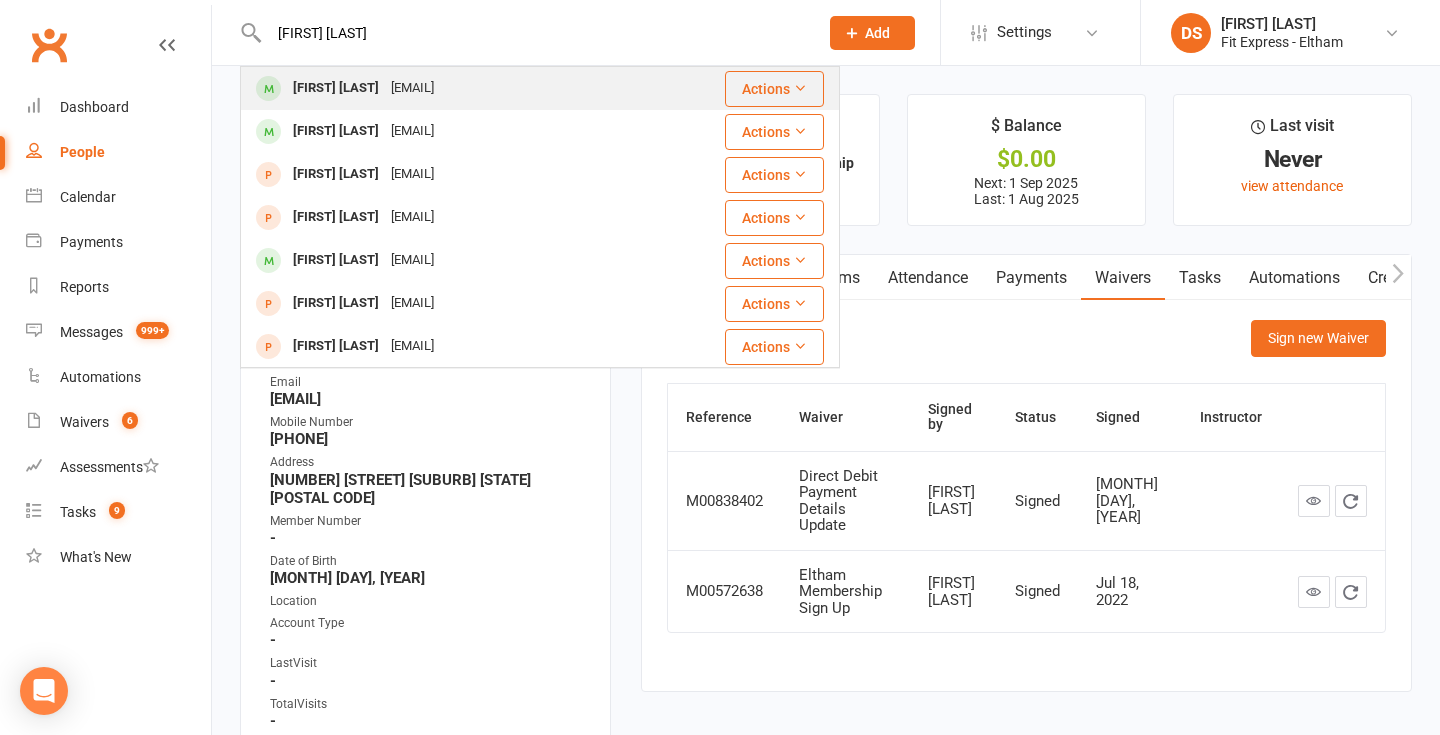 type on "luke reill" 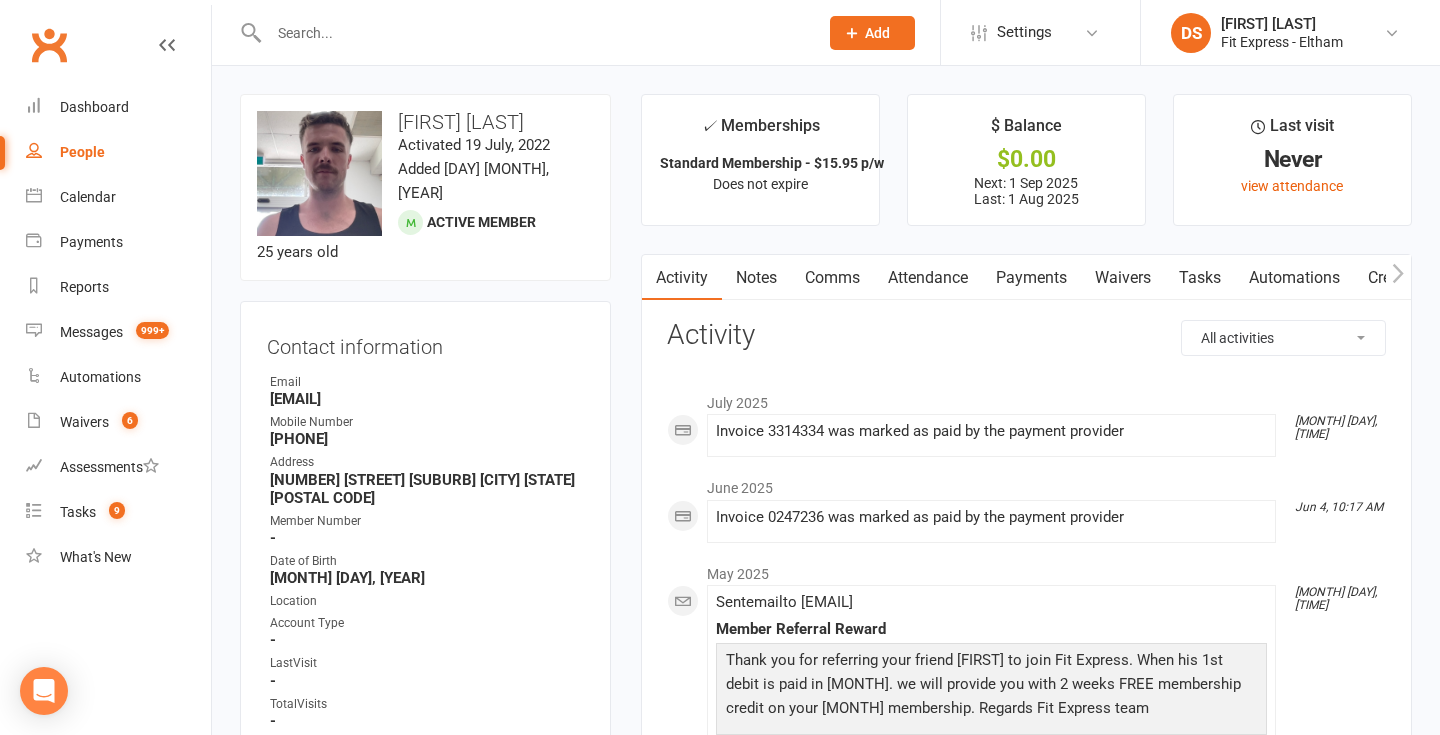 click on "Payments" at bounding box center [1031, 278] 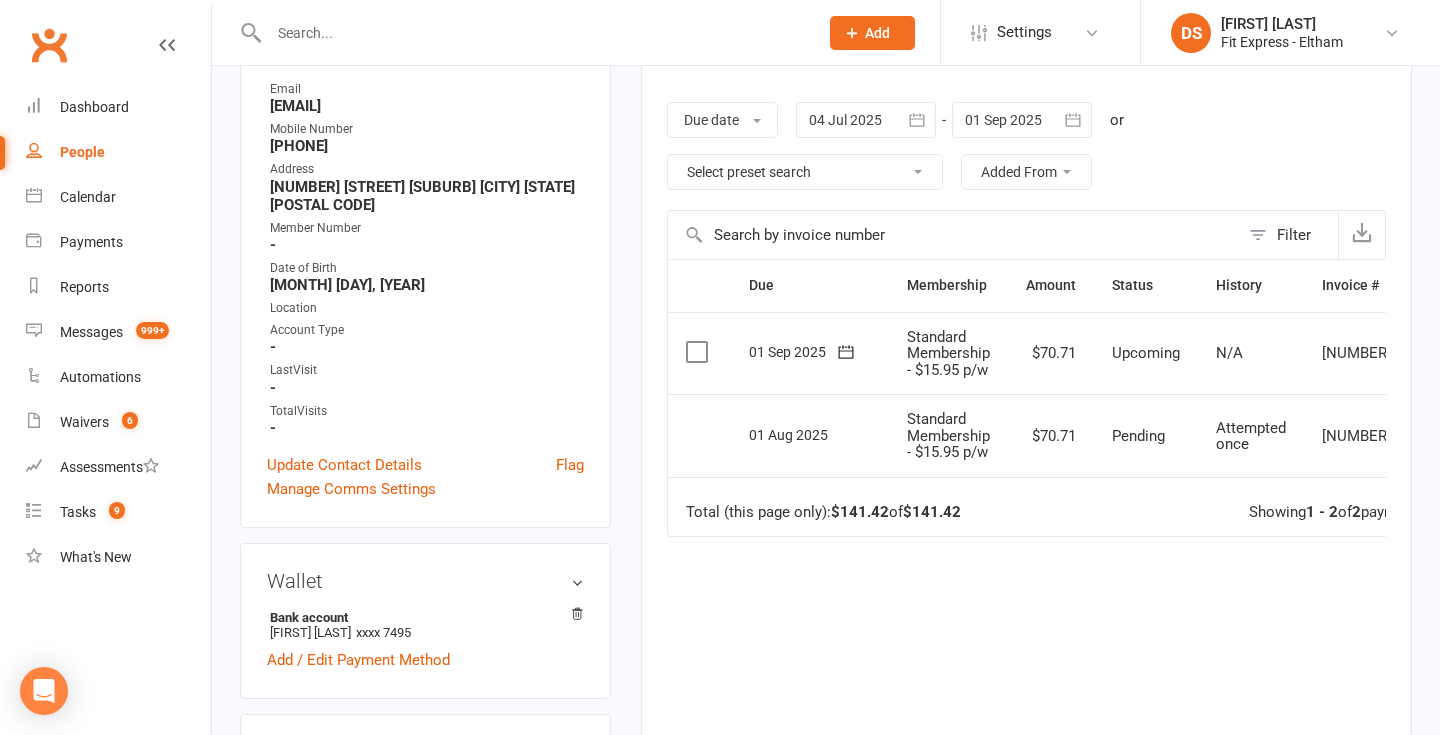 scroll, scrollTop: 0, scrollLeft: 0, axis: both 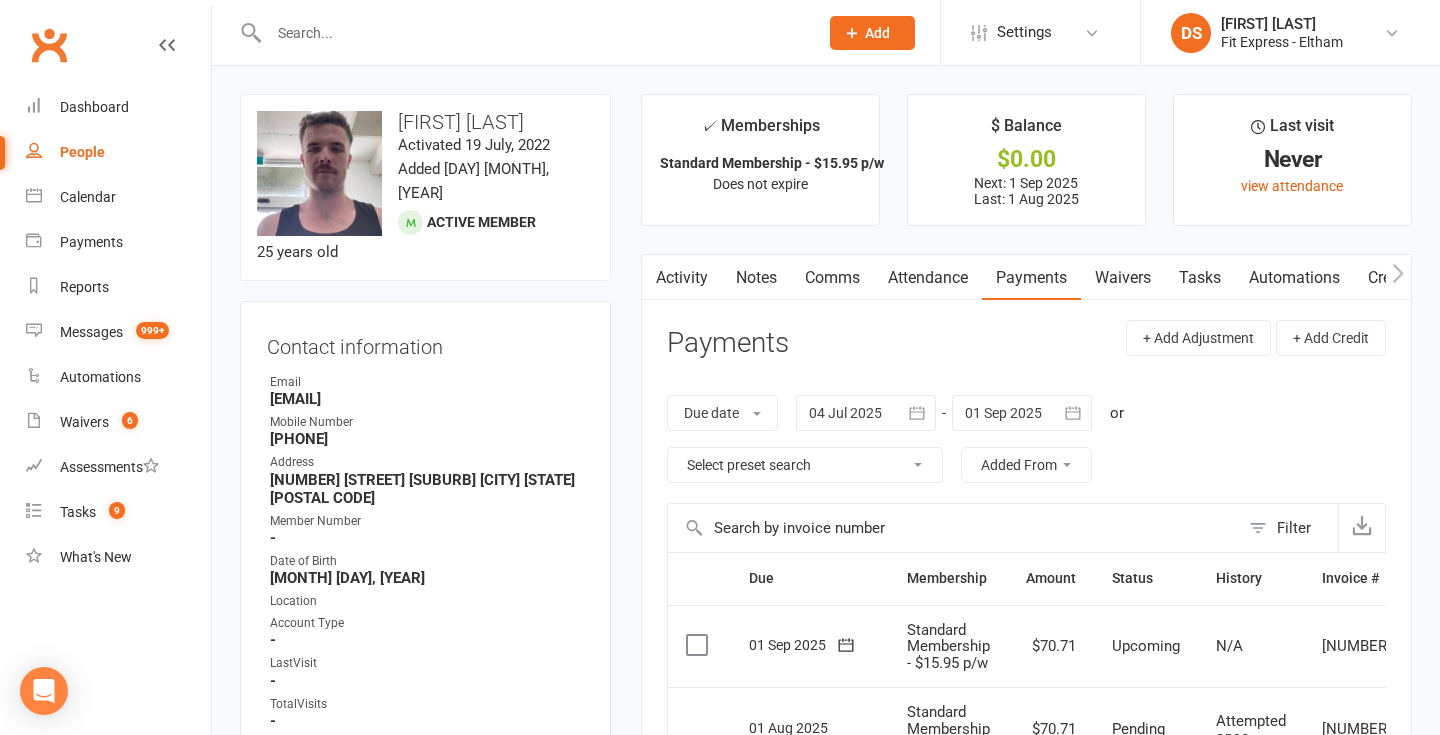 click at bounding box center [533, 33] 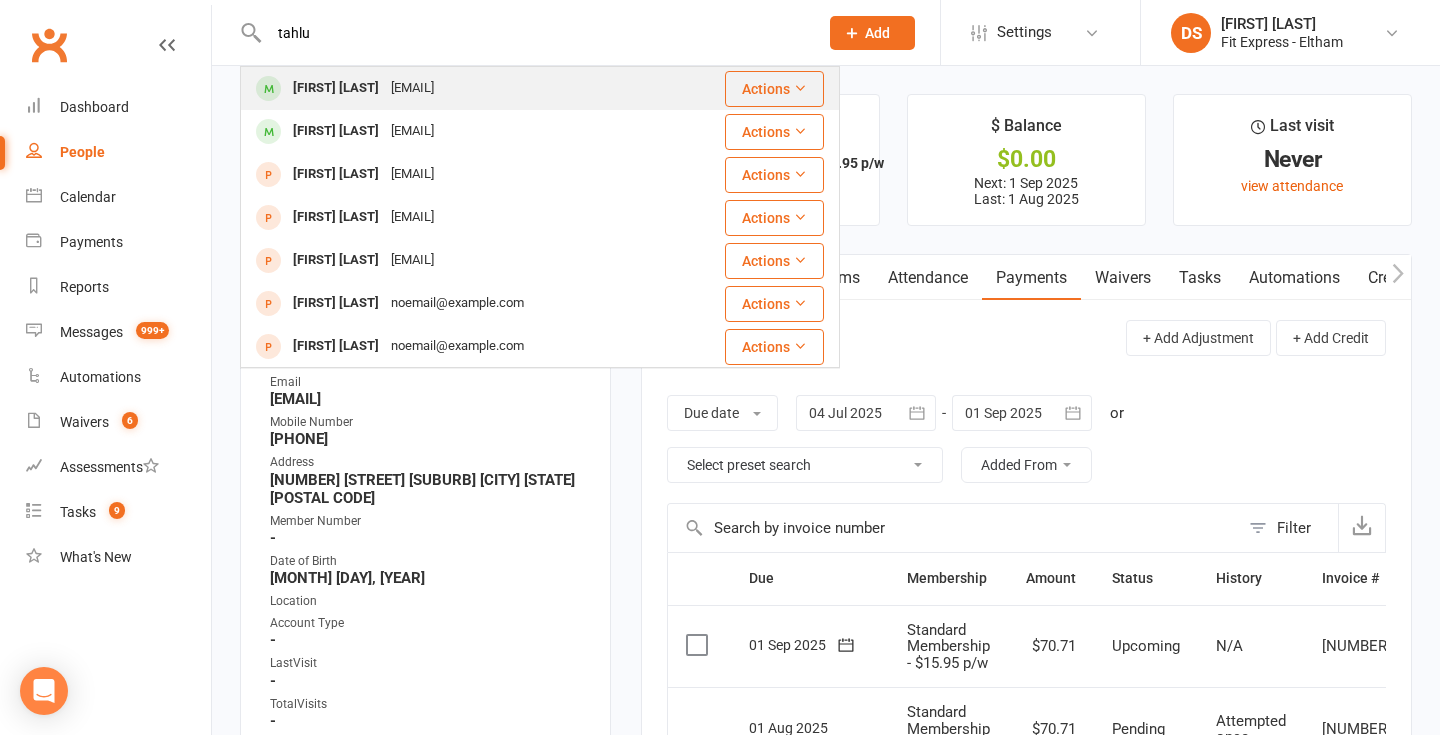 type on "tahlu" 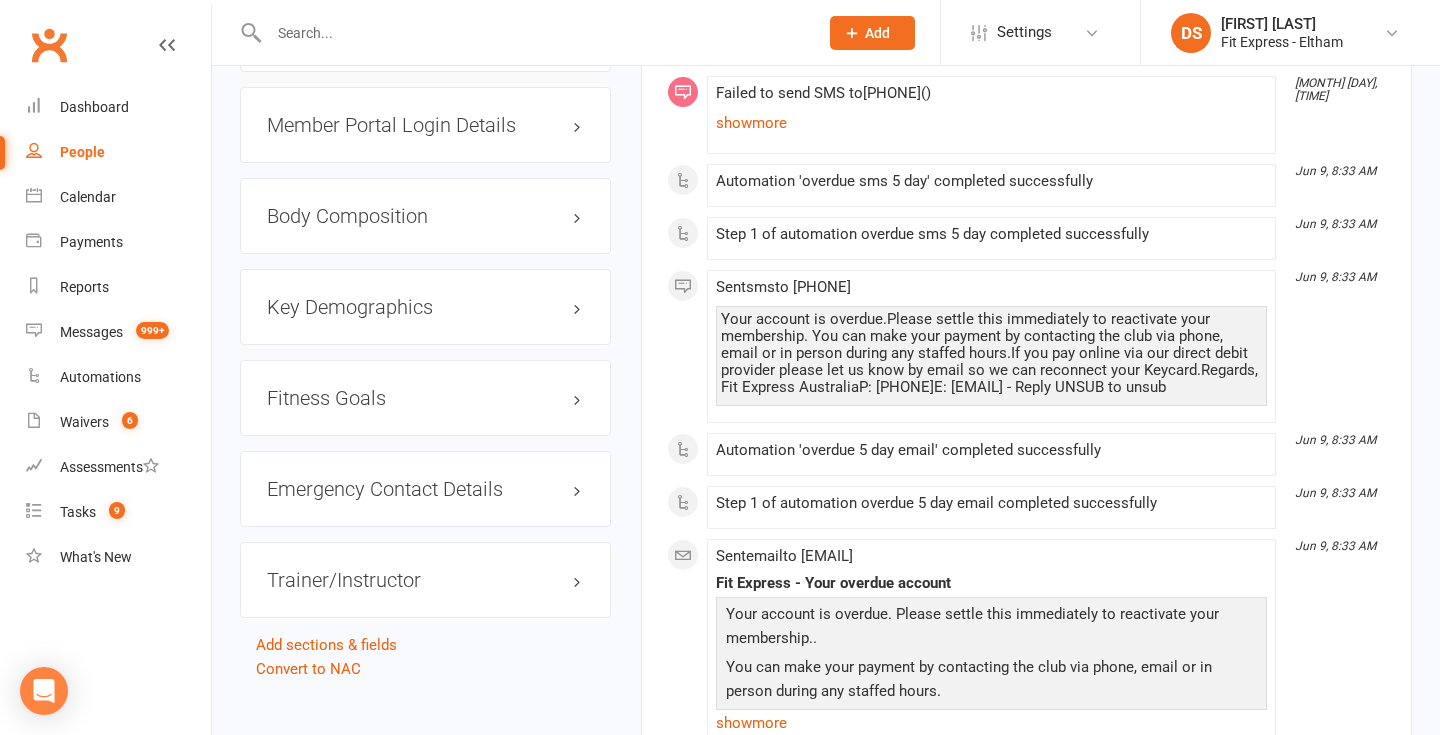 scroll, scrollTop: 1665, scrollLeft: 0, axis: vertical 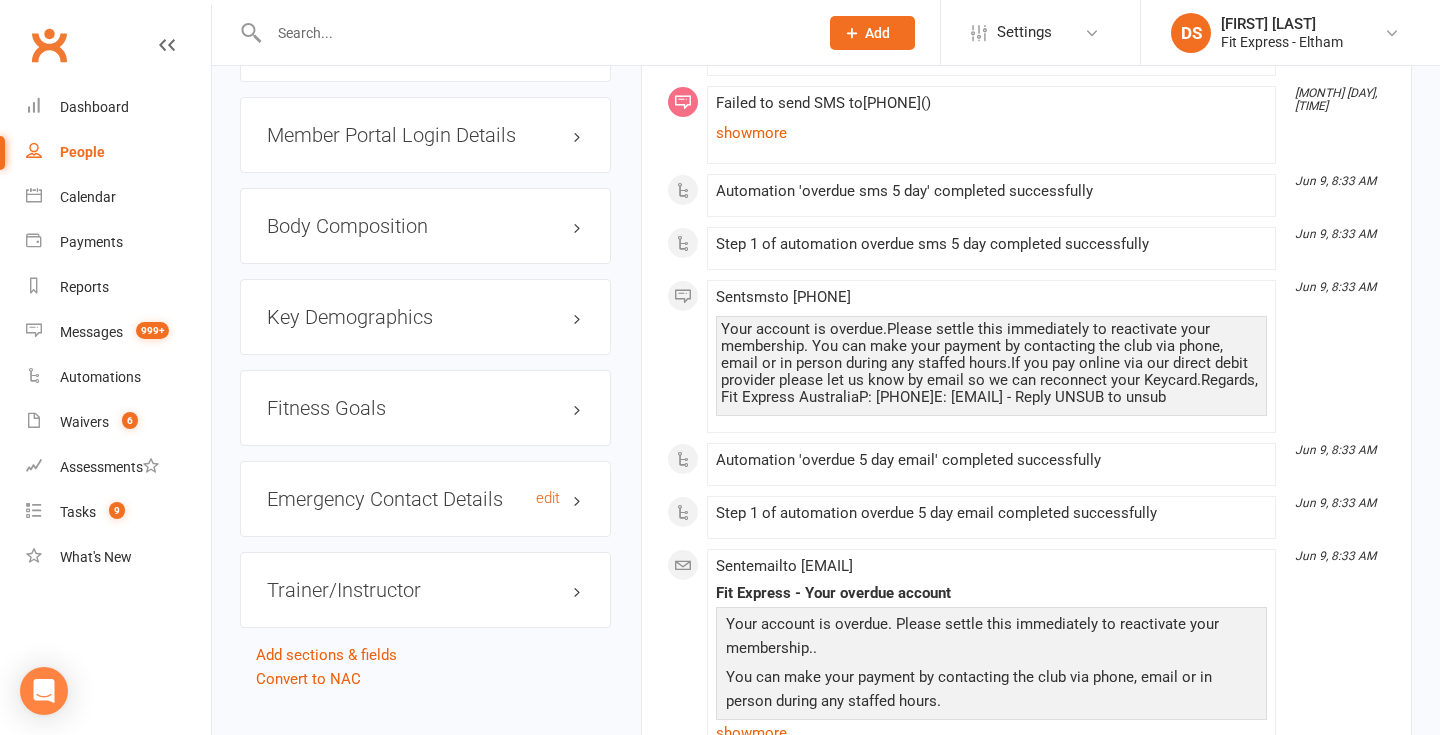 click on "Emergency Contact Details  edit" at bounding box center [425, 499] 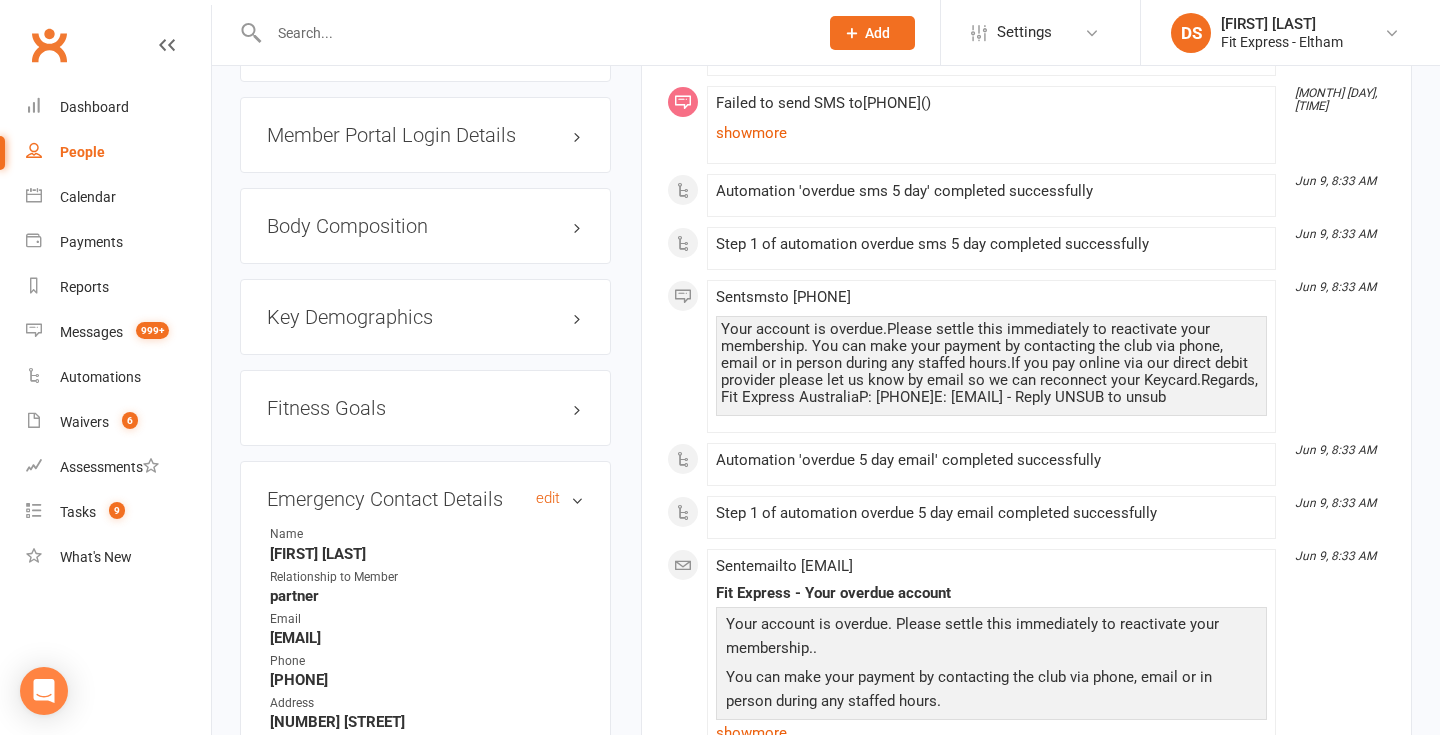 click on "Emergency Contact Details  edit" at bounding box center [425, 499] 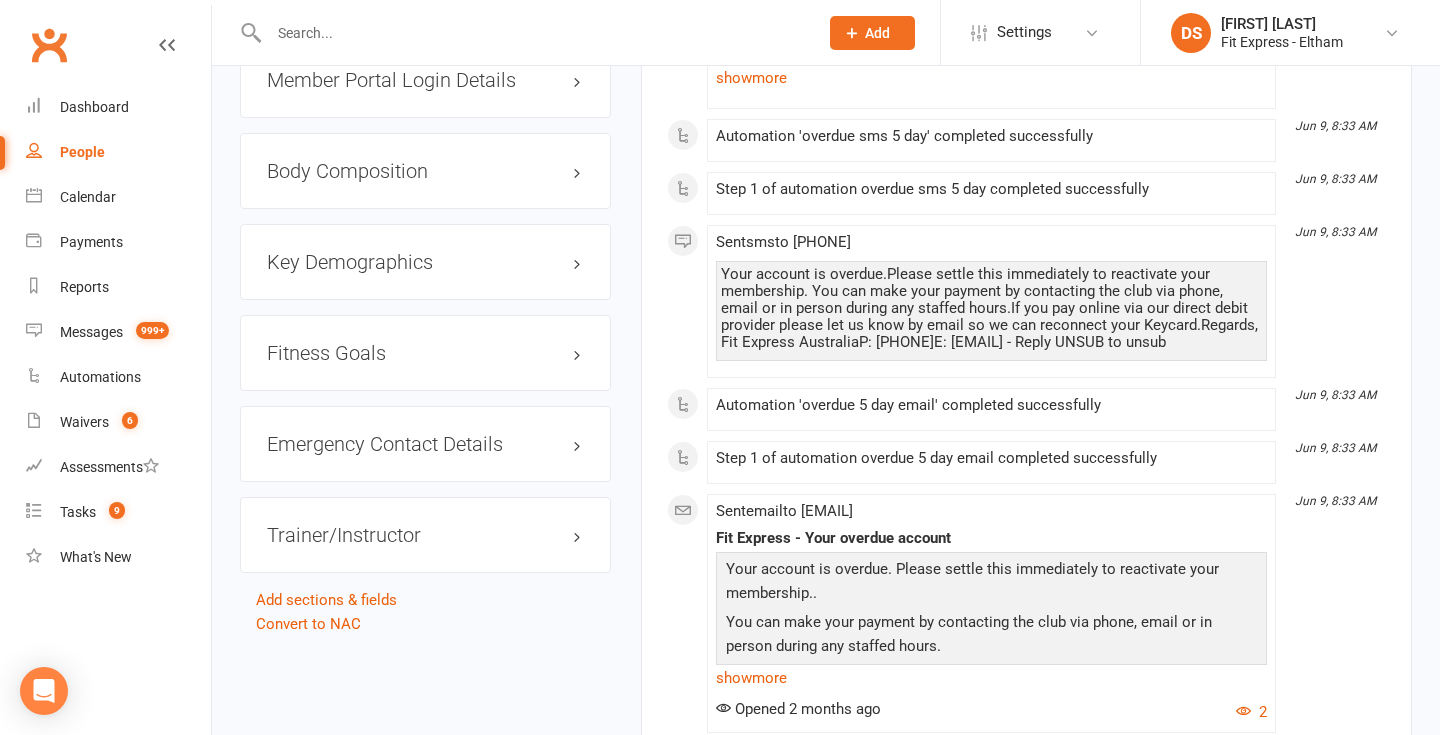 scroll, scrollTop: 1717, scrollLeft: 0, axis: vertical 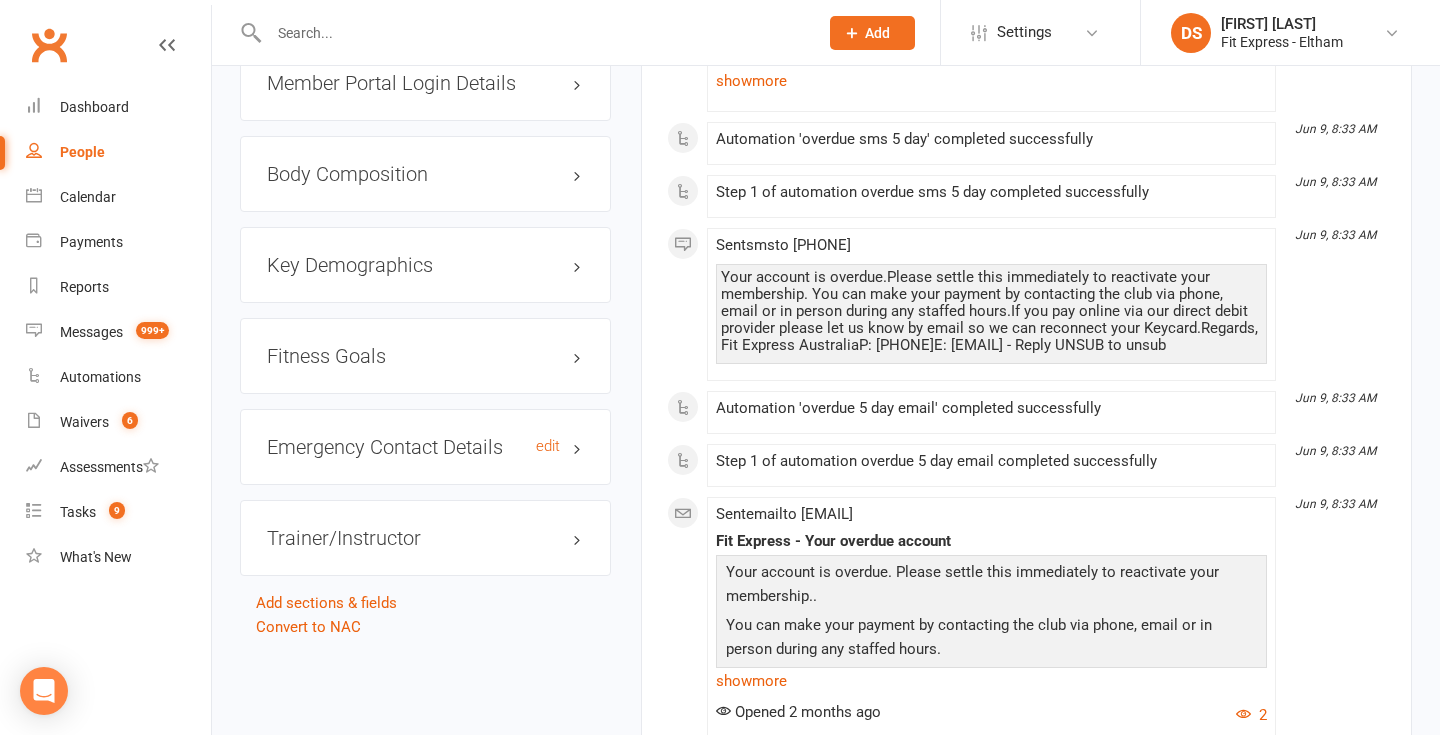click on "Emergency Contact Details  edit" at bounding box center [425, 447] 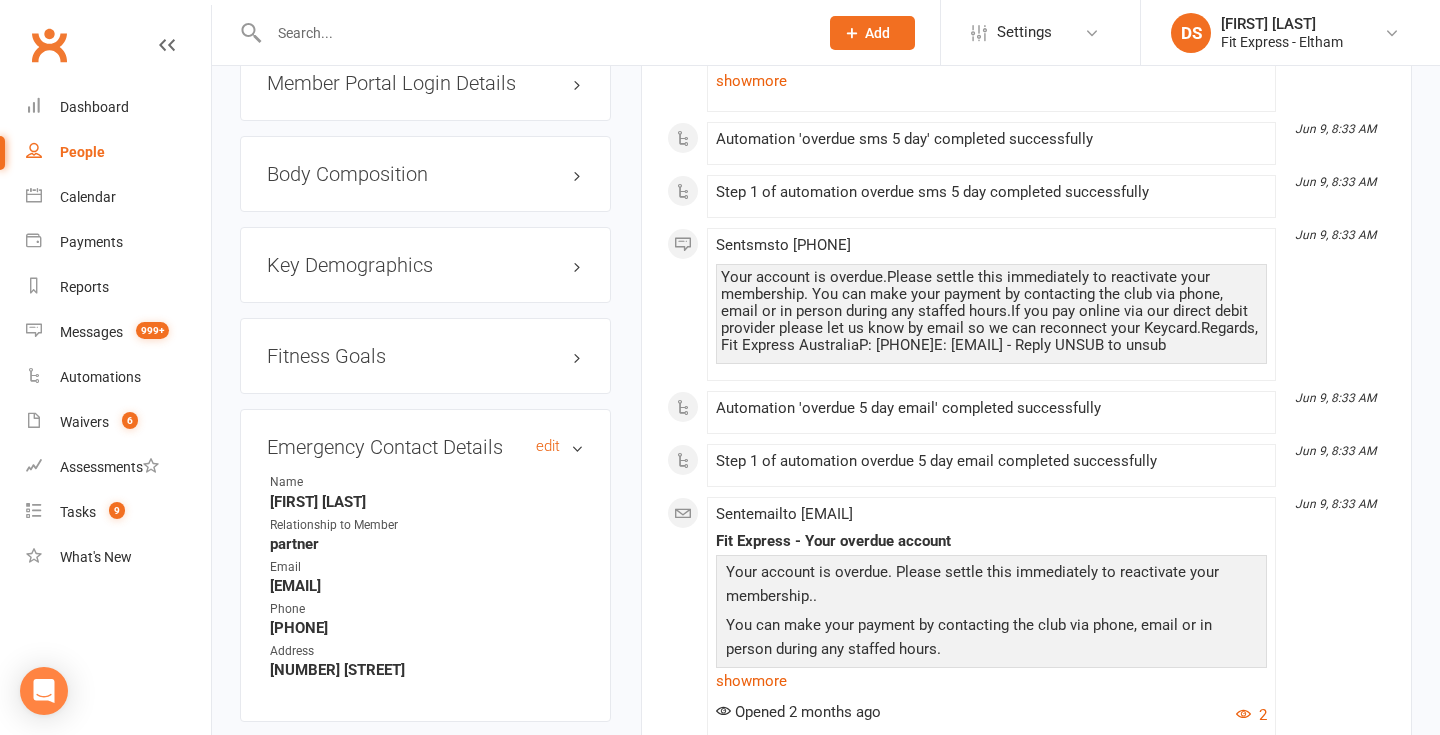 click on "Emergency Contact Details  edit" at bounding box center [425, 447] 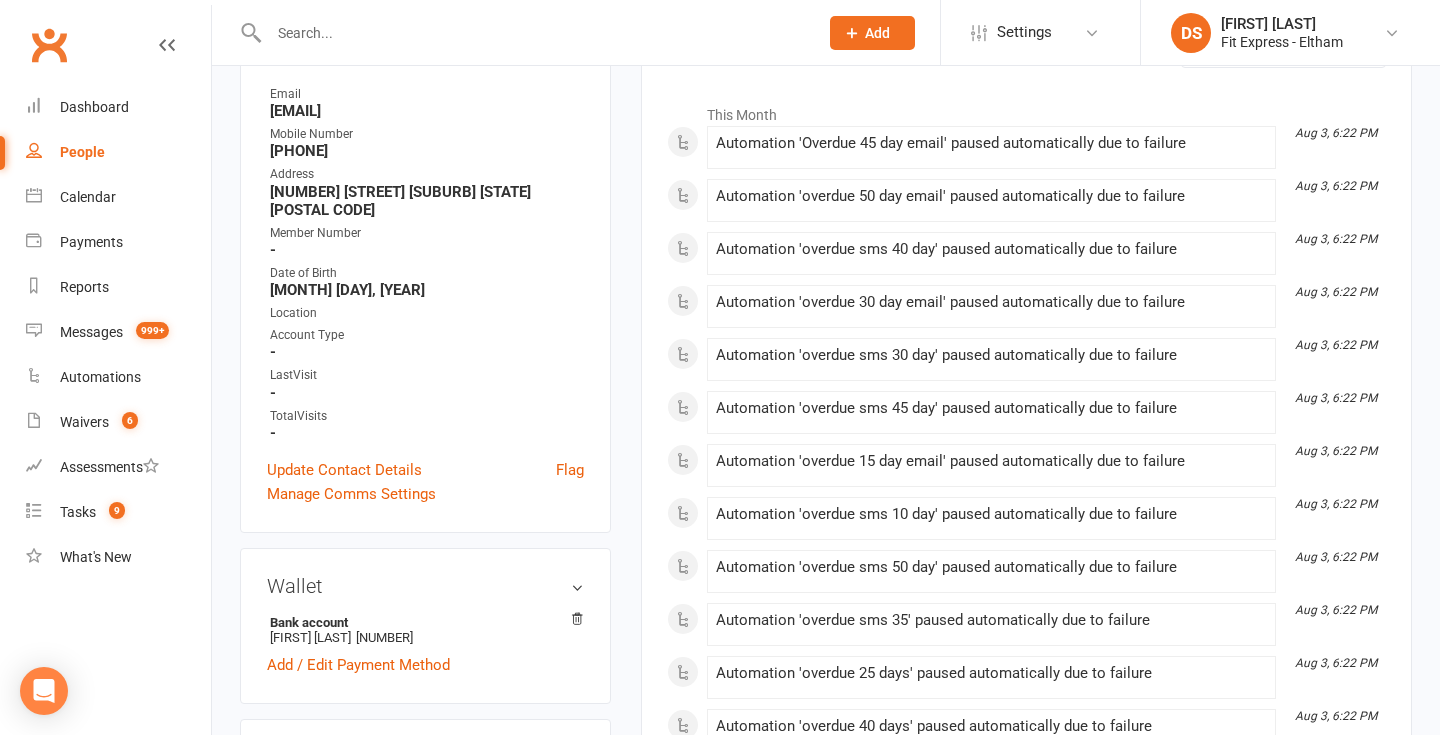 scroll, scrollTop: 0, scrollLeft: 0, axis: both 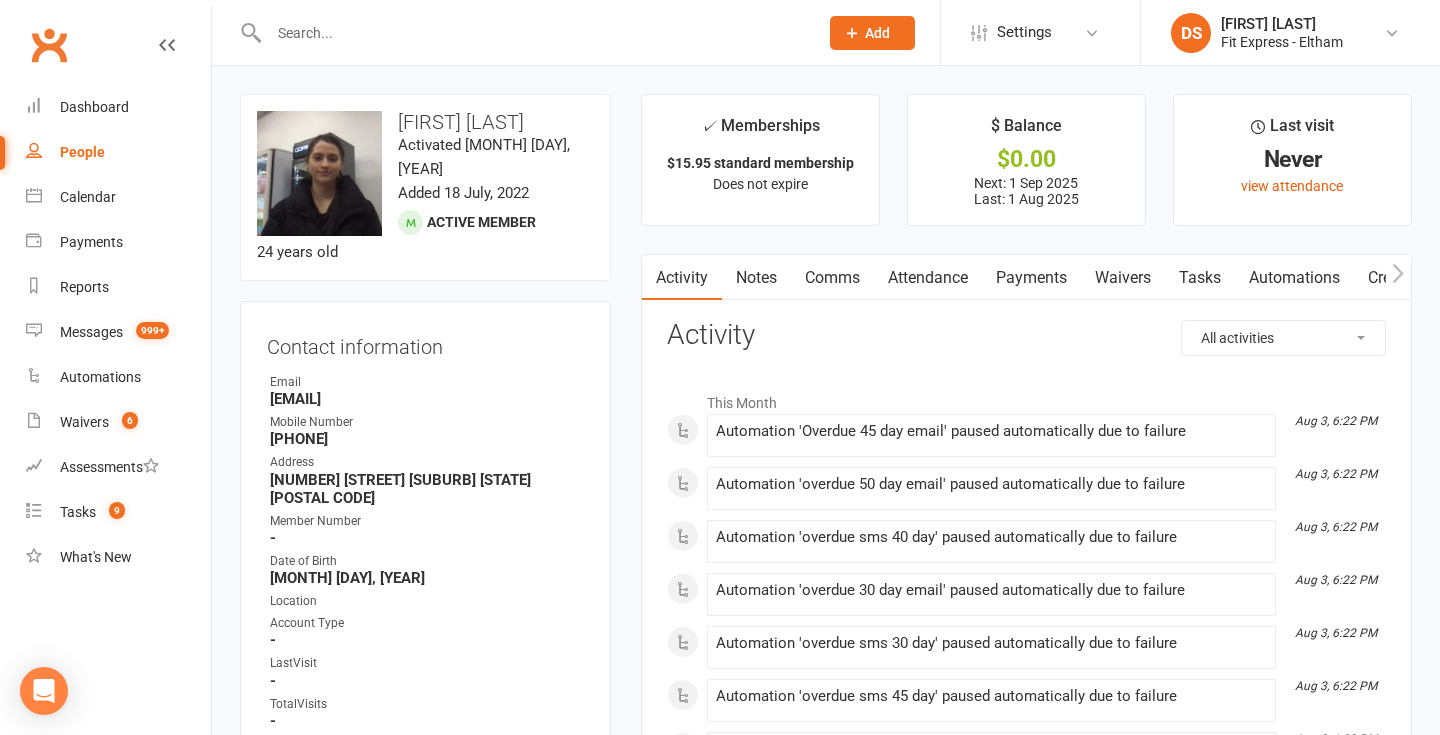click on "Notes" at bounding box center [756, 278] 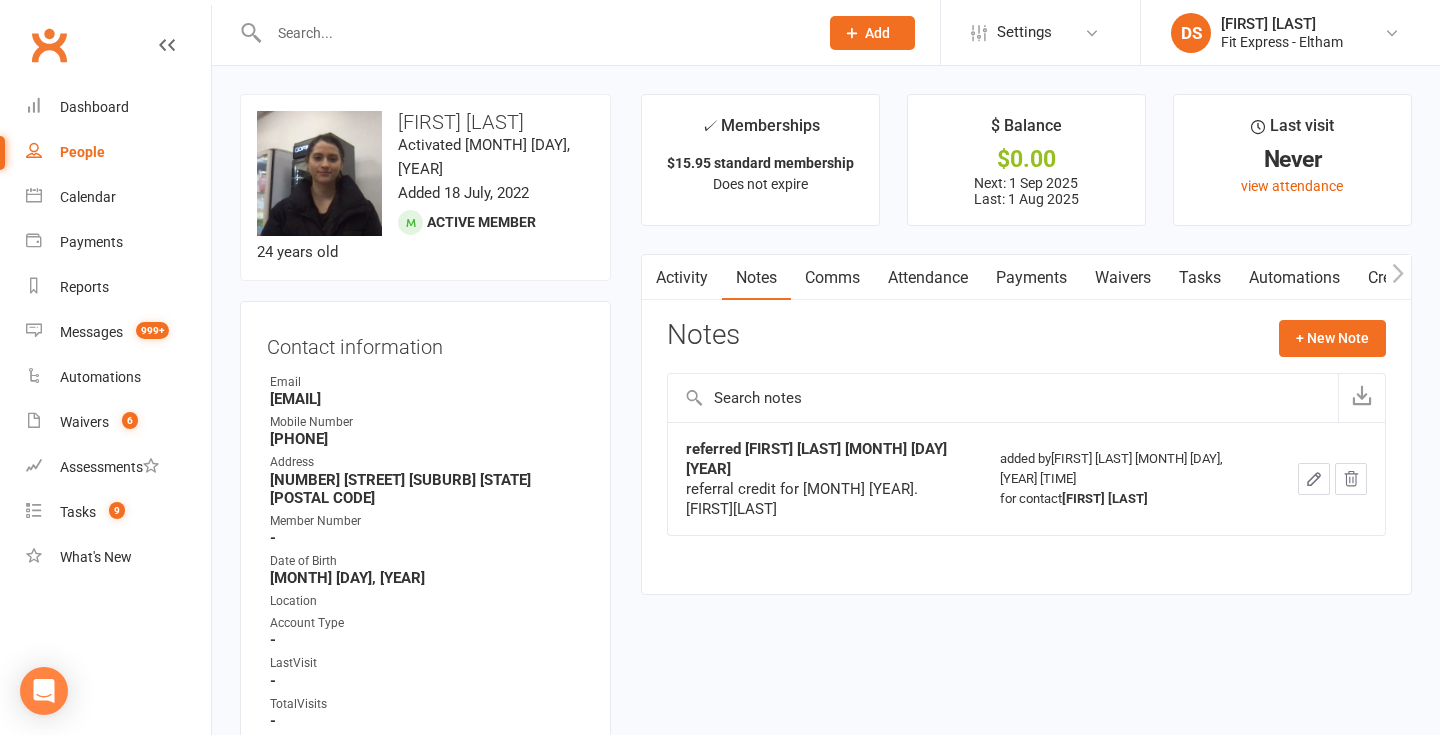 click on "Payments" at bounding box center (1031, 278) 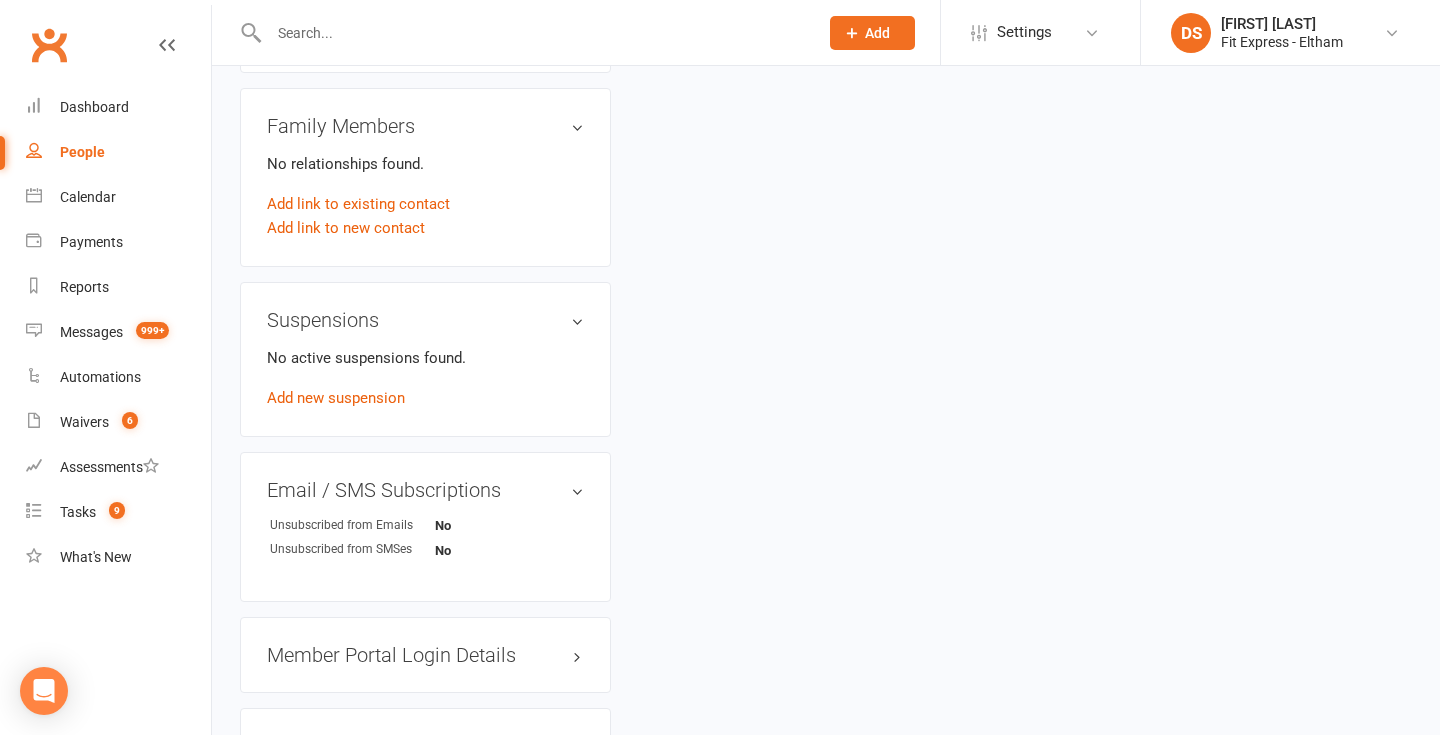 scroll, scrollTop: 1671, scrollLeft: 0, axis: vertical 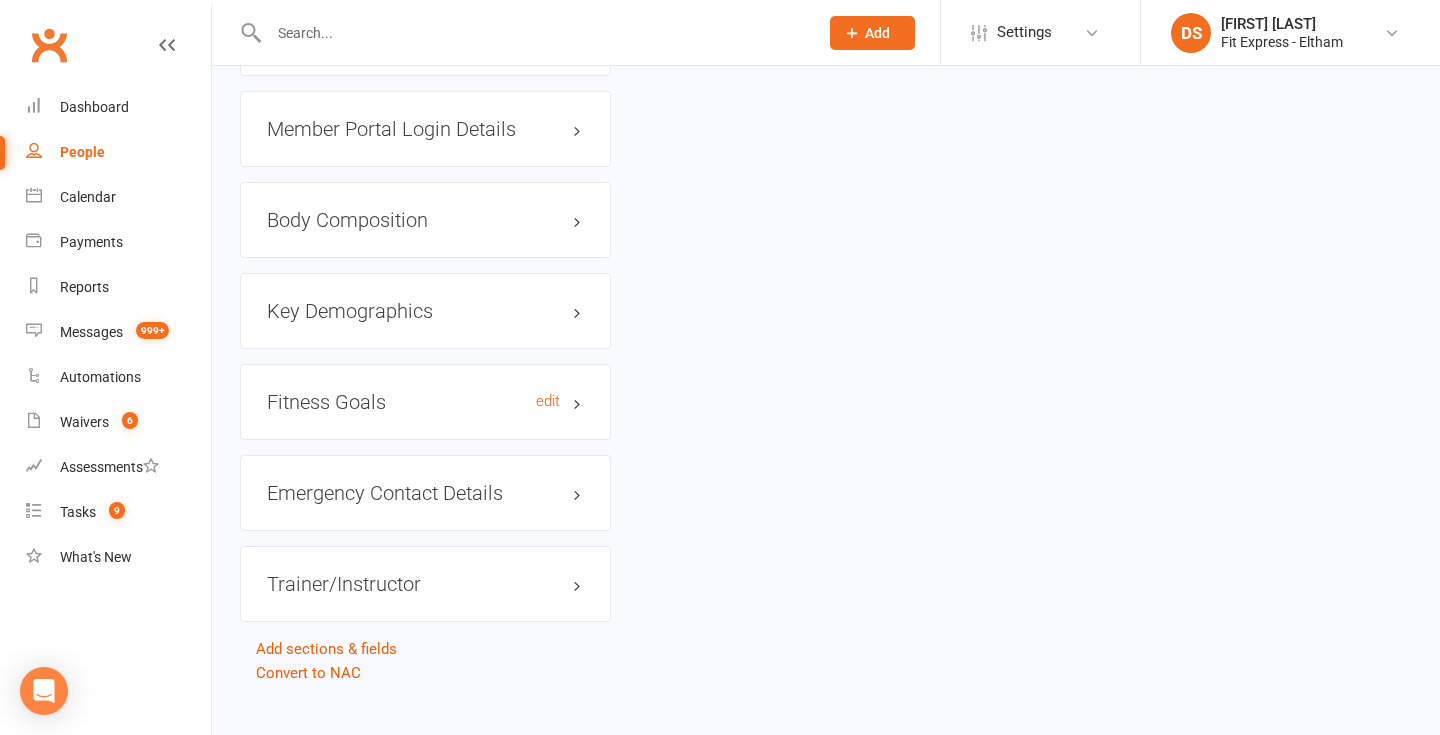 click on "Fitness Goals  edit" at bounding box center [425, 402] 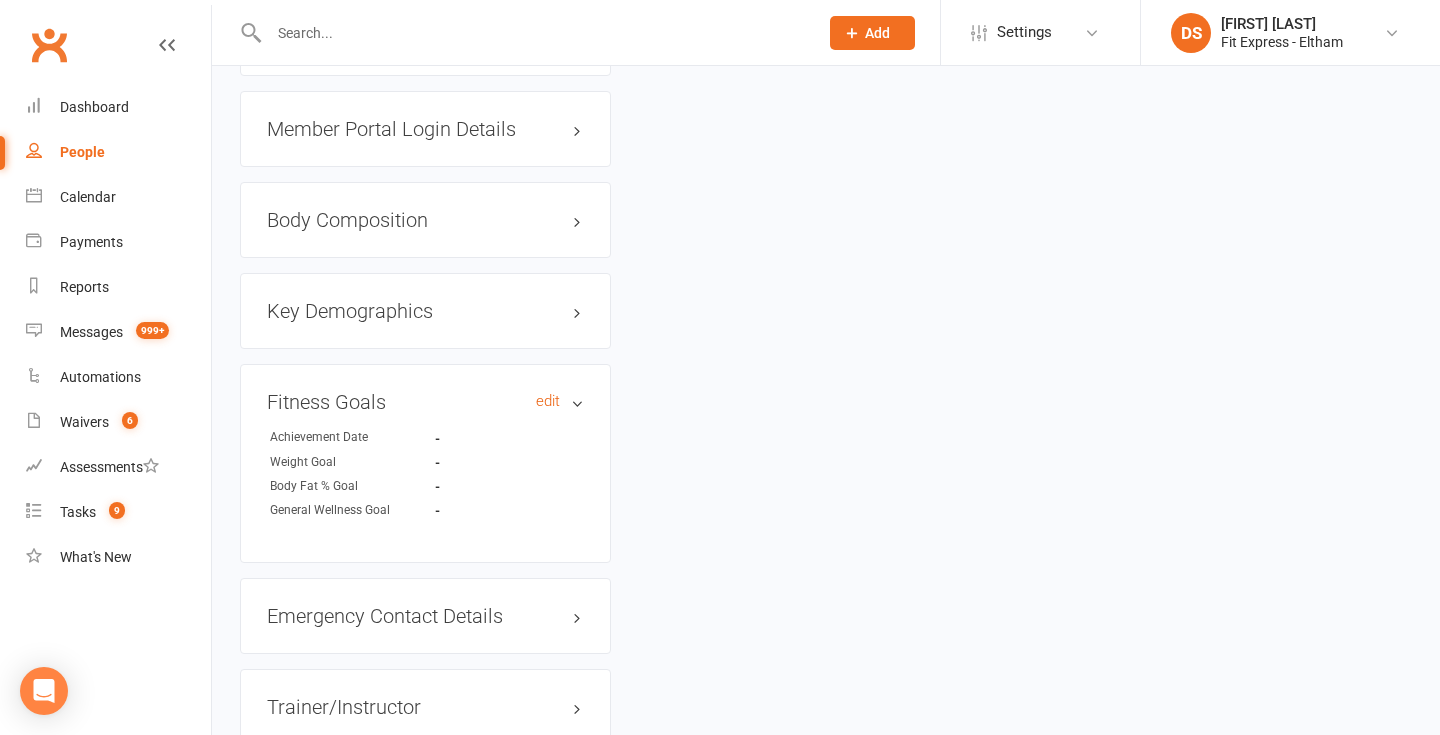 click on "Fitness Goals  edit" at bounding box center (425, 402) 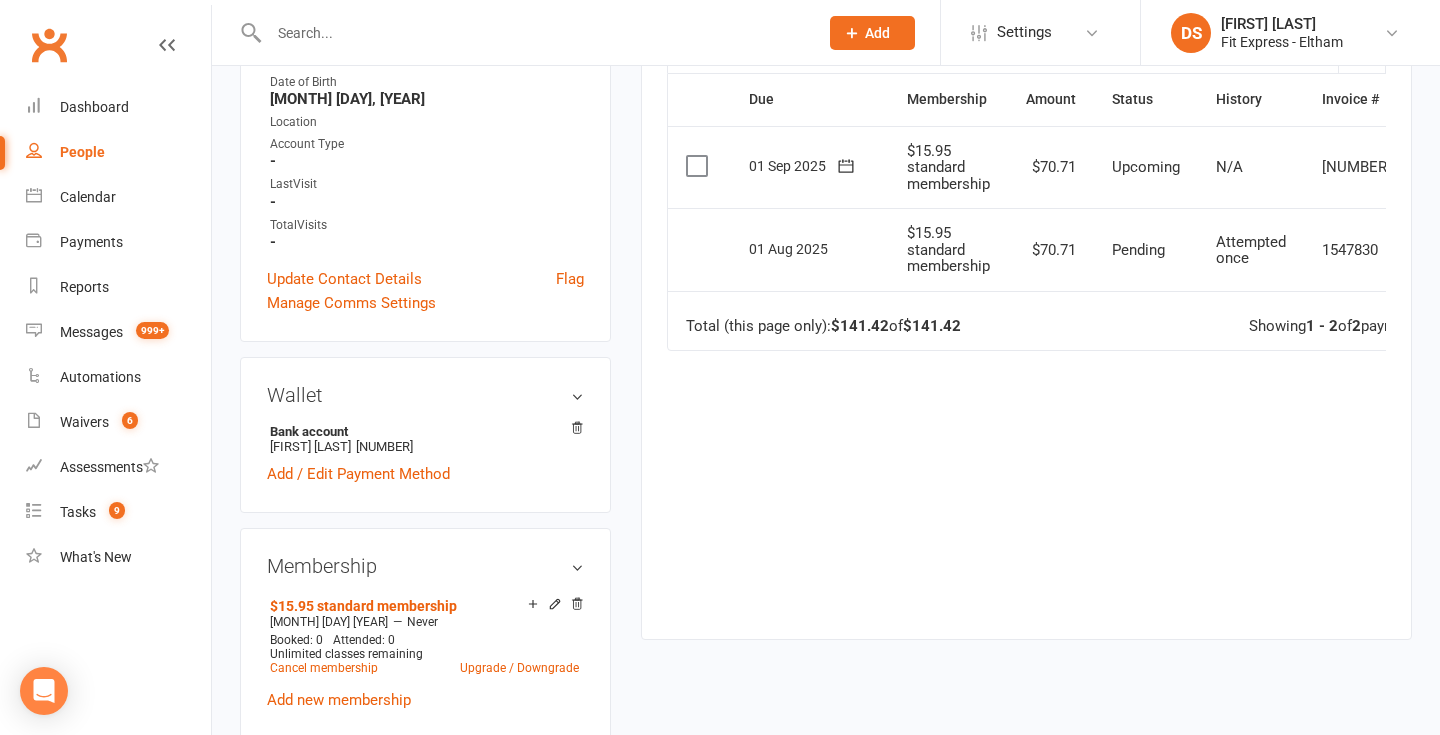 scroll, scrollTop: 0, scrollLeft: 0, axis: both 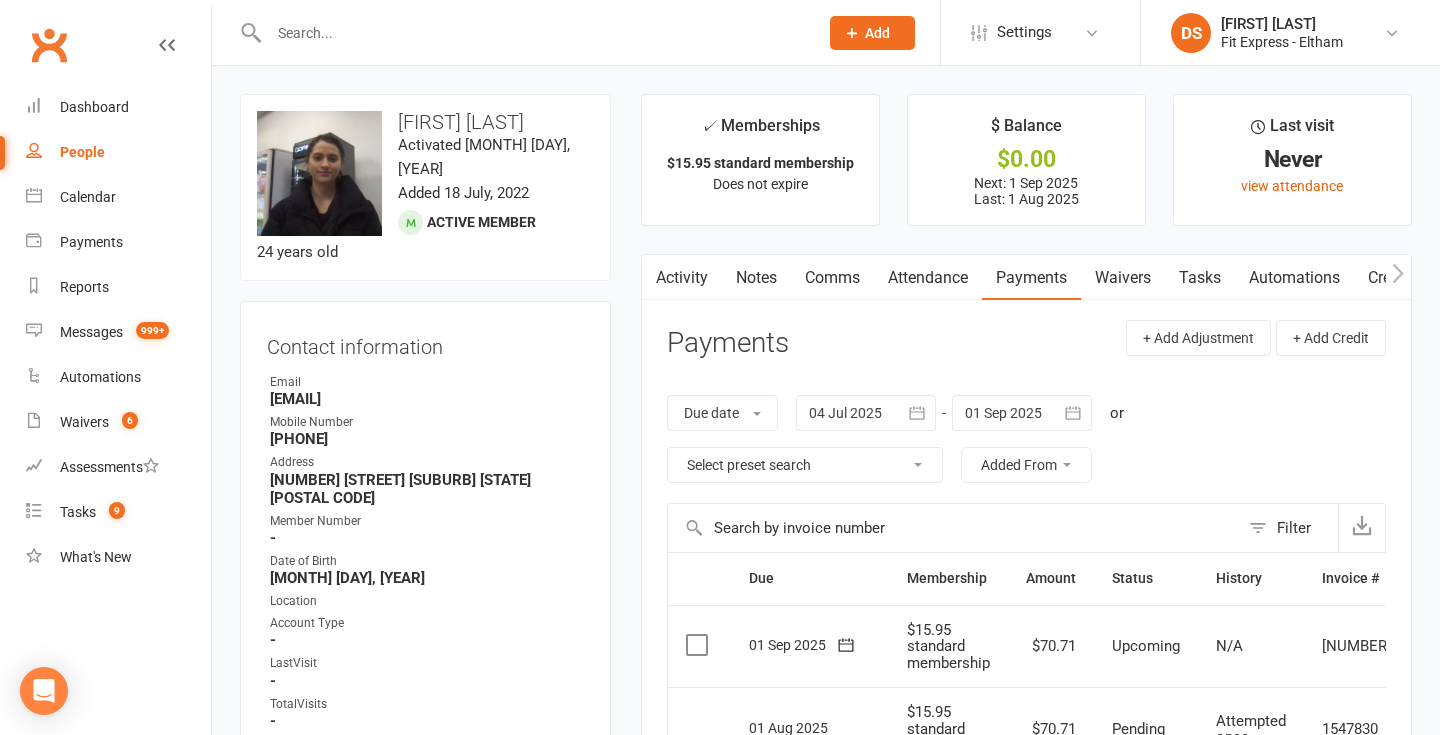 click on "Due date  Due date Date paid Date failed Date settled 04 Jul 2025
July 2025
Sun Mon Tue Wed Thu Fri Sat
27
29
30
01
02
03
04
05
28
06
07
08
09
10
11
12
29
13
14
15
16
17
18
19
30
20
21
22
23
24
25
26
31
27
28
29
30
31
01 02 32" at bounding box center (1026, 439) 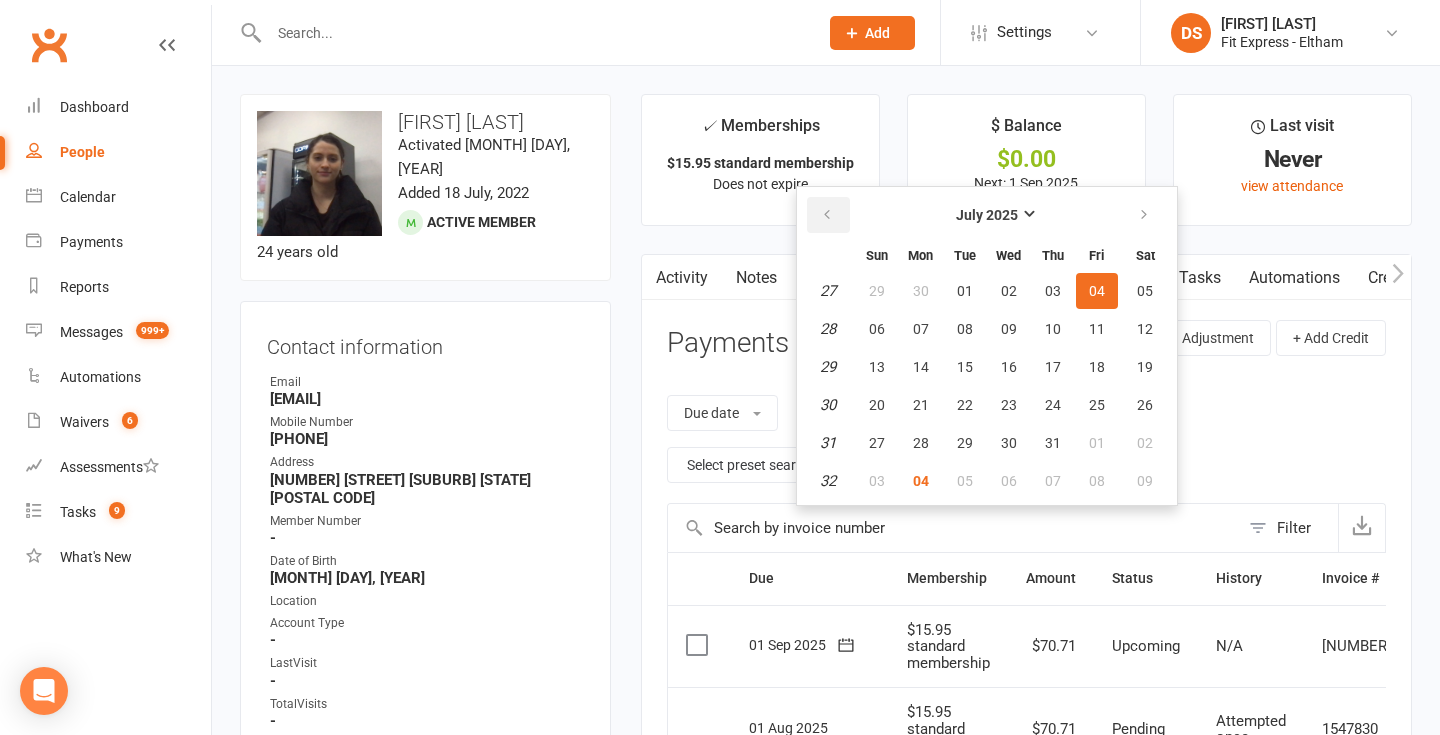 click at bounding box center [827, 215] 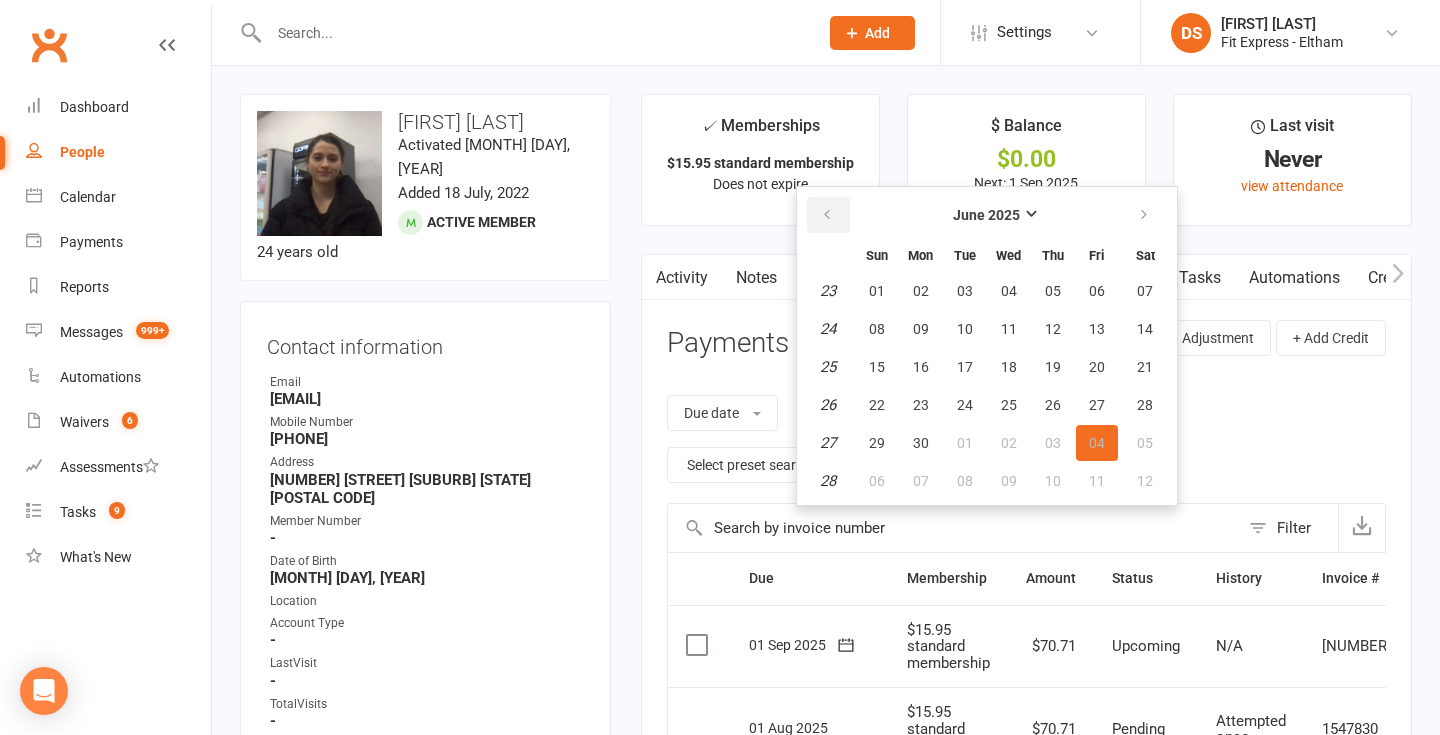 click at bounding box center (827, 215) 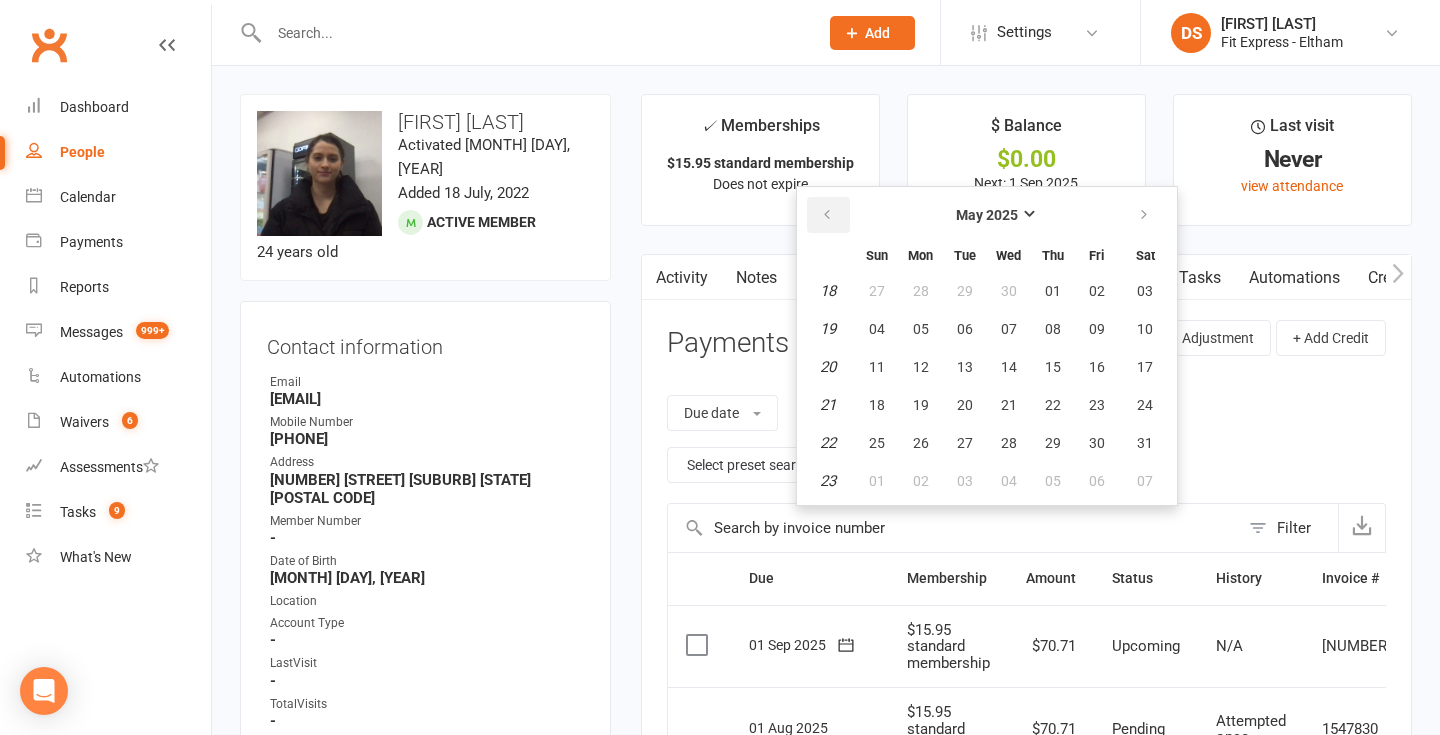 click at bounding box center [827, 215] 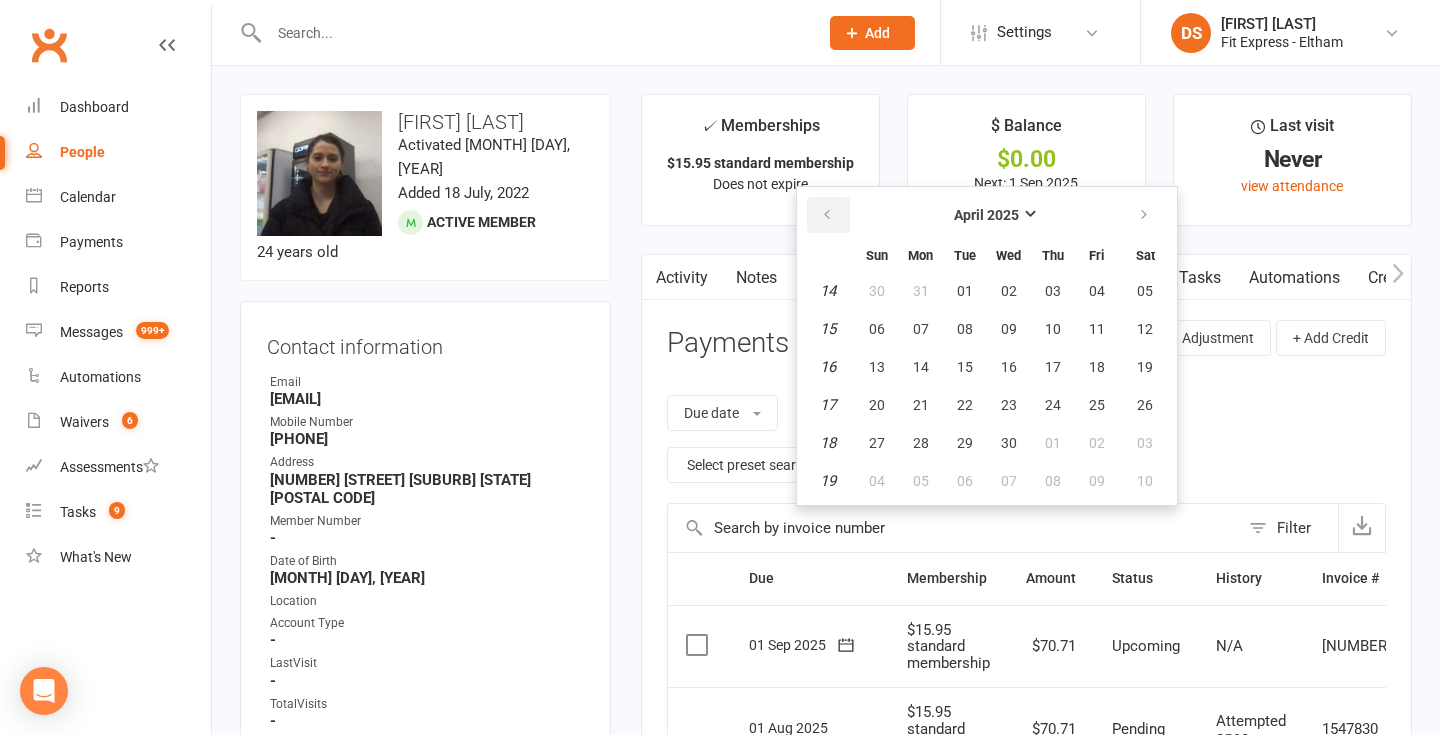 click at bounding box center [827, 215] 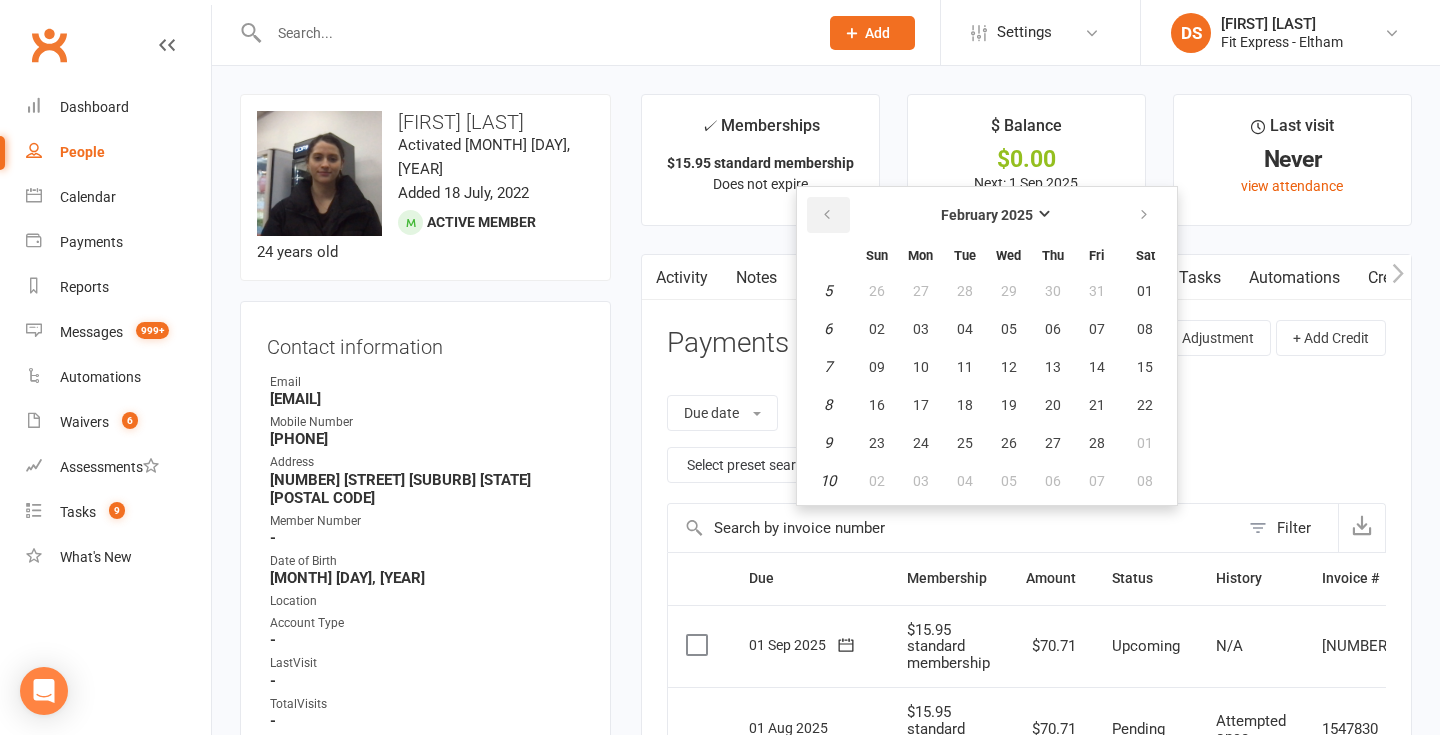 click at bounding box center [827, 215] 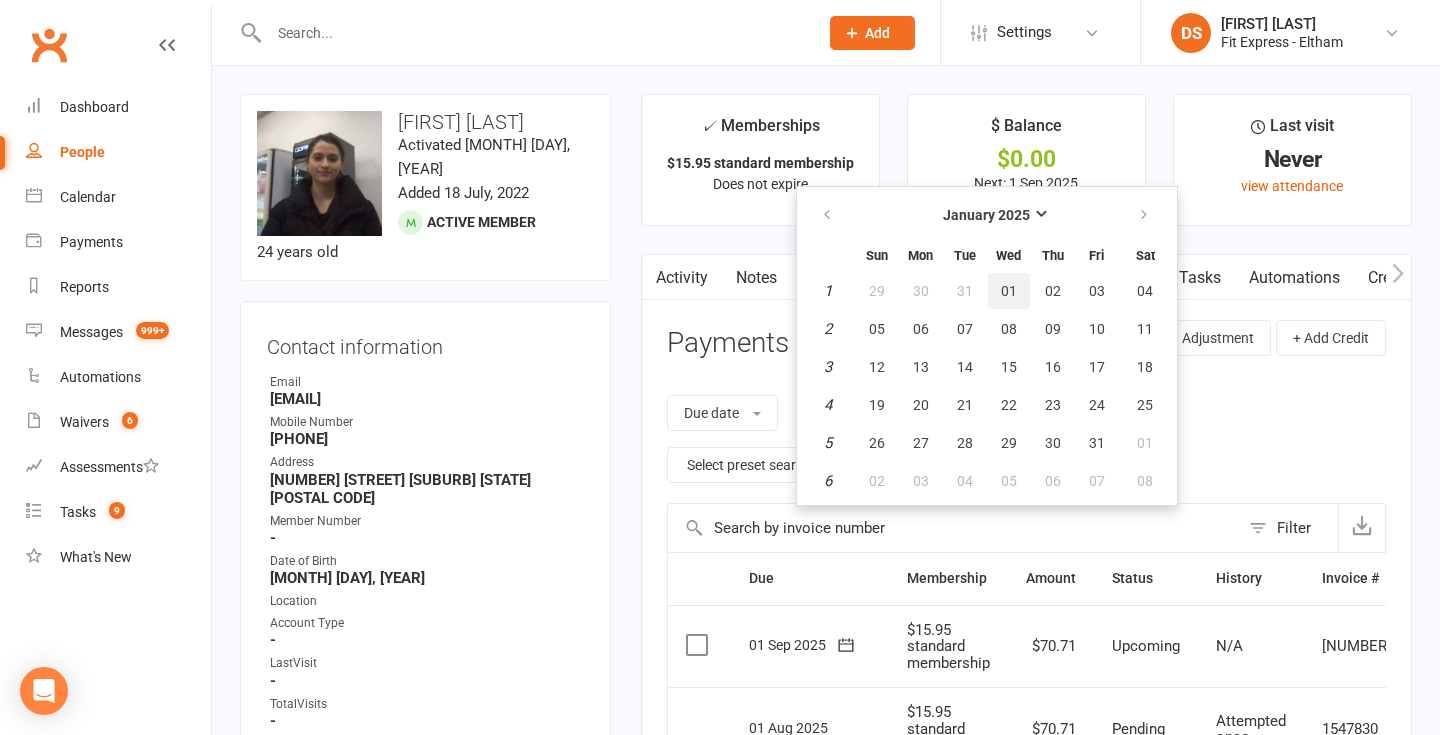 click on "01" at bounding box center [1009, 291] 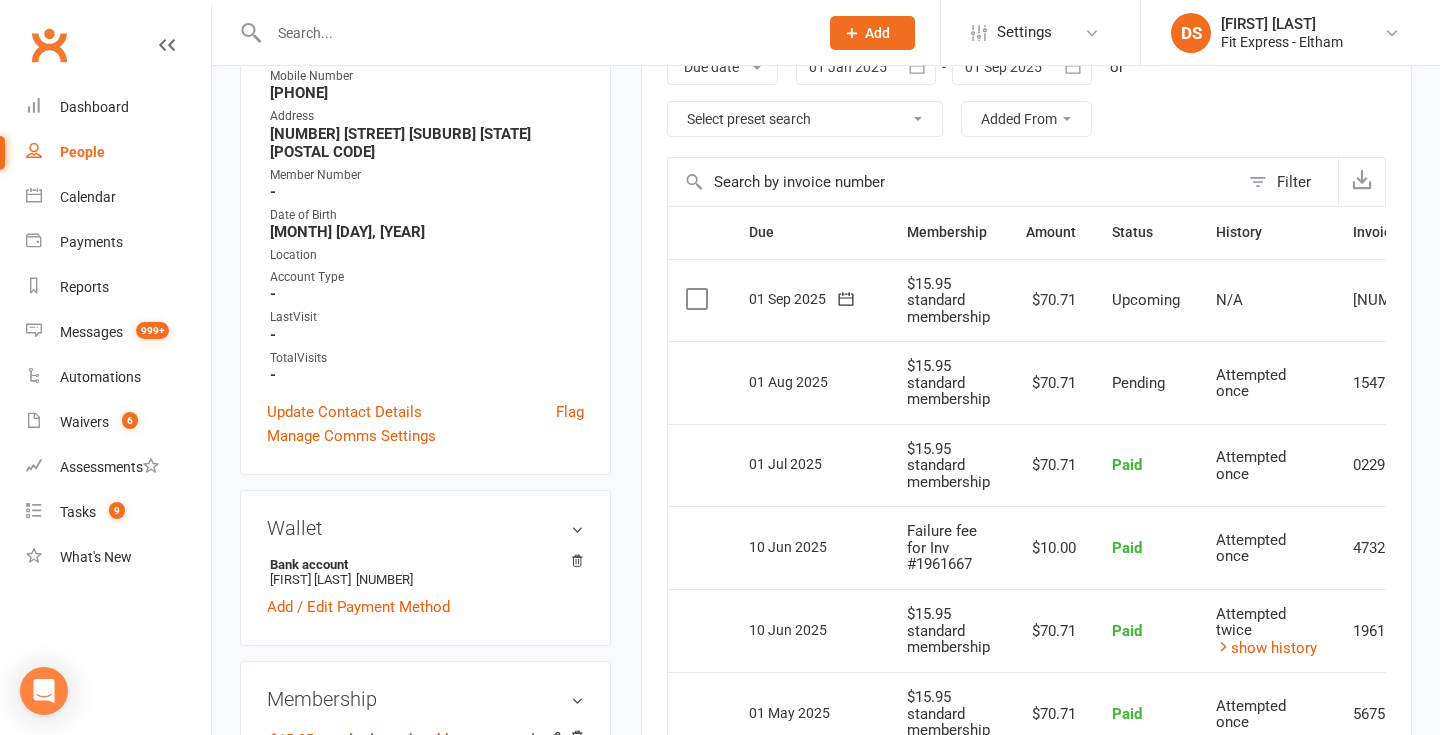 scroll, scrollTop: 0, scrollLeft: 0, axis: both 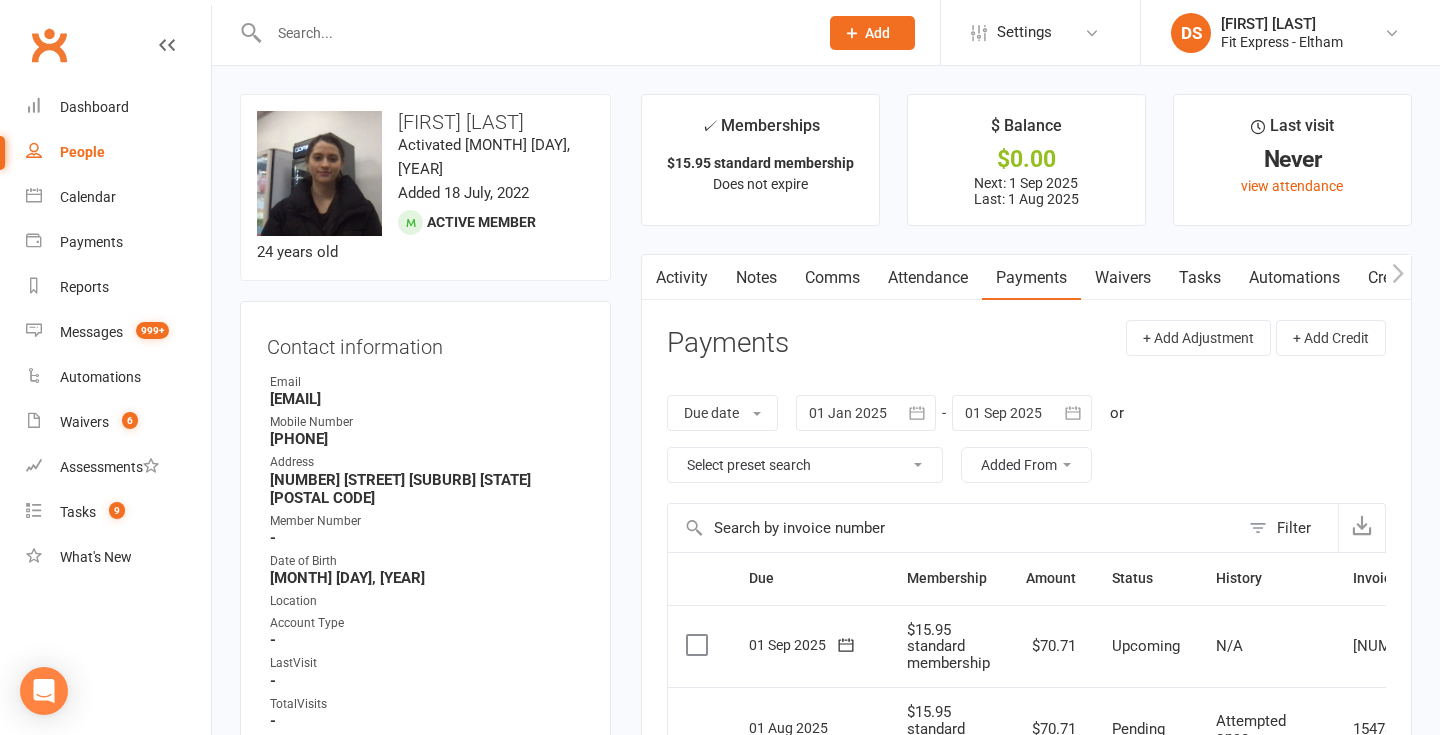 click on "Notes" at bounding box center [756, 278] 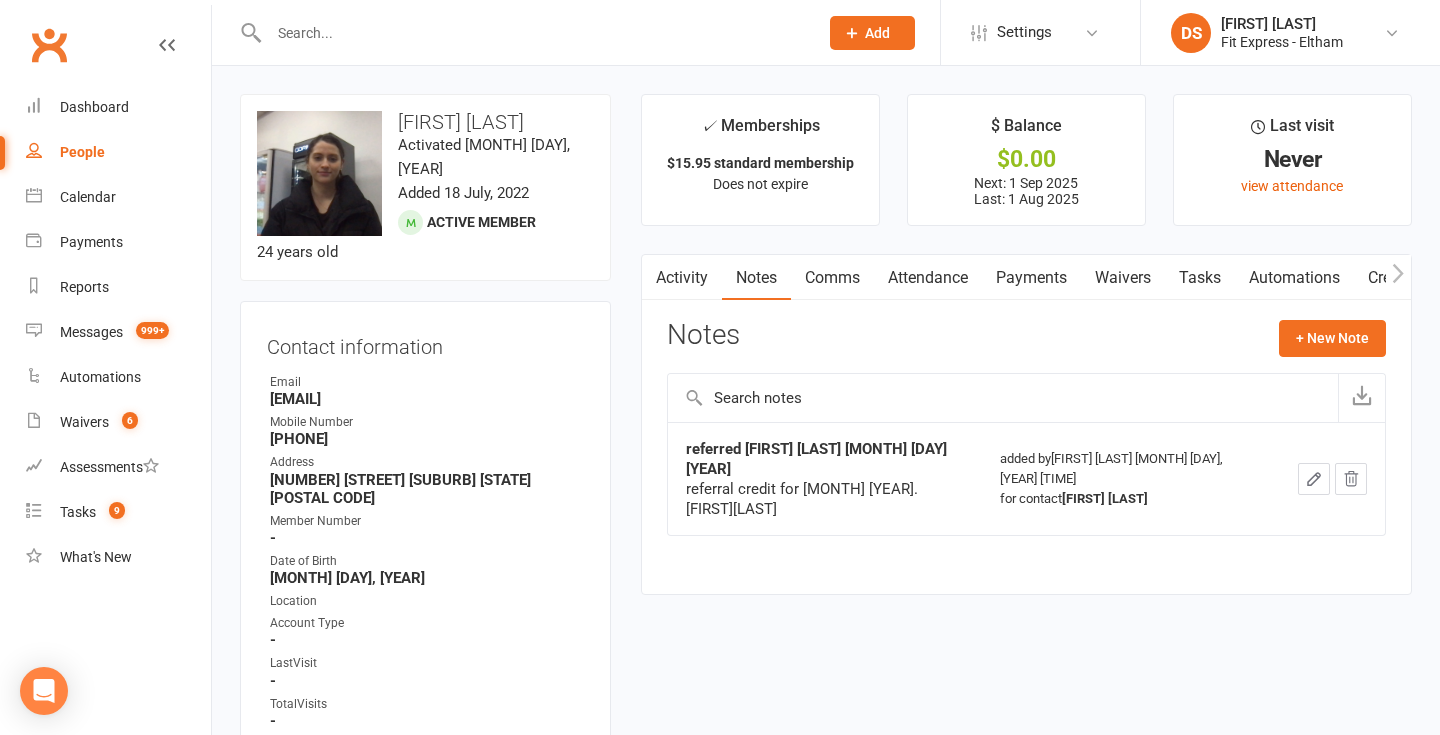 click on "Activity" at bounding box center (682, 278) 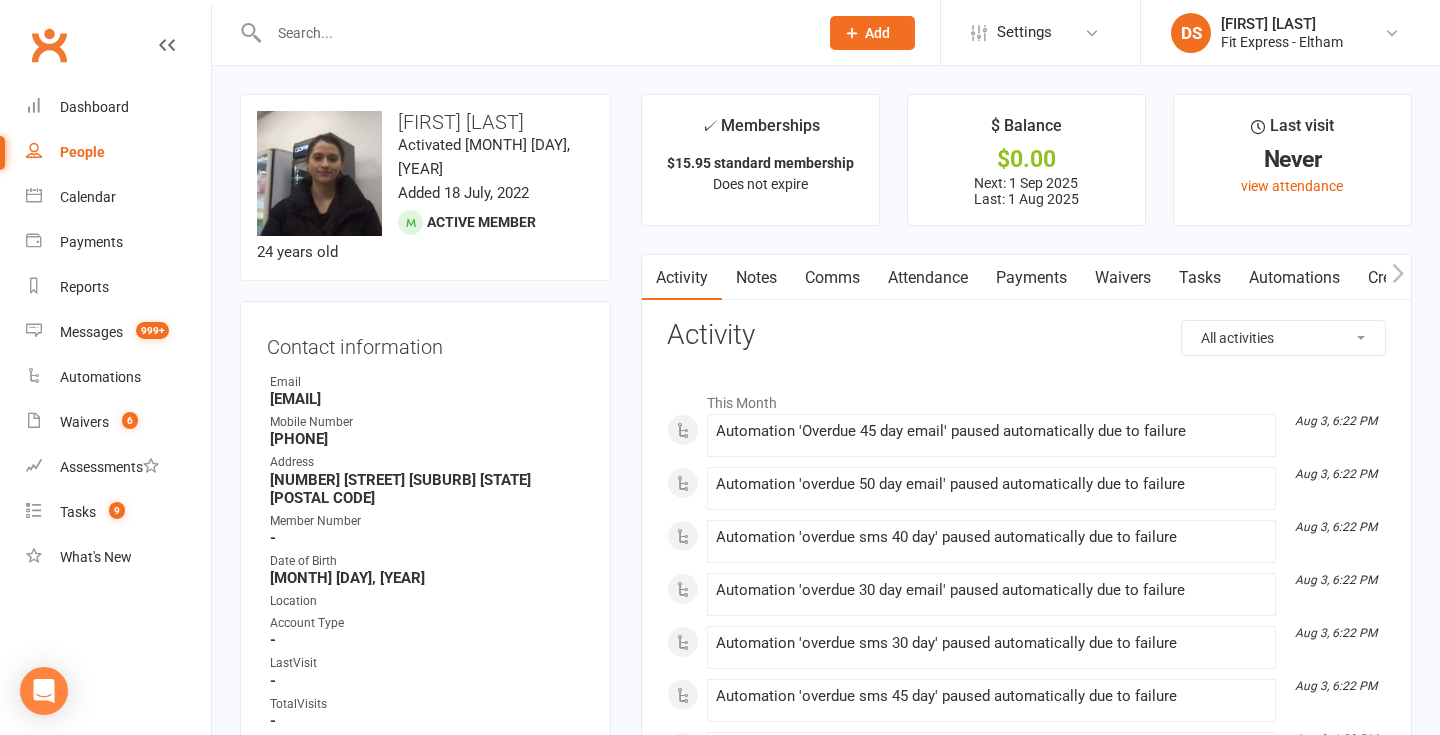 click on "Notes" at bounding box center (756, 278) 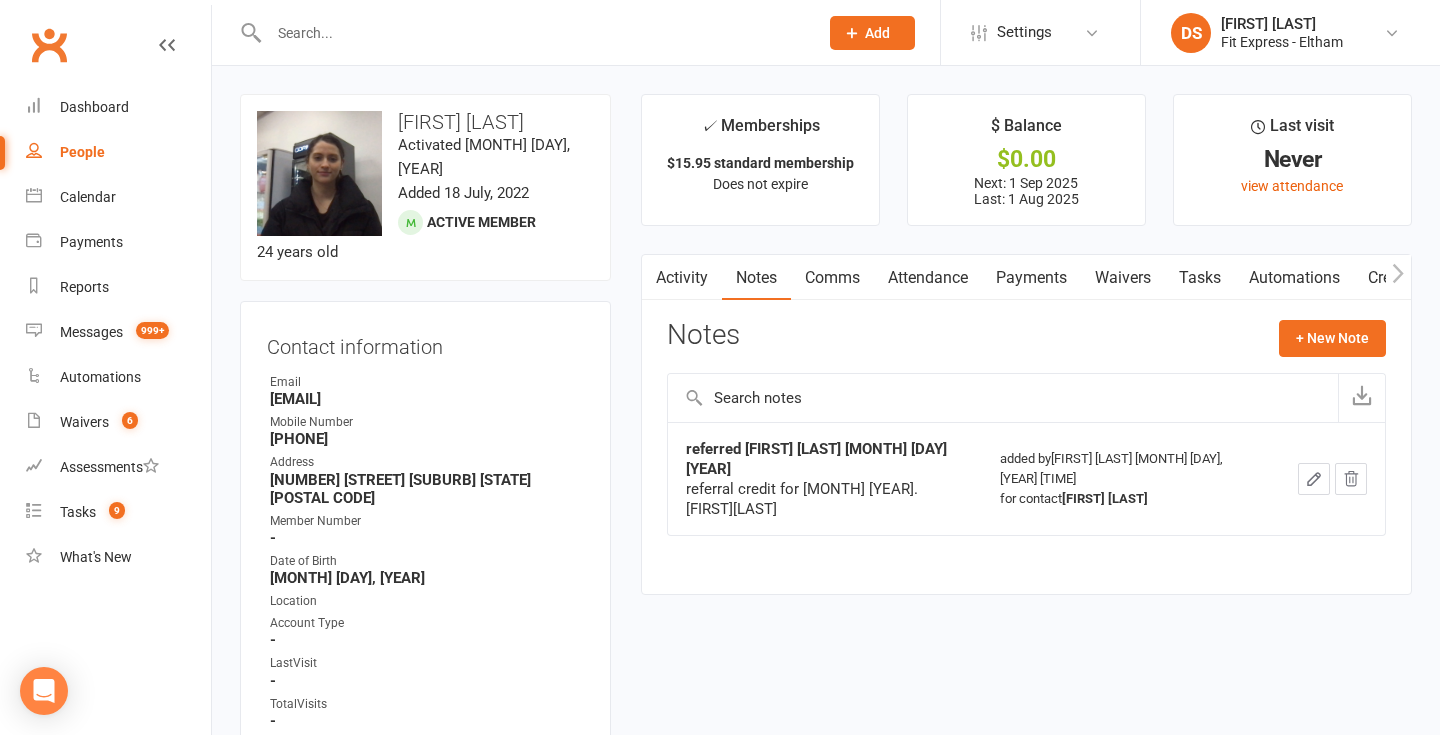 click at bounding box center (533, 33) 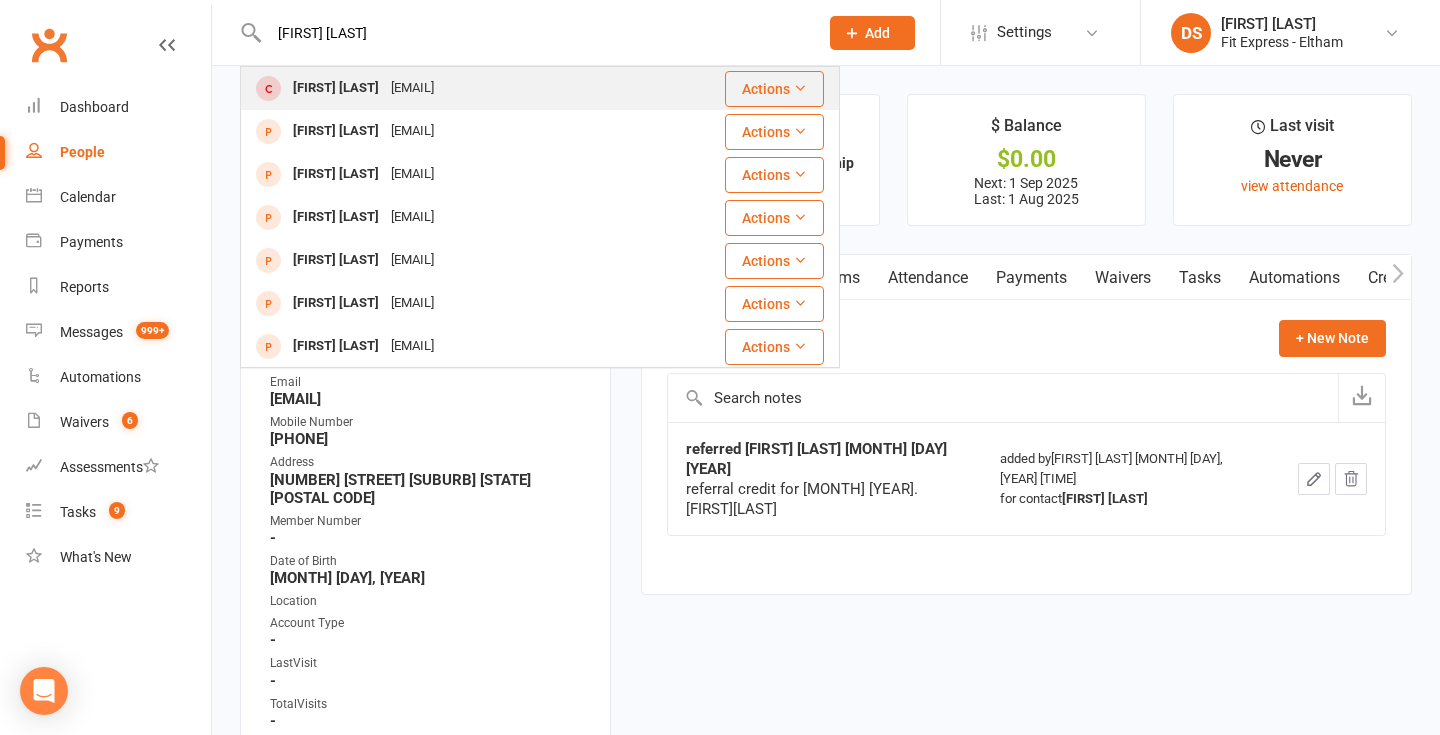 type on "amy pot" 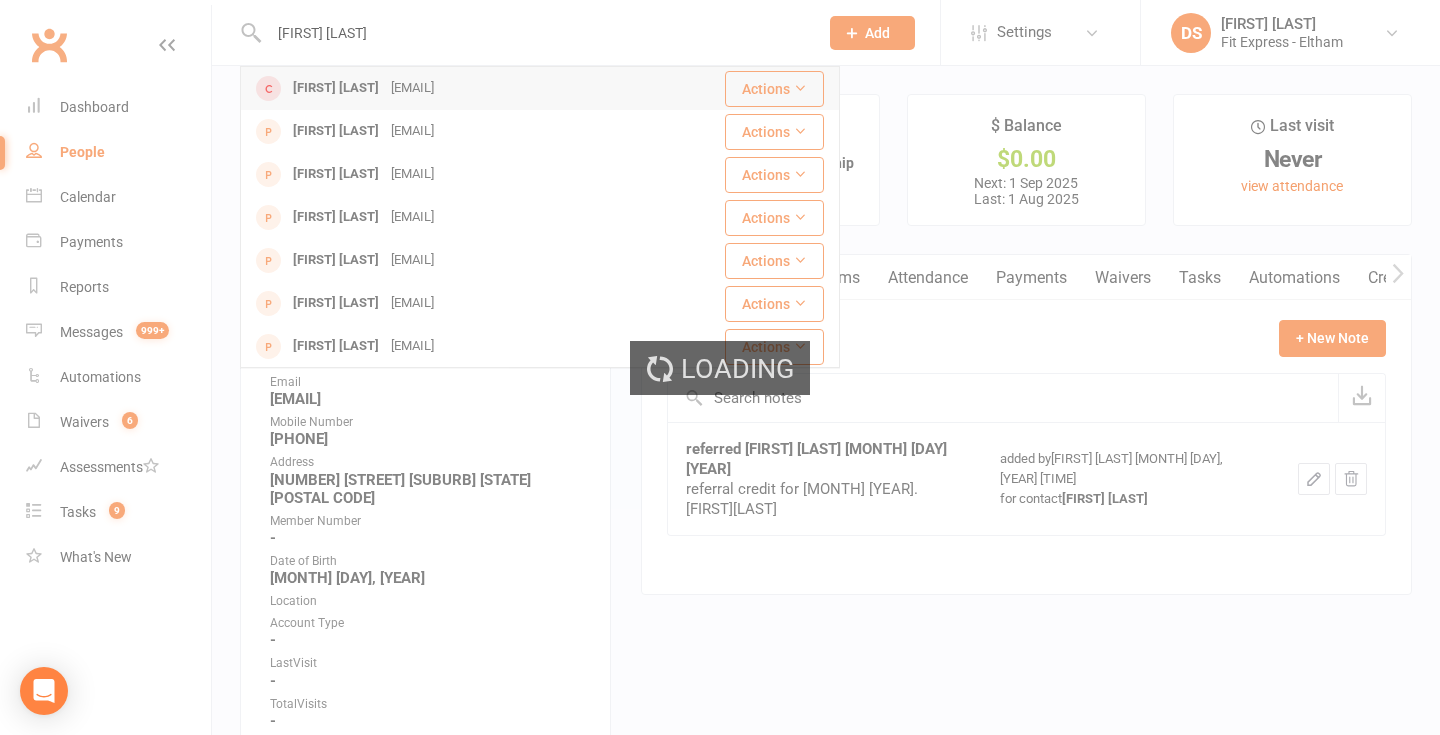 type 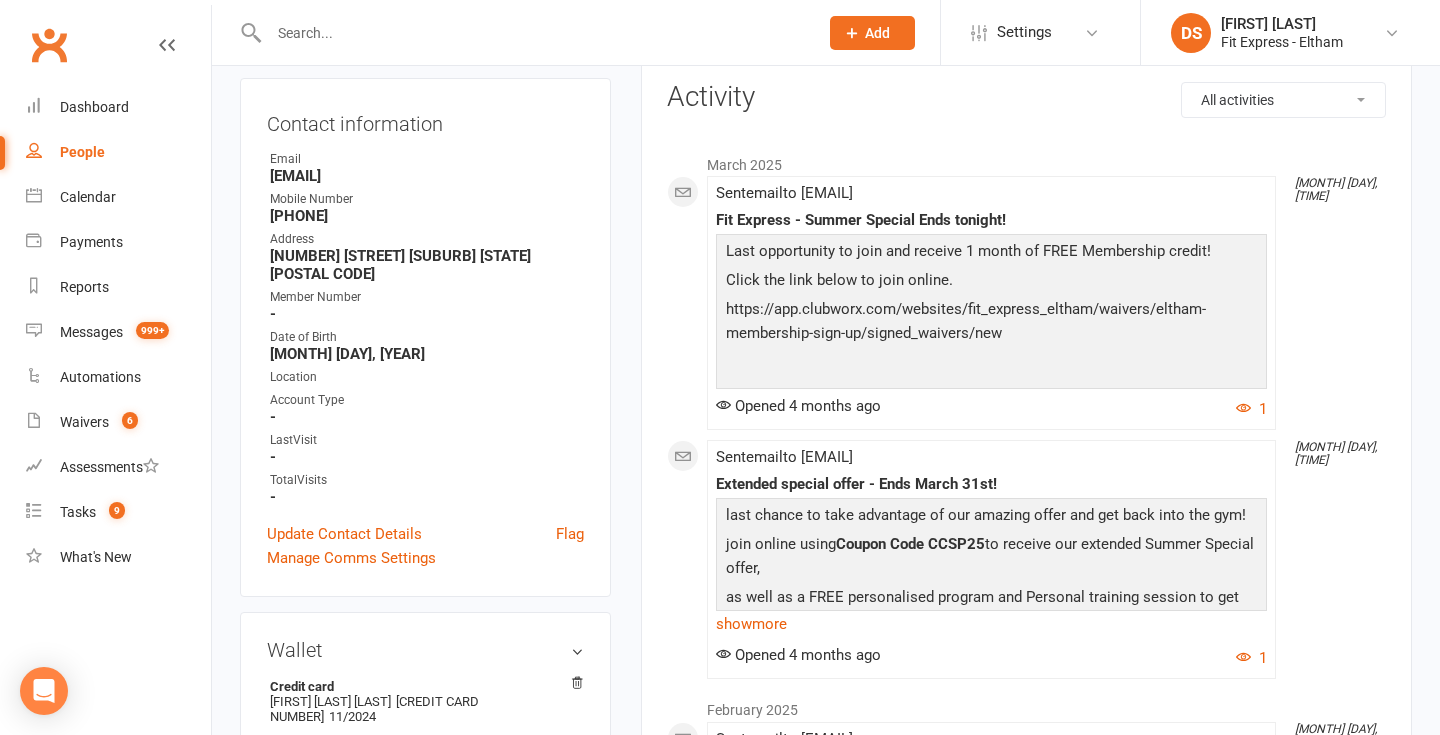 scroll, scrollTop: 0, scrollLeft: 0, axis: both 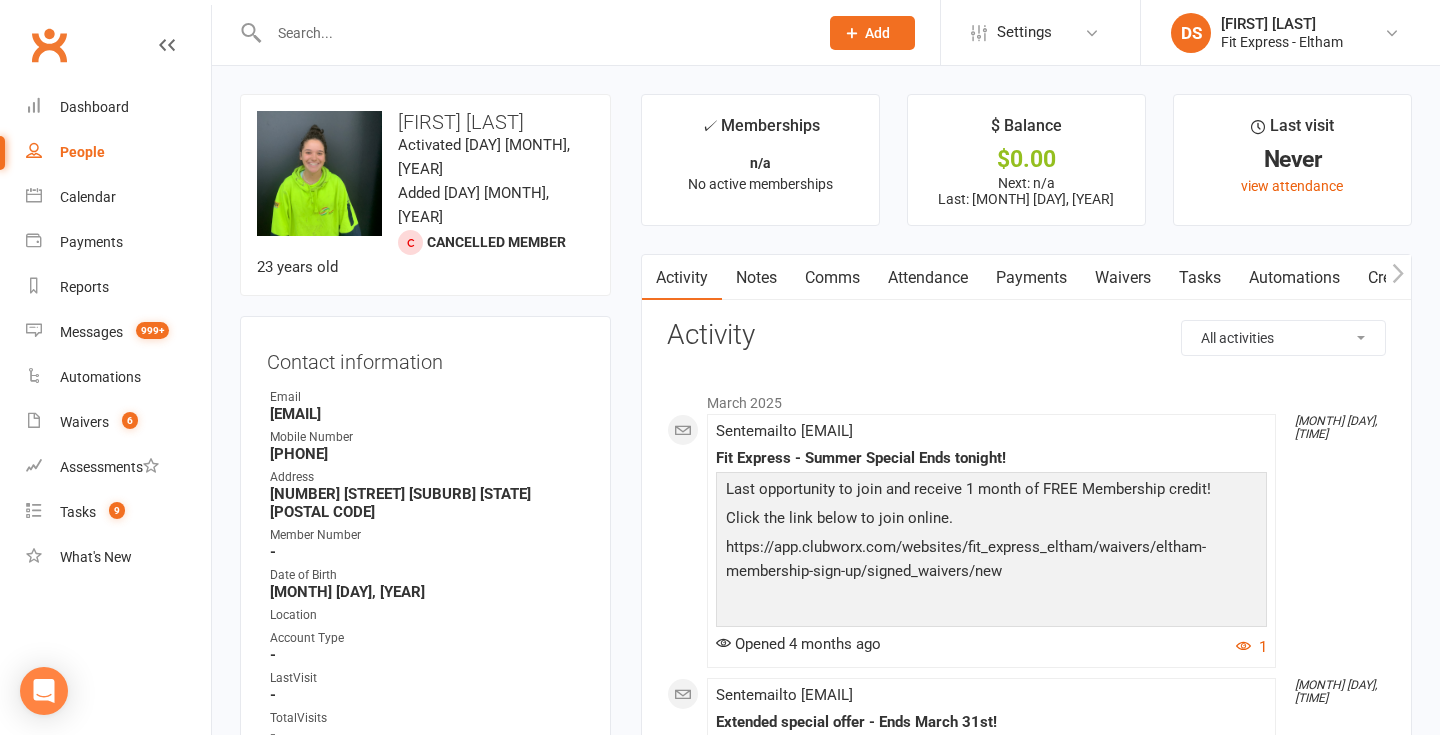 click on "Waivers" at bounding box center [1123, 278] 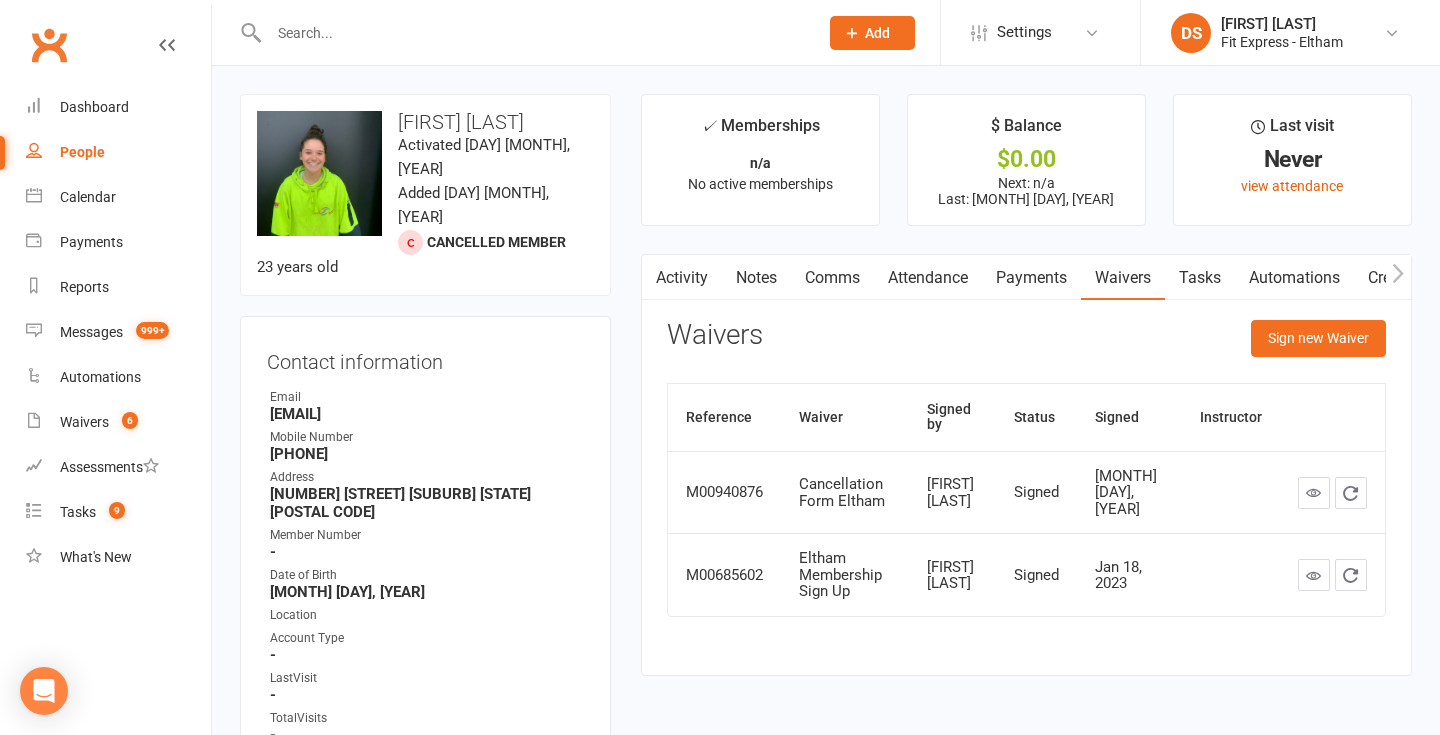 click on "Clubworx" at bounding box center (49, 45) 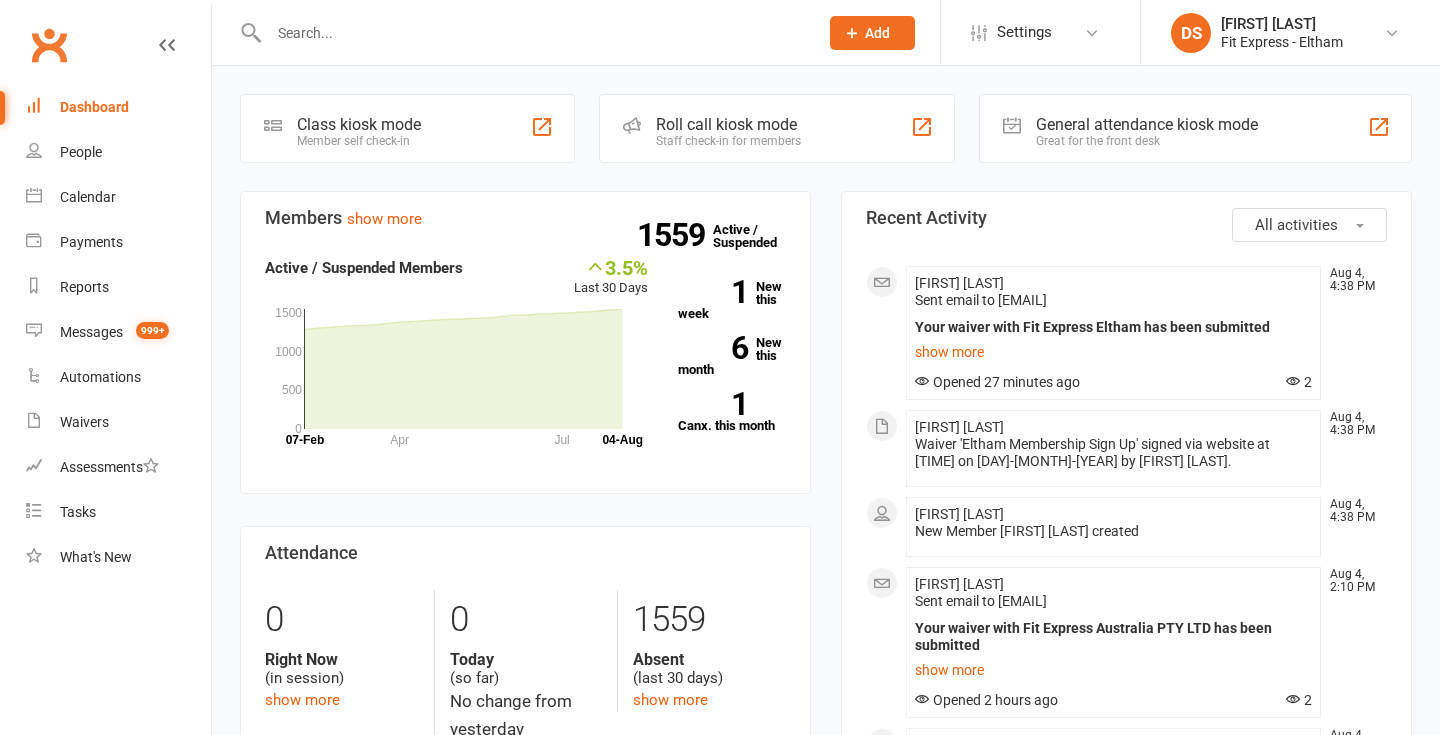 scroll, scrollTop: 0, scrollLeft: 0, axis: both 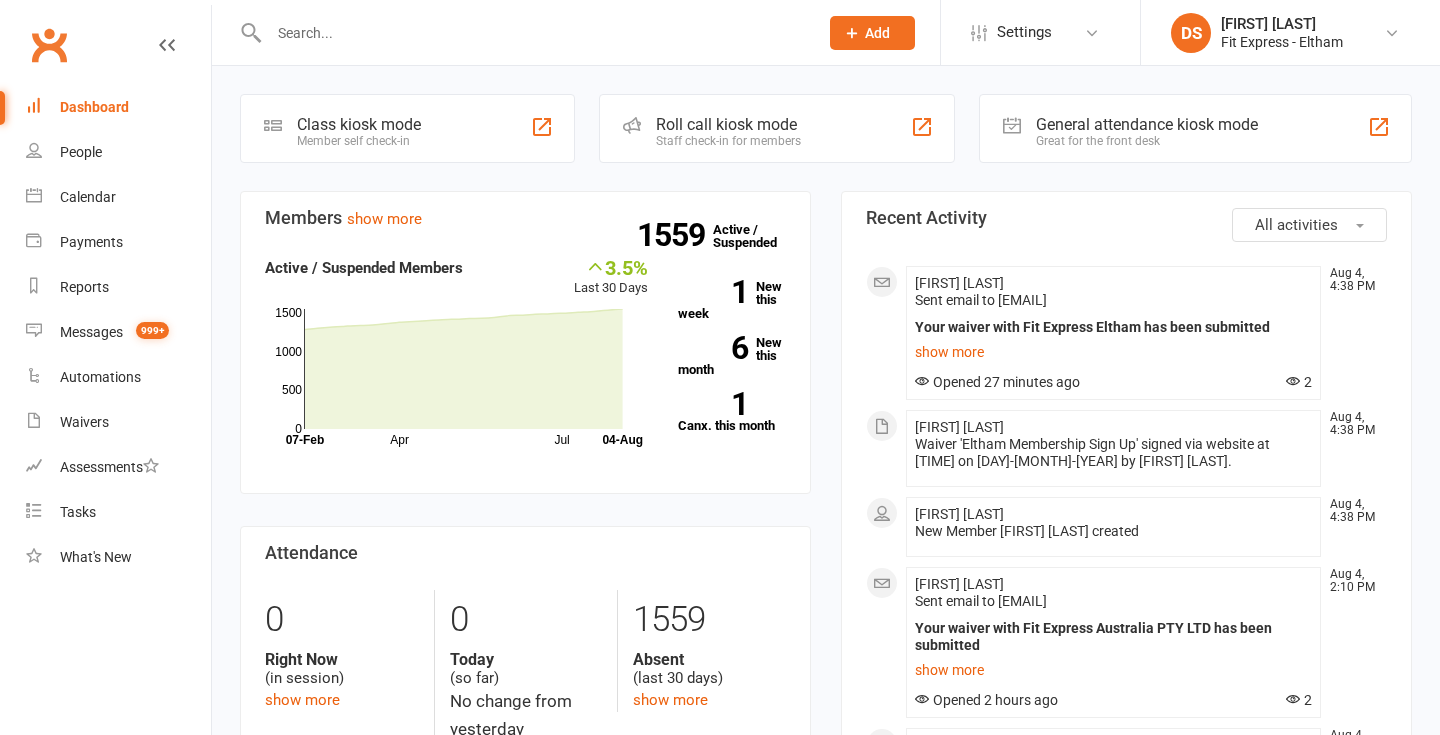 click at bounding box center (533, 33) 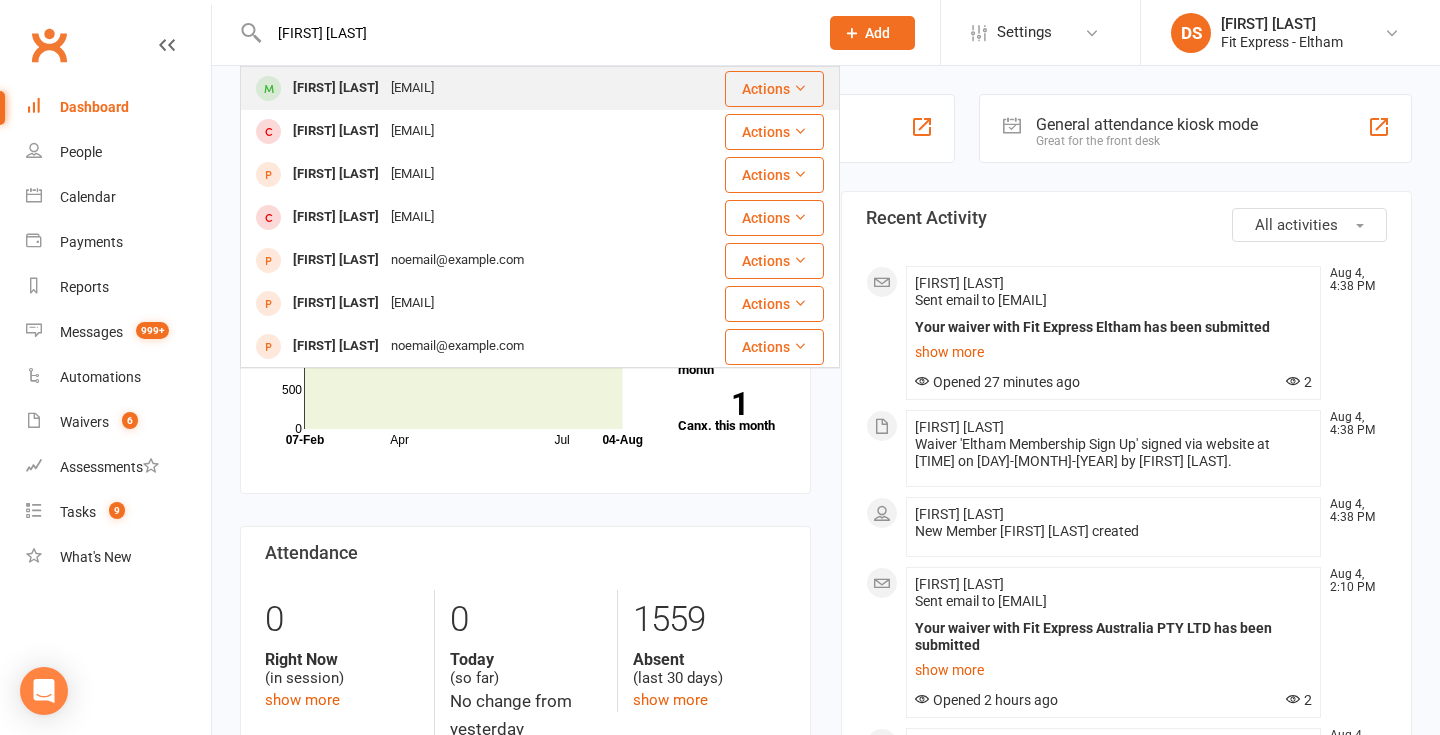 type on "[FIRST] [LAST]" 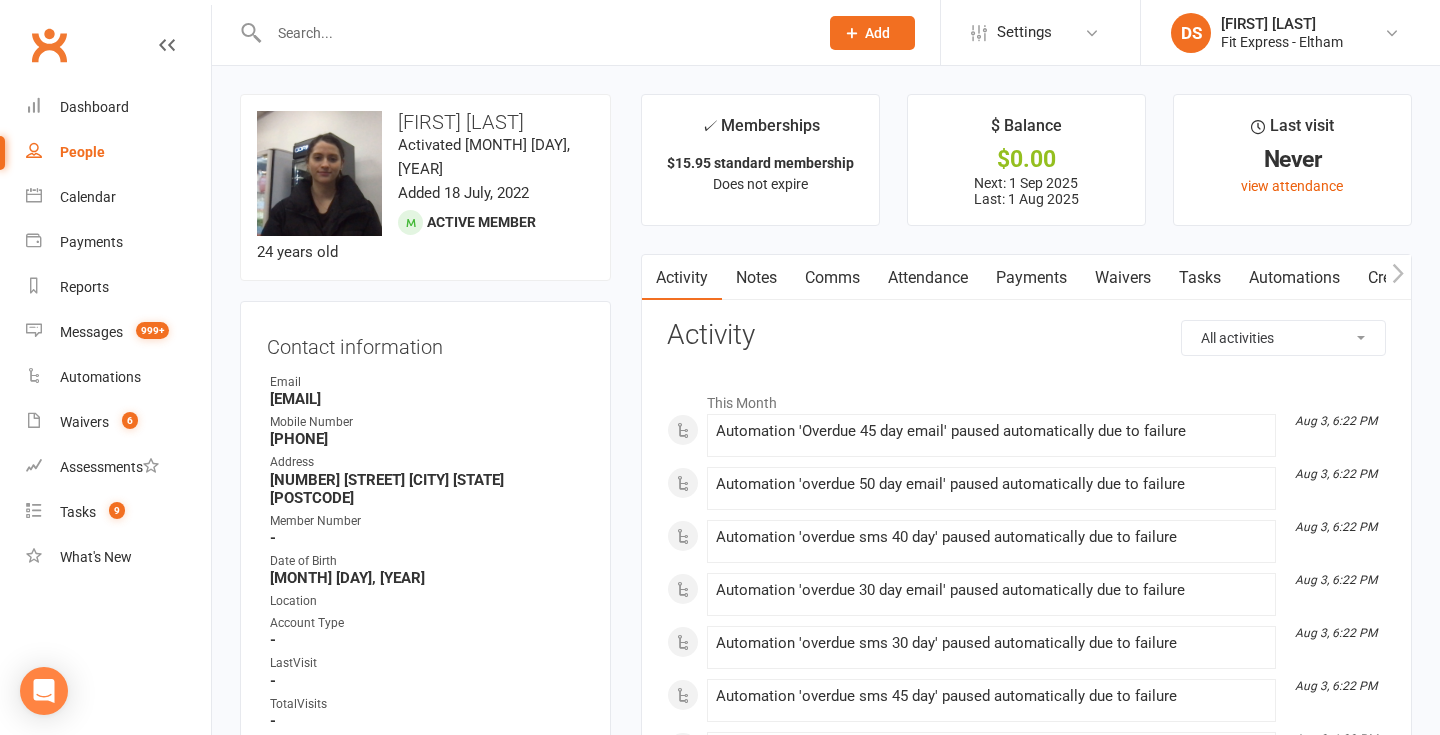 click on "Clubworx" at bounding box center [49, 45] 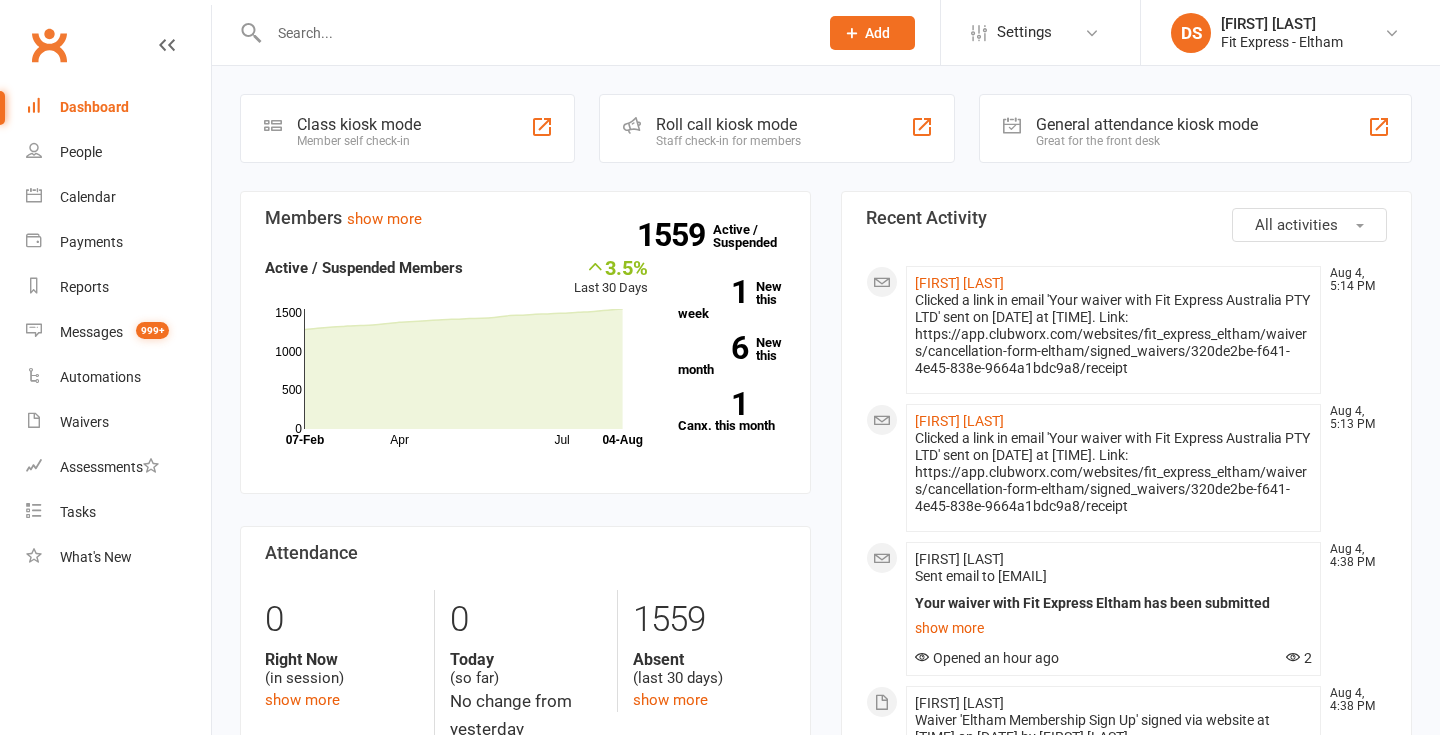 scroll, scrollTop: 0, scrollLeft: 0, axis: both 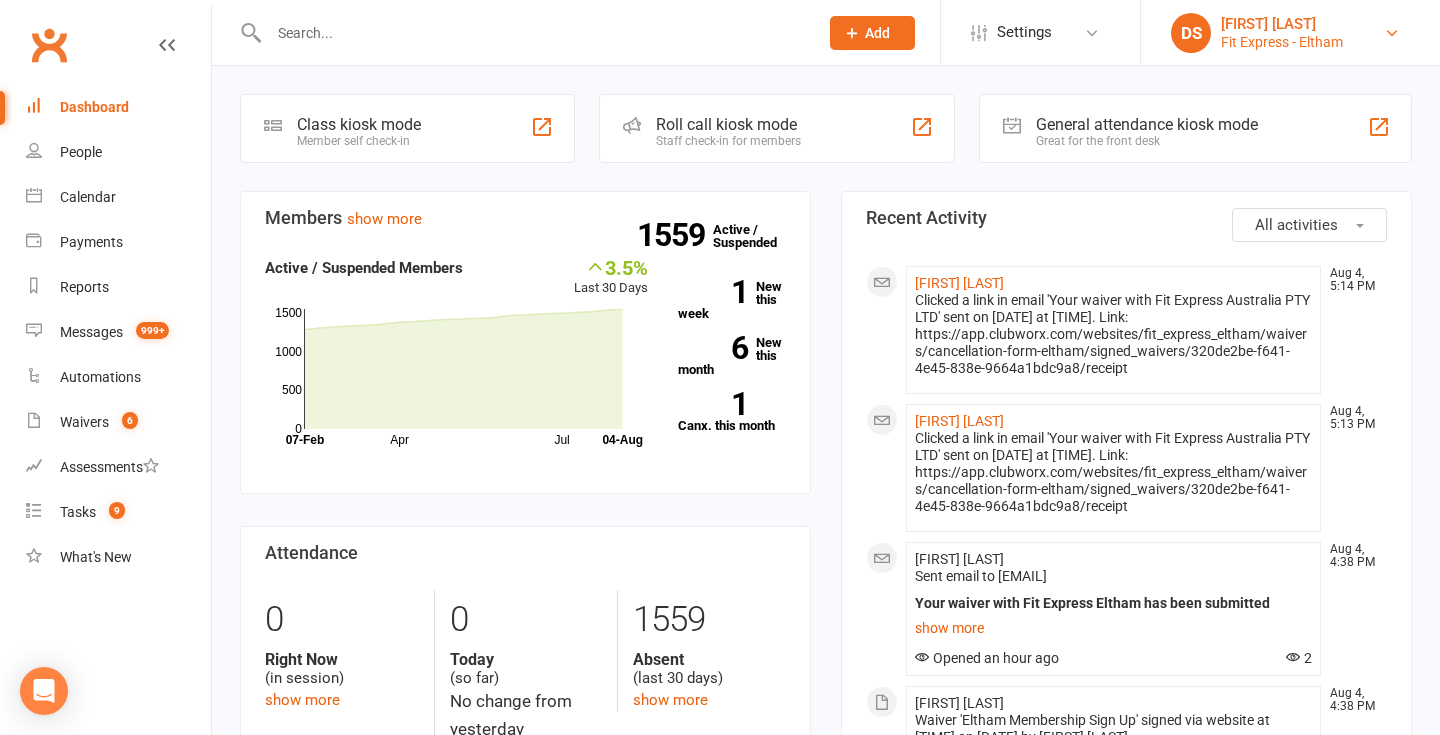 click on "[FIRST] [LAST]" at bounding box center [1282, 24] 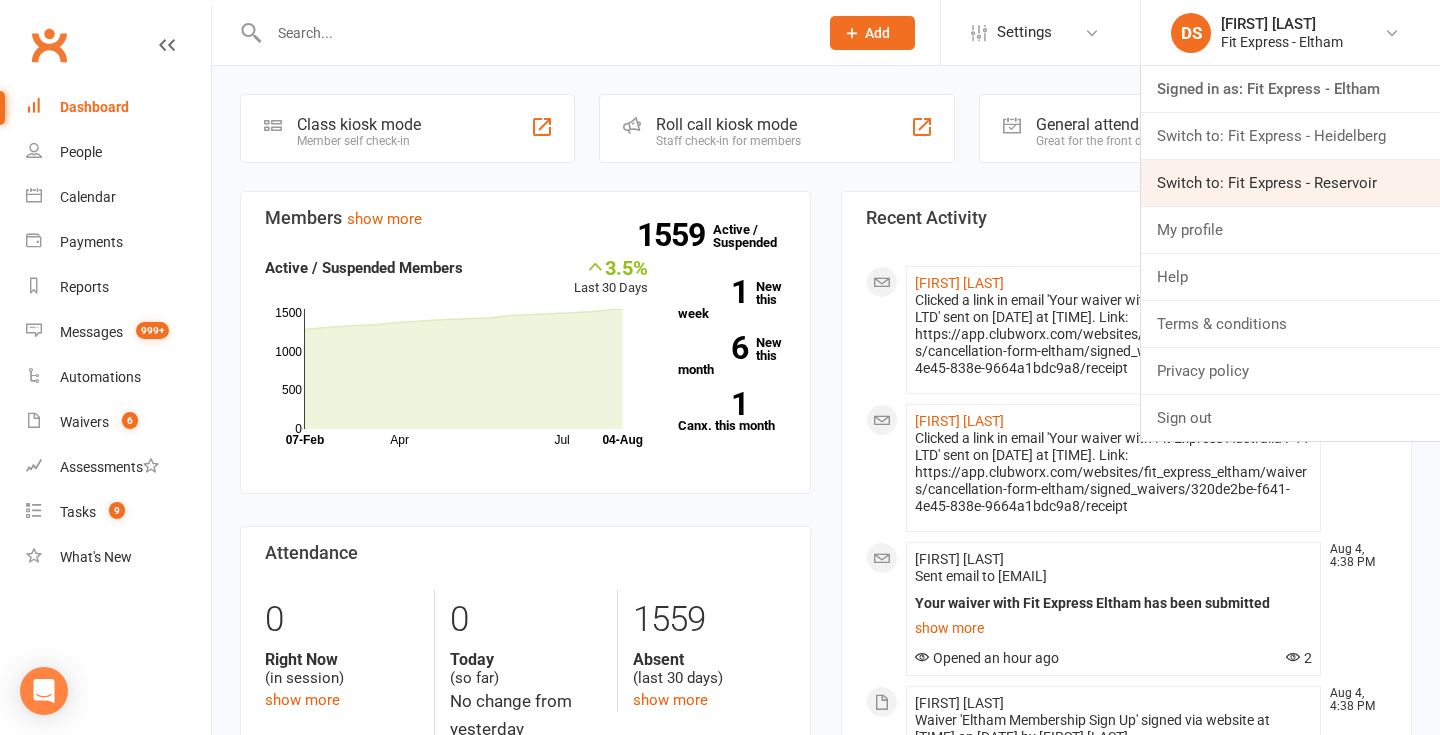click on "Switch to: Fit Express - Reservoir" at bounding box center [1290, 183] 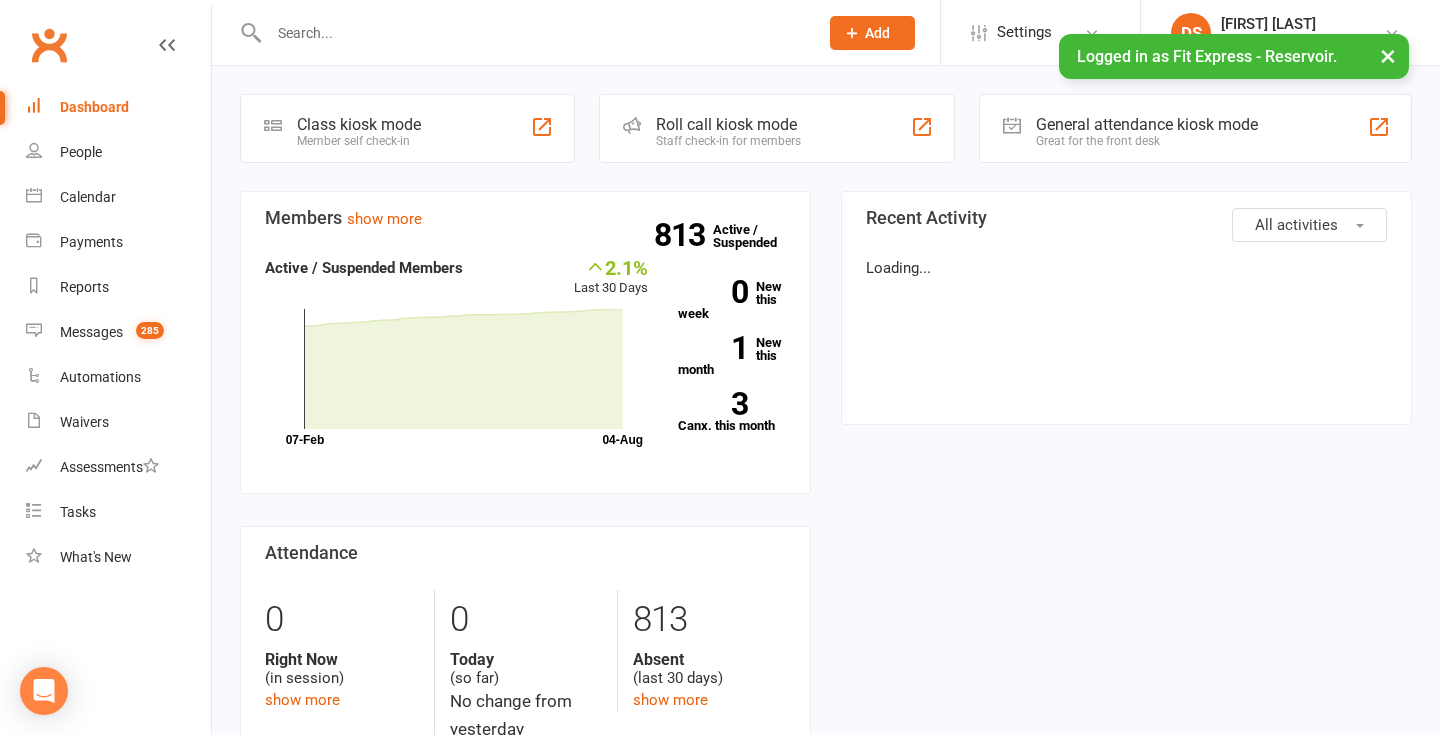 scroll, scrollTop: 0, scrollLeft: 0, axis: both 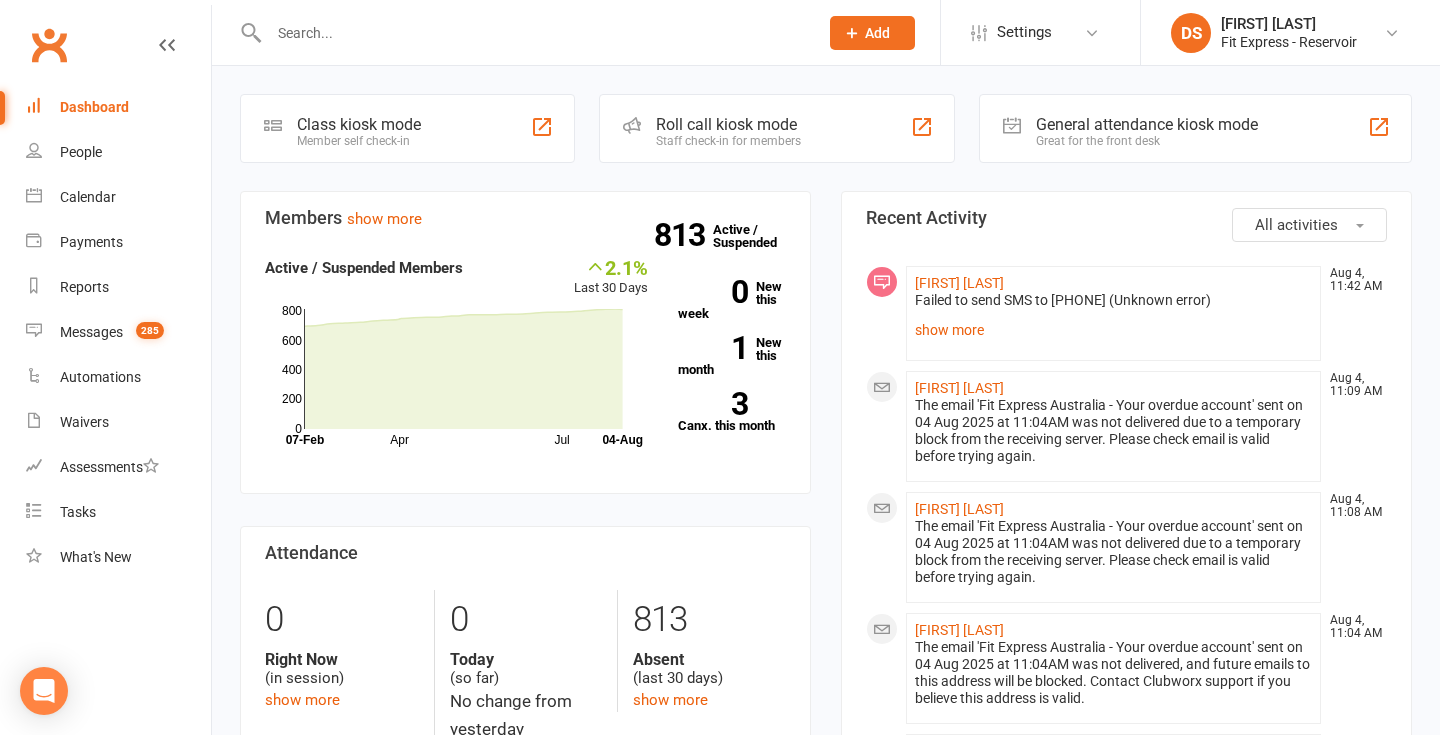 click on "Recent Activity [FIRST] [LAST] Aug 4, 11:42 AM   Failed to send SMS to [PHONE] (Unknown error)  show more
[NAME] [LAST] Aug 4, 11:09 AM
[NAME] [LAST] Aug 4, 11:08 AM
[NAME] [LAST] Aug 4, 11:04 AM
[NAME] [LAST] Aug 4, 11:04 AM
[NAME] [LAST] Aug 4, 11:04 AM
[NAME] [LAST]" at bounding box center (826, 1201) 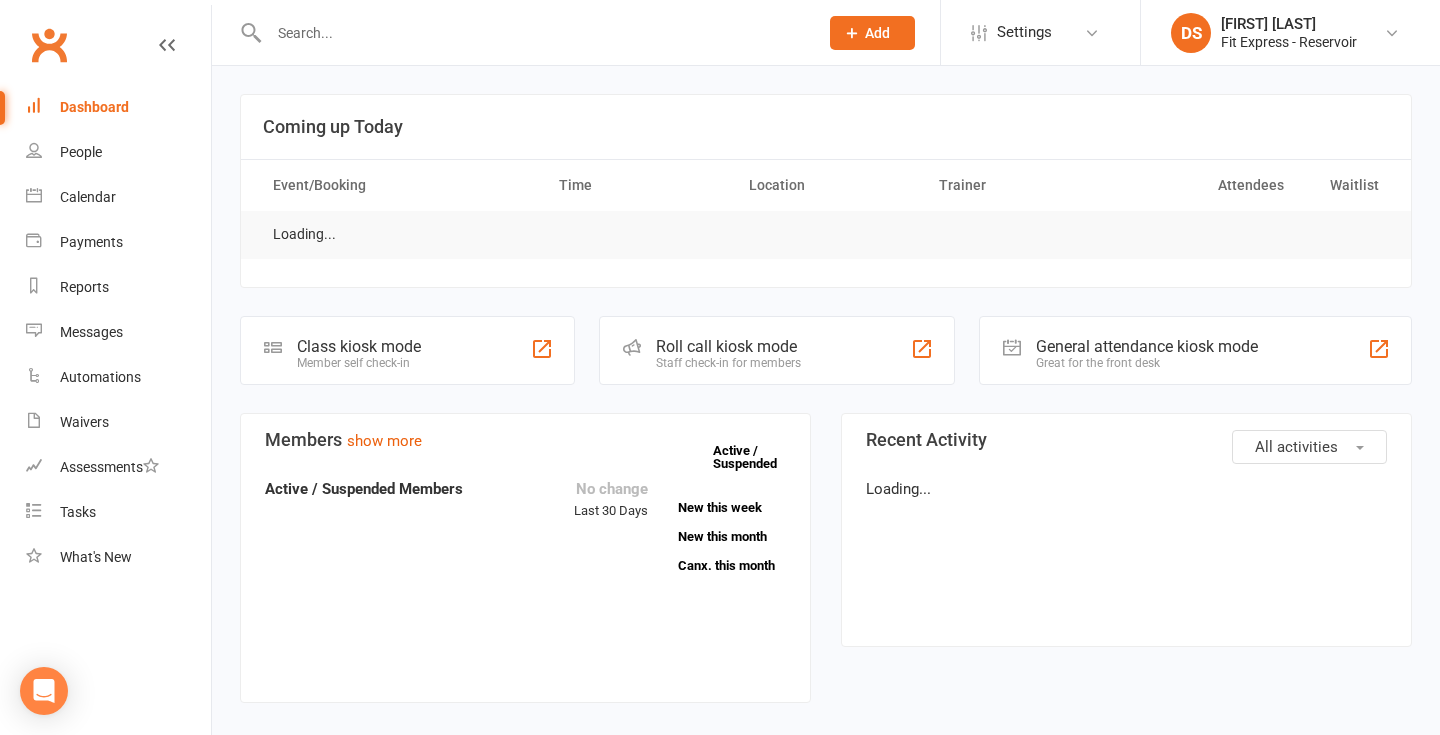 scroll, scrollTop: 0, scrollLeft: 0, axis: both 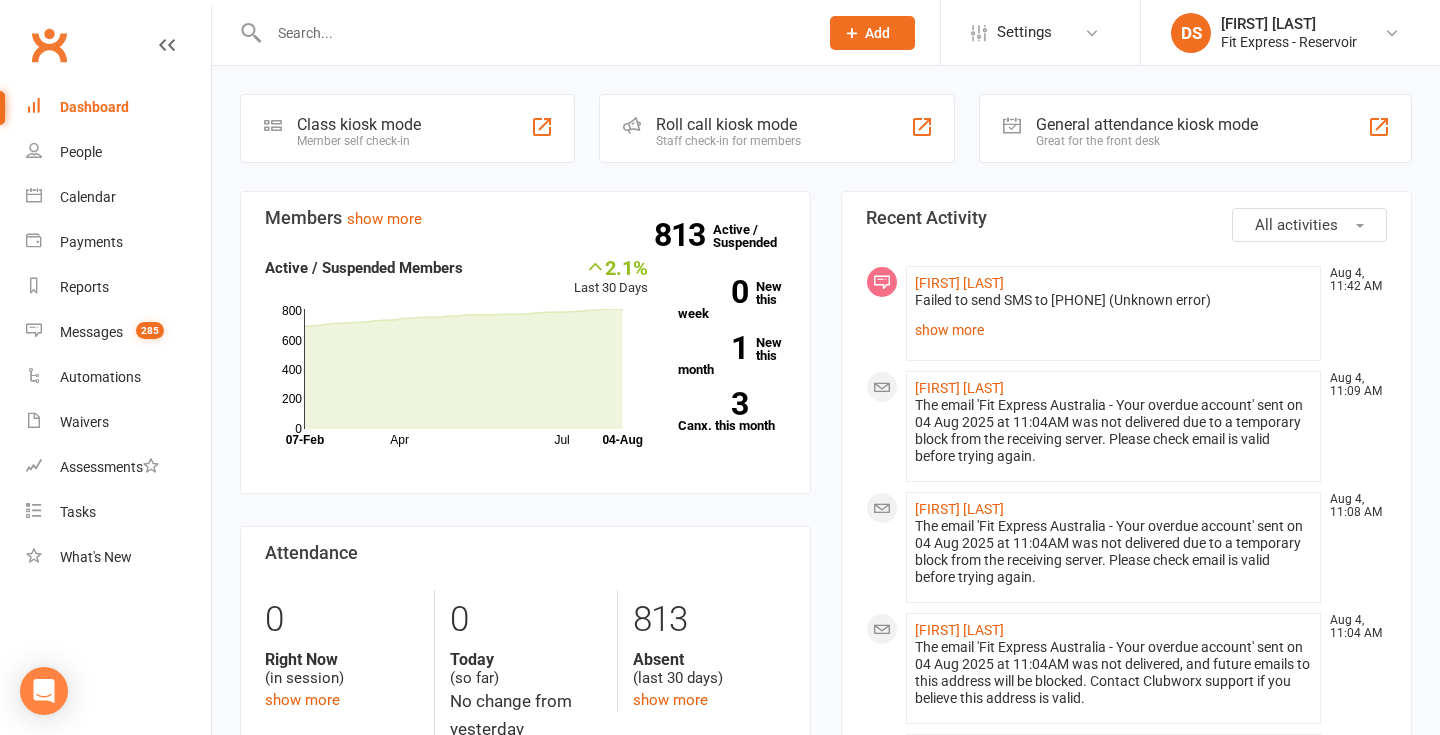 click on "Clubworx" at bounding box center (49, 45) 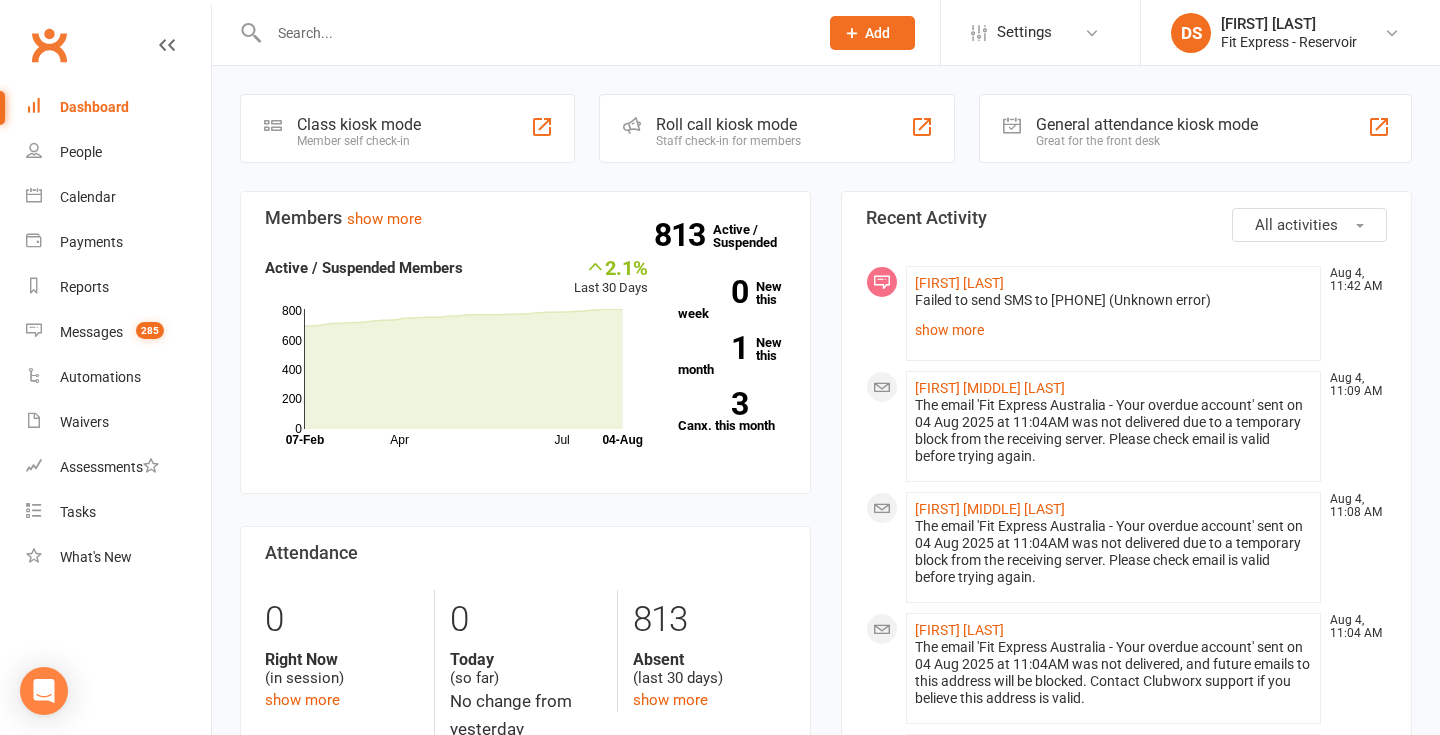 scroll, scrollTop: 0, scrollLeft: 0, axis: both 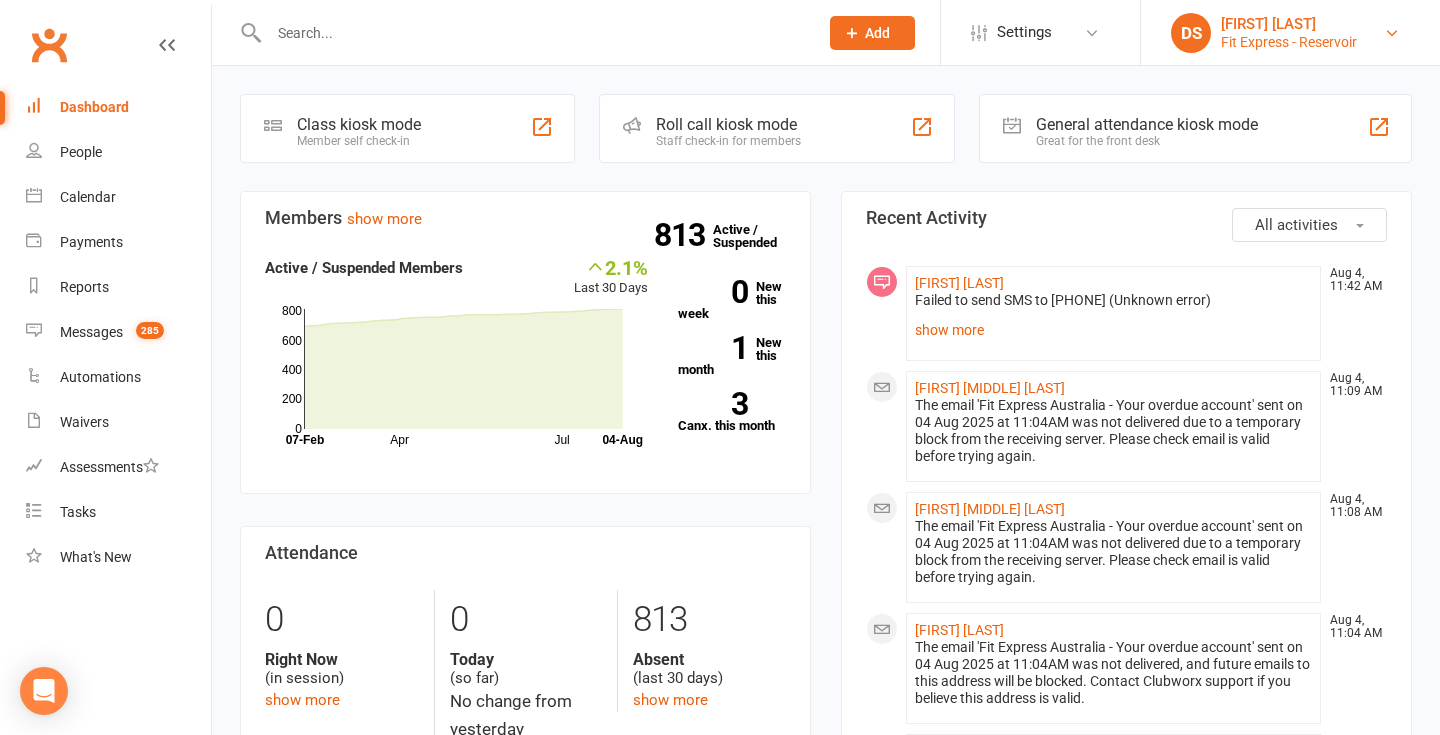 click on "Fit Express - Reservoir" at bounding box center (1289, 42) 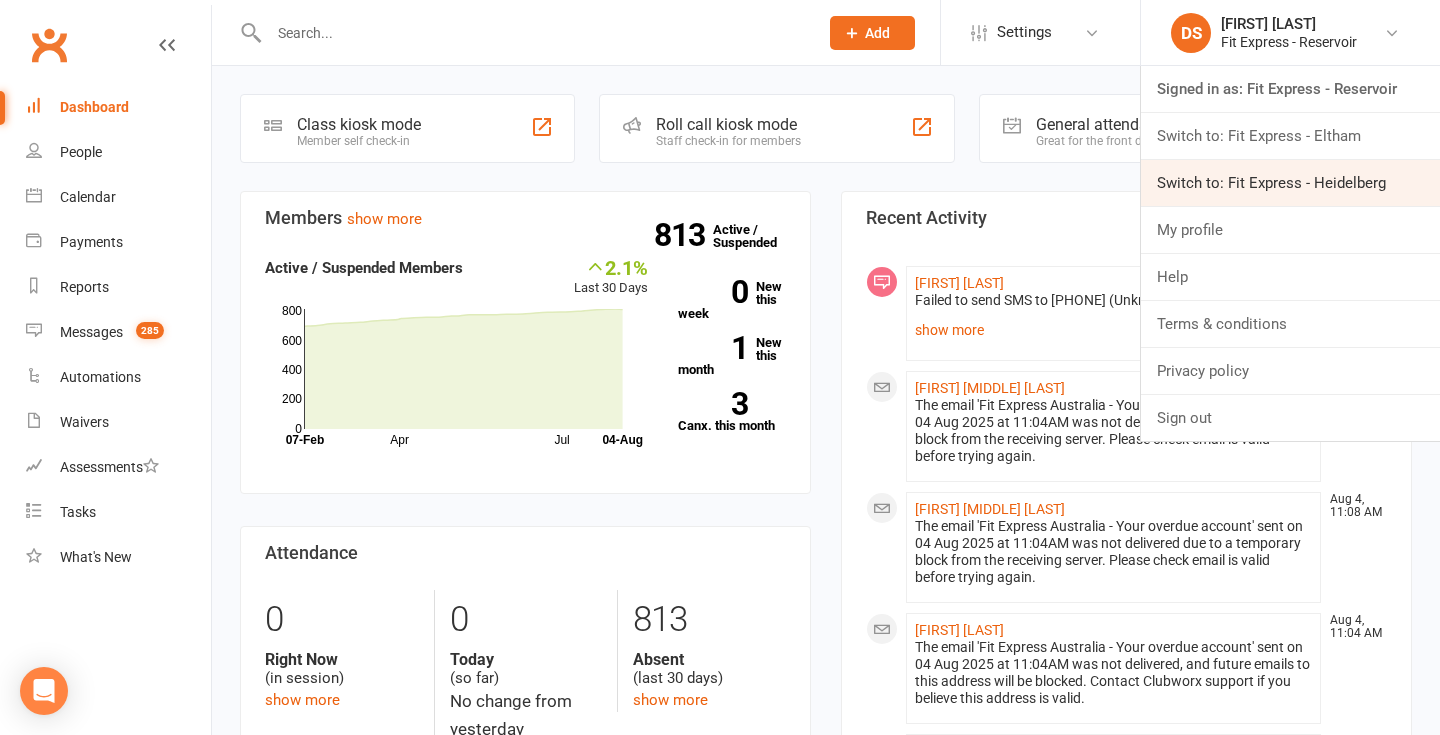 click on "Switch to: Fit Express - Heidelberg" at bounding box center [1290, 183] 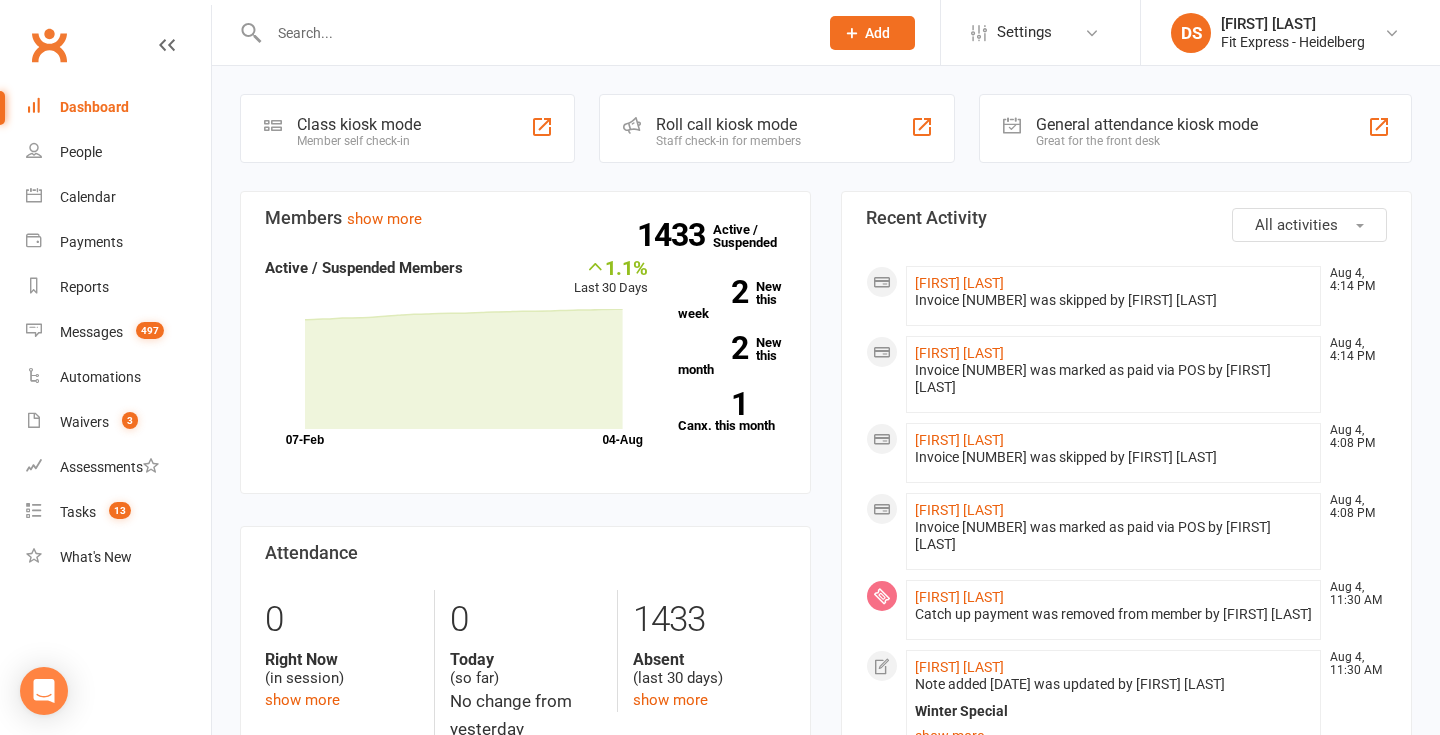 scroll, scrollTop: 0, scrollLeft: 0, axis: both 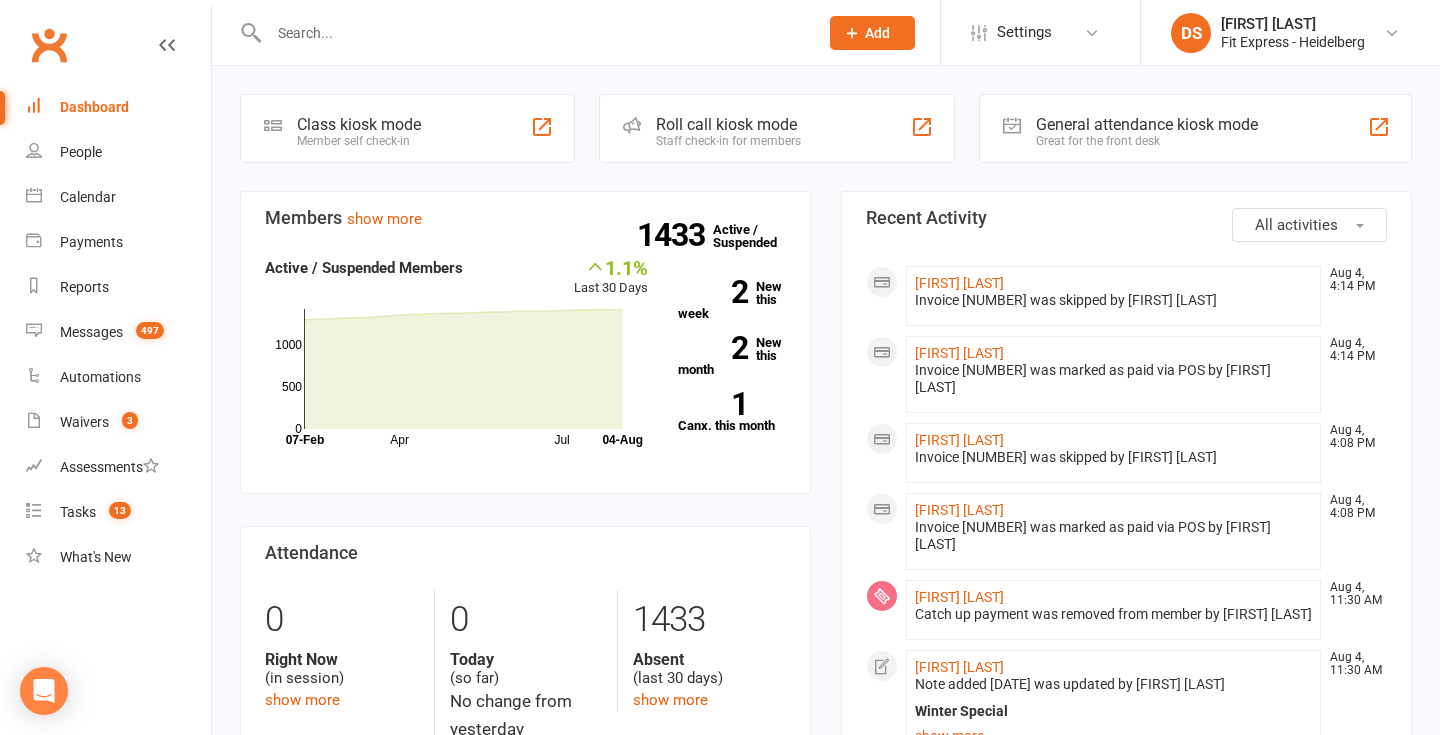 click at bounding box center [533, 33] 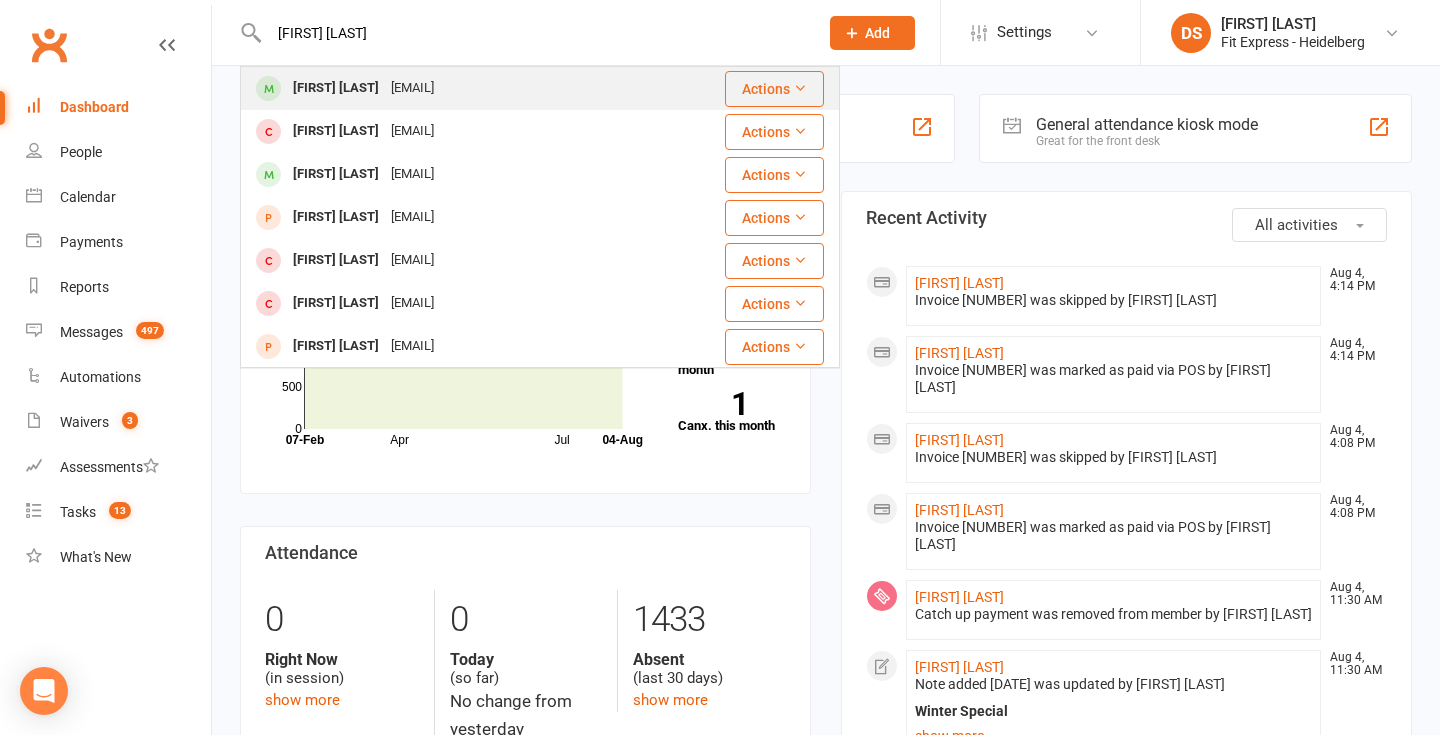 type on "[FIRST] [LAST]" 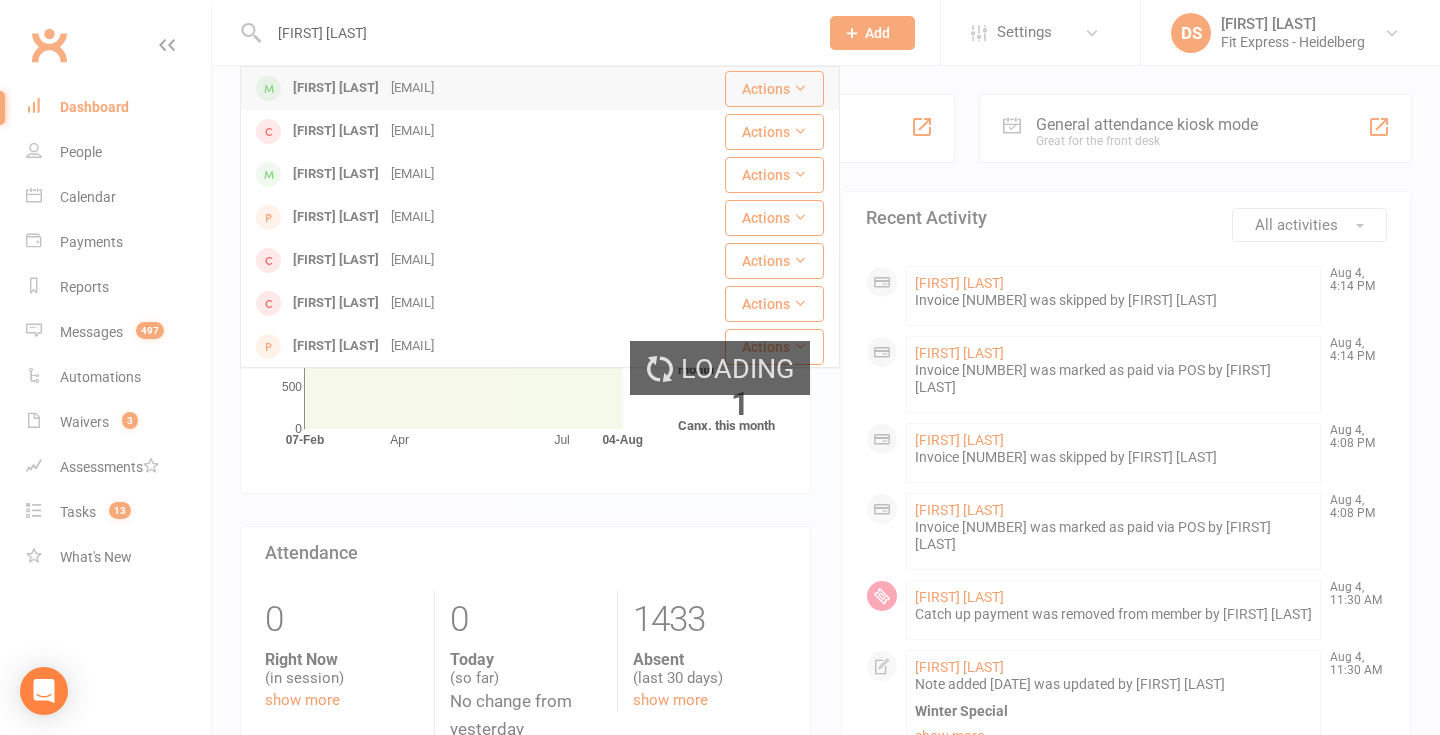 type 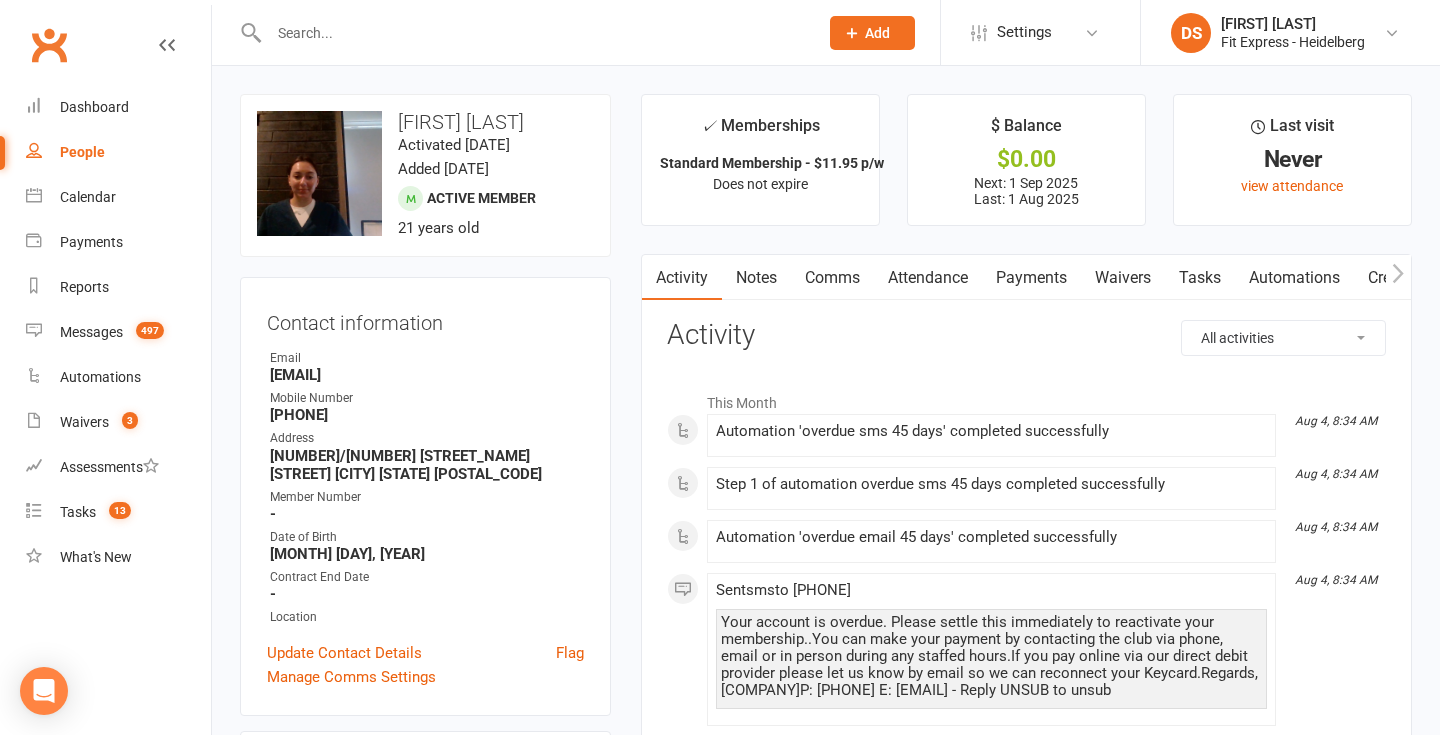 click on "Payments" at bounding box center (1031, 278) 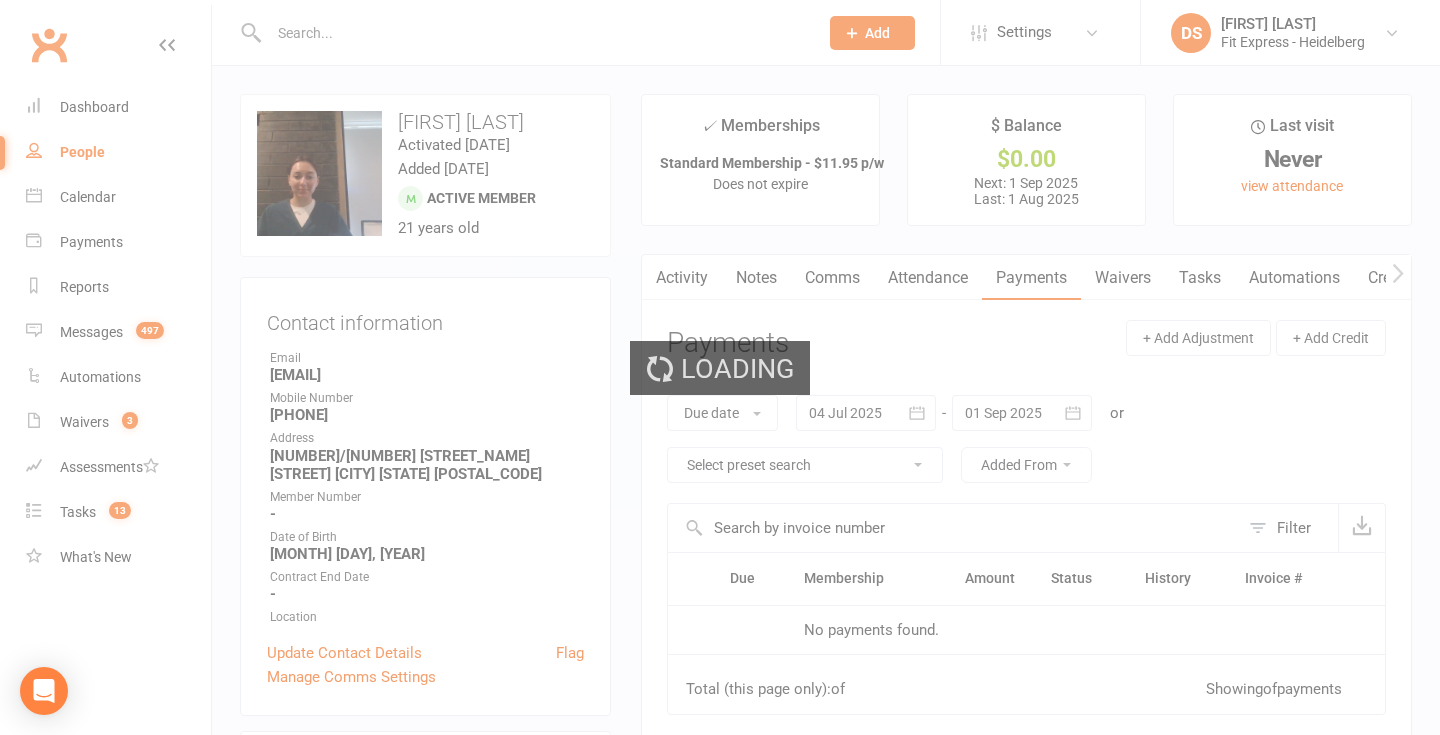 scroll, scrollTop: 245, scrollLeft: 0, axis: vertical 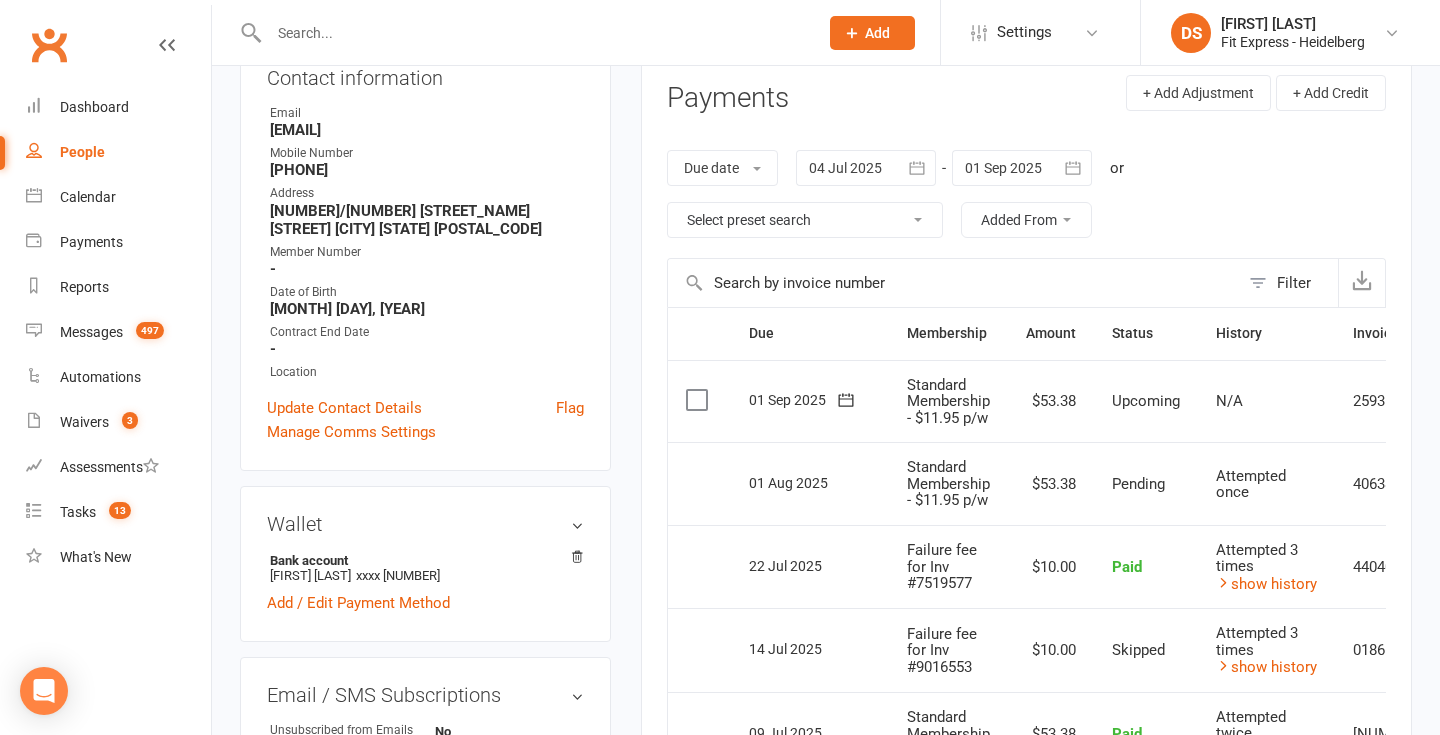 click at bounding box center [866, 168] 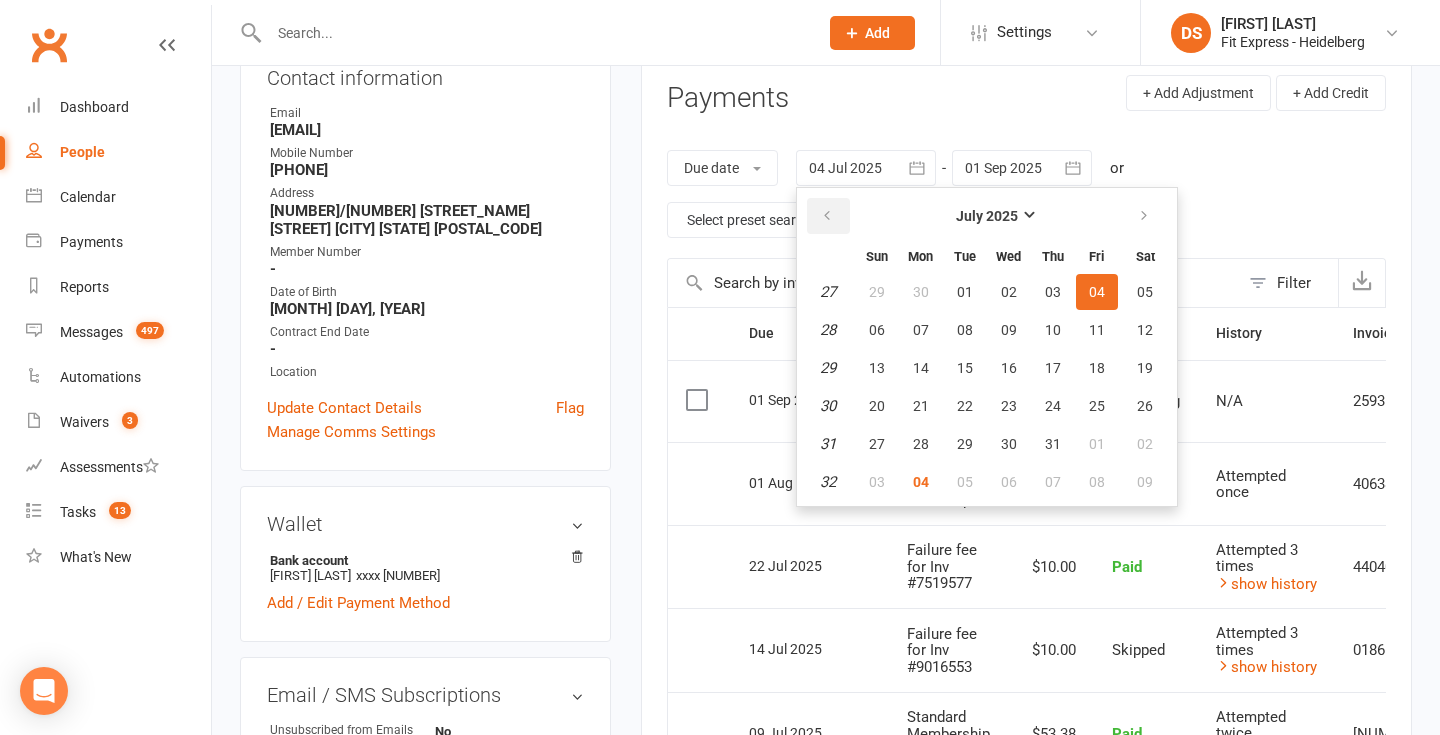 click at bounding box center (827, 216) 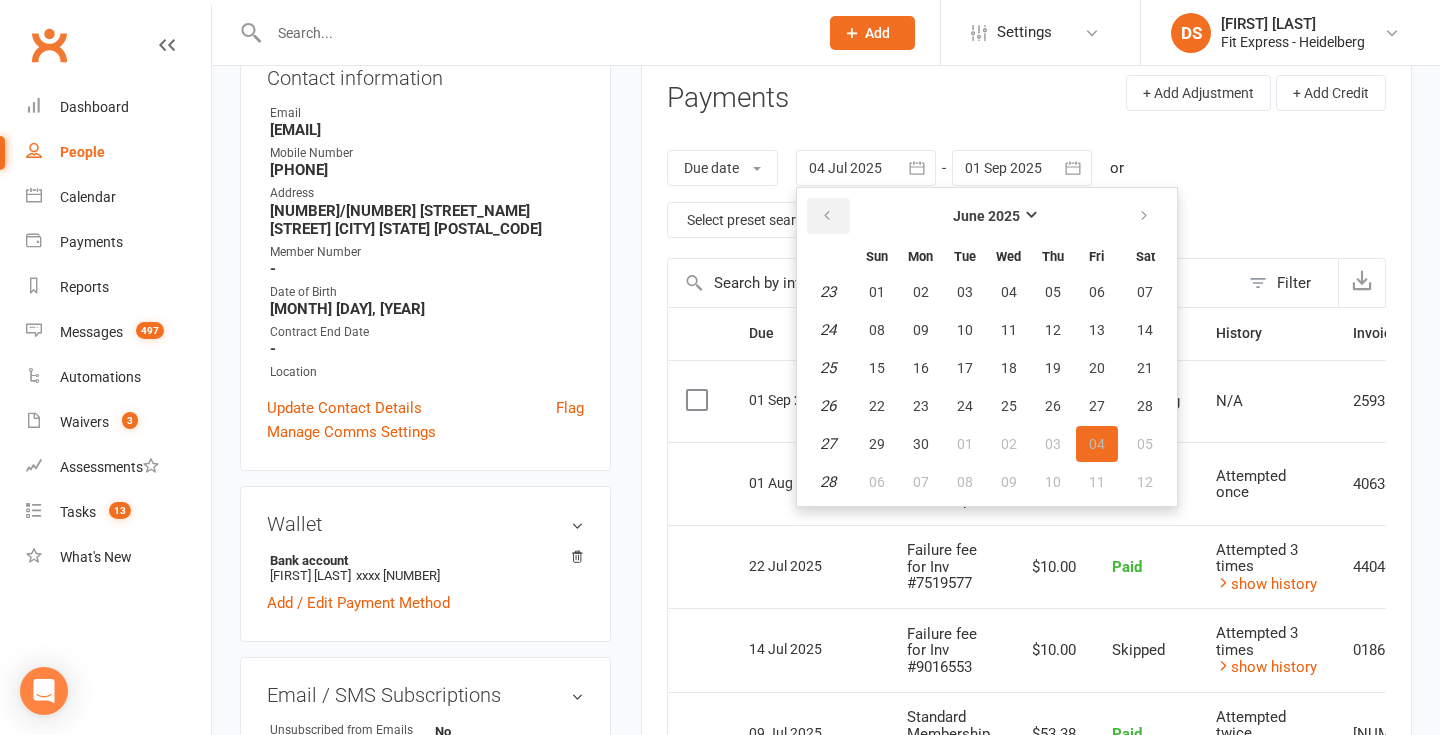 click at bounding box center (827, 216) 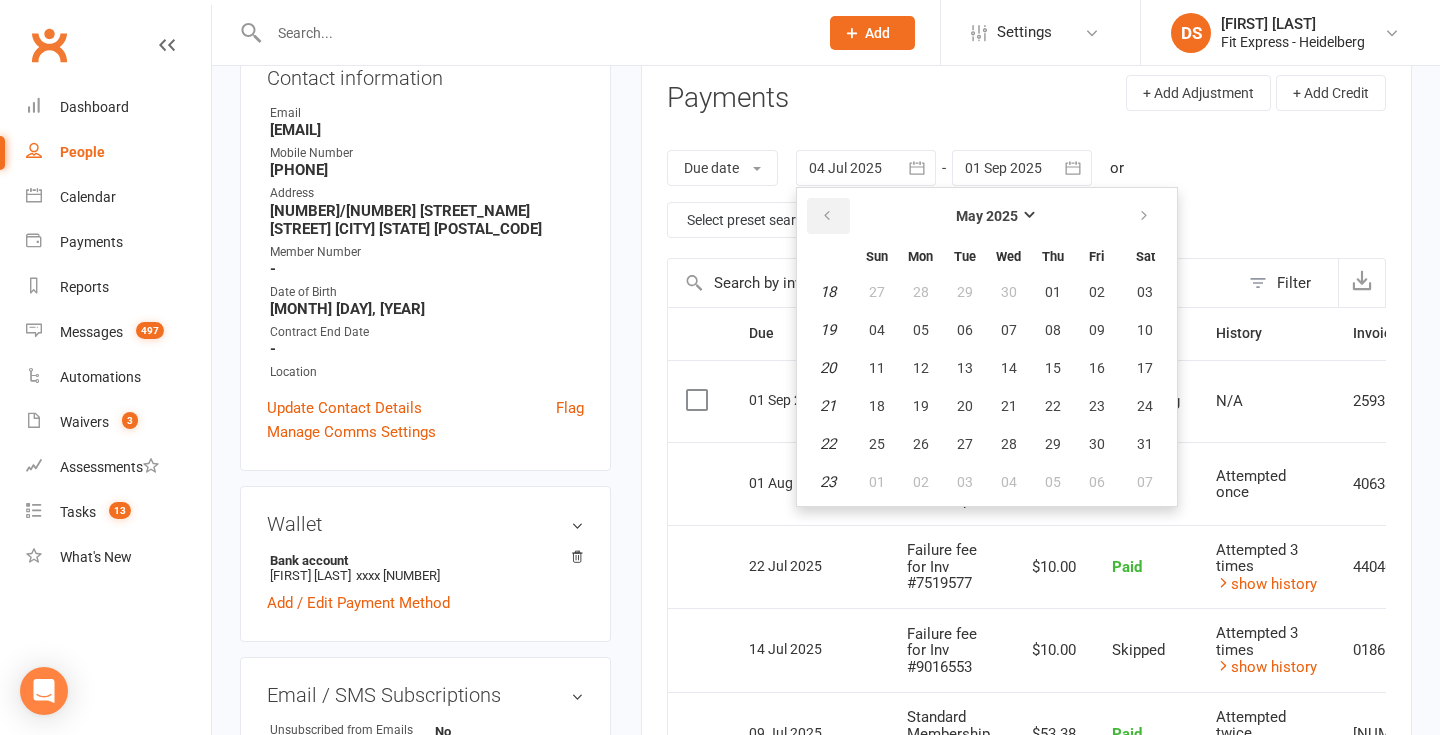 click at bounding box center (827, 216) 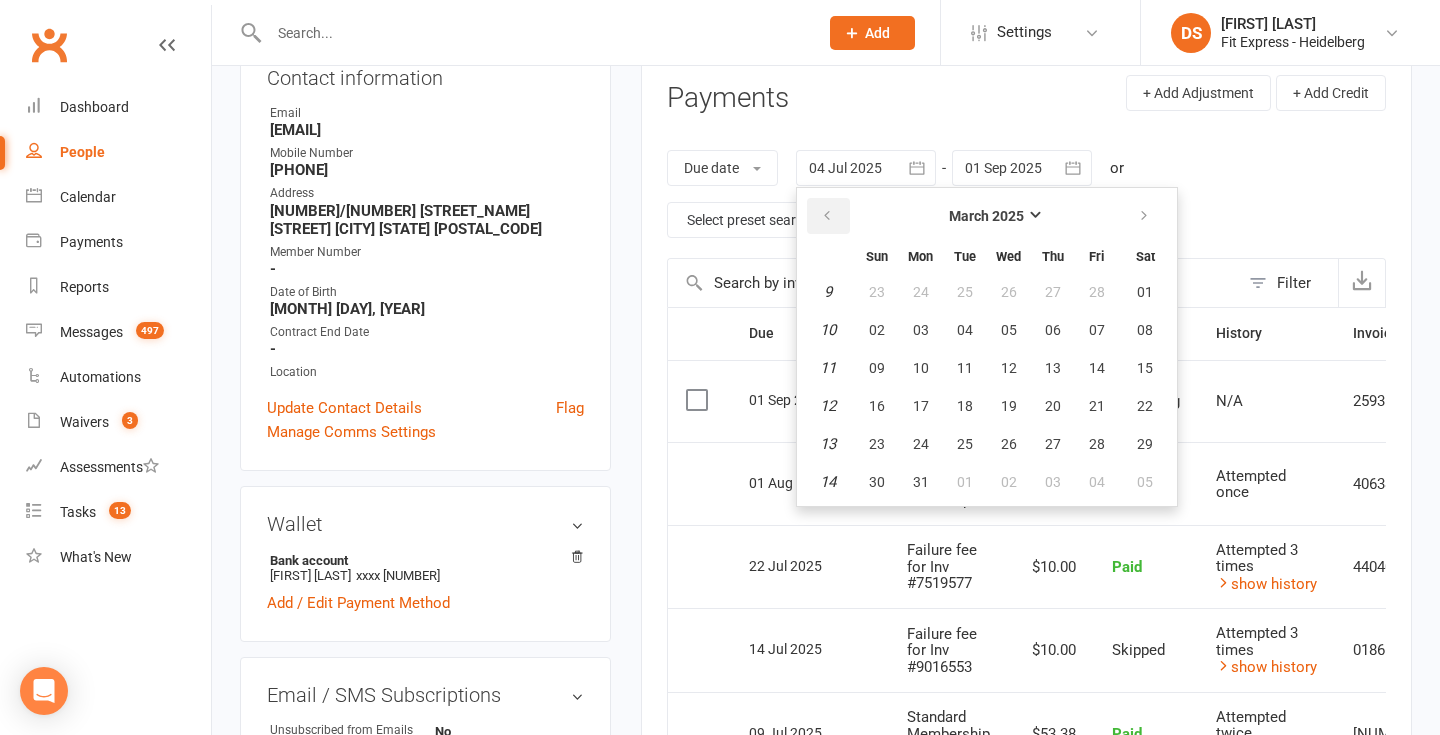 click at bounding box center (827, 216) 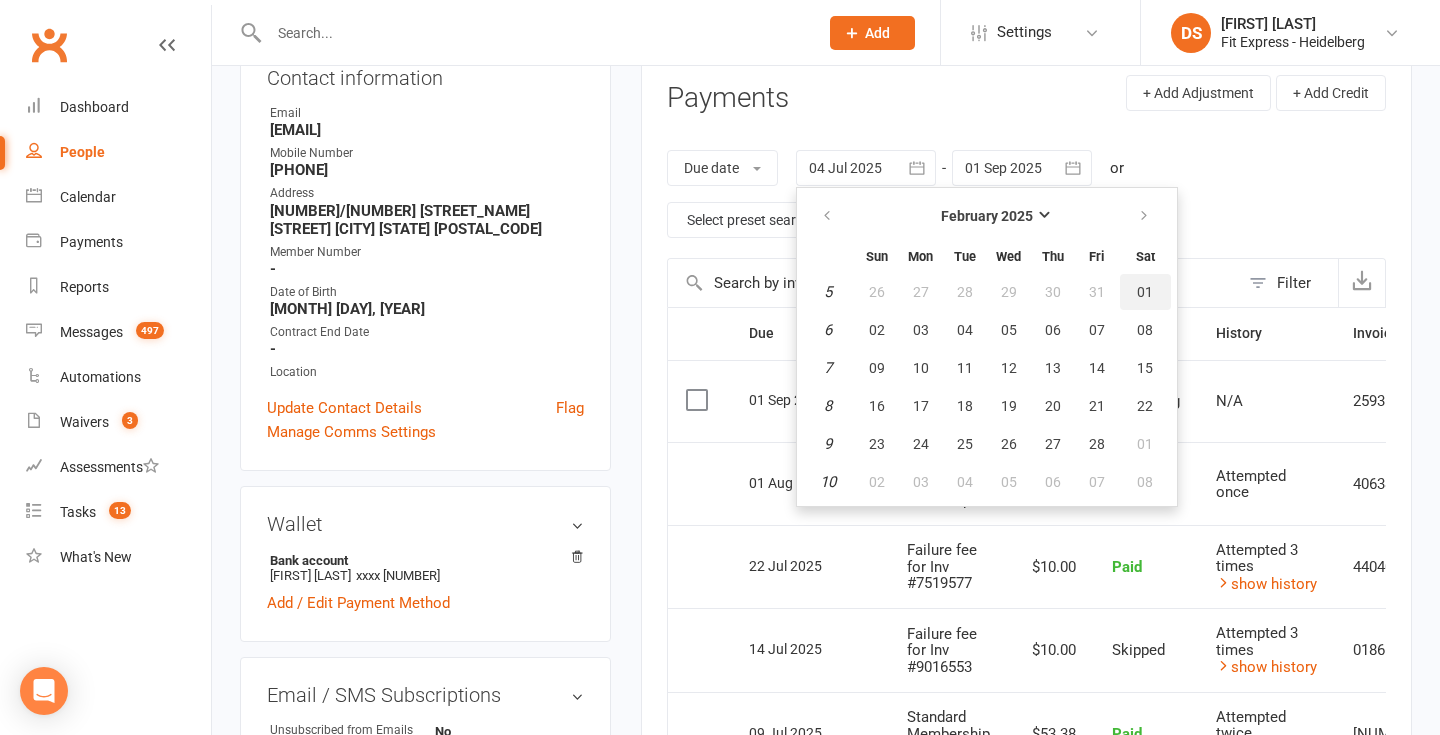 click on "01" at bounding box center (1145, 292) 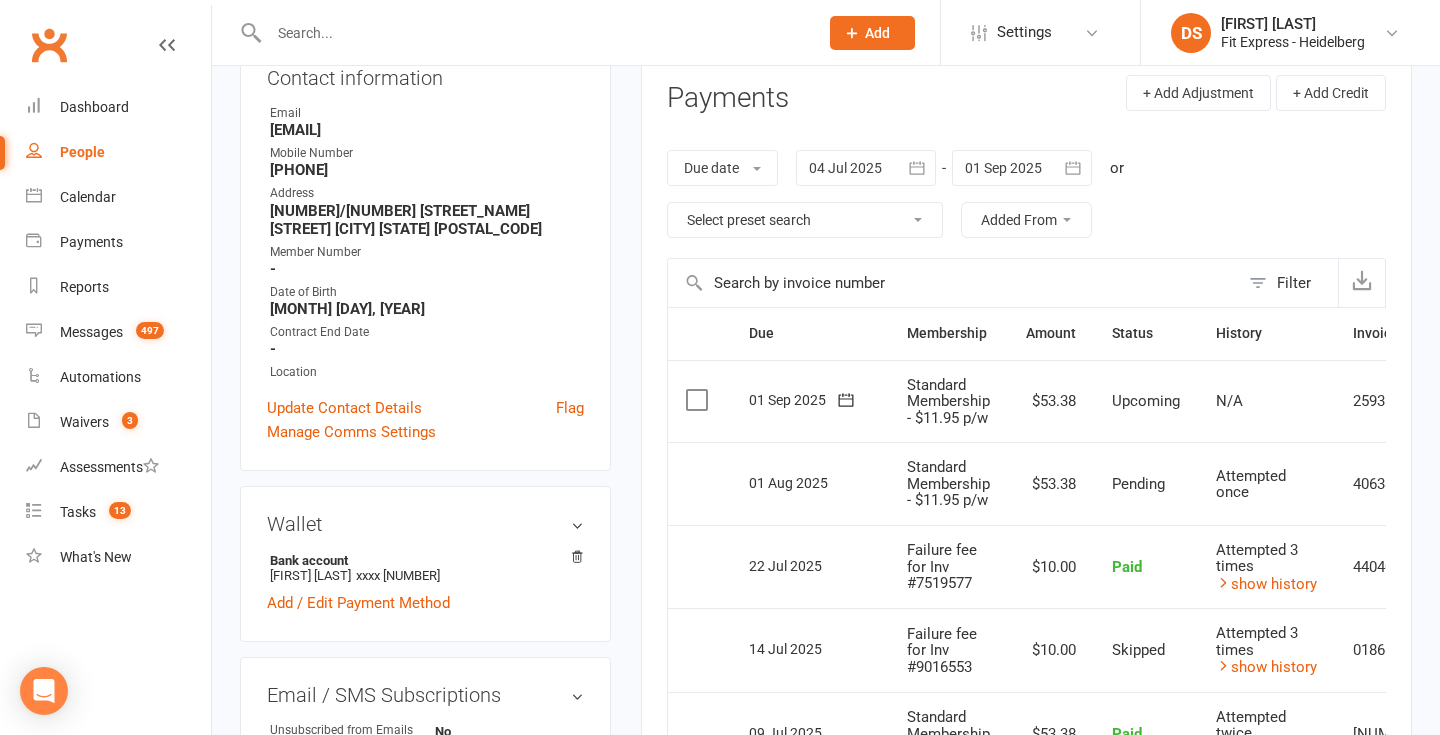 type on "01 Feb 2025" 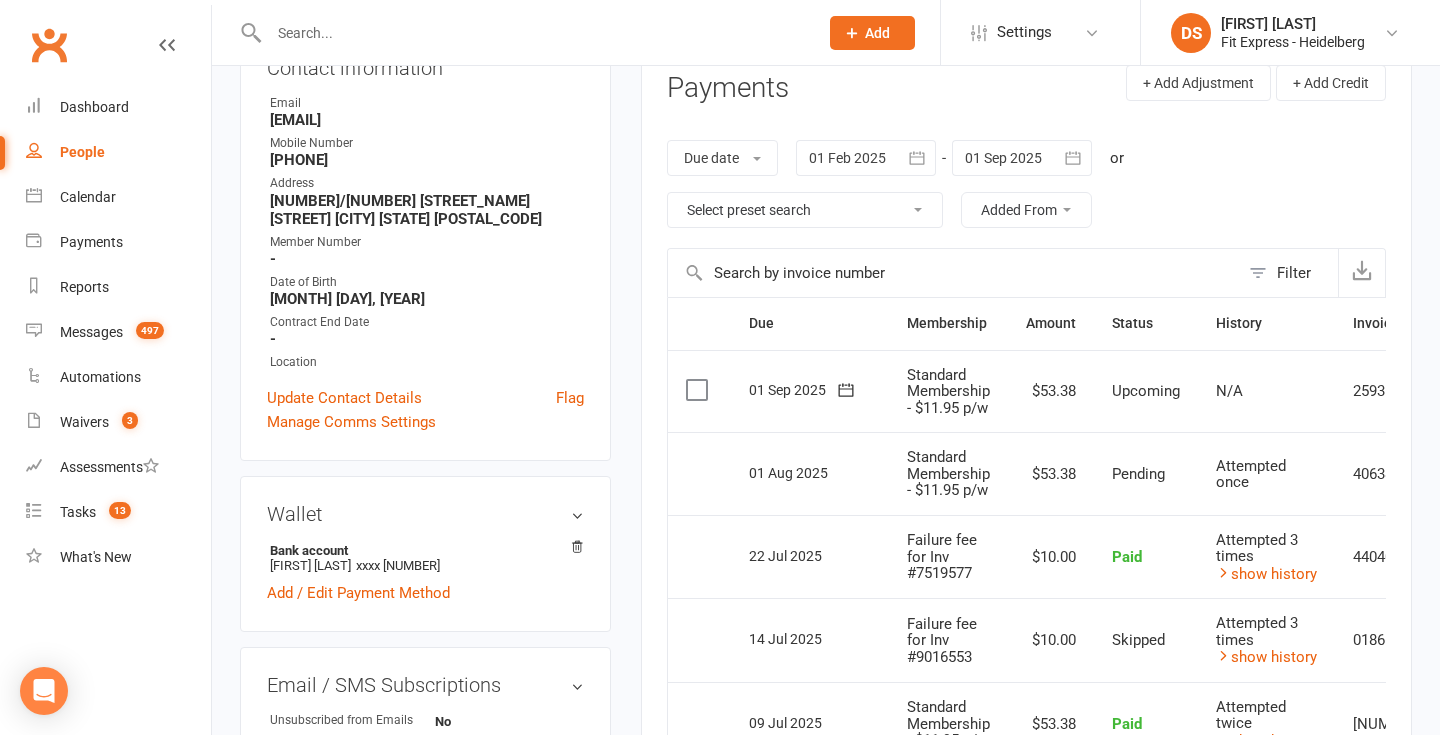 scroll, scrollTop: 0, scrollLeft: 0, axis: both 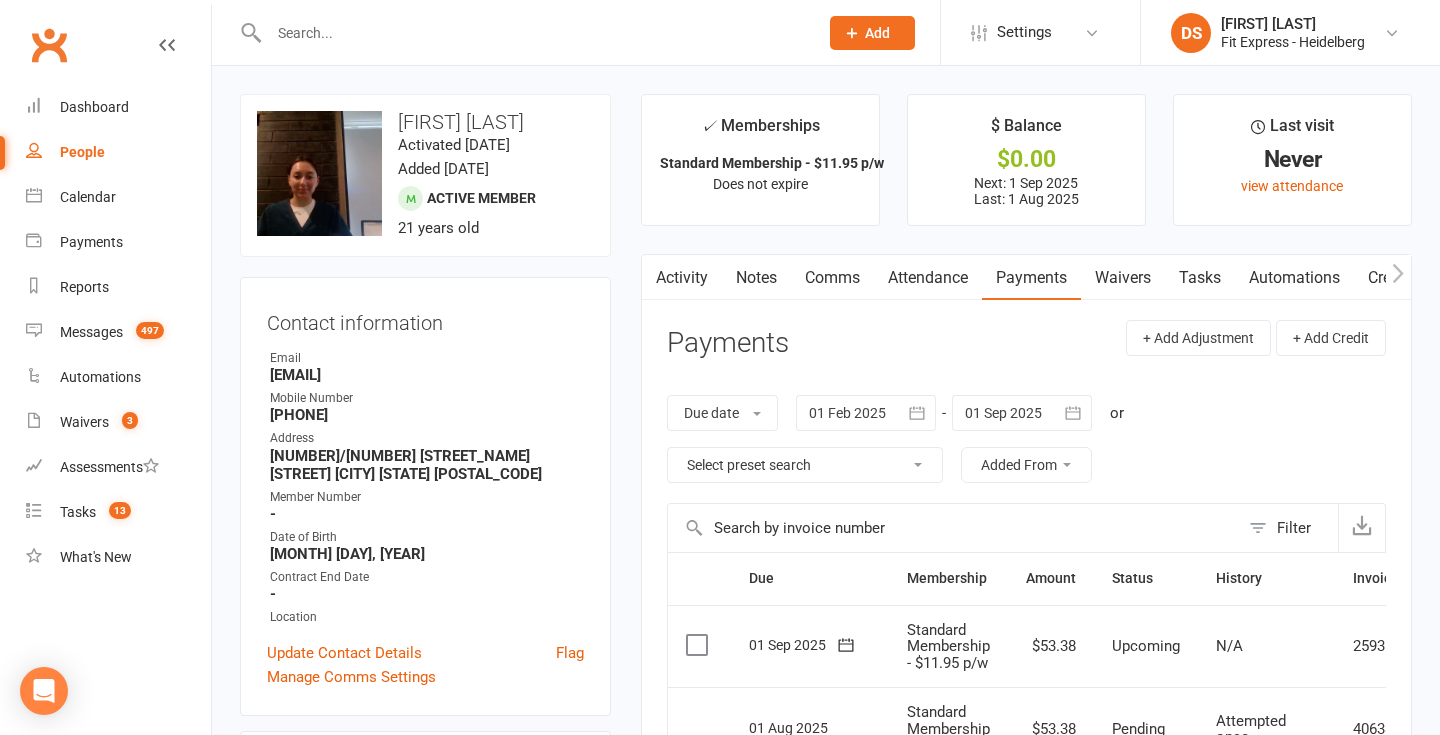 click at bounding box center [533, 33] 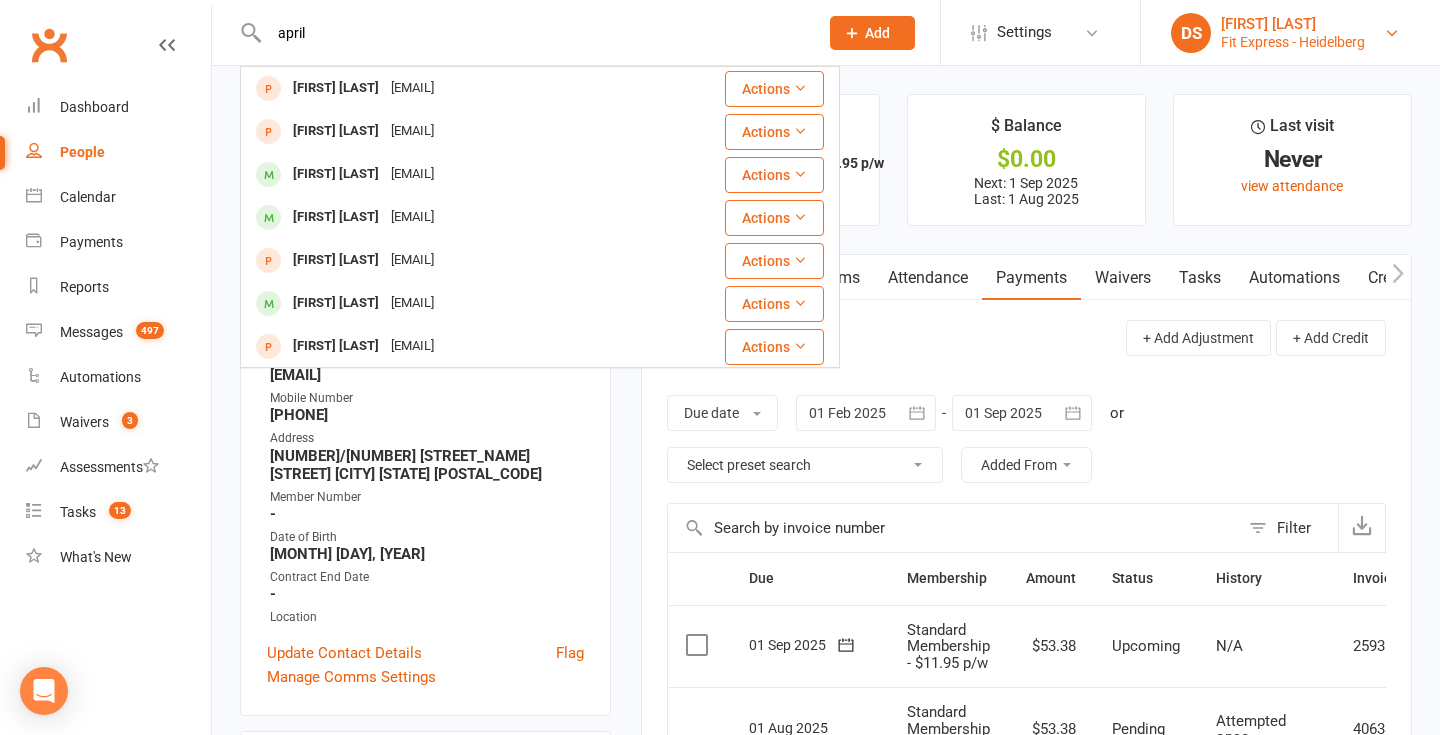 type on "april" 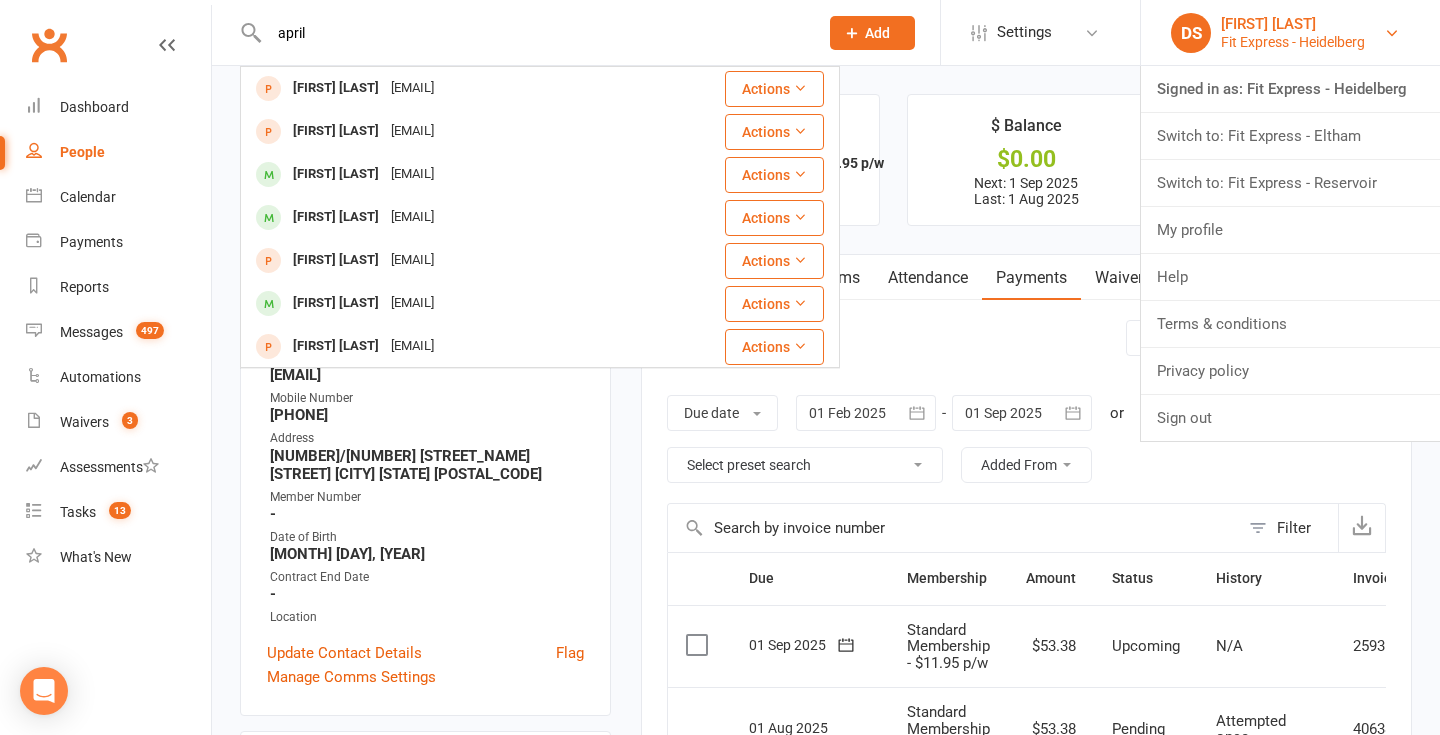 type 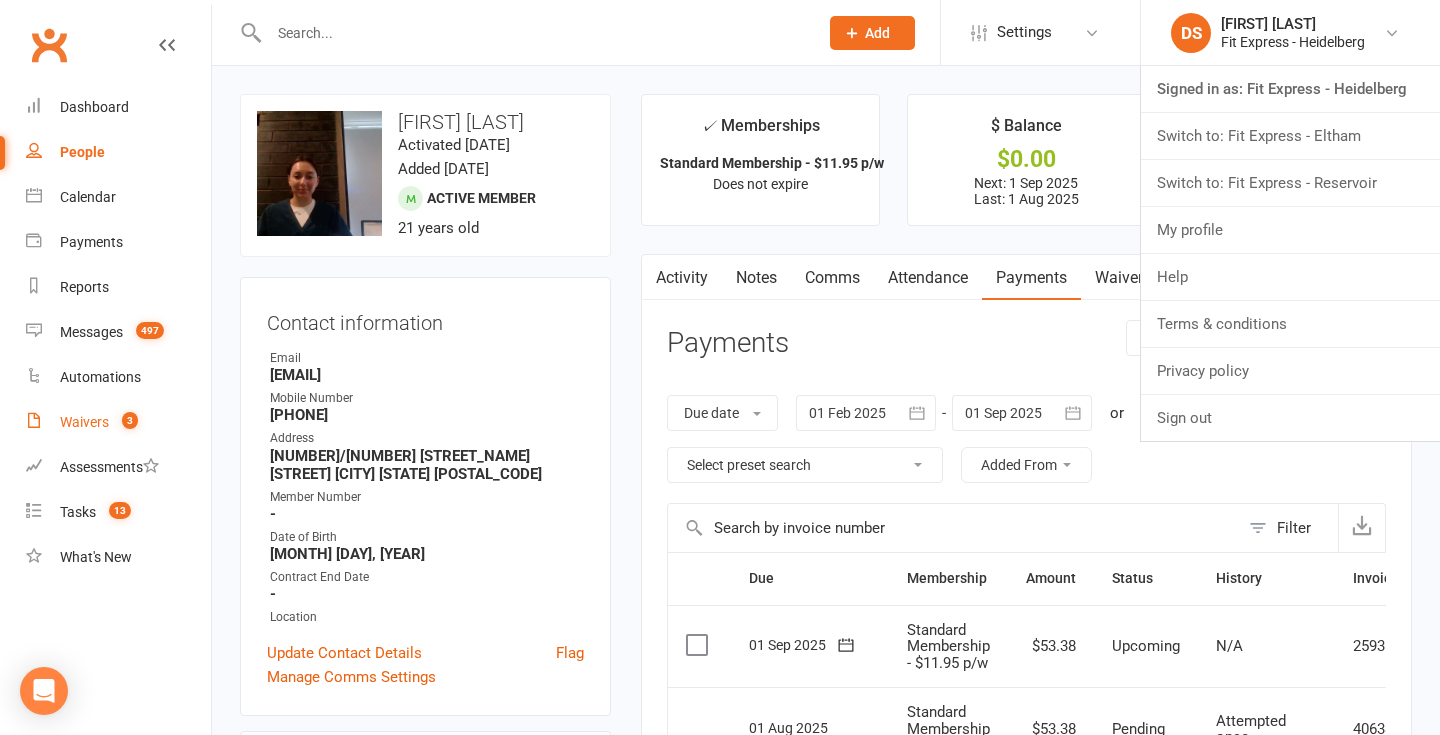 click on "Waivers" at bounding box center (84, 422) 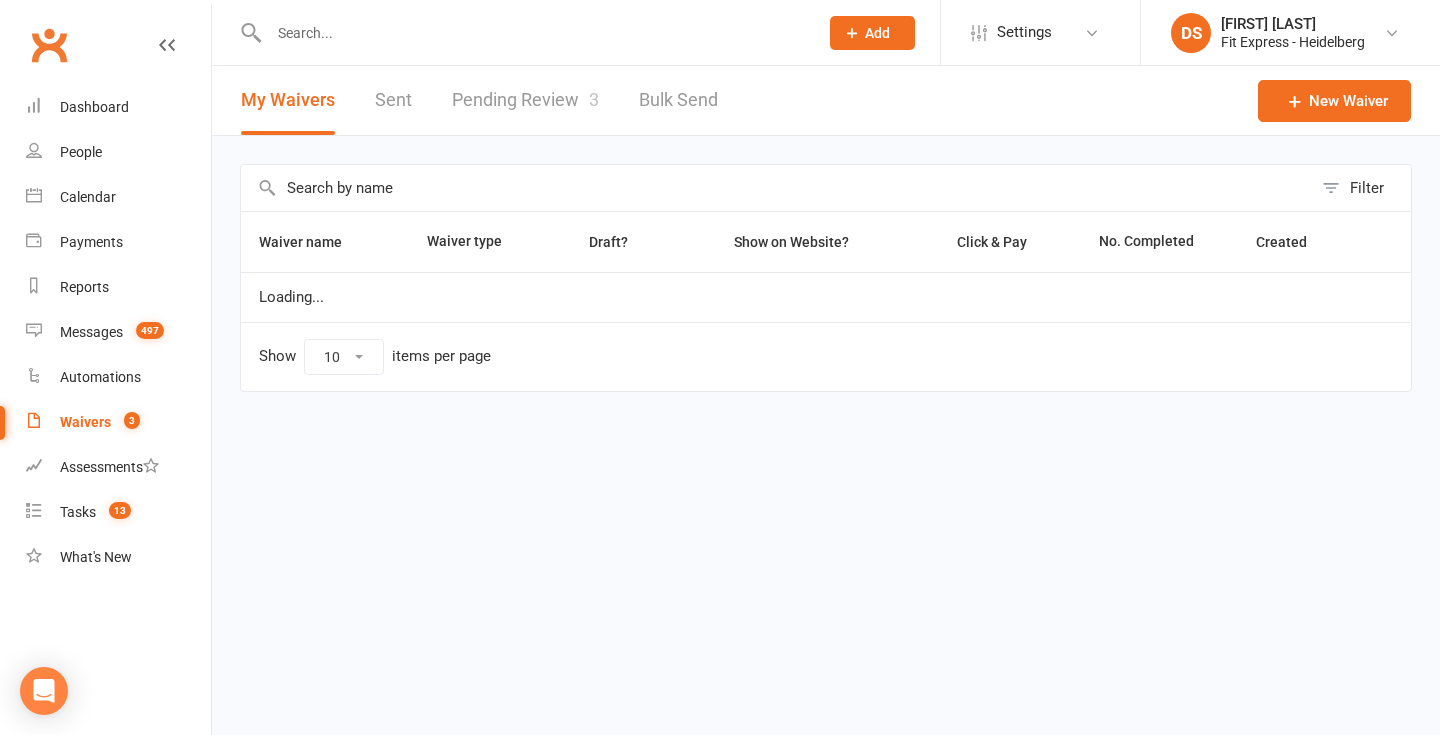 click on "Pending Review 3" at bounding box center [525, 100] 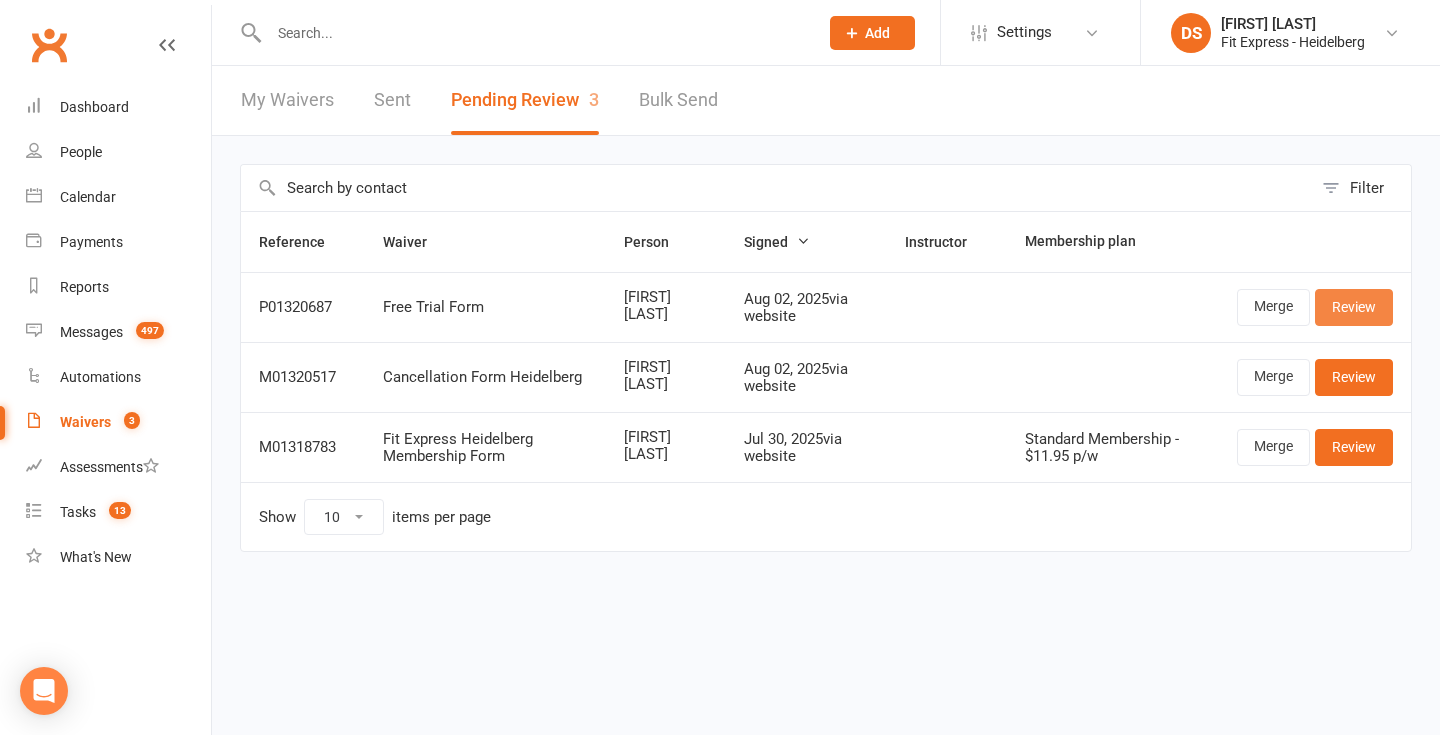 click on "Review" at bounding box center [1354, 307] 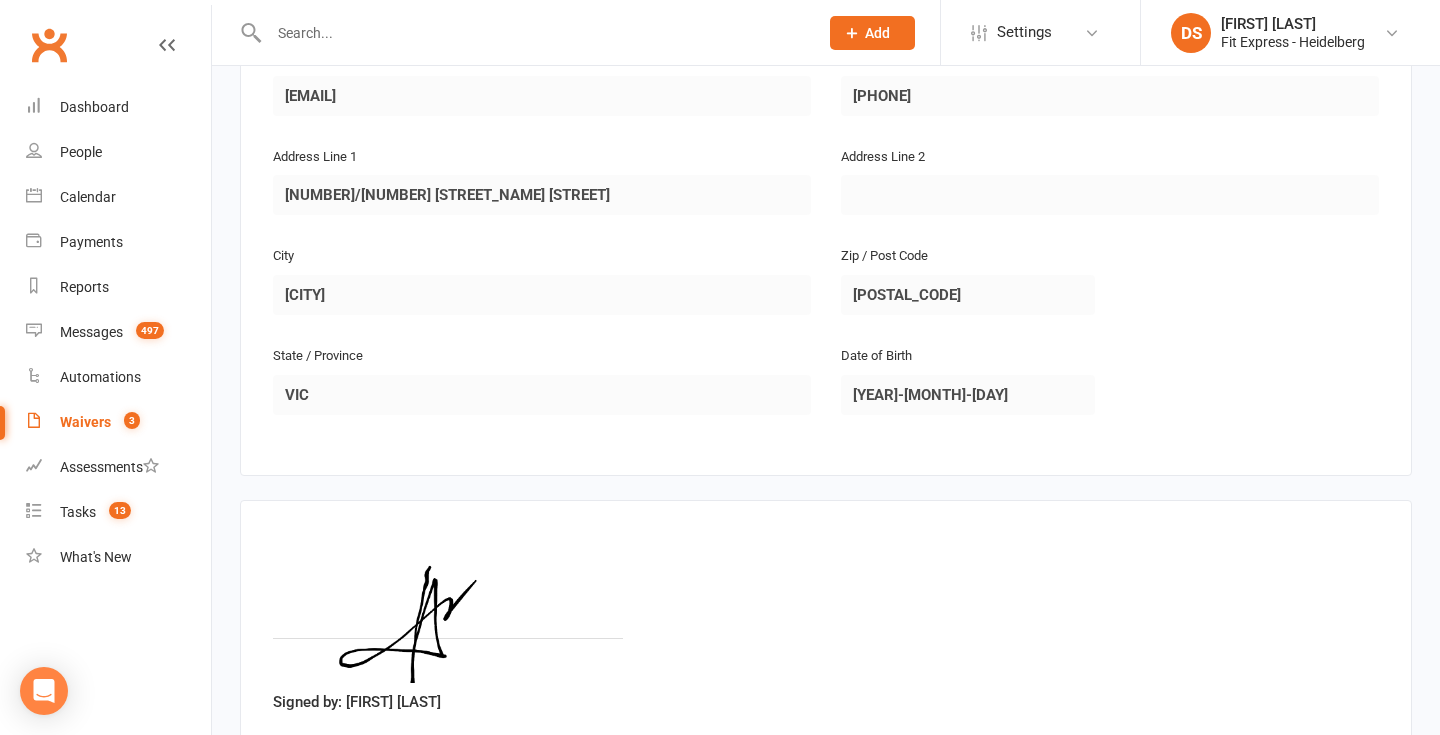 scroll, scrollTop: 601, scrollLeft: 0, axis: vertical 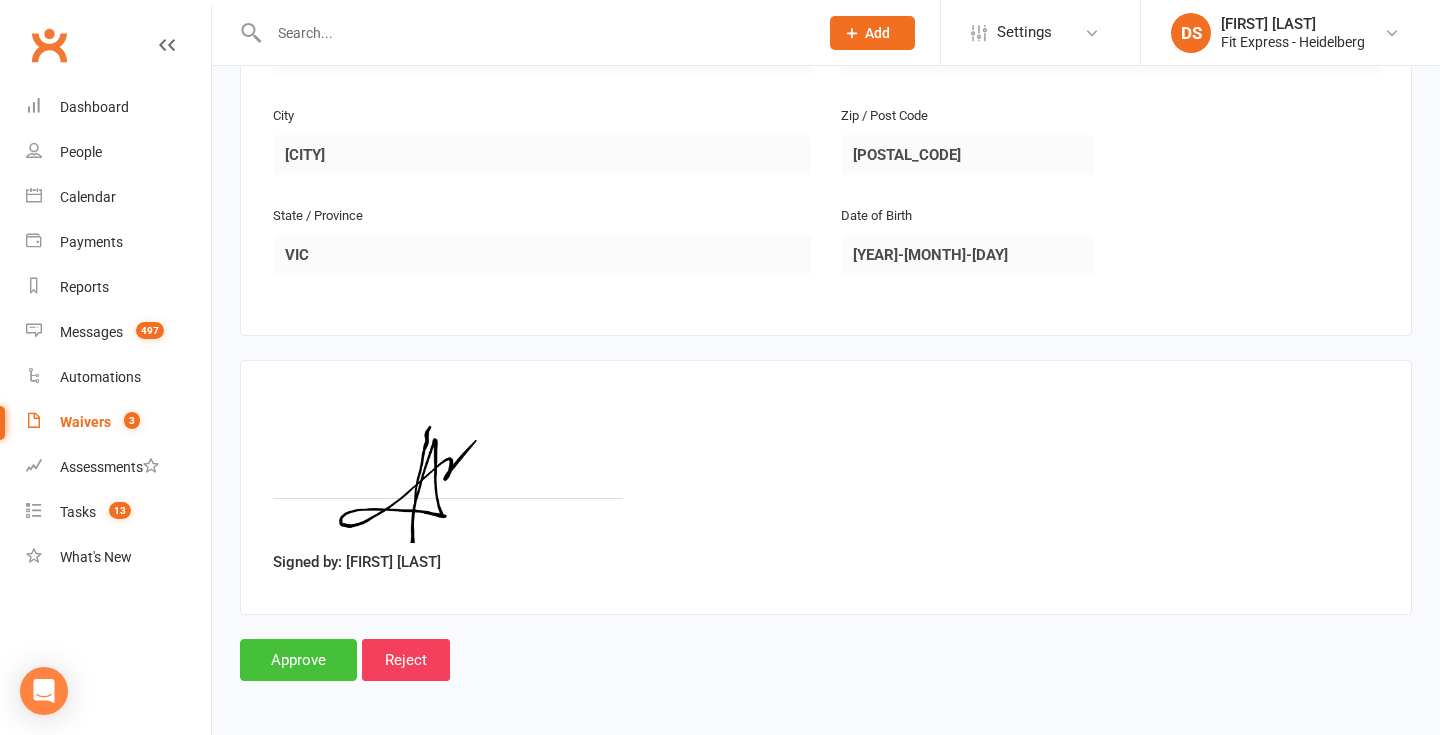 click on "Approve" at bounding box center (298, 660) 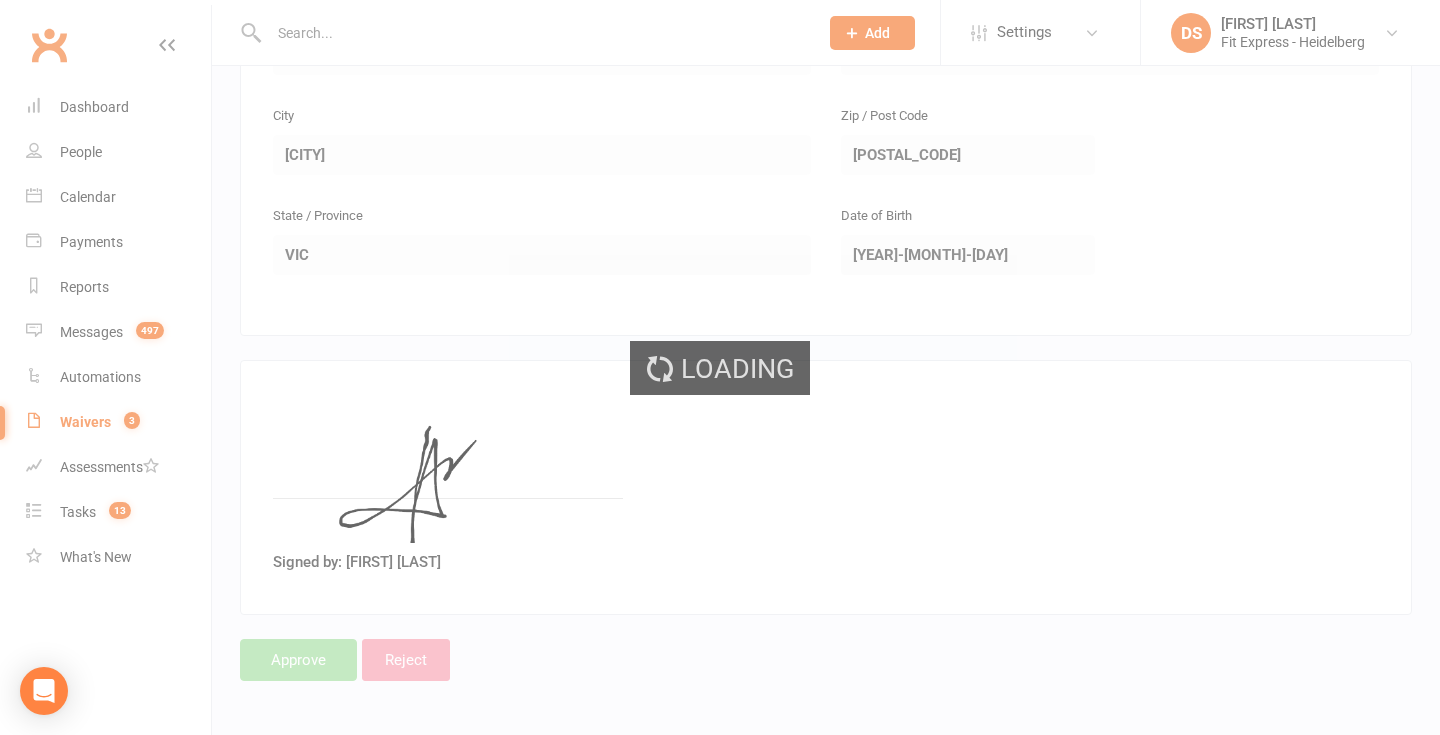 scroll, scrollTop: 0, scrollLeft: 0, axis: both 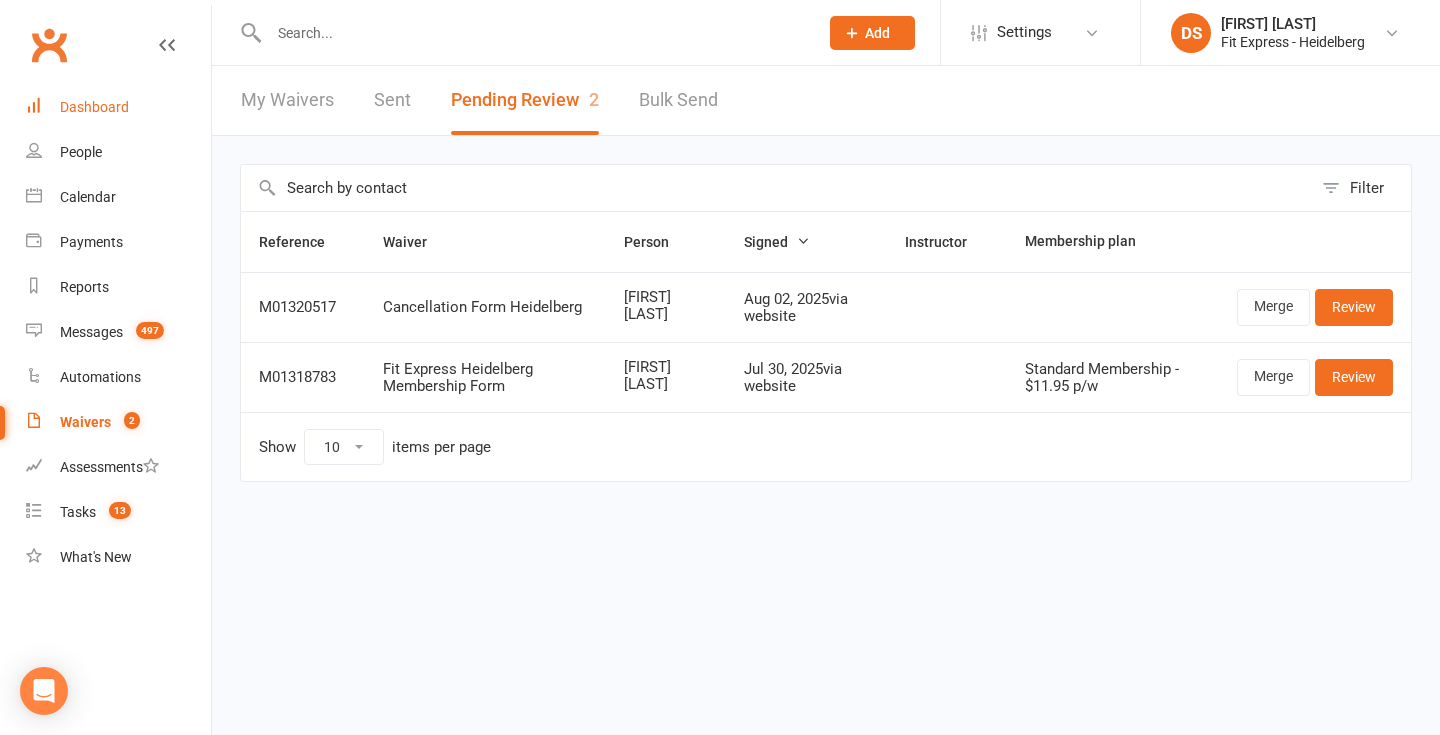 click on "Dashboard" at bounding box center (118, 107) 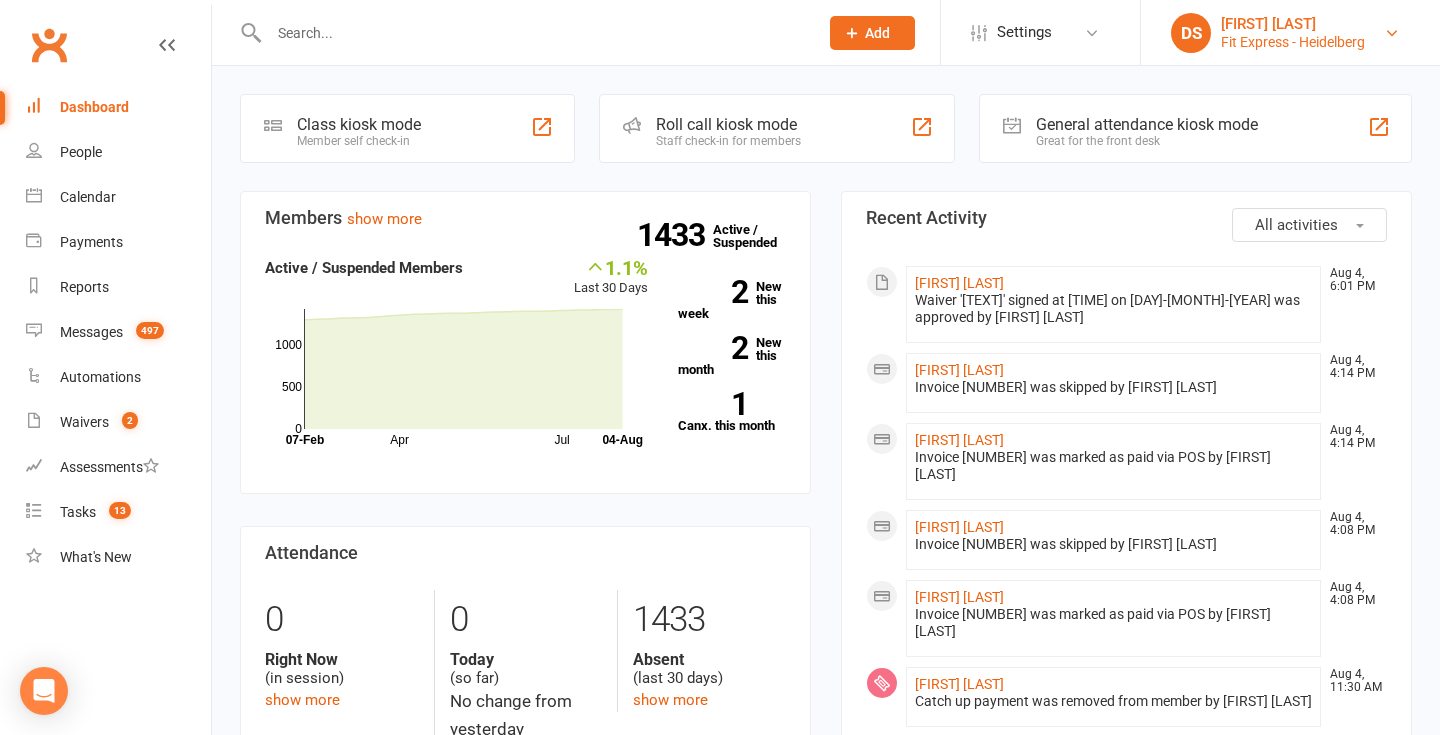 click on "[FIRST] [LAST]" at bounding box center [1293, 24] 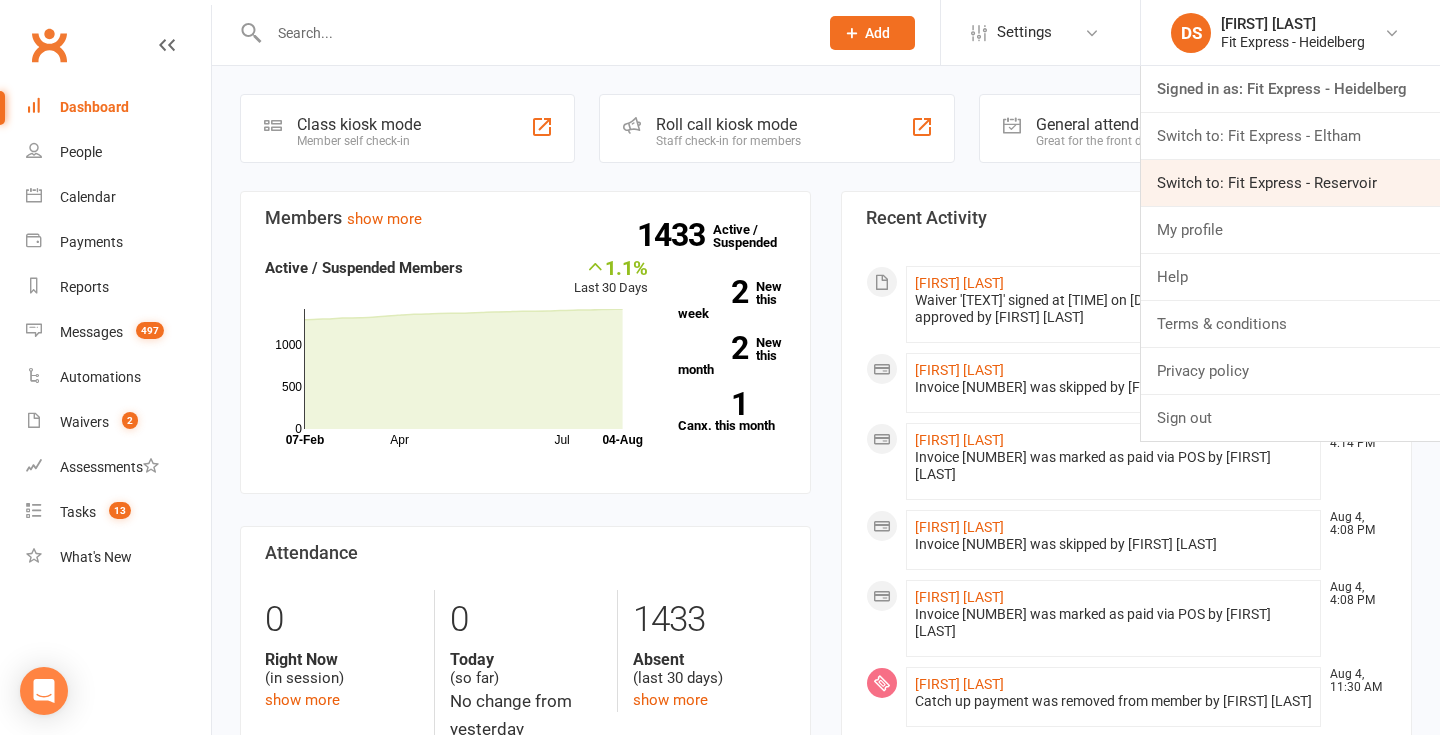 click on "Switch to: Fit Express - Reservoir" at bounding box center [1290, 183] 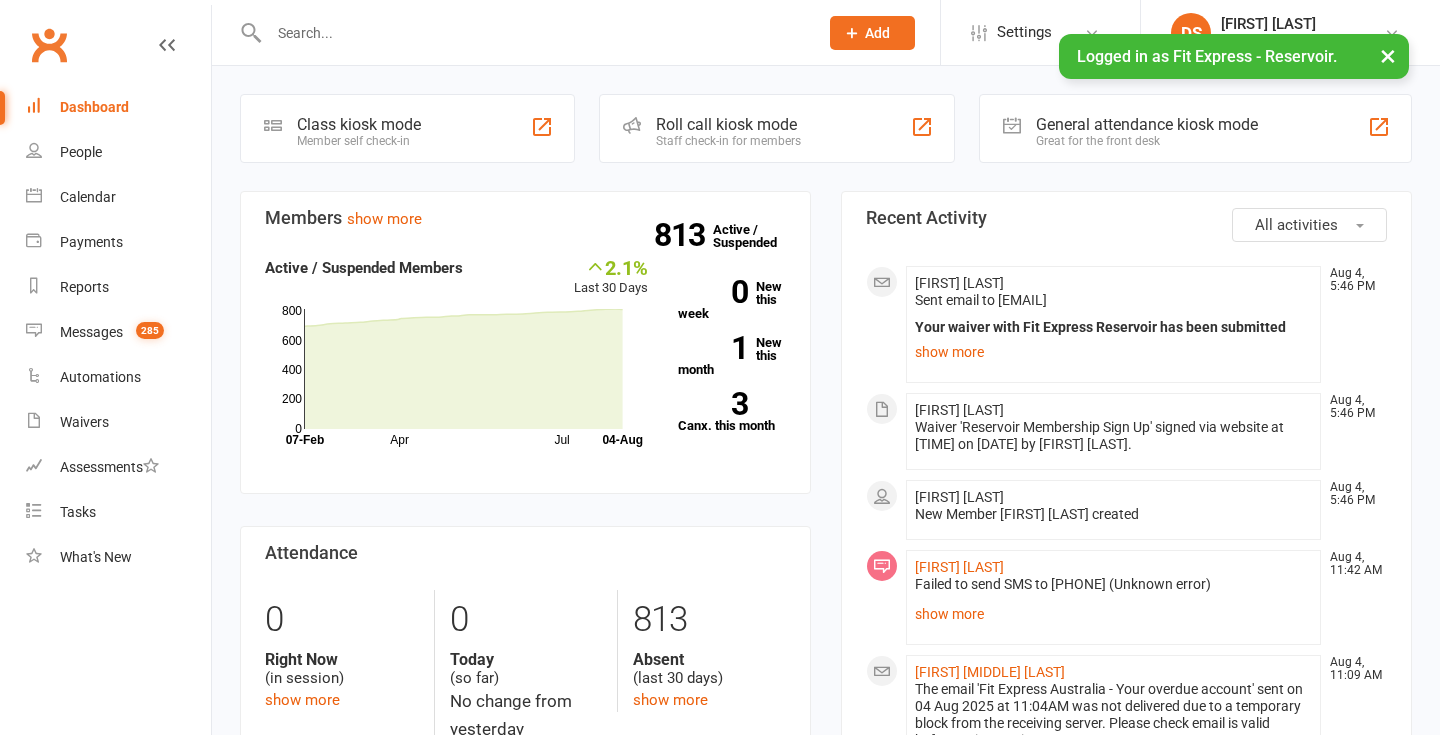 scroll, scrollTop: 0, scrollLeft: 0, axis: both 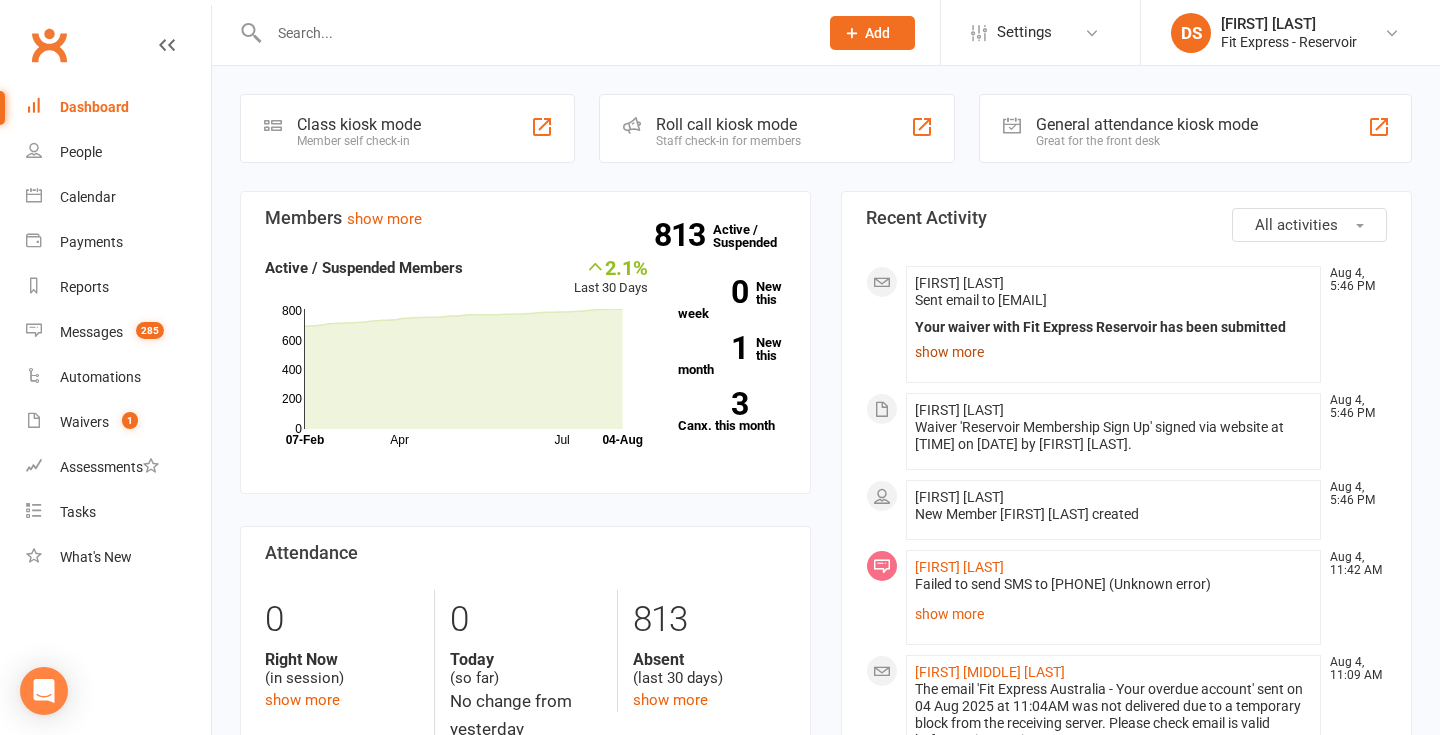 click on "show more" 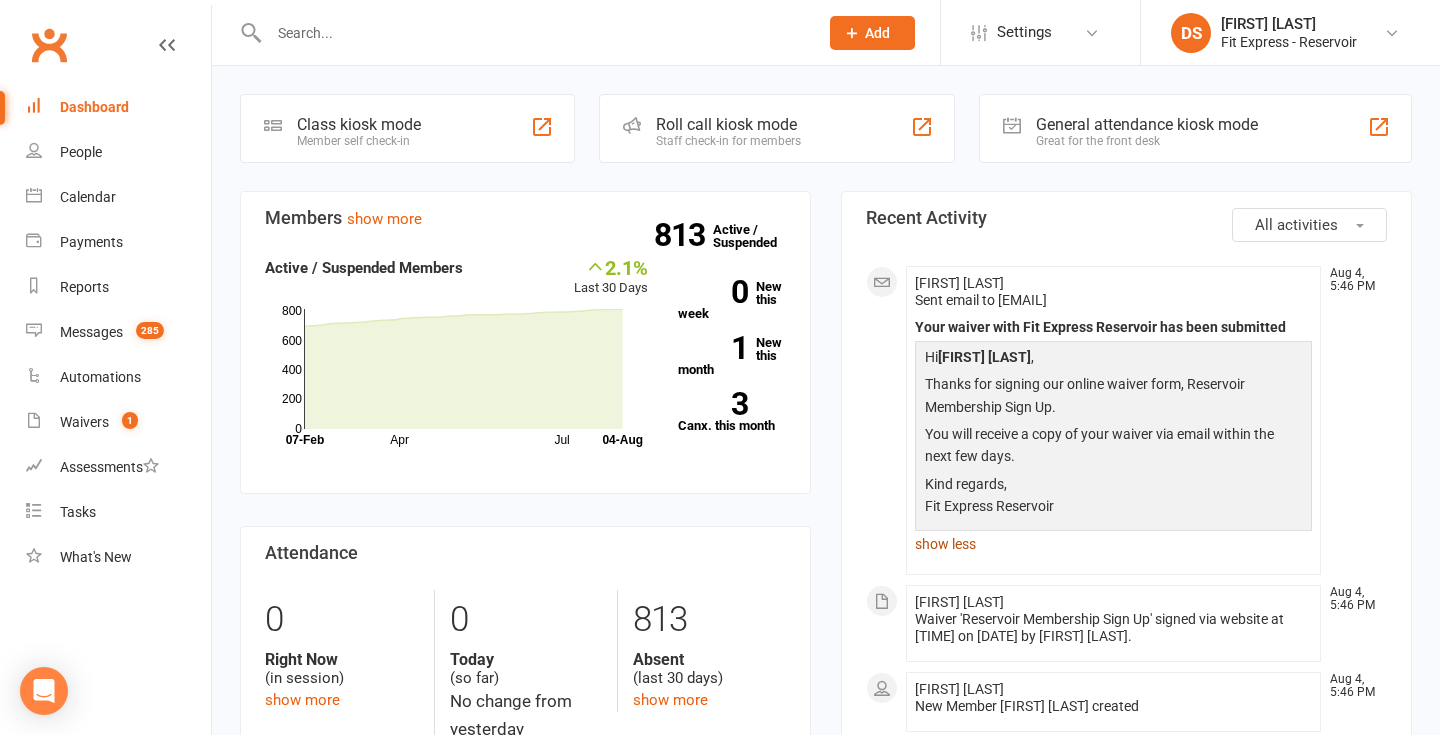 click on "show less" 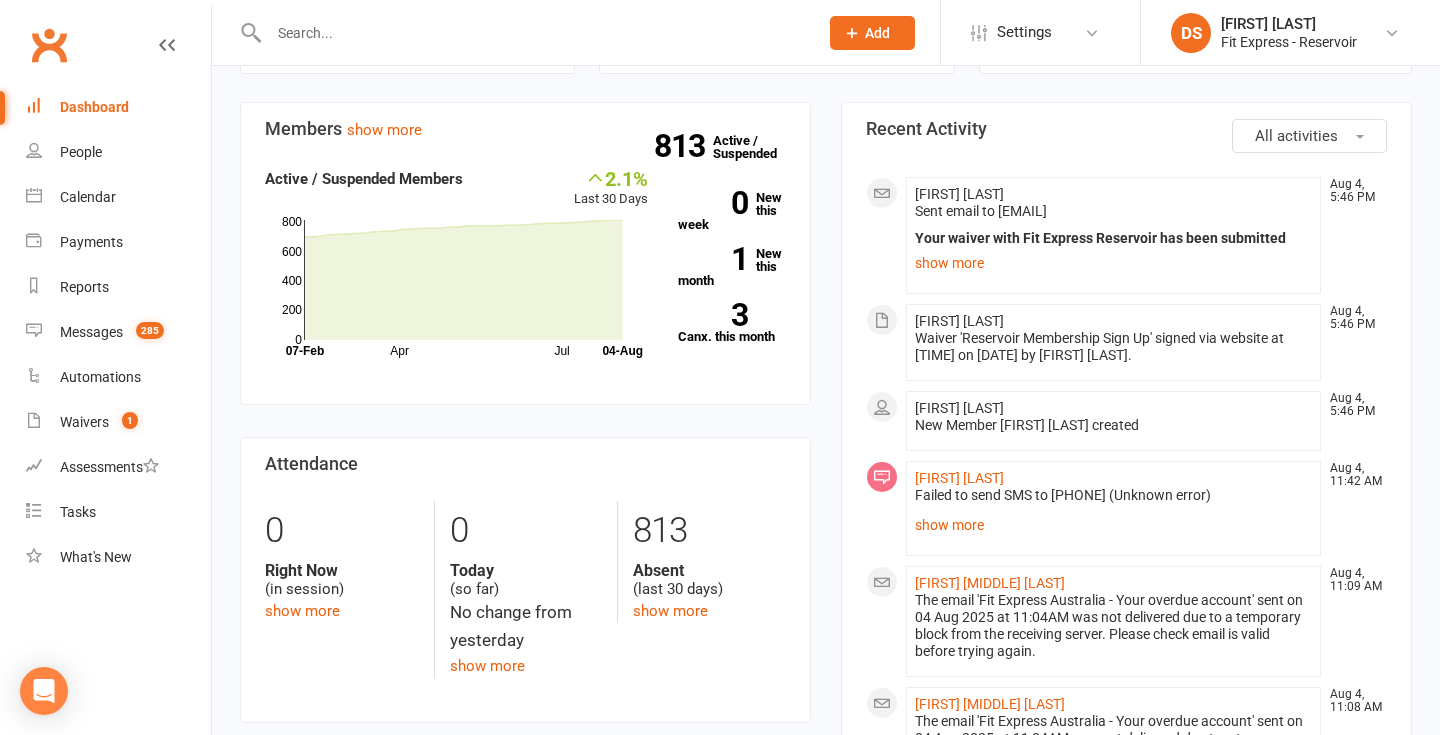 scroll, scrollTop: 0, scrollLeft: 0, axis: both 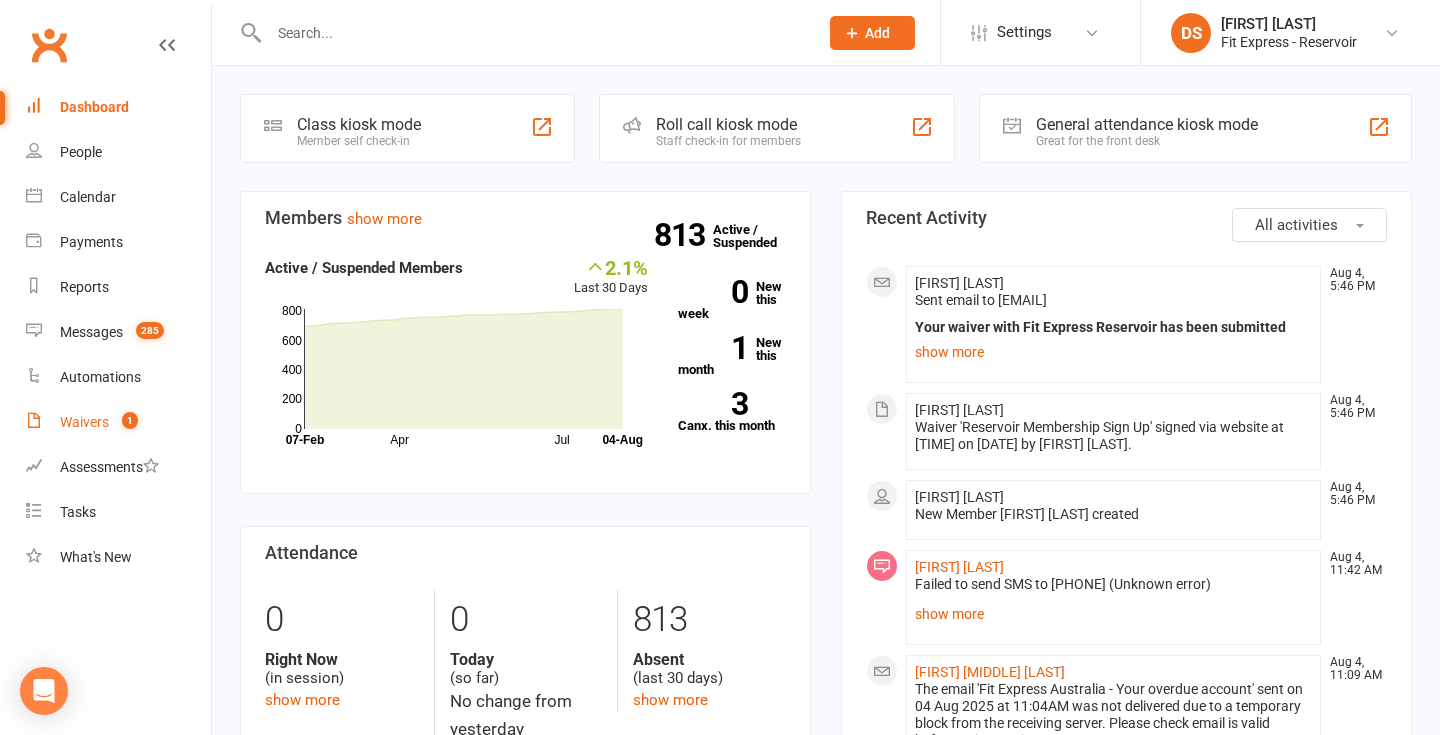 click on "Waivers   1" at bounding box center (118, 422) 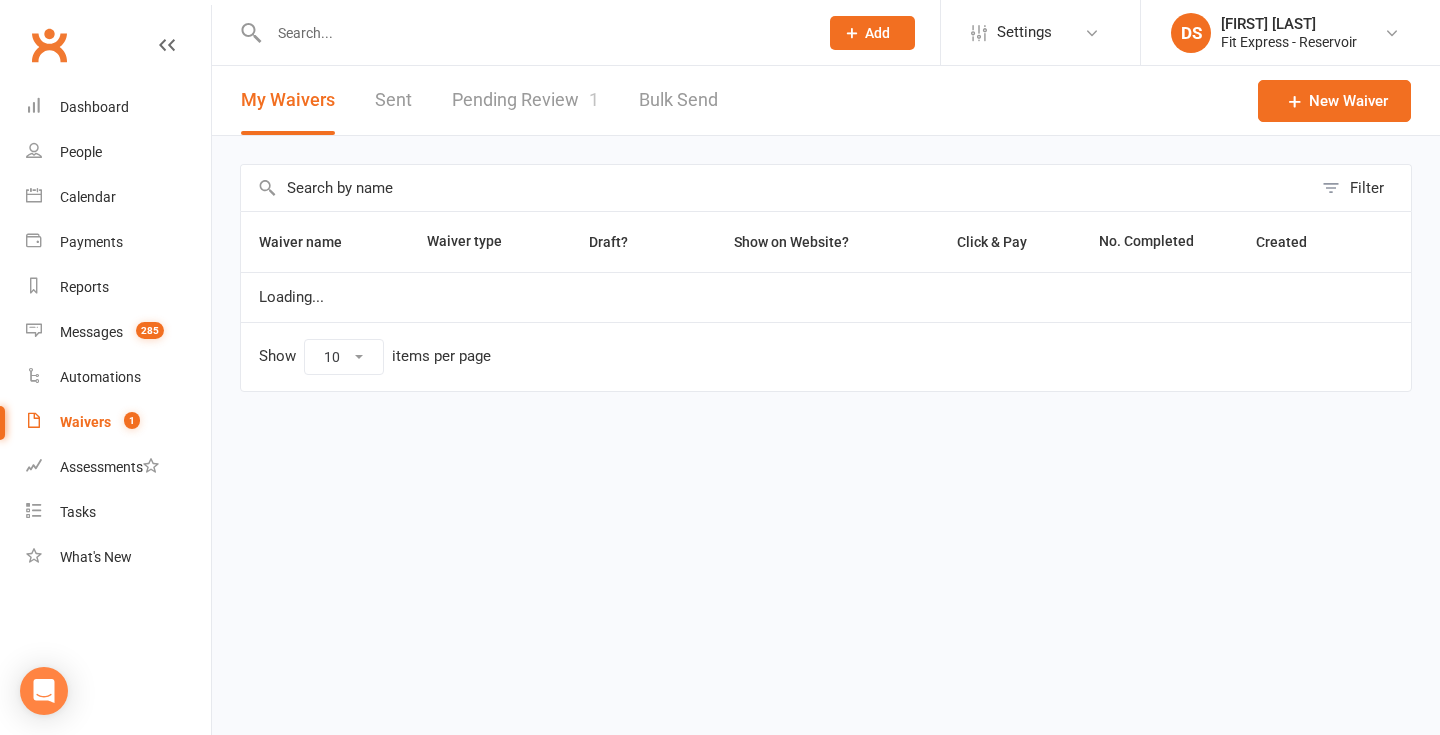 click on "Pending Review 1" at bounding box center [525, 100] 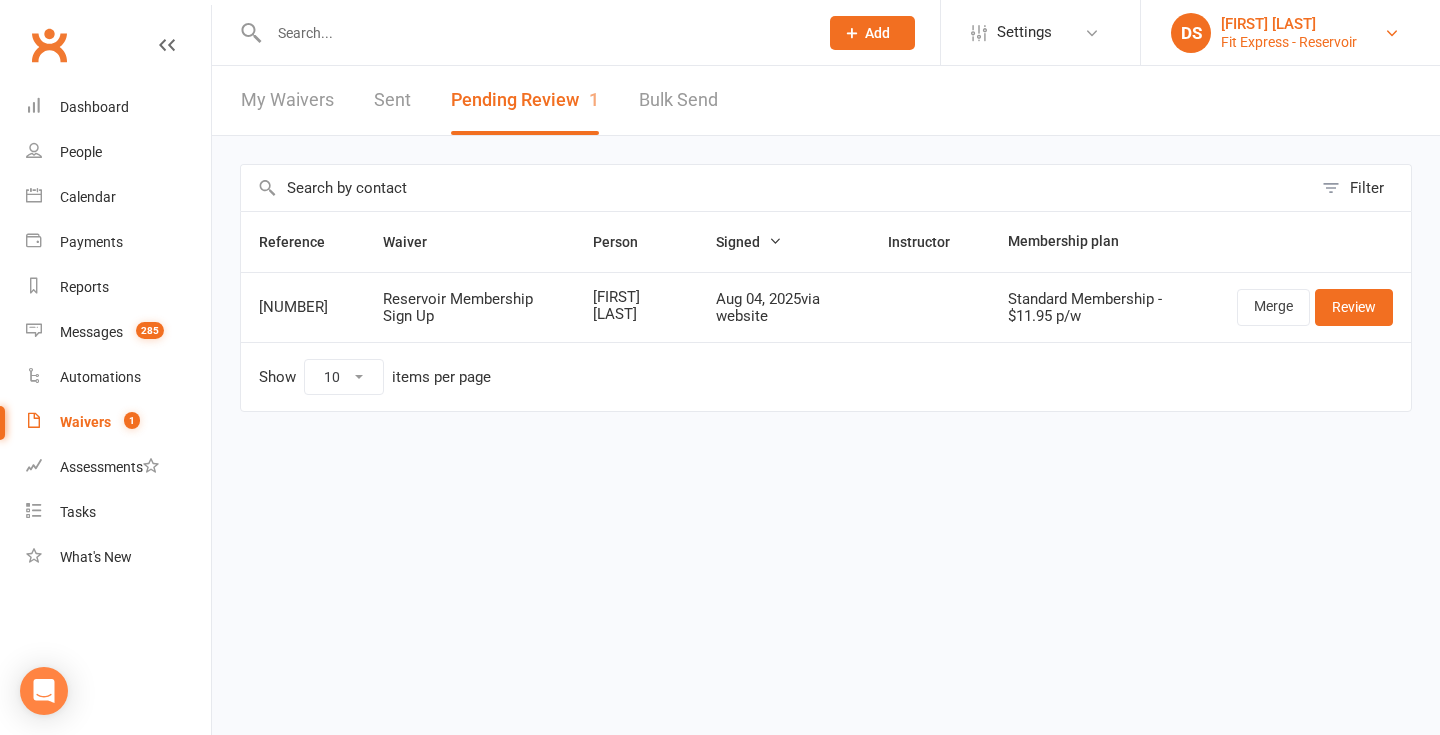 click on "[FIRST] [LAST]" at bounding box center (1289, 24) 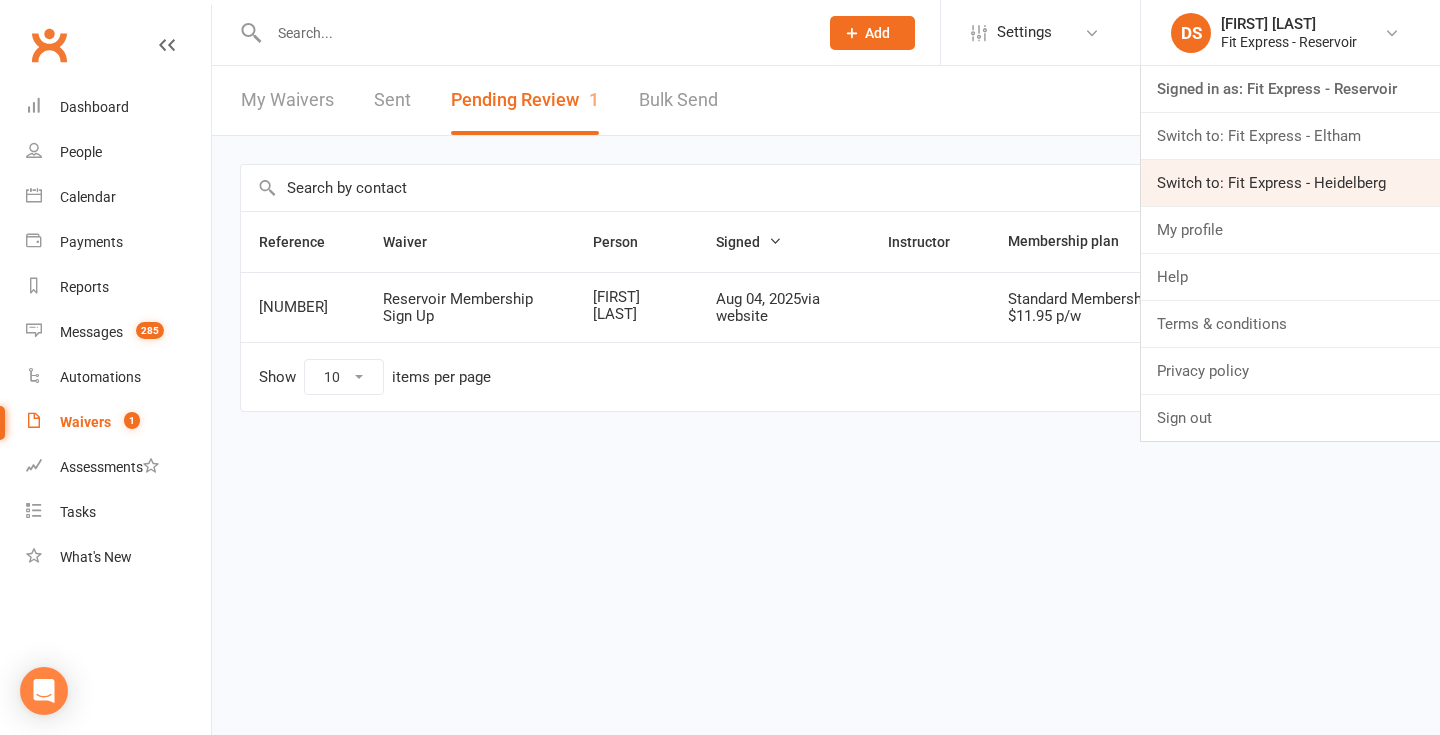 click on "Switch to: Fit Express - Heidelberg" at bounding box center [1290, 183] 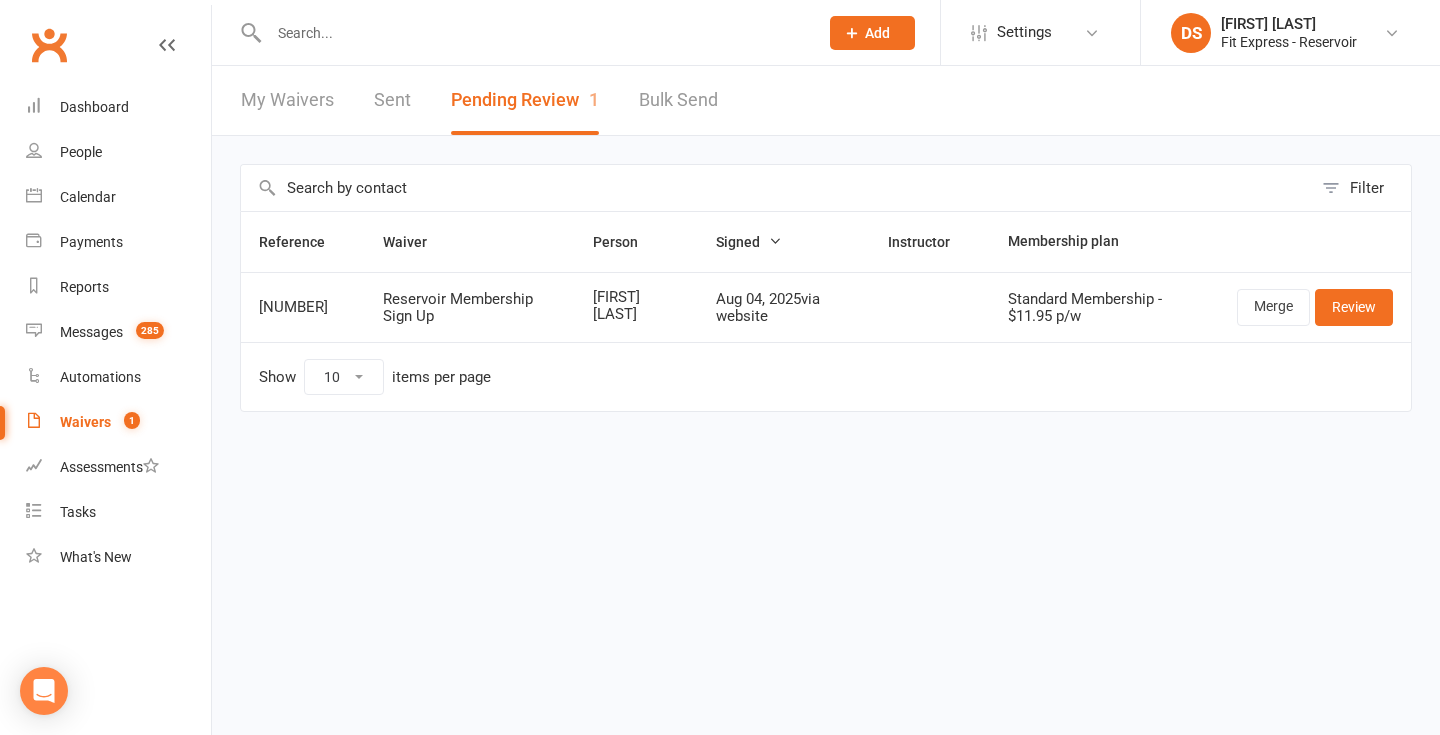 click at bounding box center (533, 33) 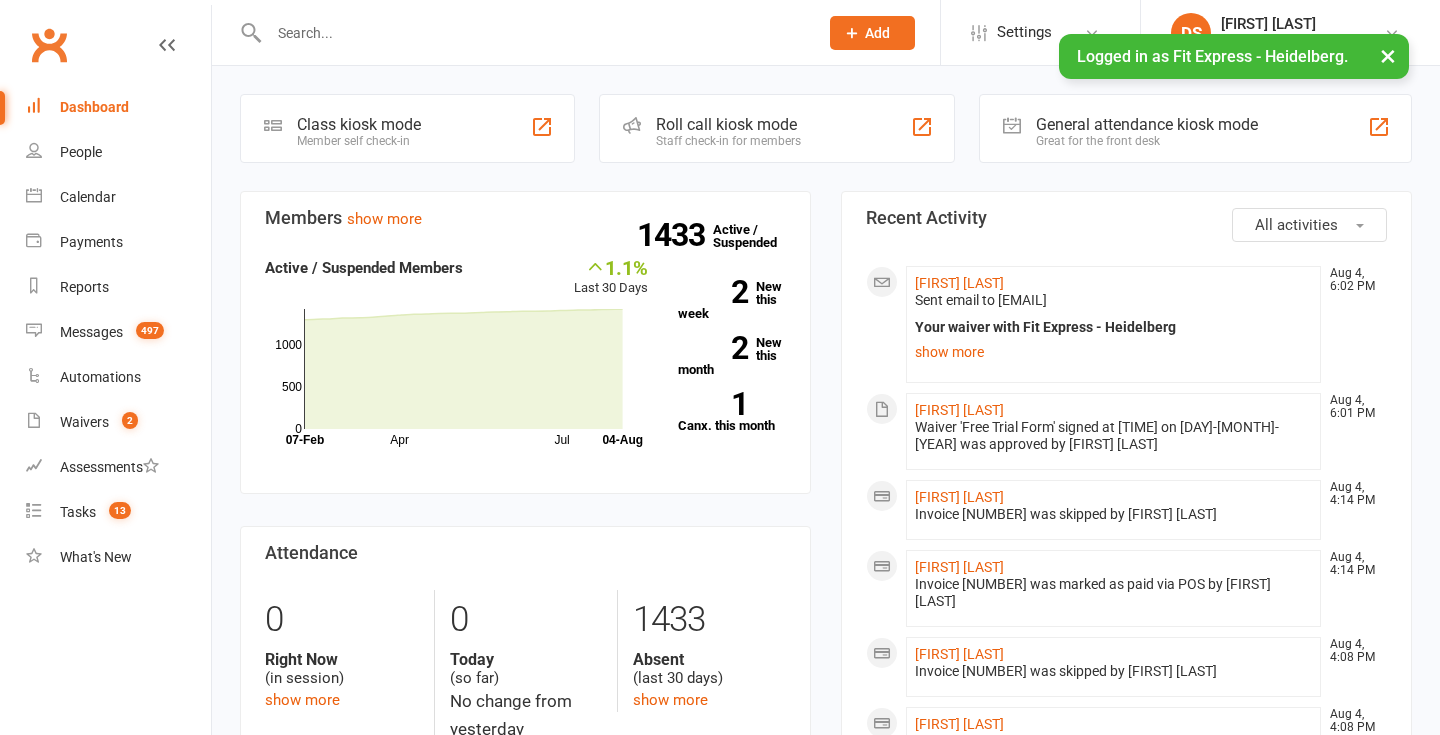 scroll, scrollTop: 0, scrollLeft: 0, axis: both 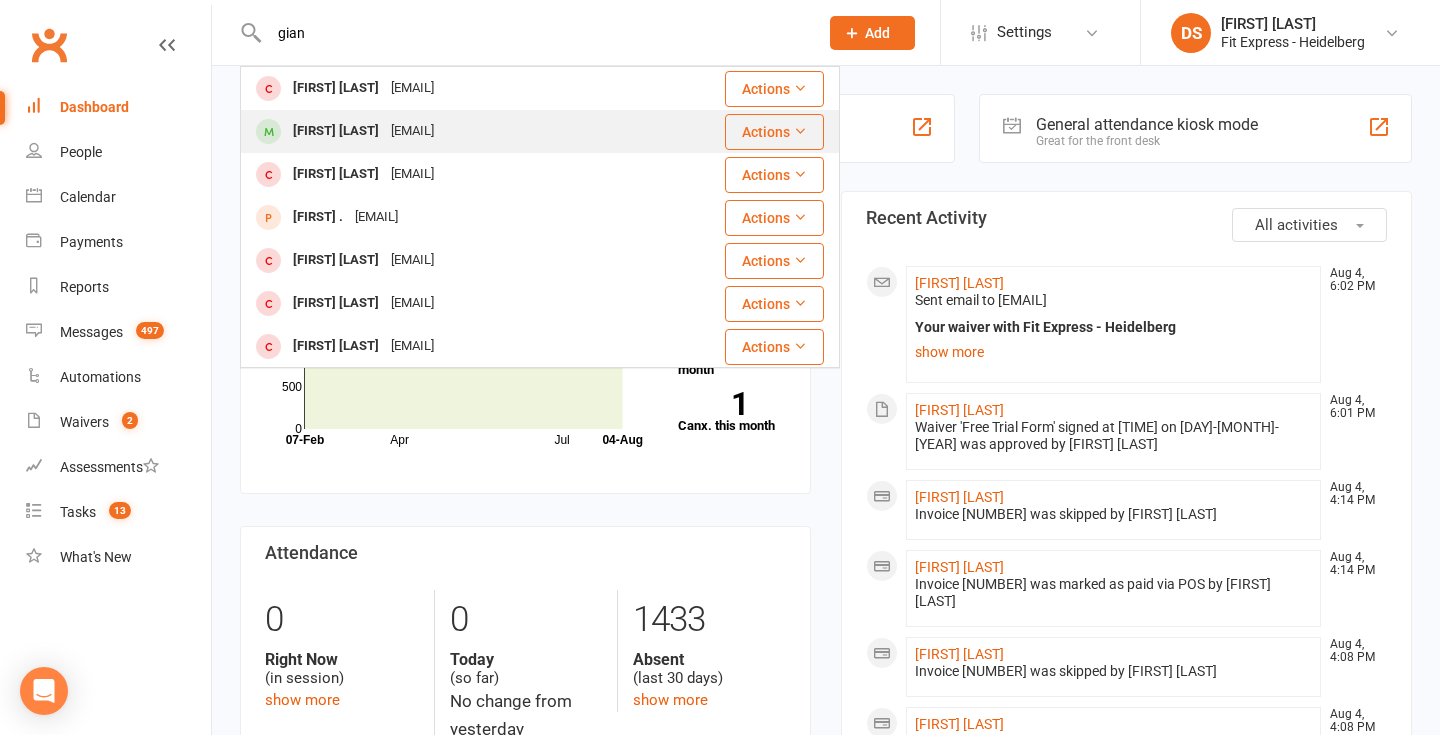 type on "gian" 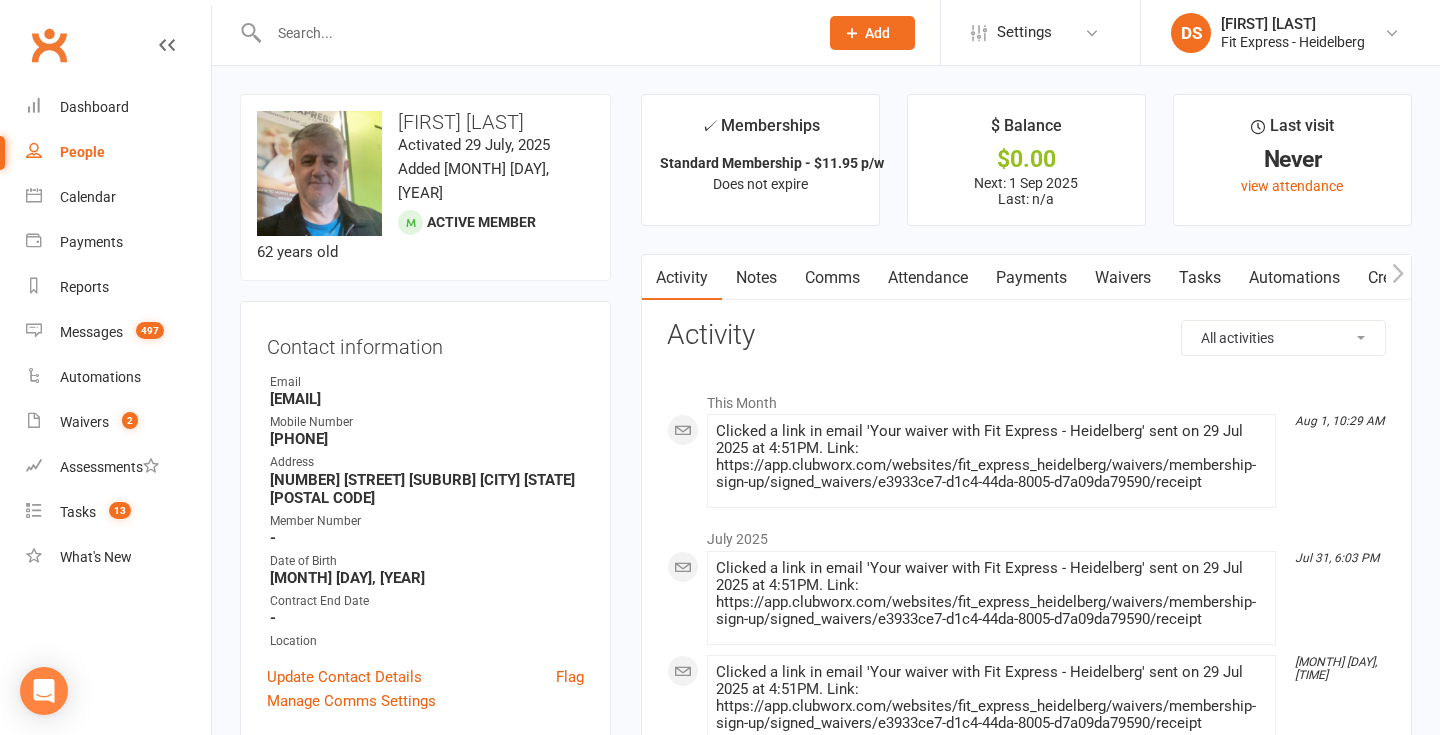 click on "Comms" at bounding box center (832, 278) 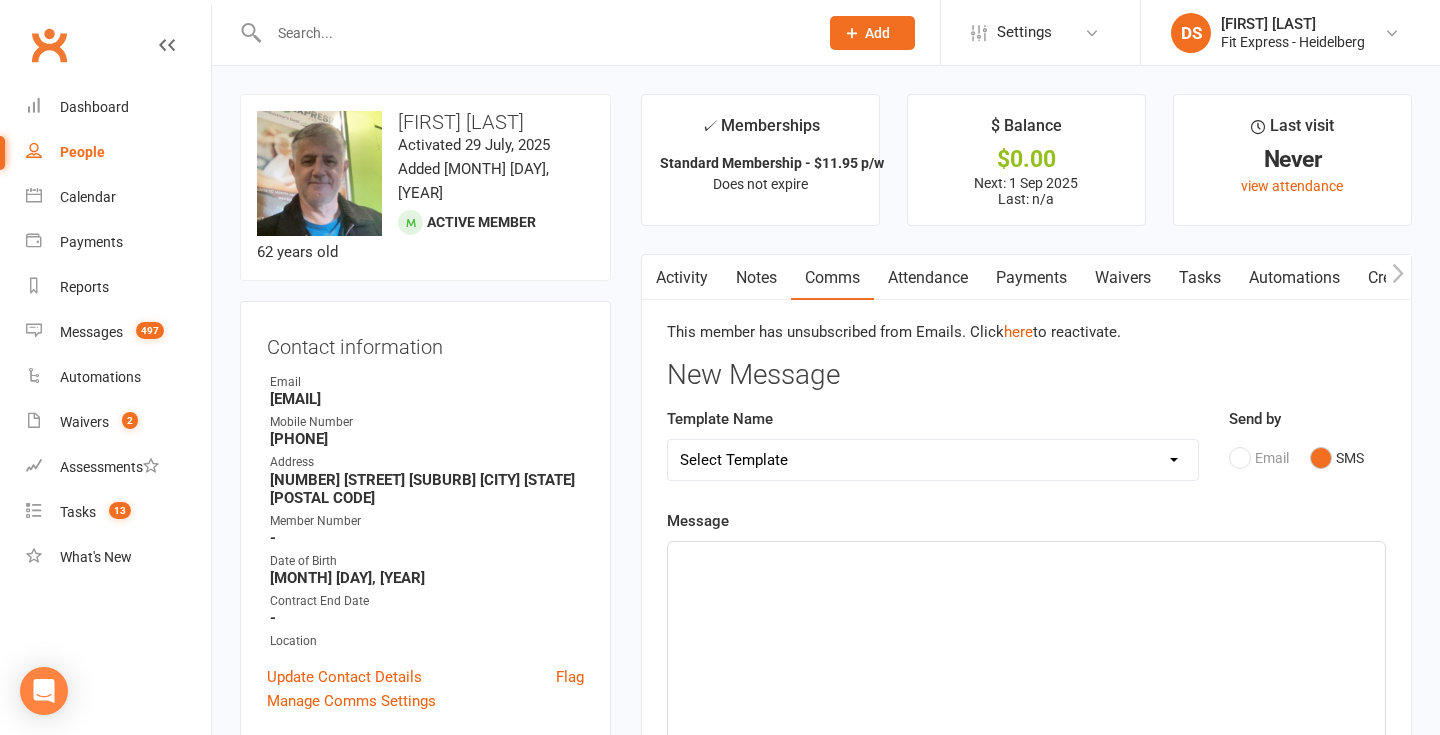 click on "Select Template [SMS] Membership Debit Reminder [Email] Overdue Accounts 1 - Start of Month [SMS] Overdue Accounts 2 - Last week  of Month" at bounding box center (933, 460) 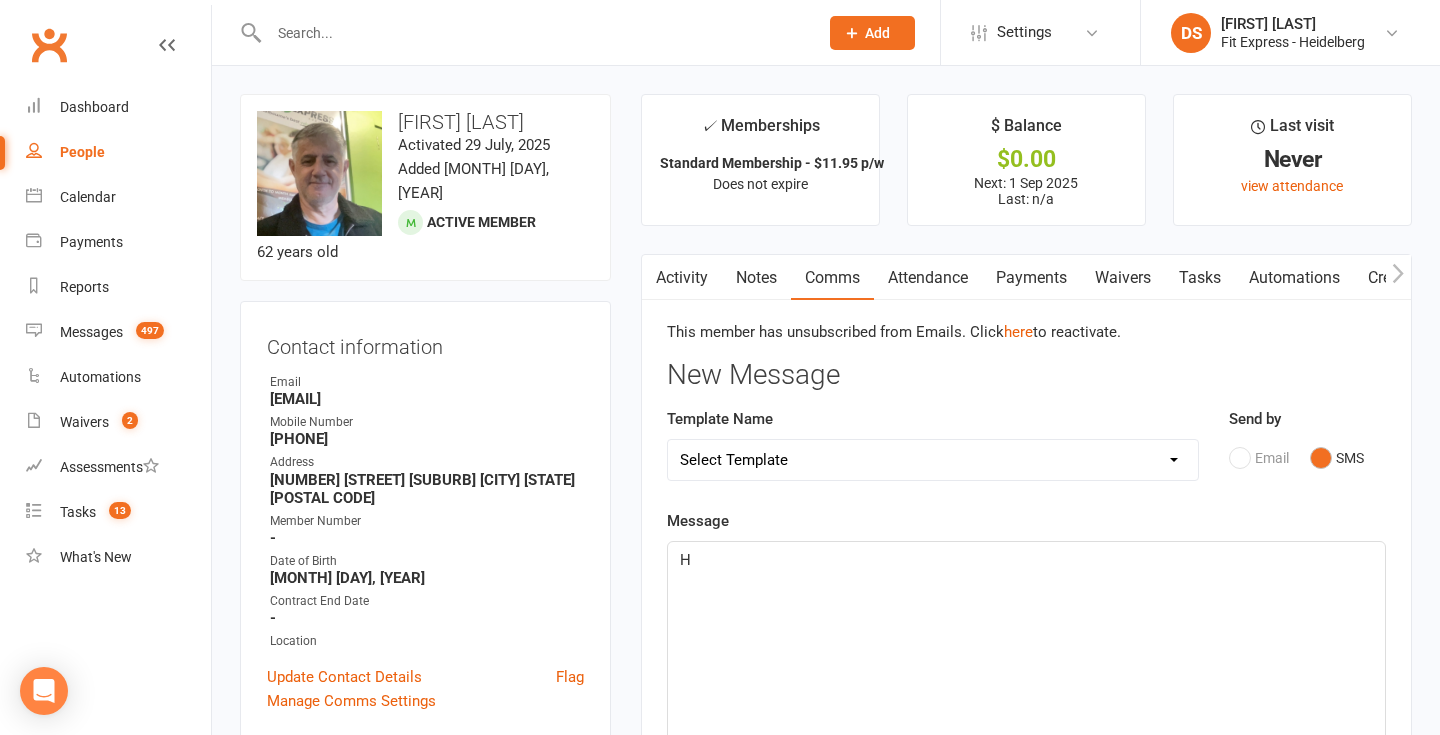 type 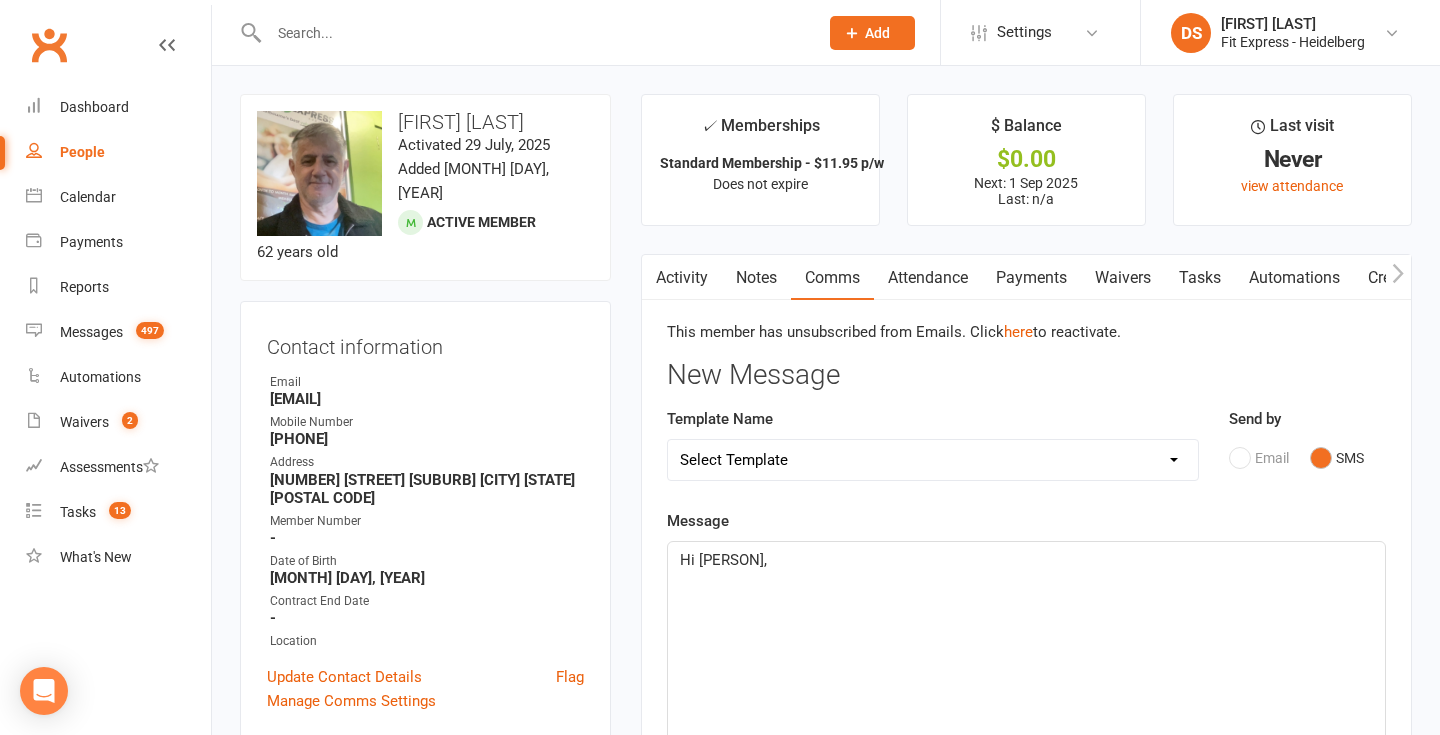 click on "Hi [PERSON]," 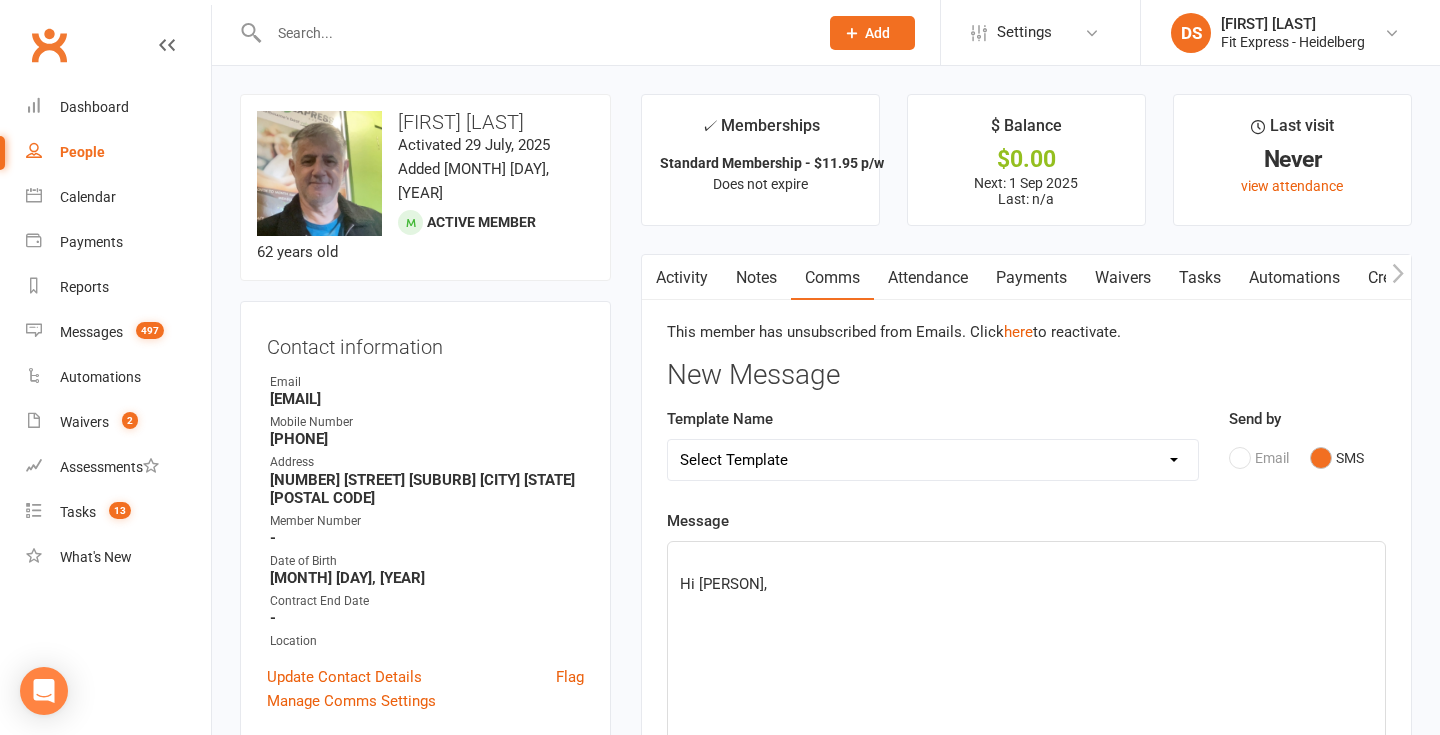 click on "﻿" 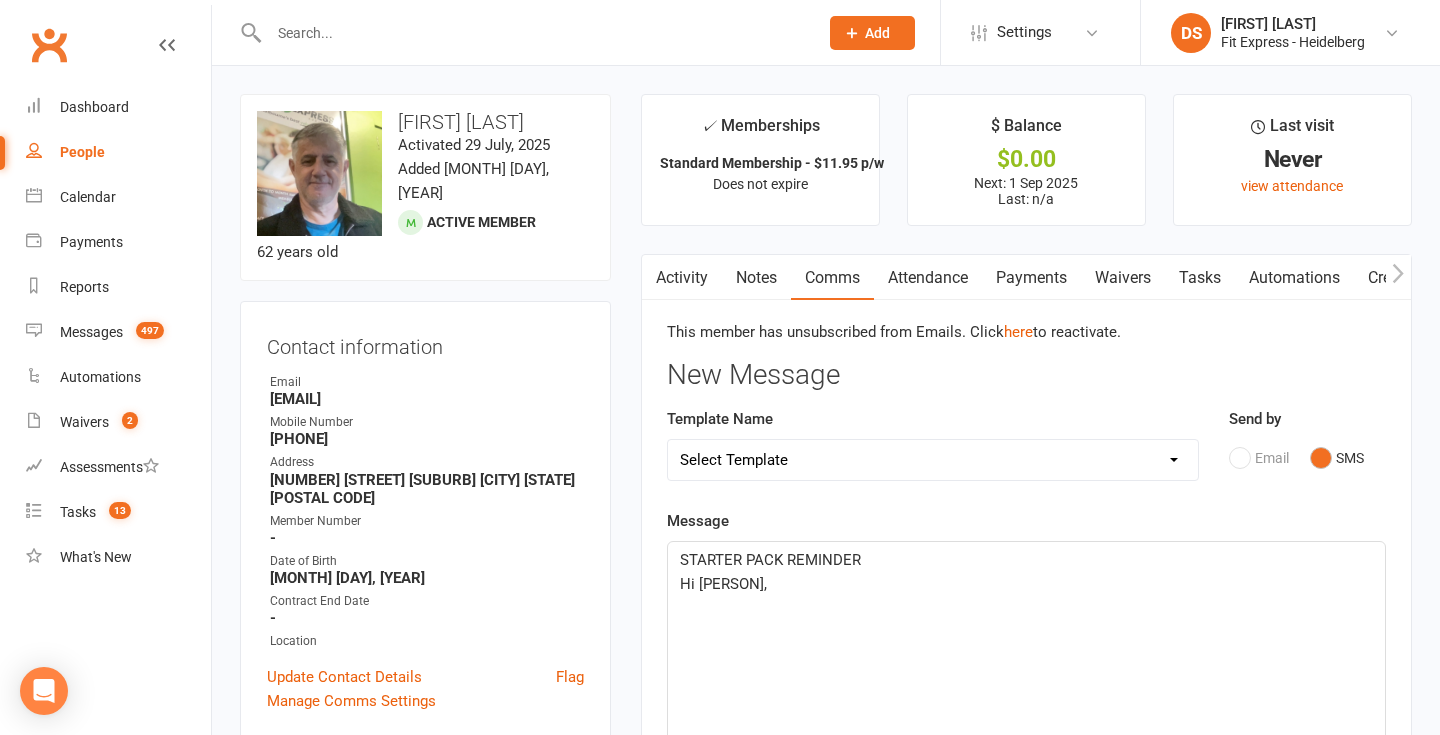 click on "STARTER PACK REMINDER Hi [PERSON], ﻿" 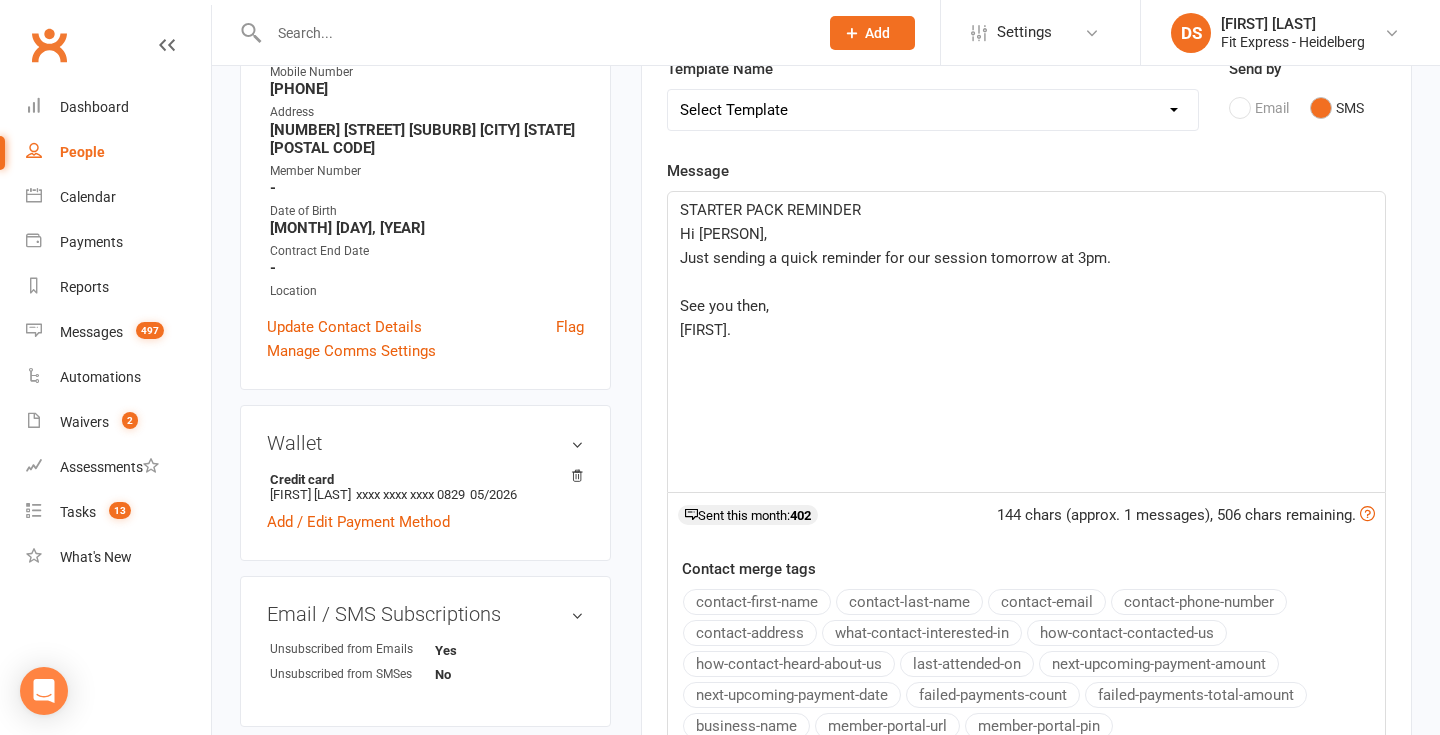 scroll, scrollTop: 335, scrollLeft: 0, axis: vertical 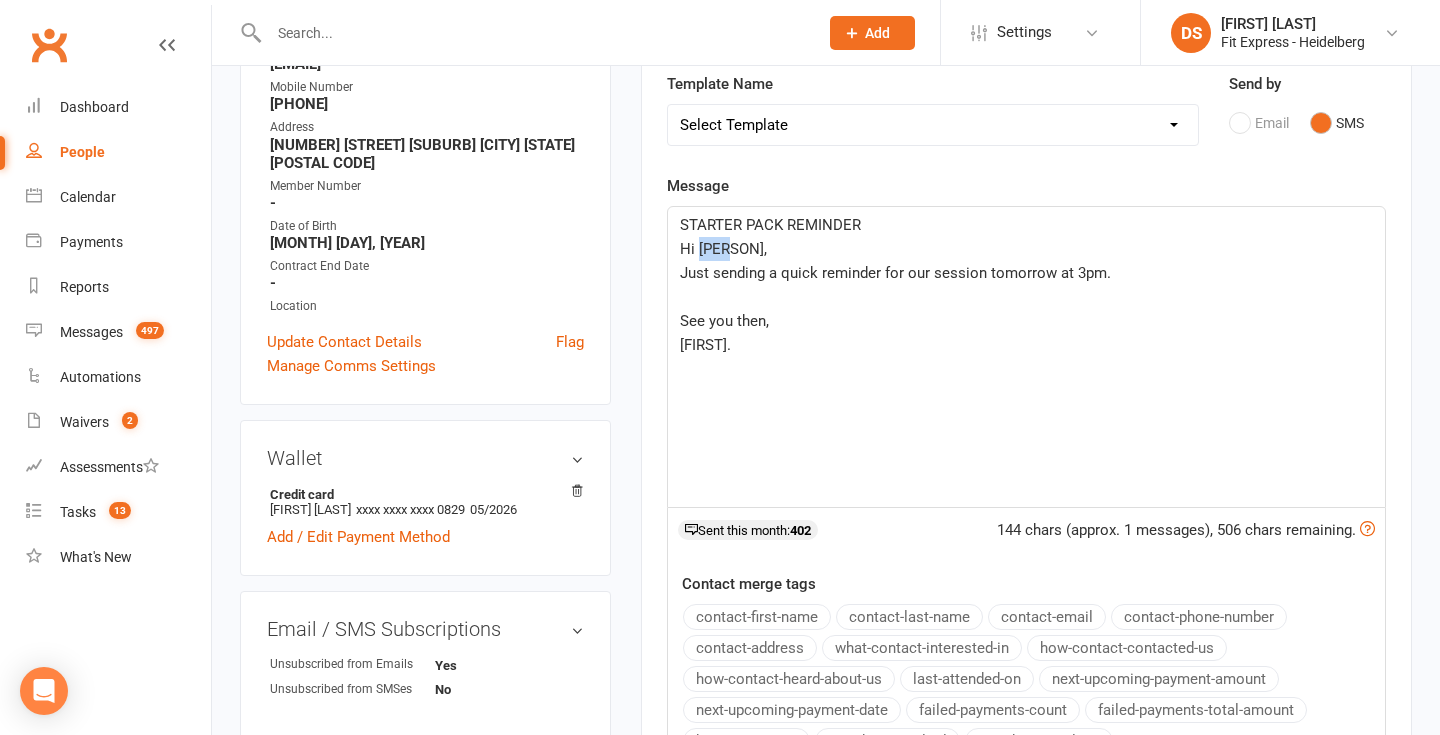 drag, startPoint x: 729, startPoint y: 254, endPoint x: 698, endPoint y: 252, distance: 31.06445 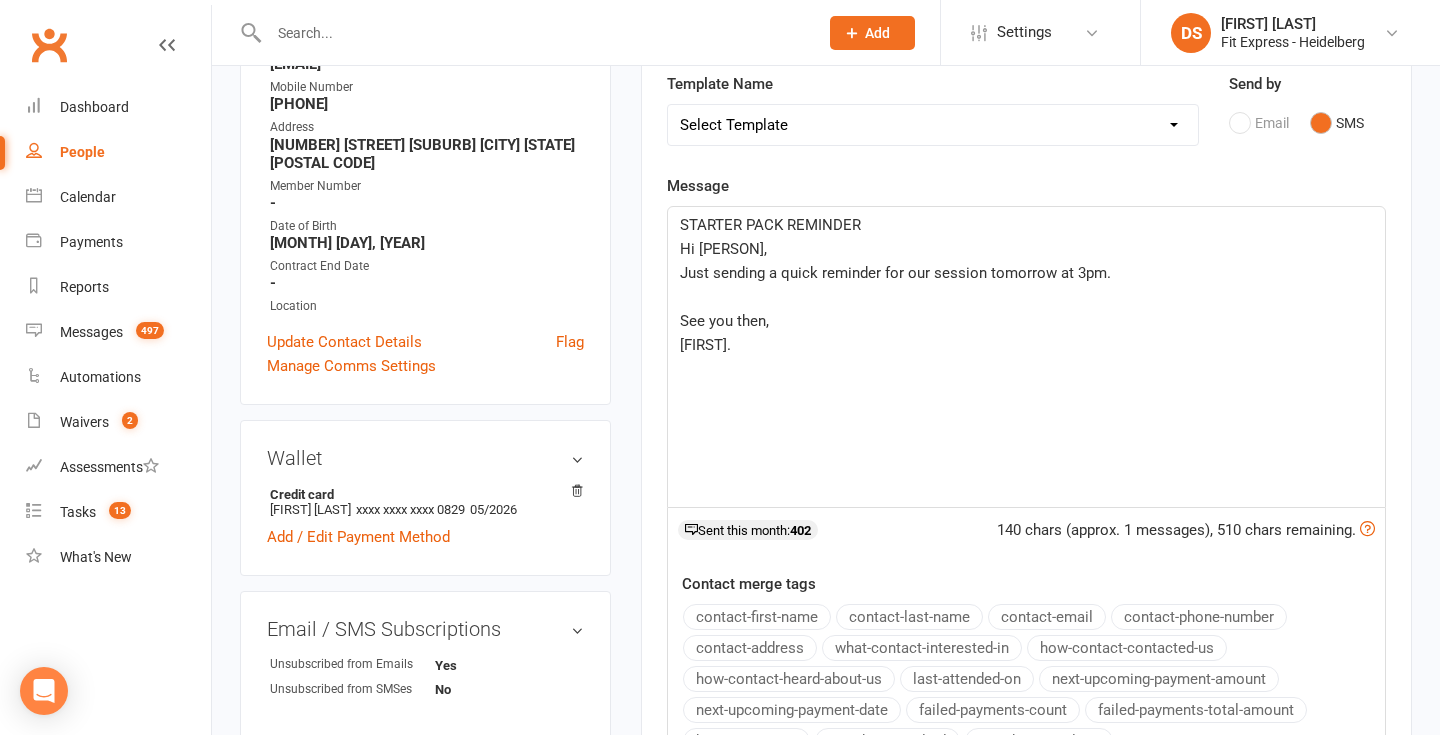 click on "Hi [PERSON]," 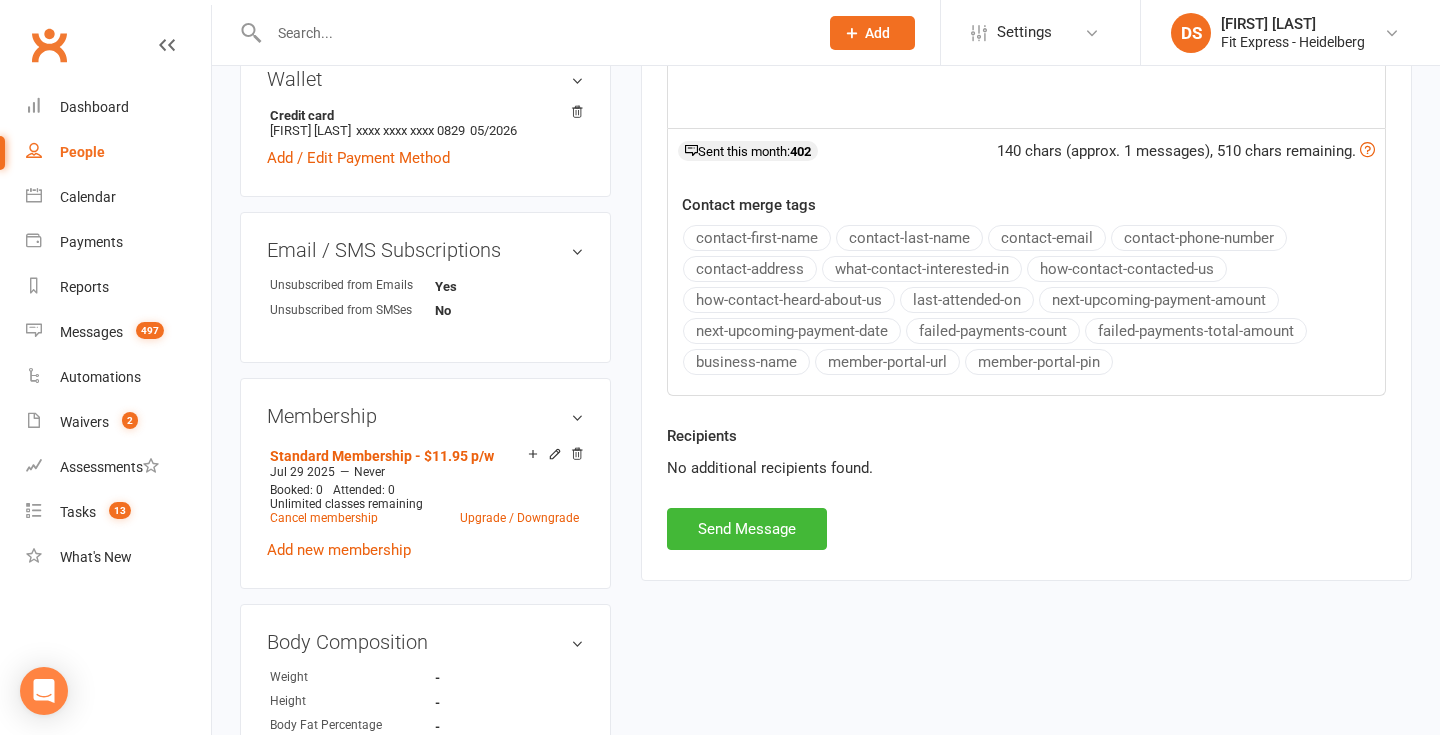 scroll, scrollTop: 725, scrollLeft: 0, axis: vertical 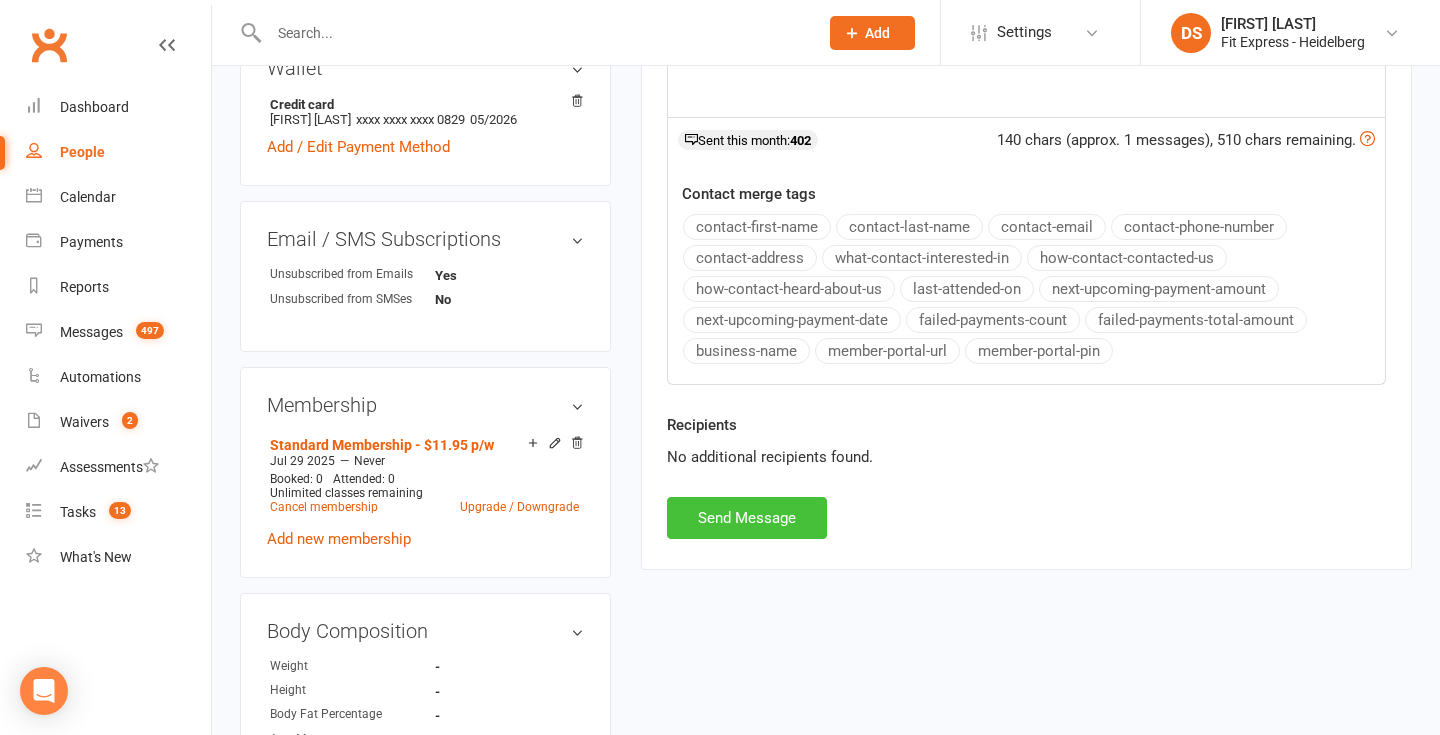 click on "Send Message" at bounding box center [747, 518] 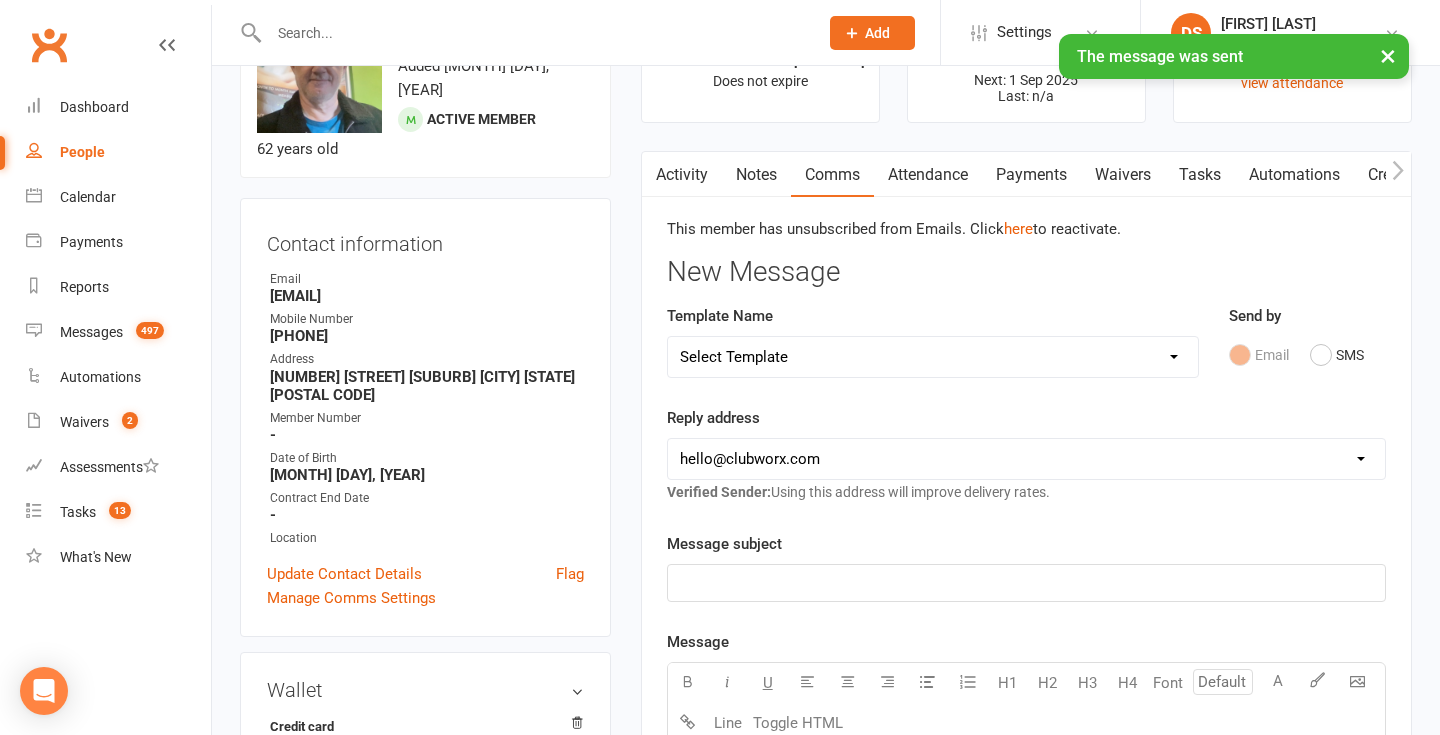 scroll, scrollTop: 0, scrollLeft: 0, axis: both 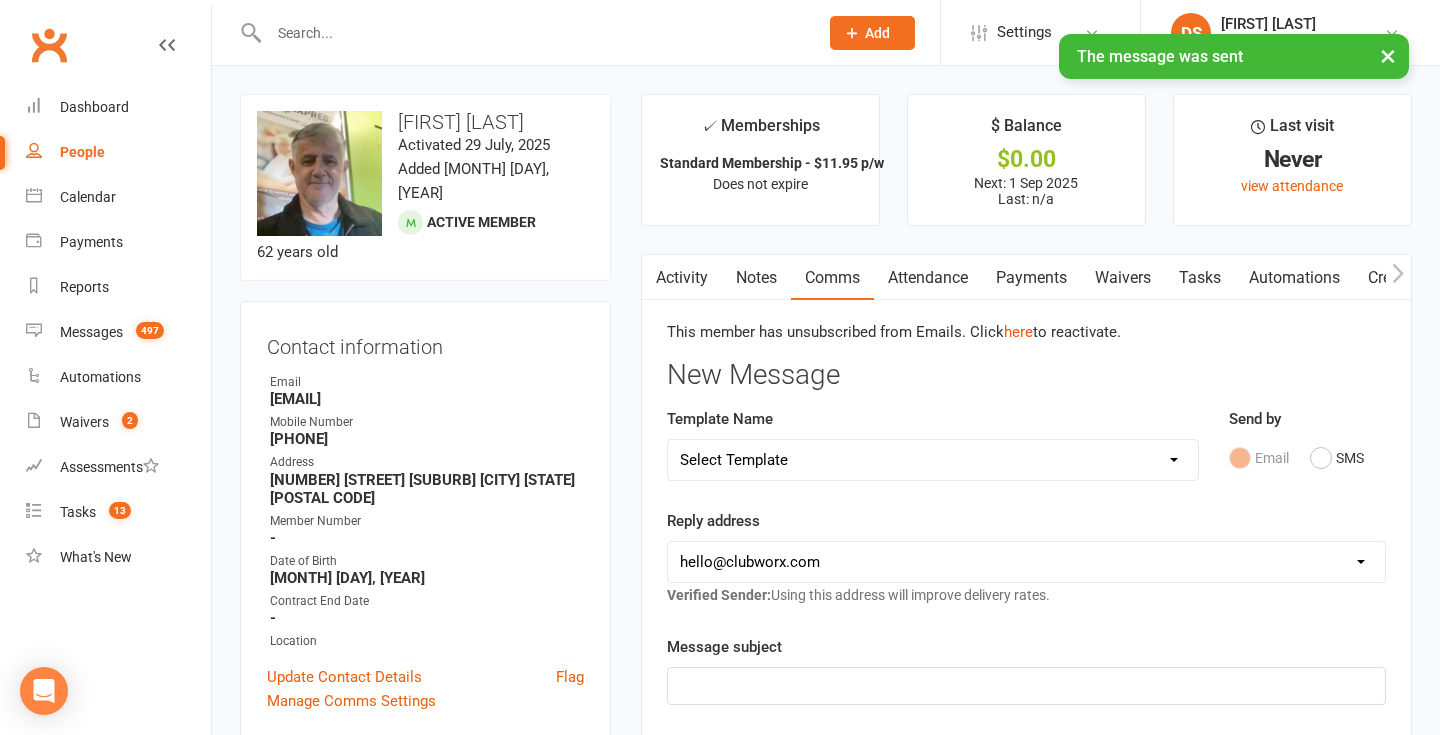 click on "Activity" at bounding box center (682, 278) 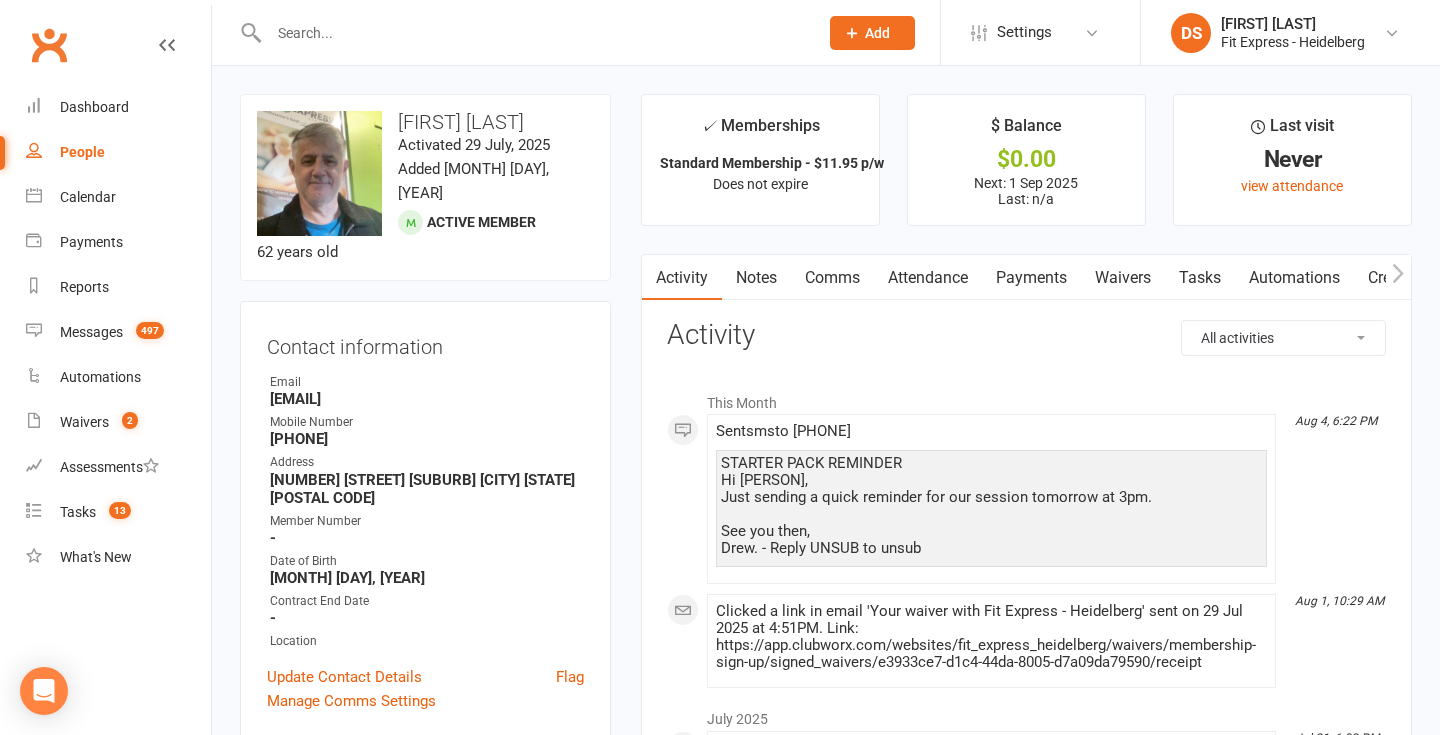 click on "Payments" at bounding box center (1031, 278) 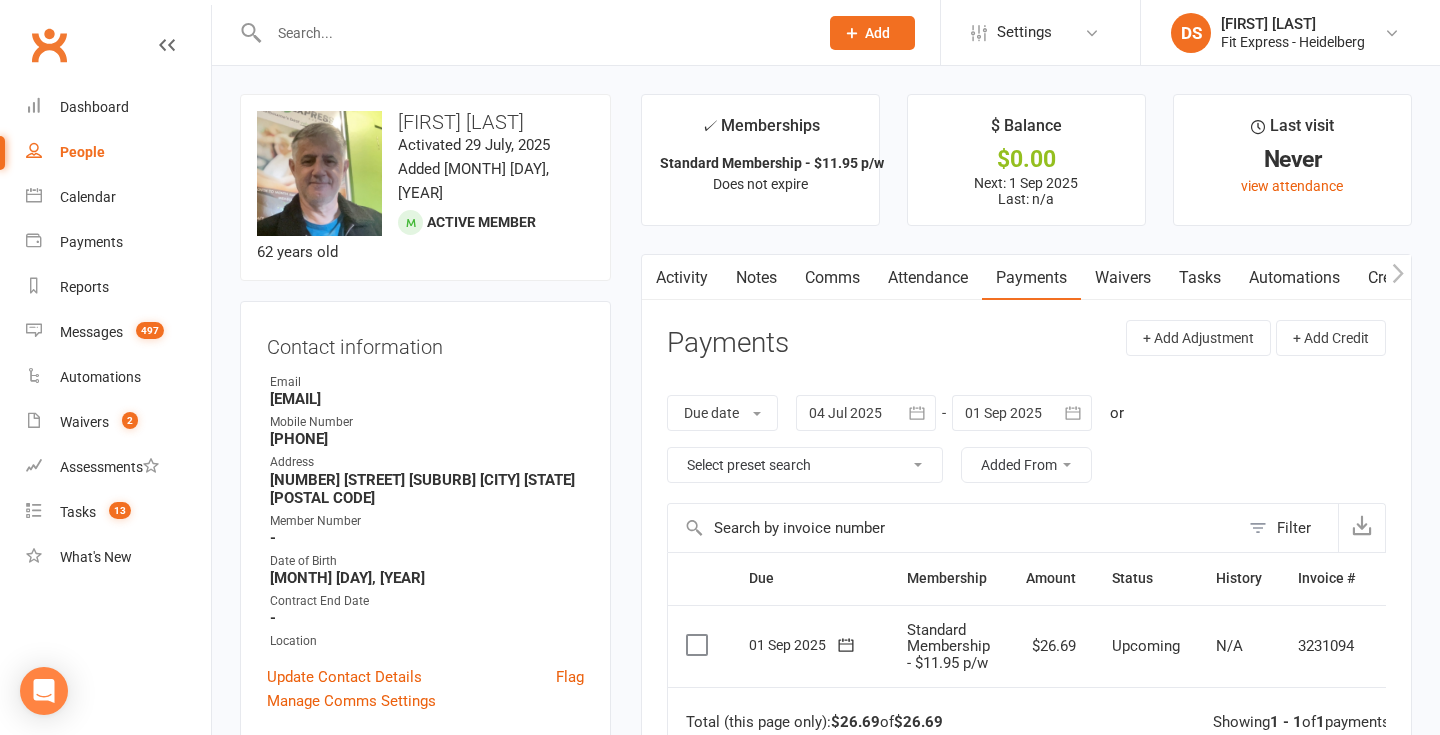 click on "Notes" at bounding box center [756, 278] 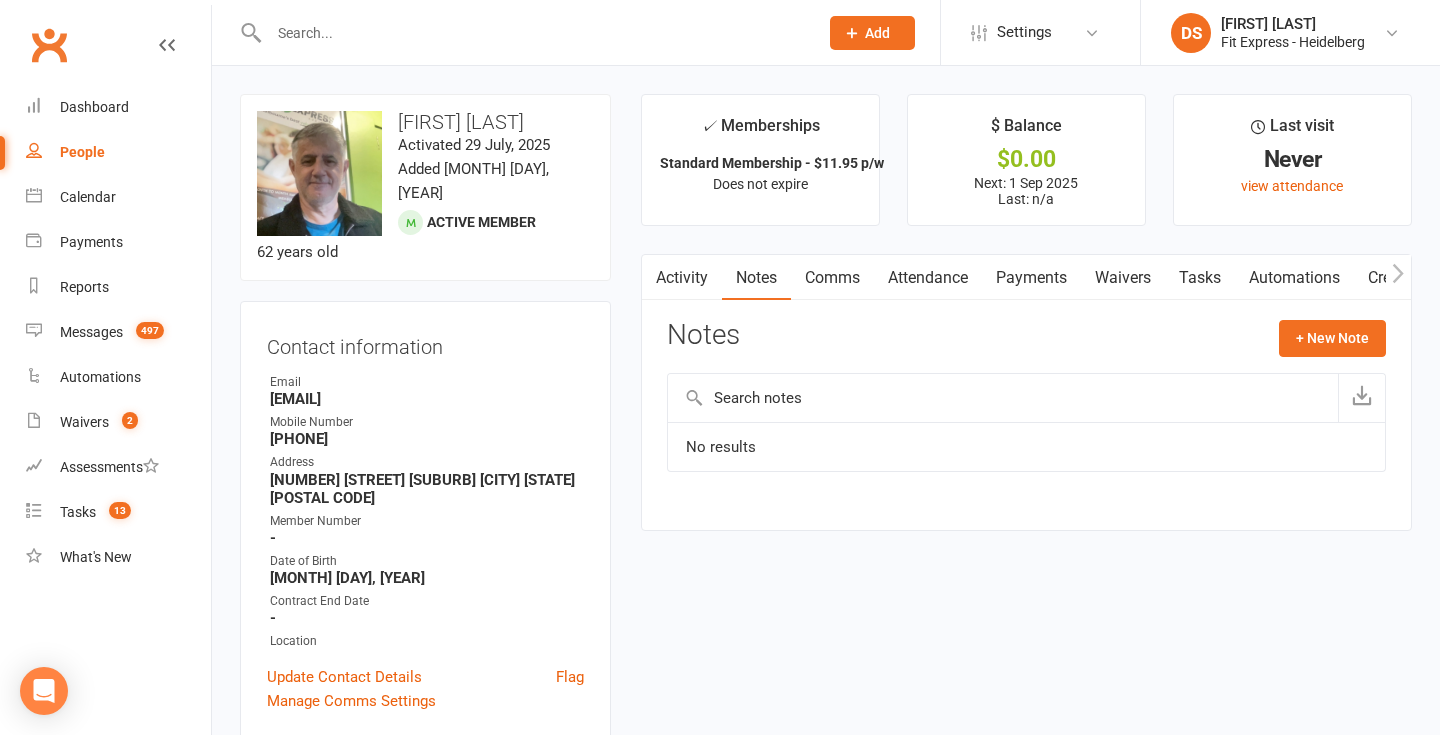 scroll, scrollTop: 0, scrollLeft: 1, axis: horizontal 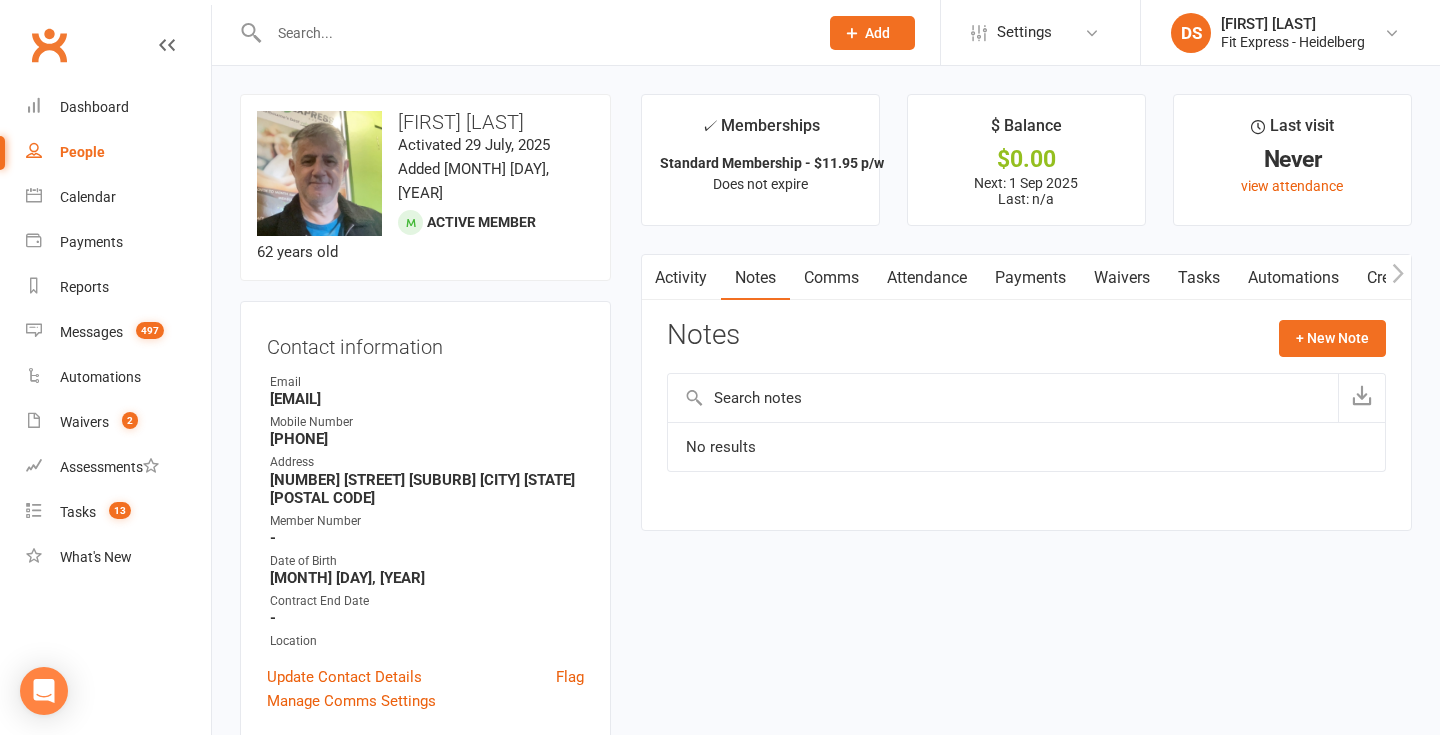 click on "Activity" at bounding box center (681, 278) 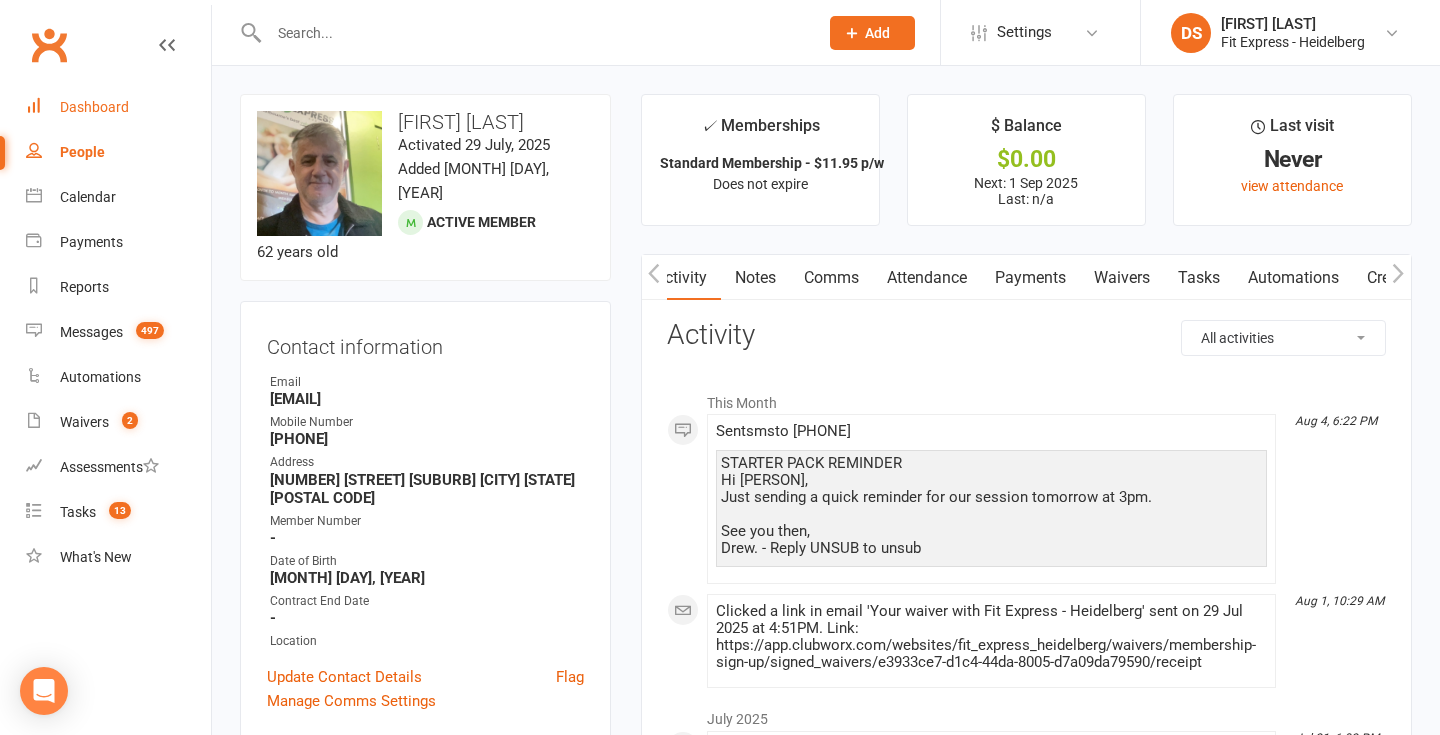 click on "Dashboard" at bounding box center (94, 107) 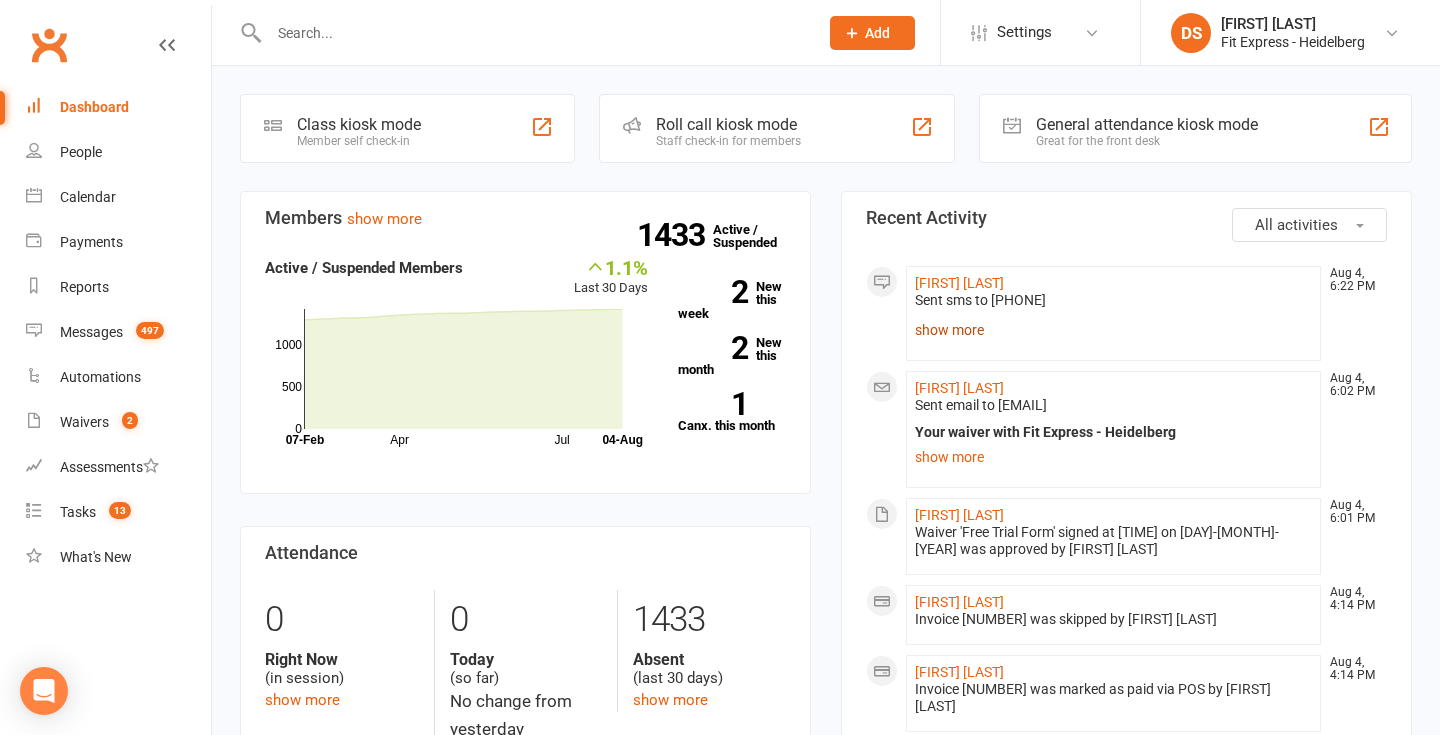click on "show more" 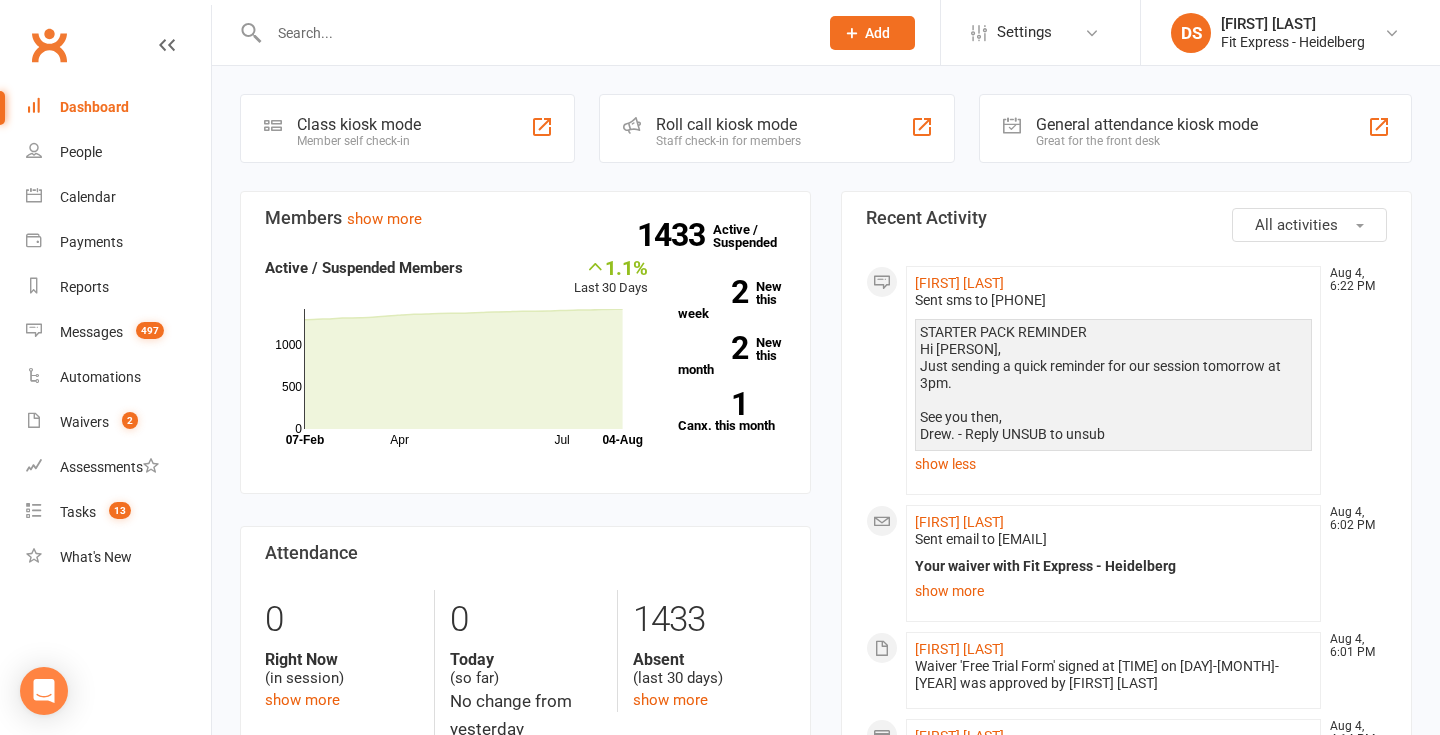 click on "Clubworx" at bounding box center (49, 45) 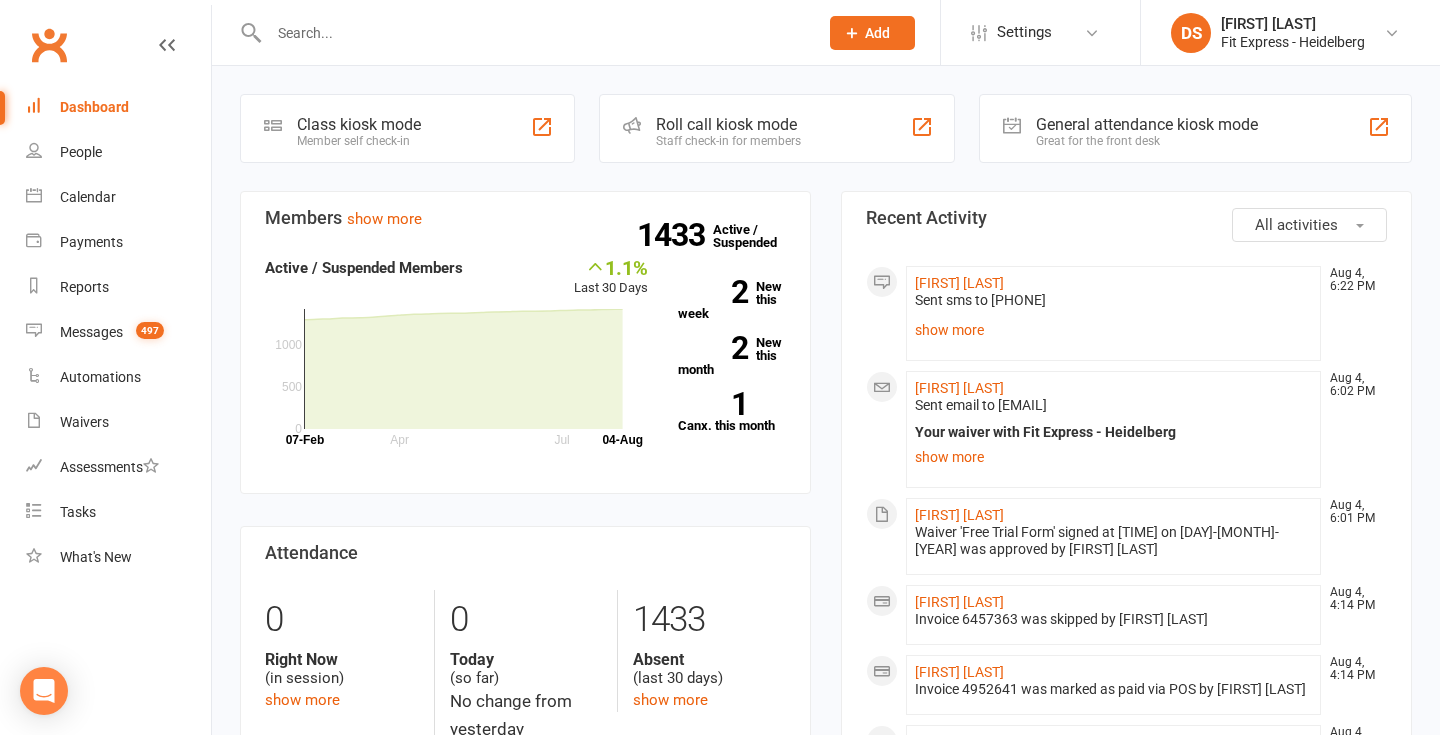 scroll, scrollTop: 0, scrollLeft: 0, axis: both 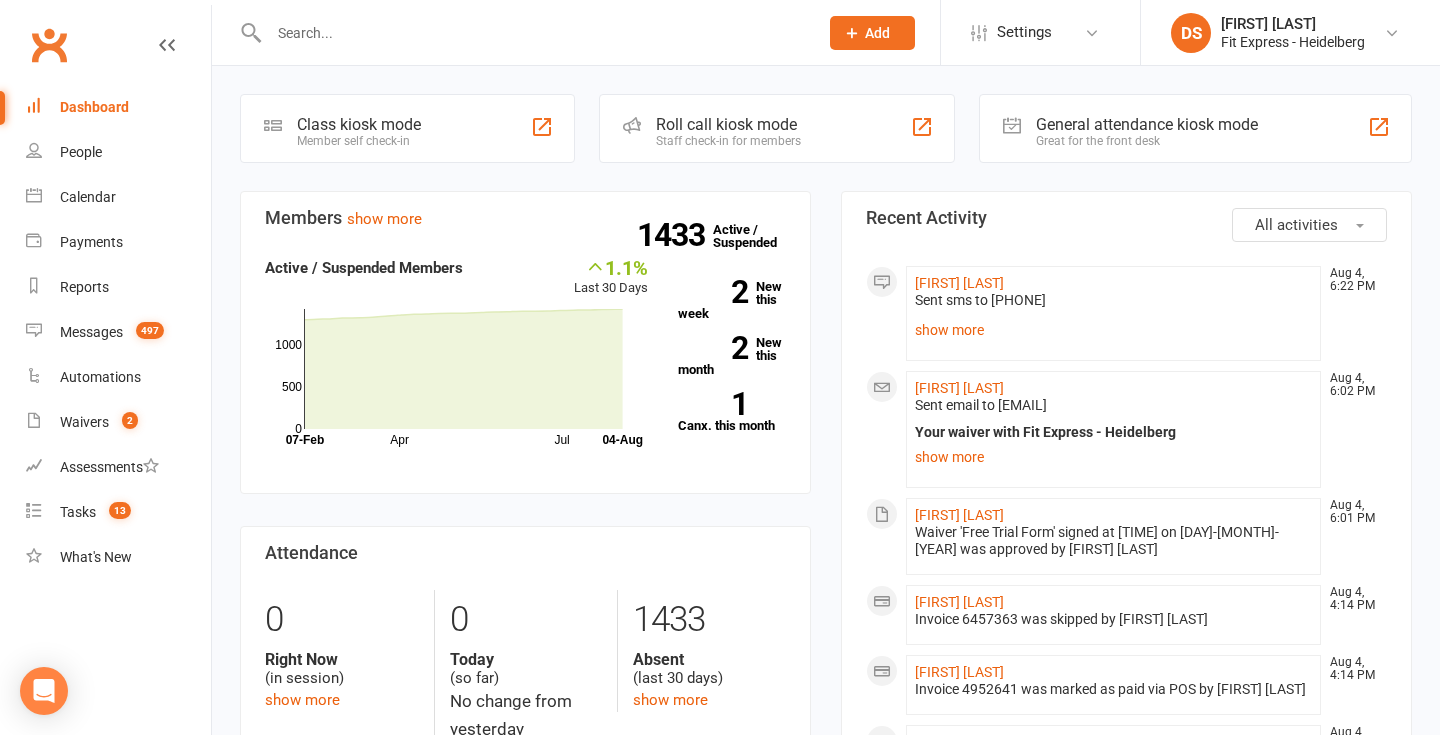 click at bounding box center (533, 33) 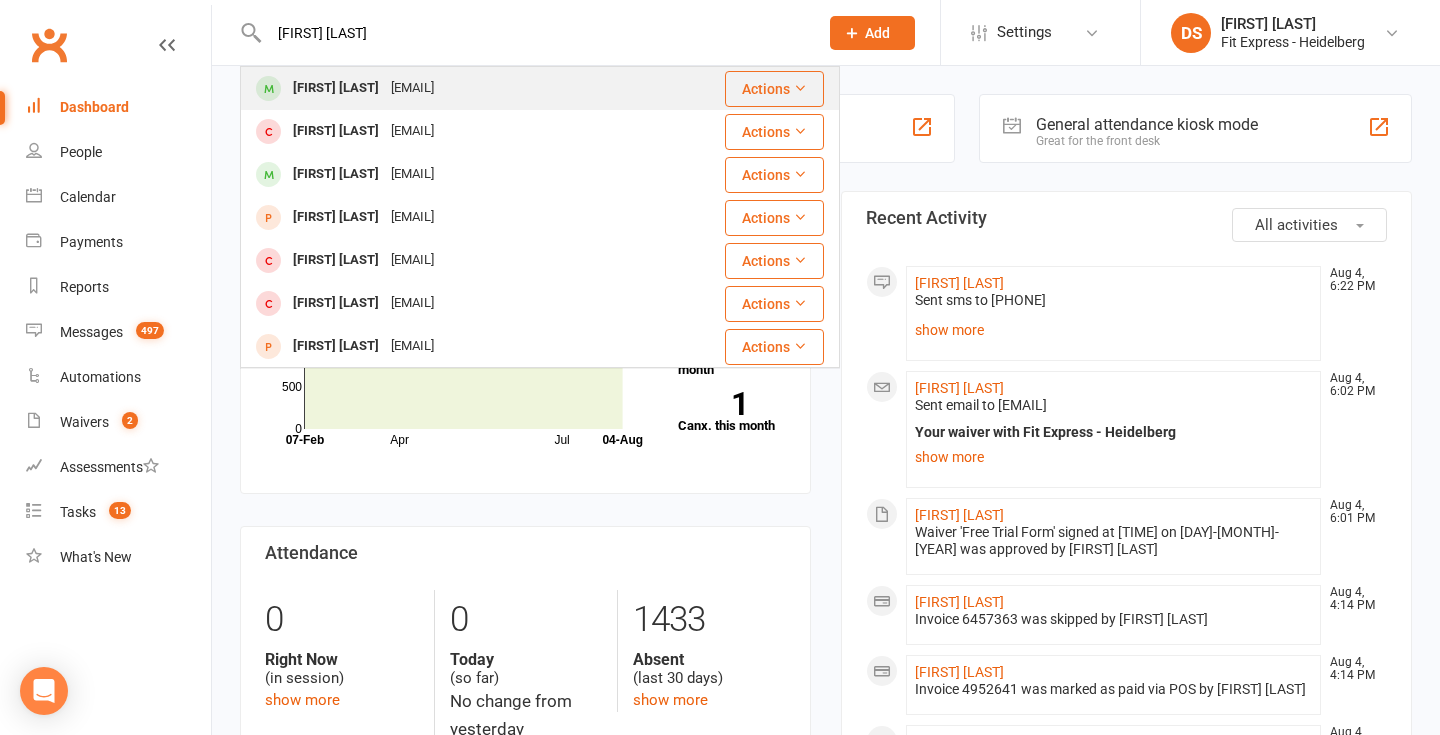 type on "[FIRST] [LAST]" 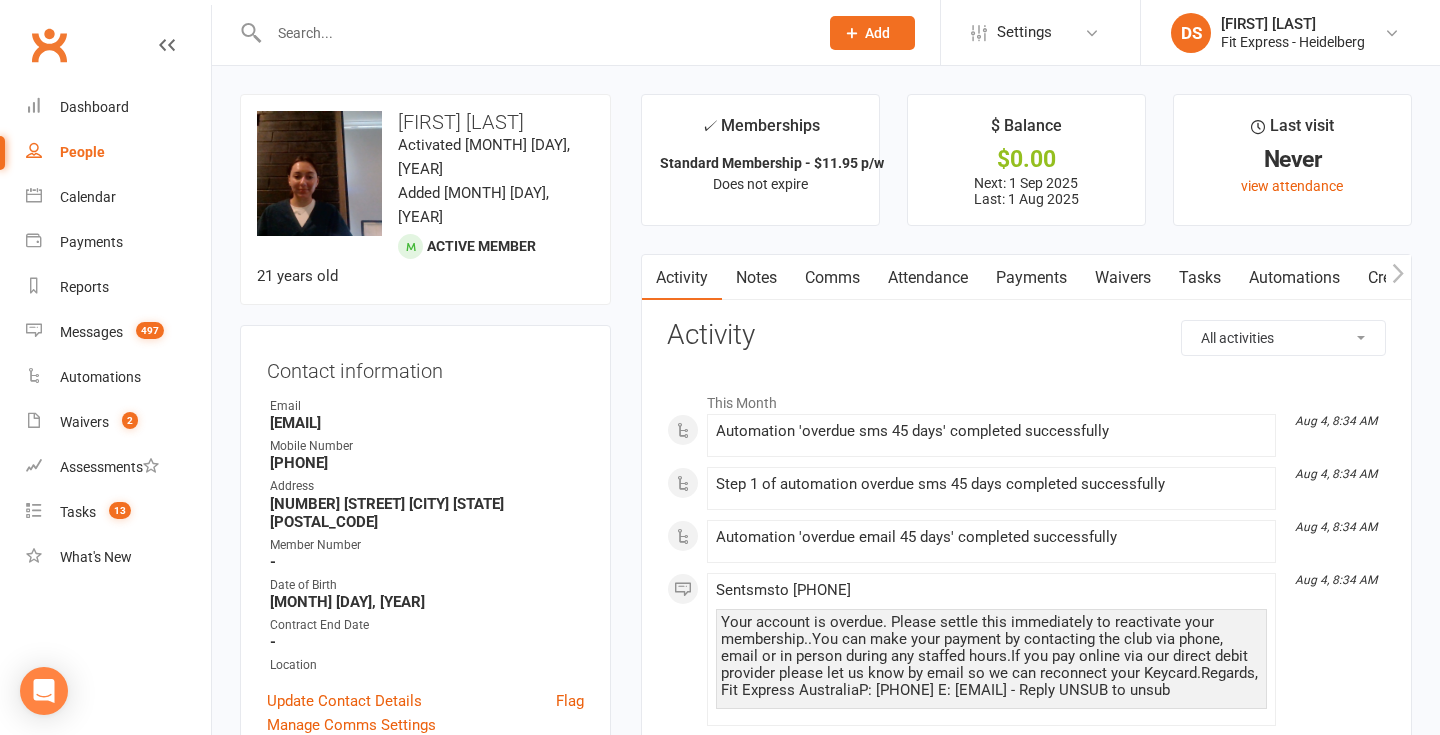 scroll, scrollTop: 0, scrollLeft: 1, axis: horizontal 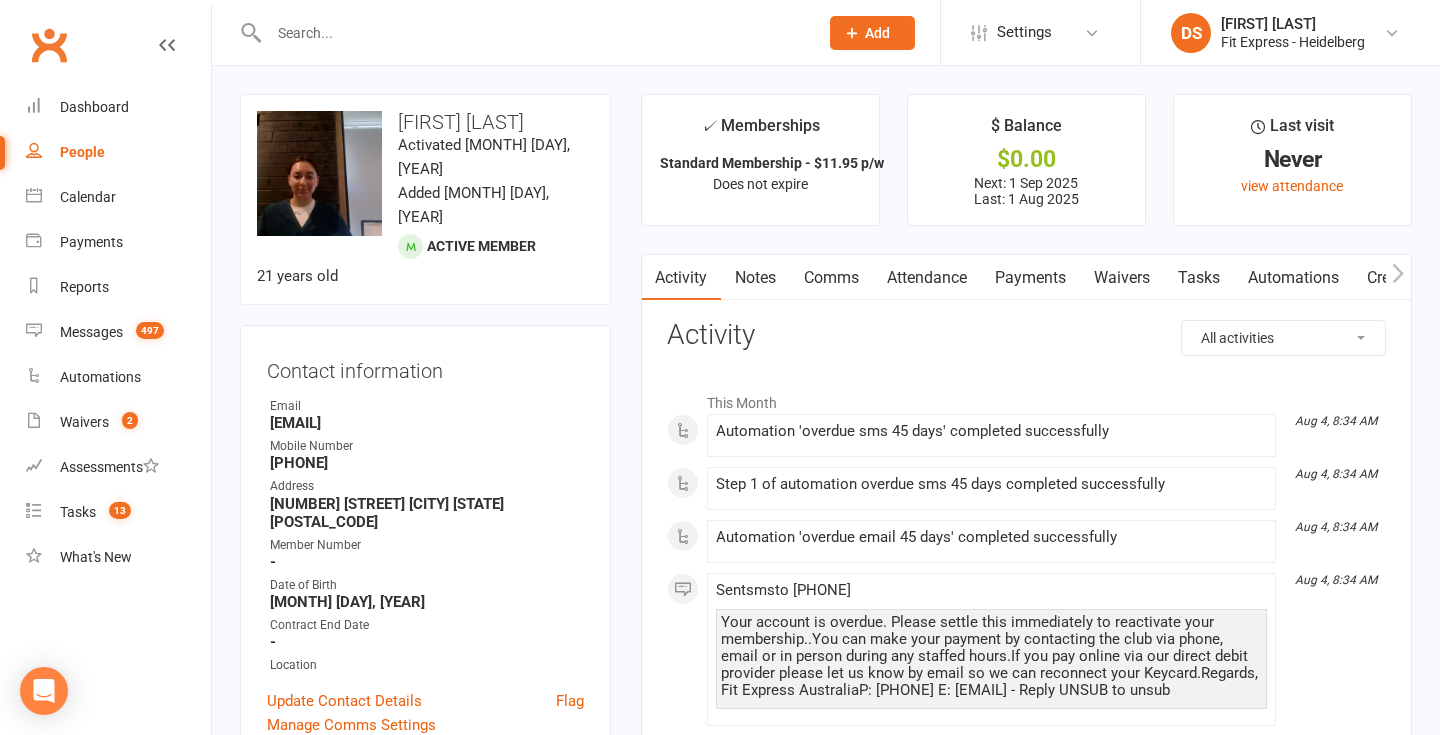 click on "Notes" at bounding box center (755, 278) 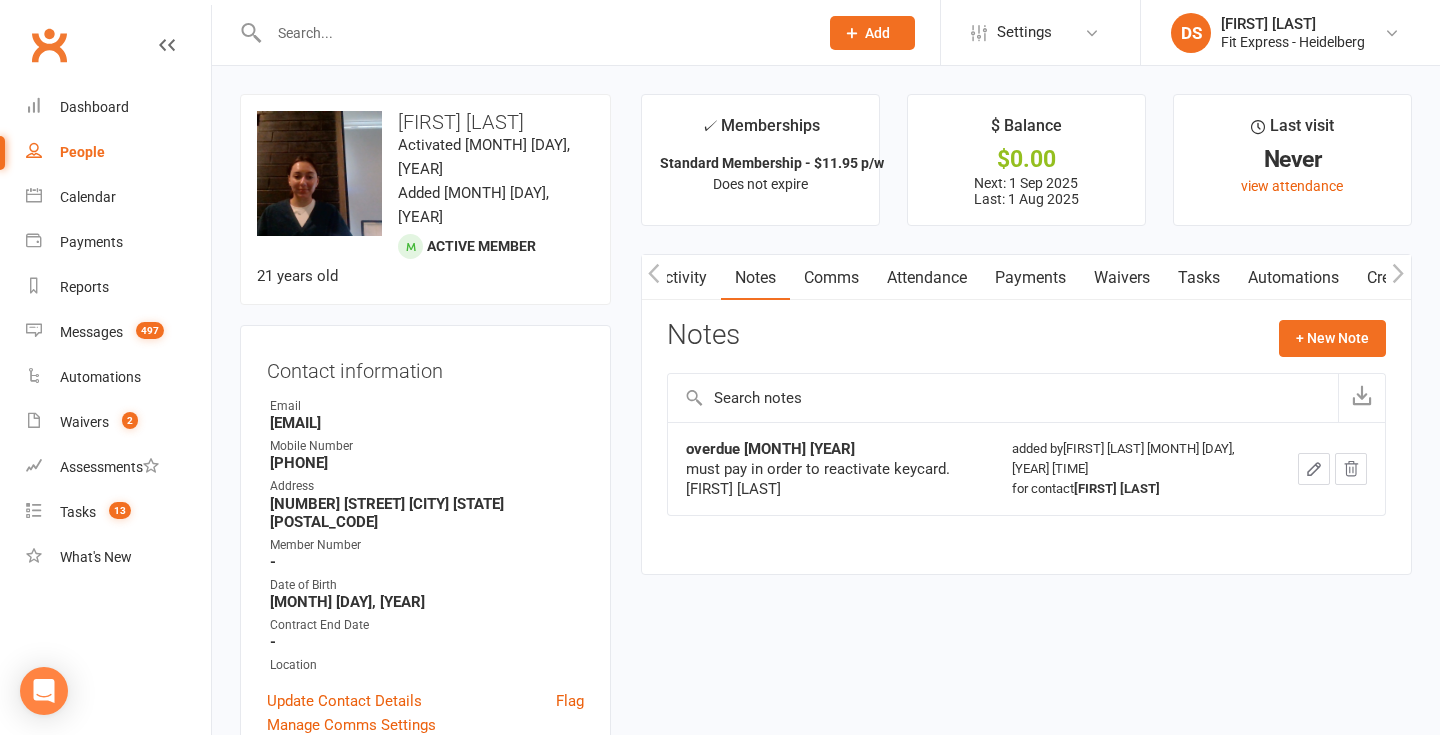 click on "Payments" at bounding box center [1030, 278] 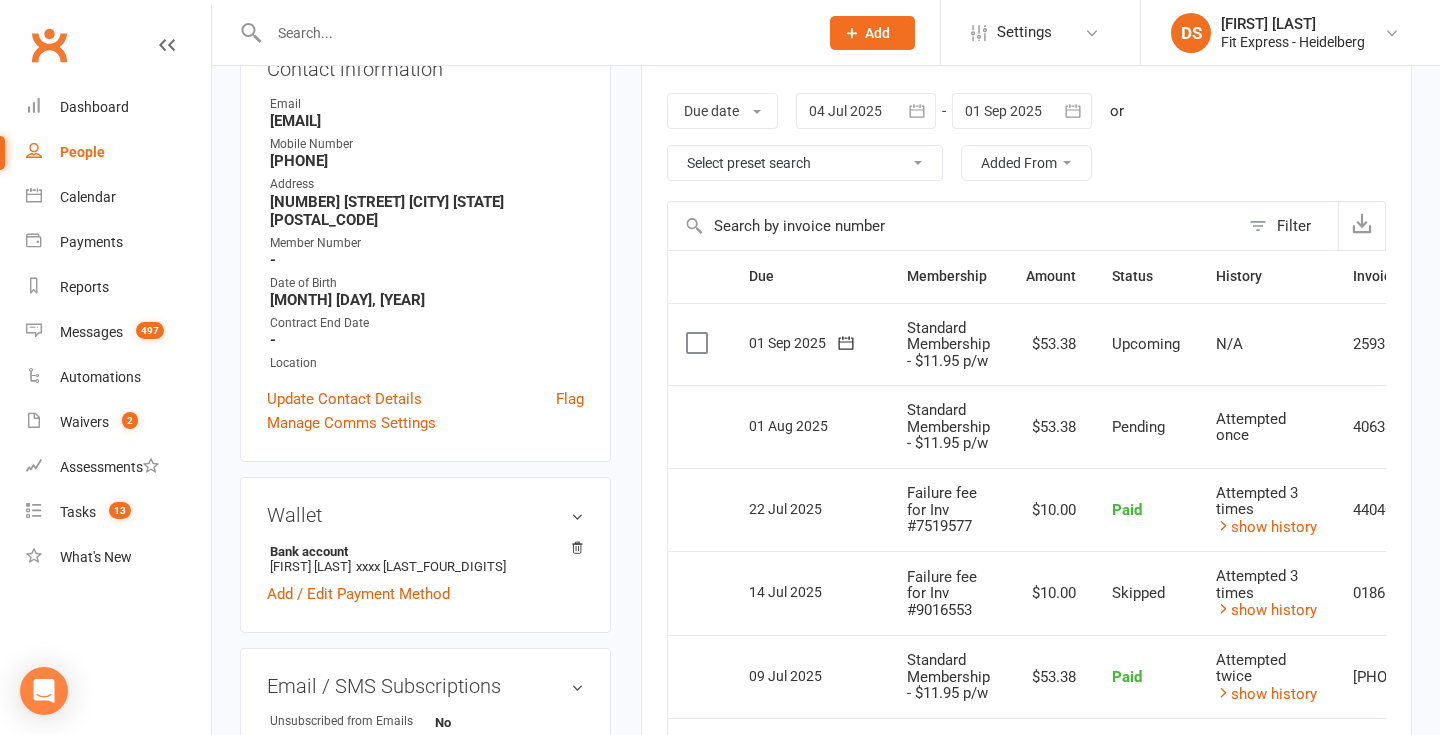 scroll, scrollTop: 101, scrollLeft: 0, axis: vertical 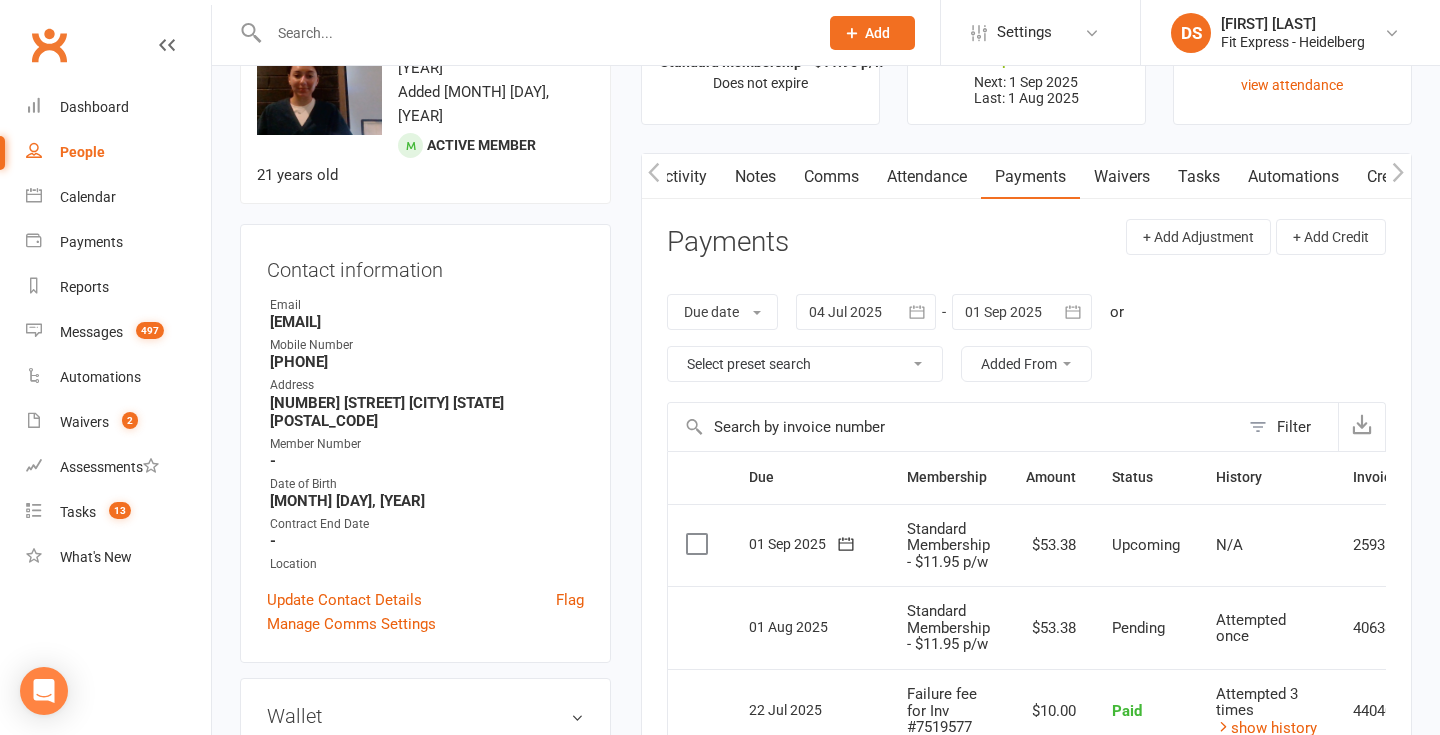 click at bounding box center [866, 312] 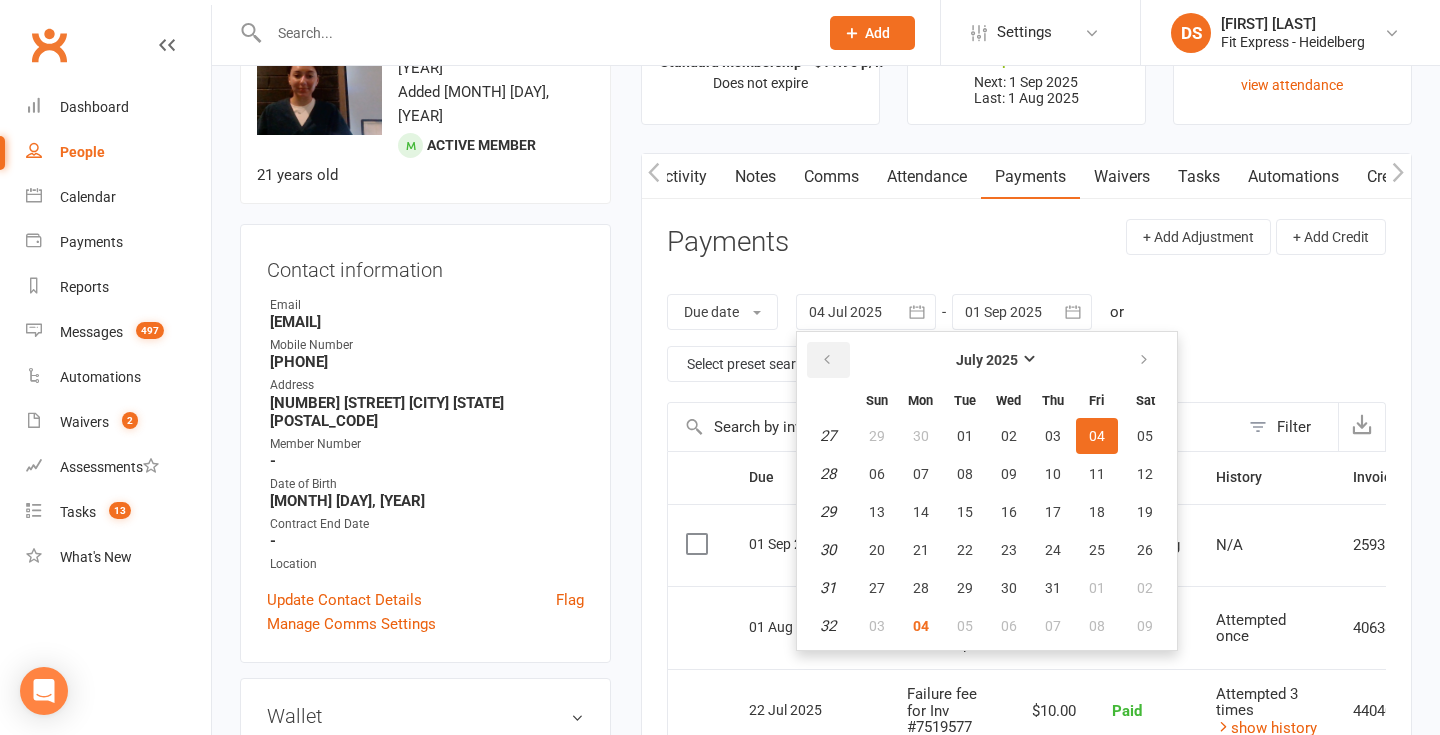 click at bounding box center [827, 360] 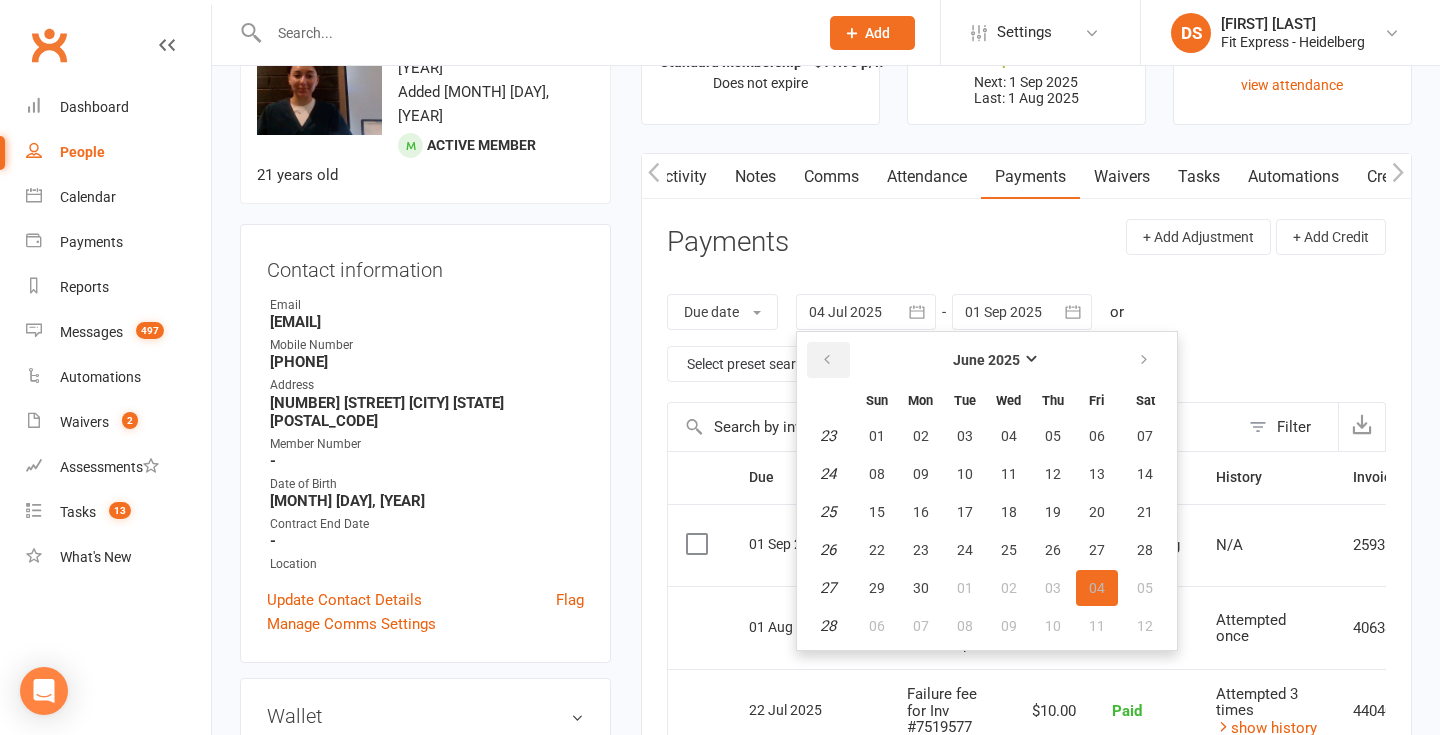 click at bounding box center [827, 360] 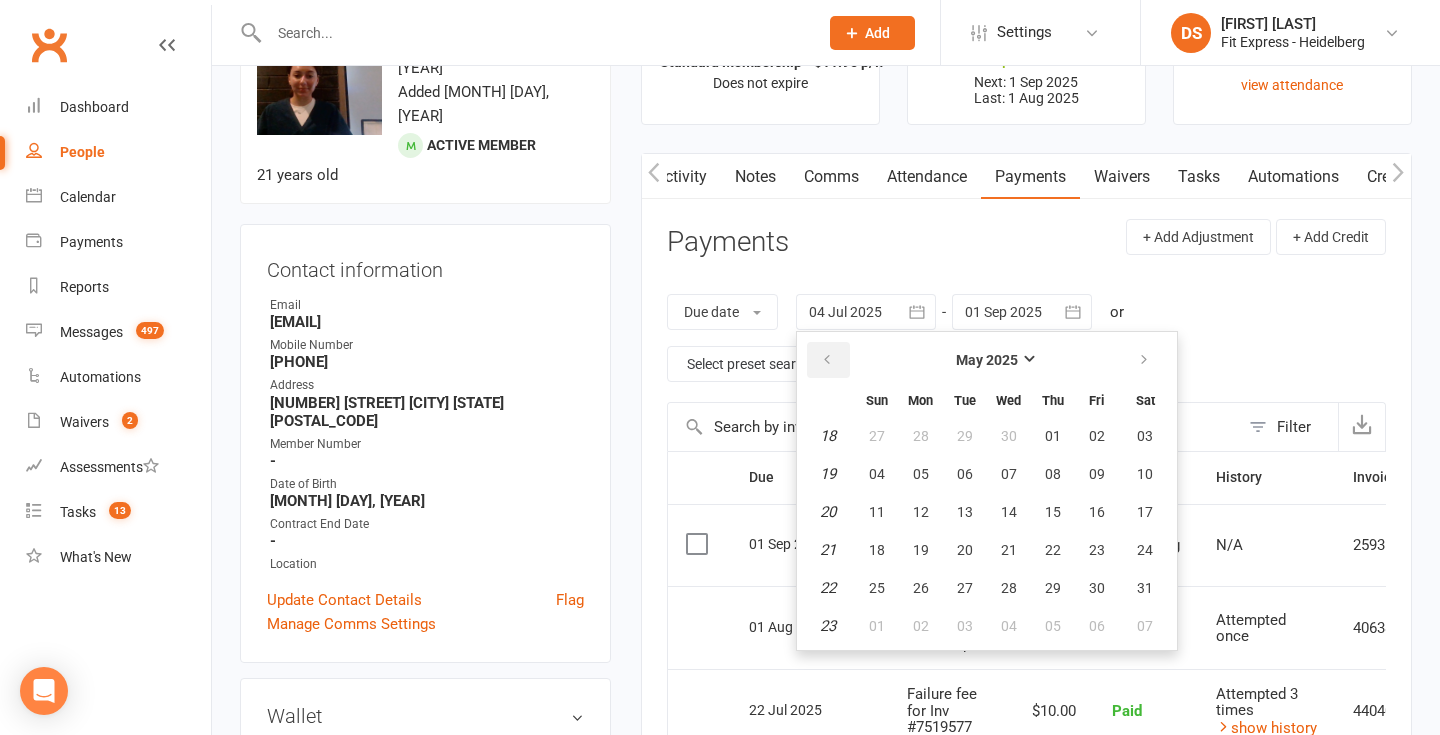 click at bounding box center [827, 360] 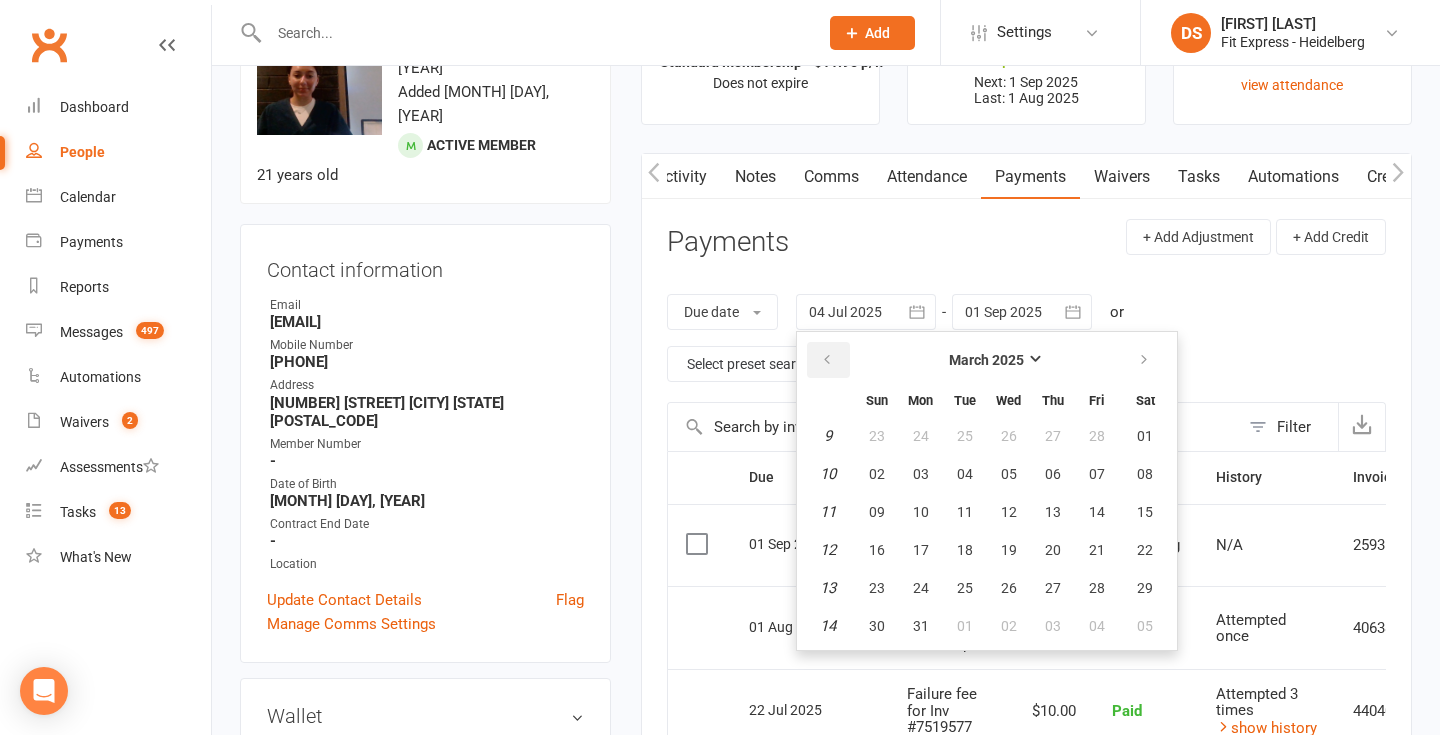 click at bounding box center [827, 360] 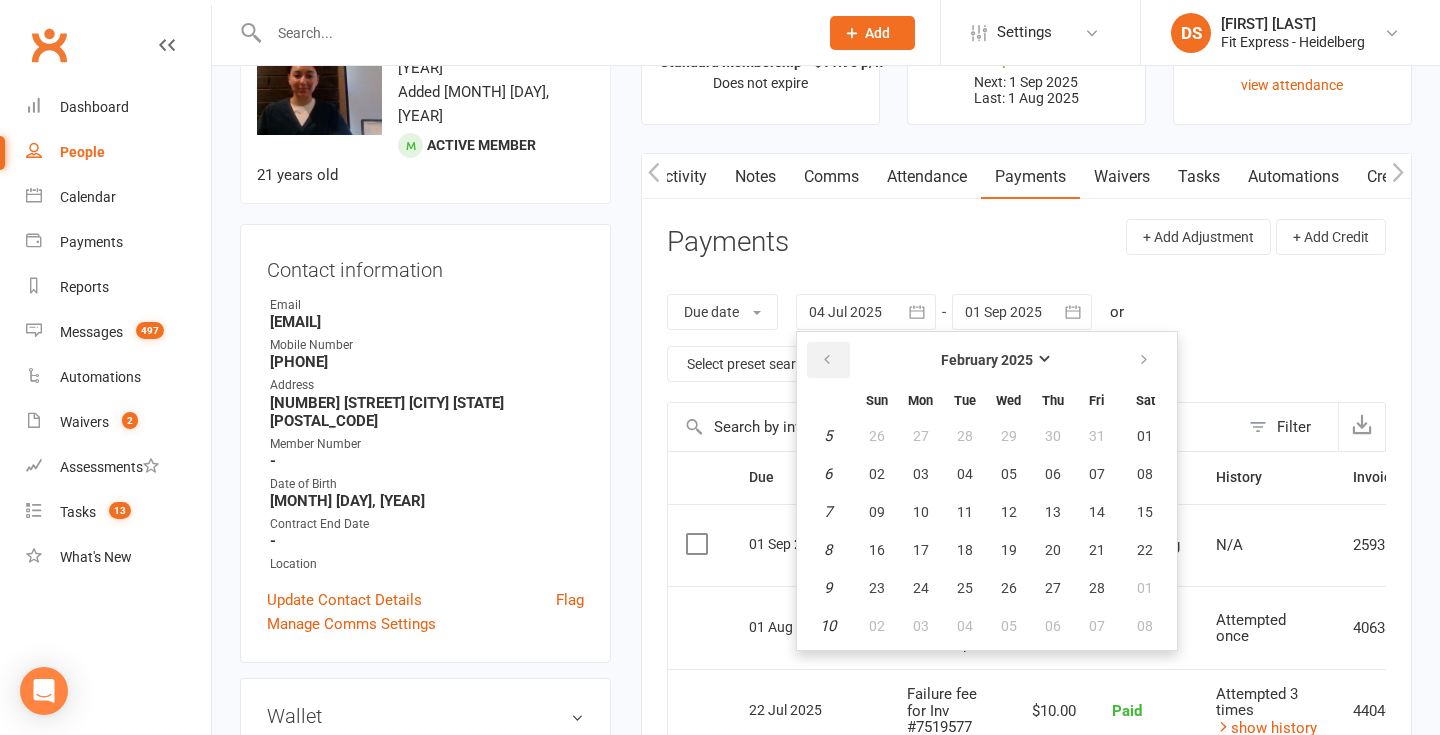 click at bounding box center [827, 360] 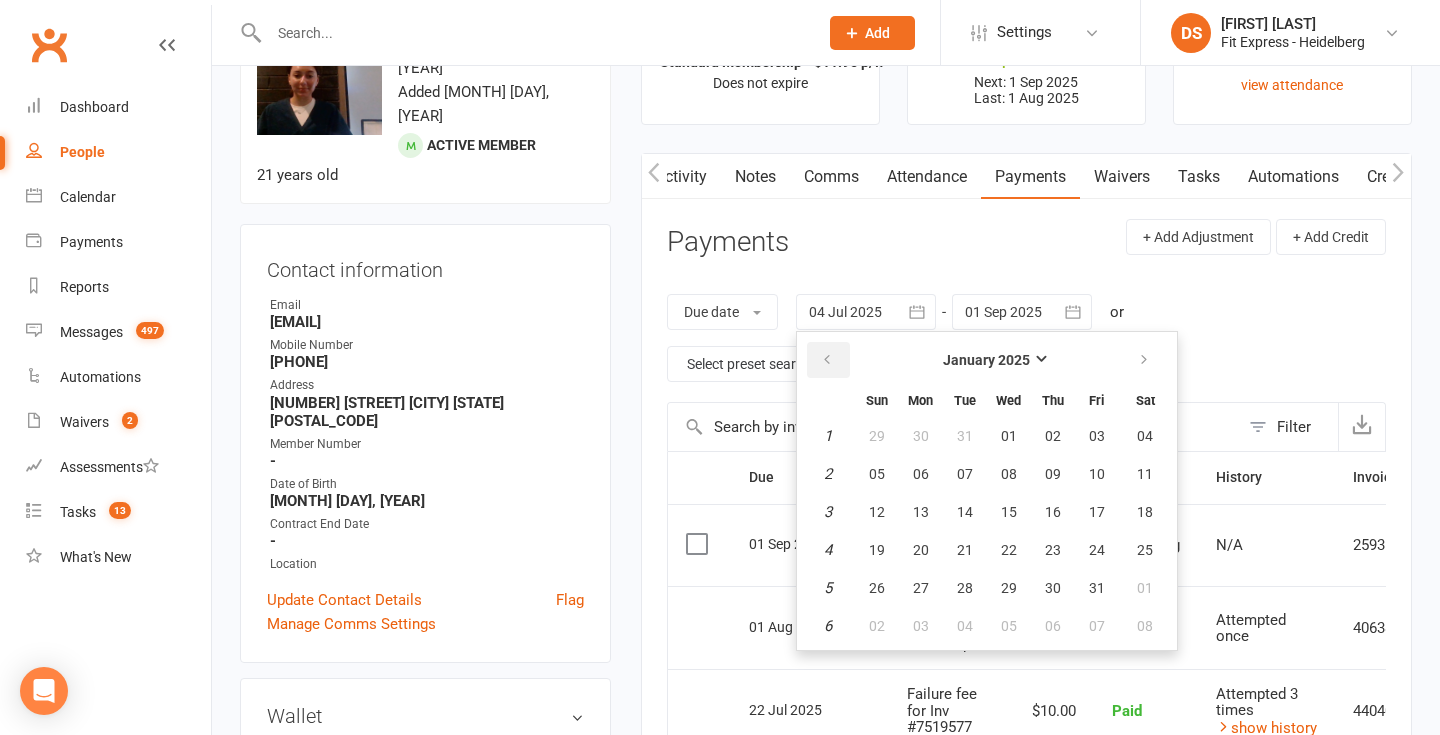 click at bounding box center [827, 360] 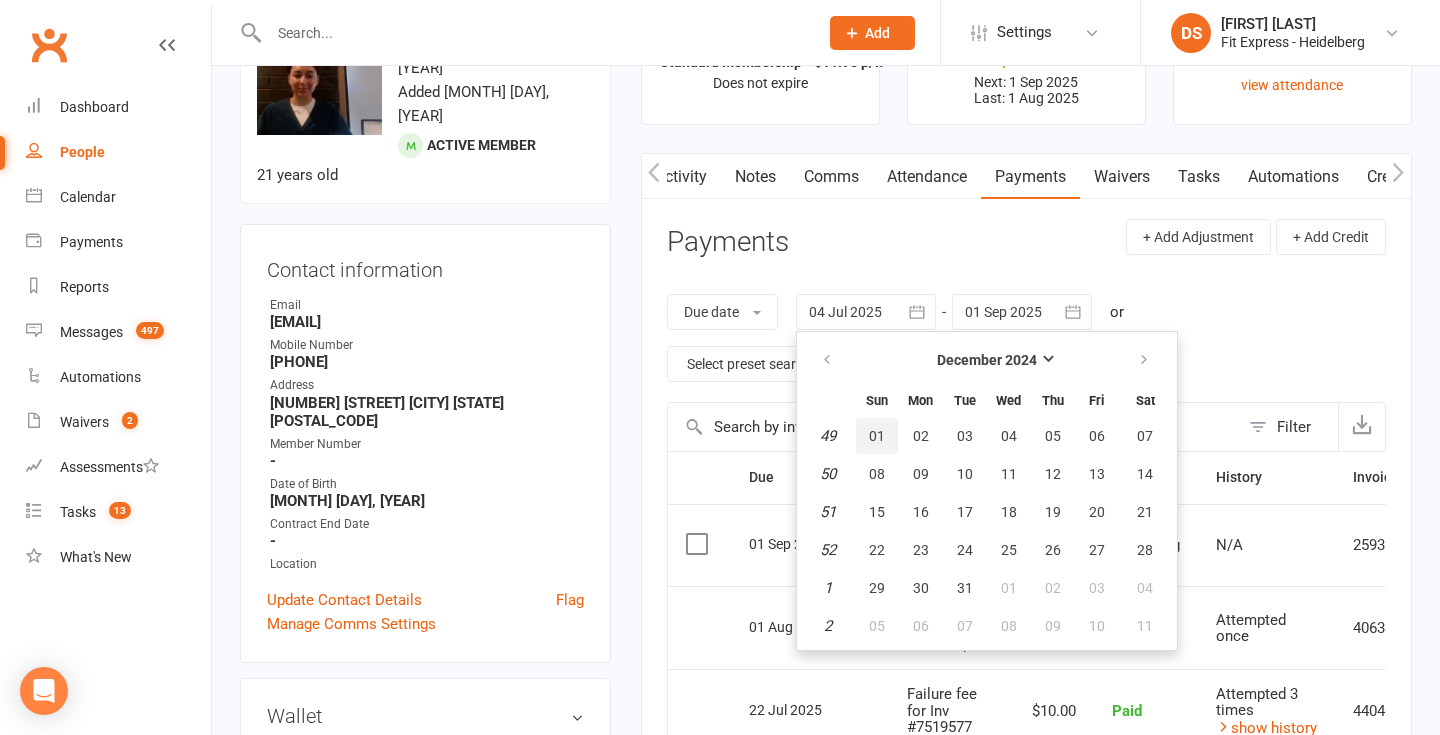 click on "01" at bounding box center (877, 436) 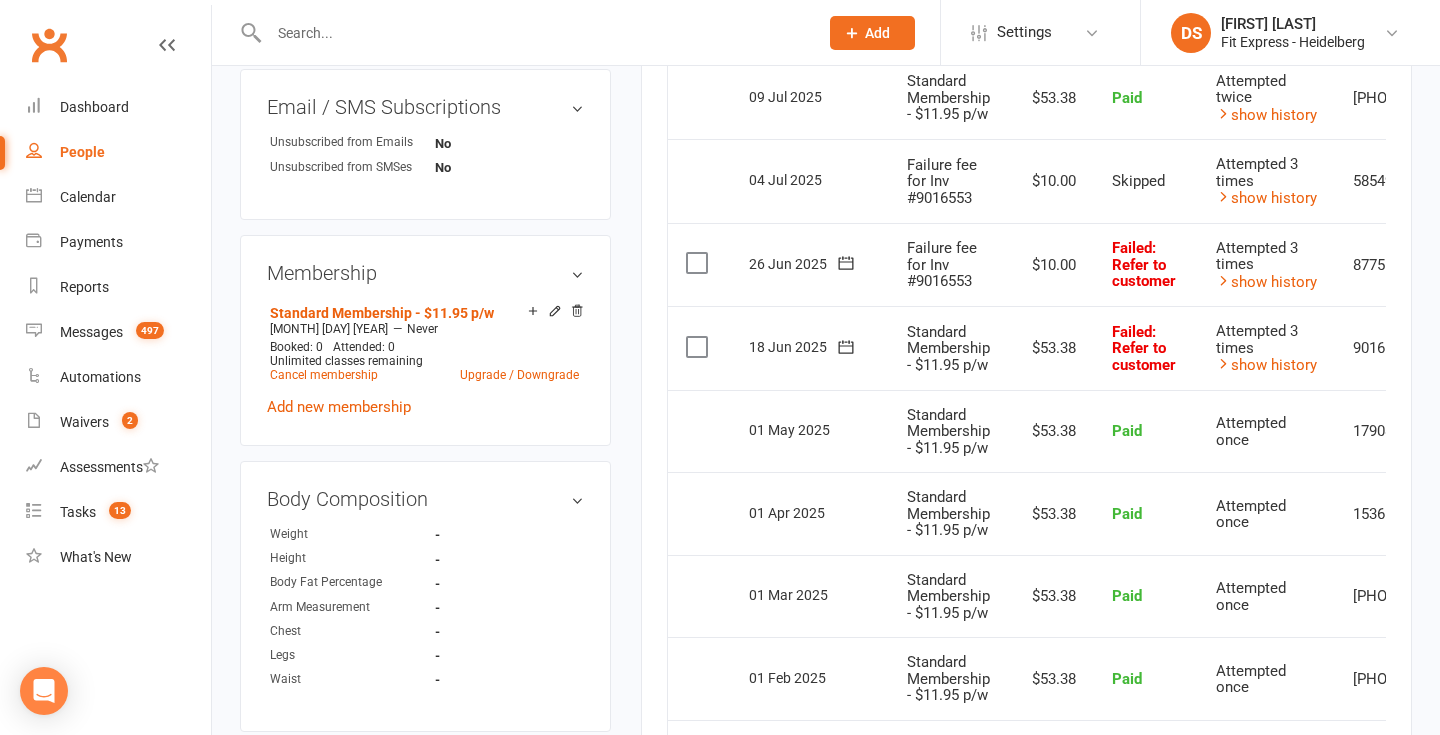 scroll, scrollTop: 0, scrollLeft: 0, axis: both 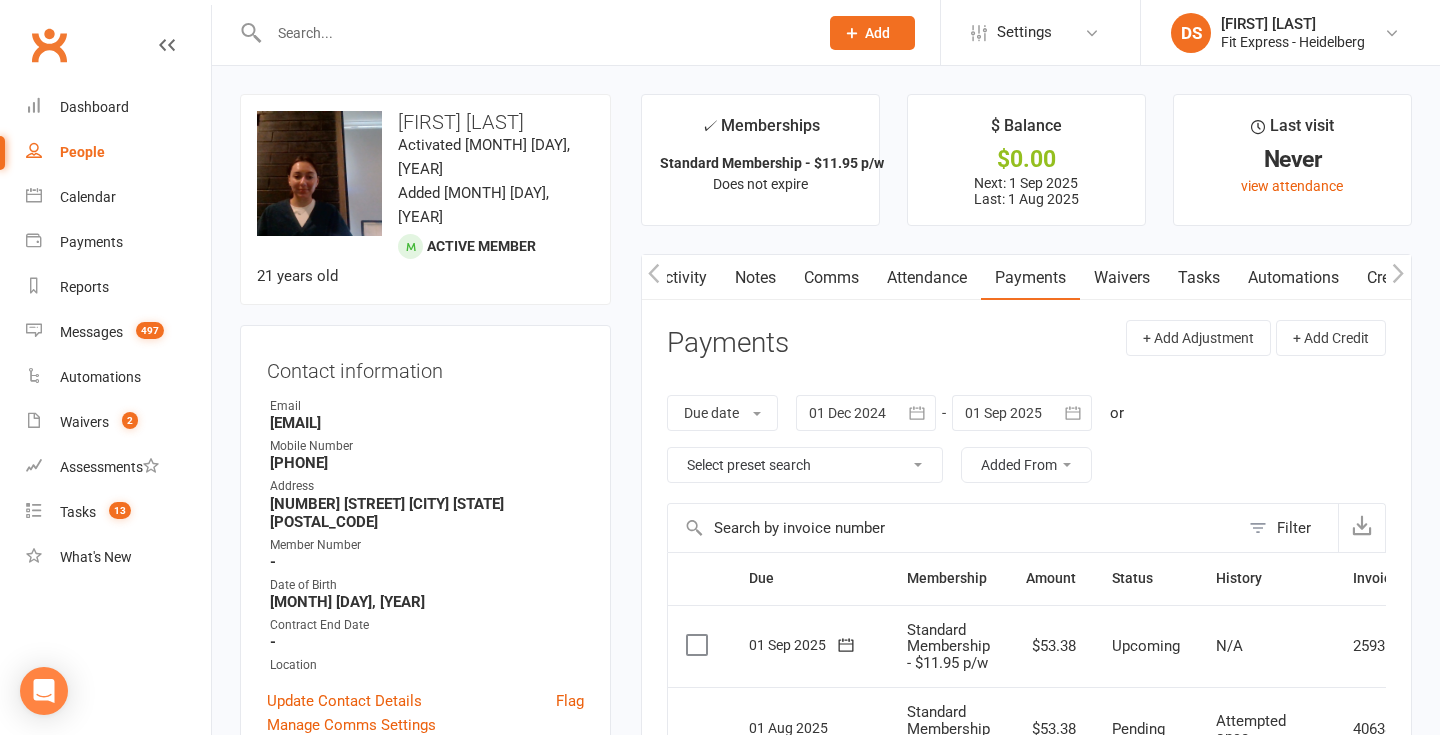 click on "Clubworx" at bounding box center (49, 45) 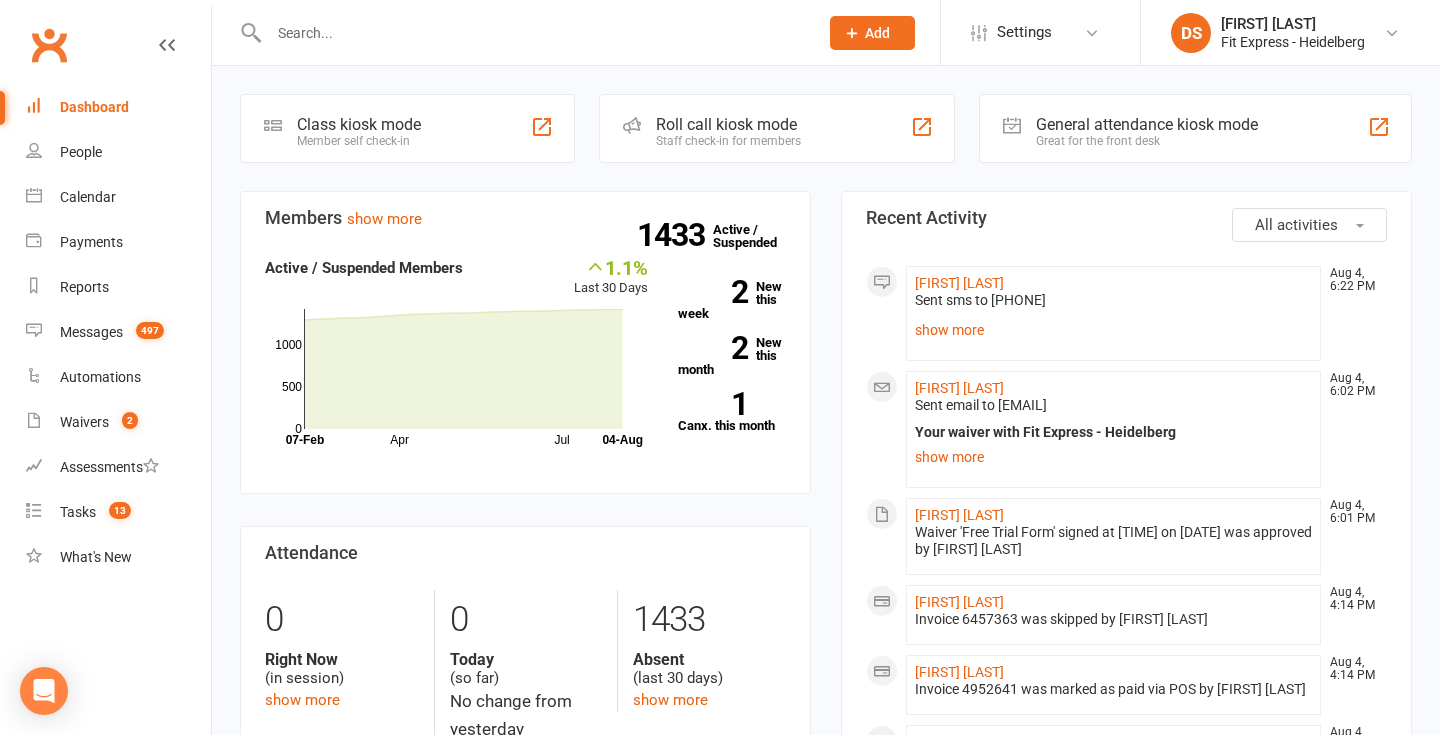 scroll, scrollTop: 0, scrollLeft: 0, axis: both 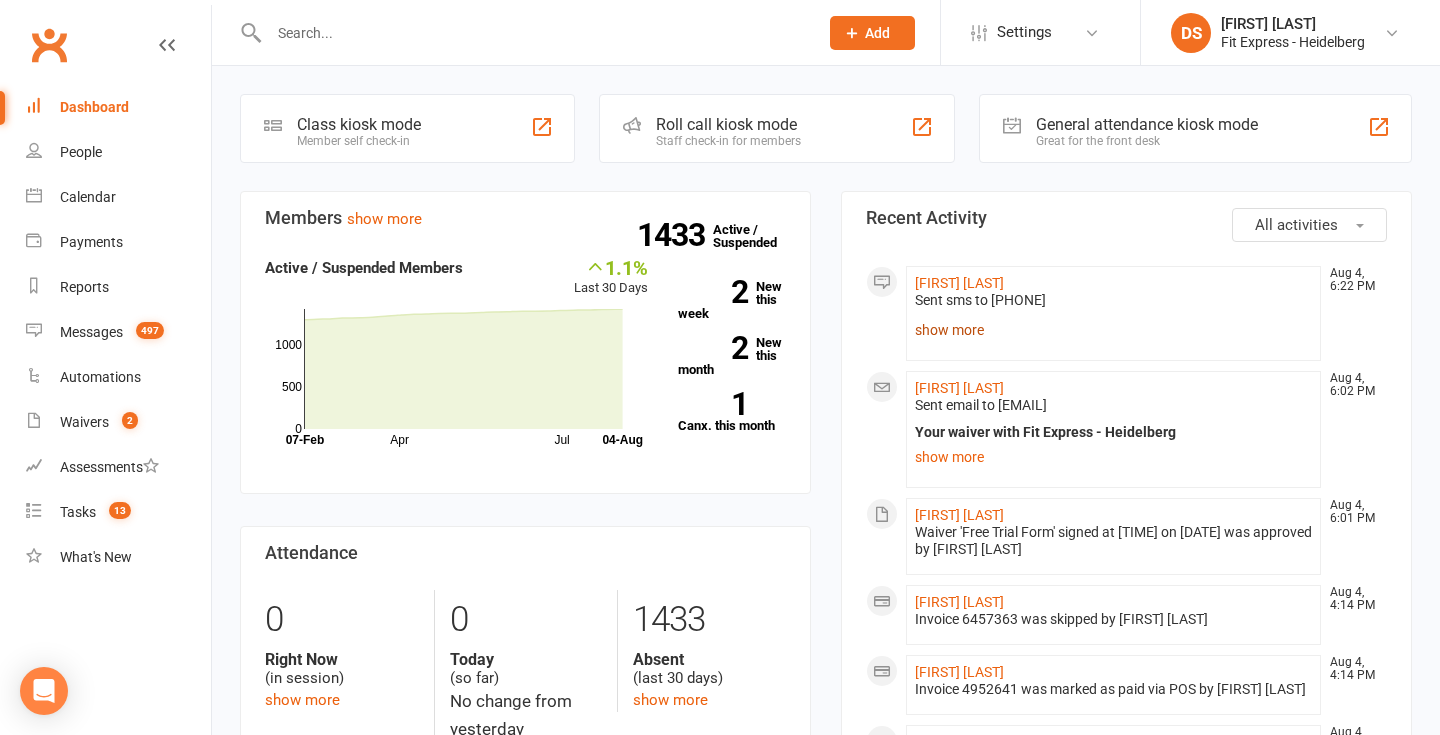click on "show more" 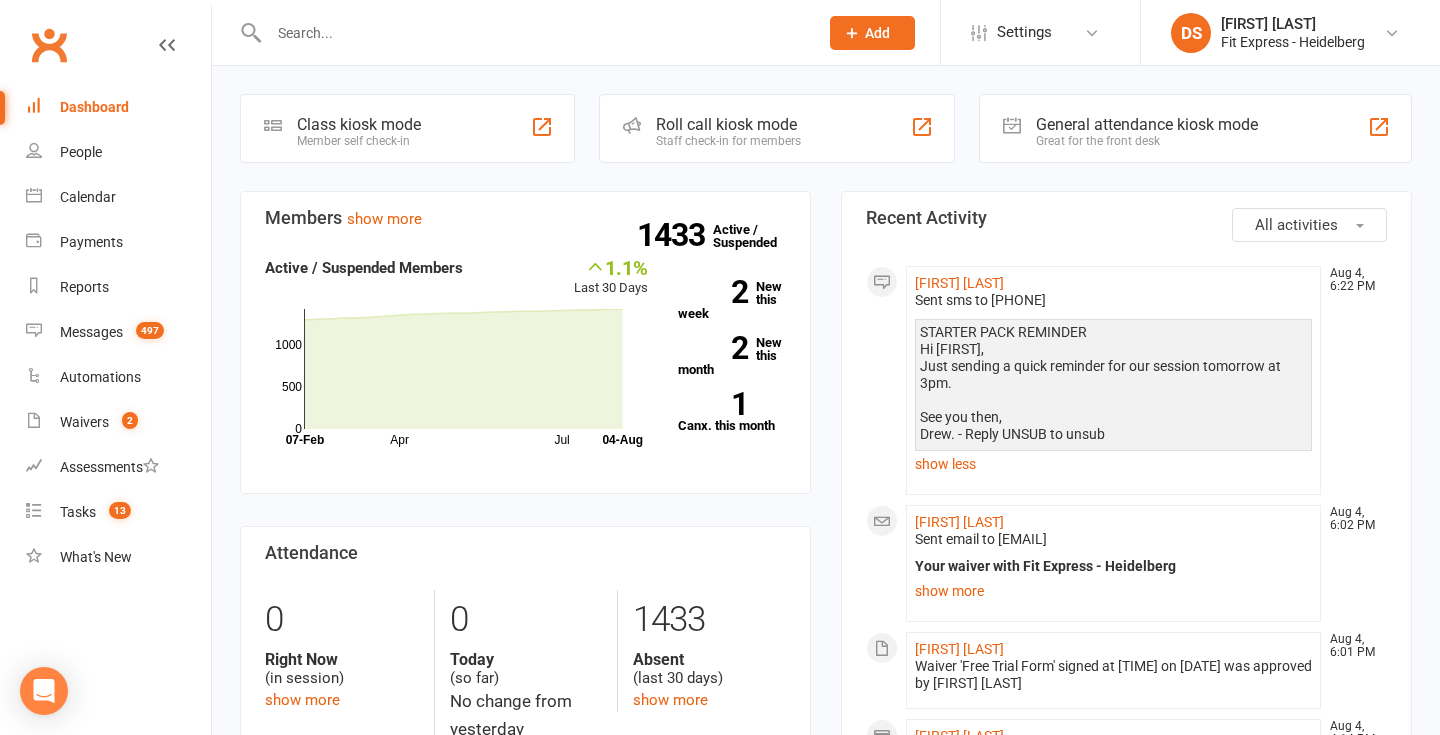 click on "Clubworx" at bounding box center (49, 45) 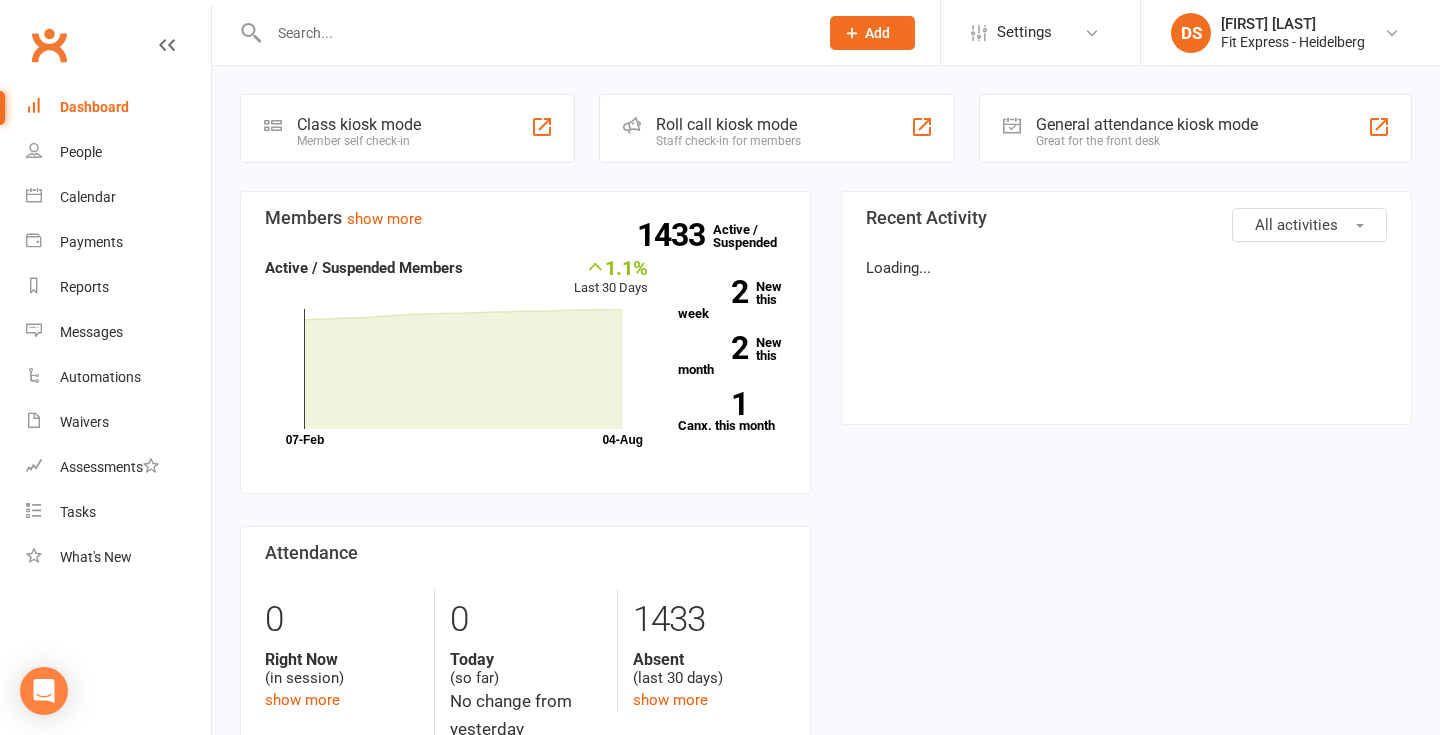 scroll, scrollTop: 0, scrollLeft: 0, axis: both 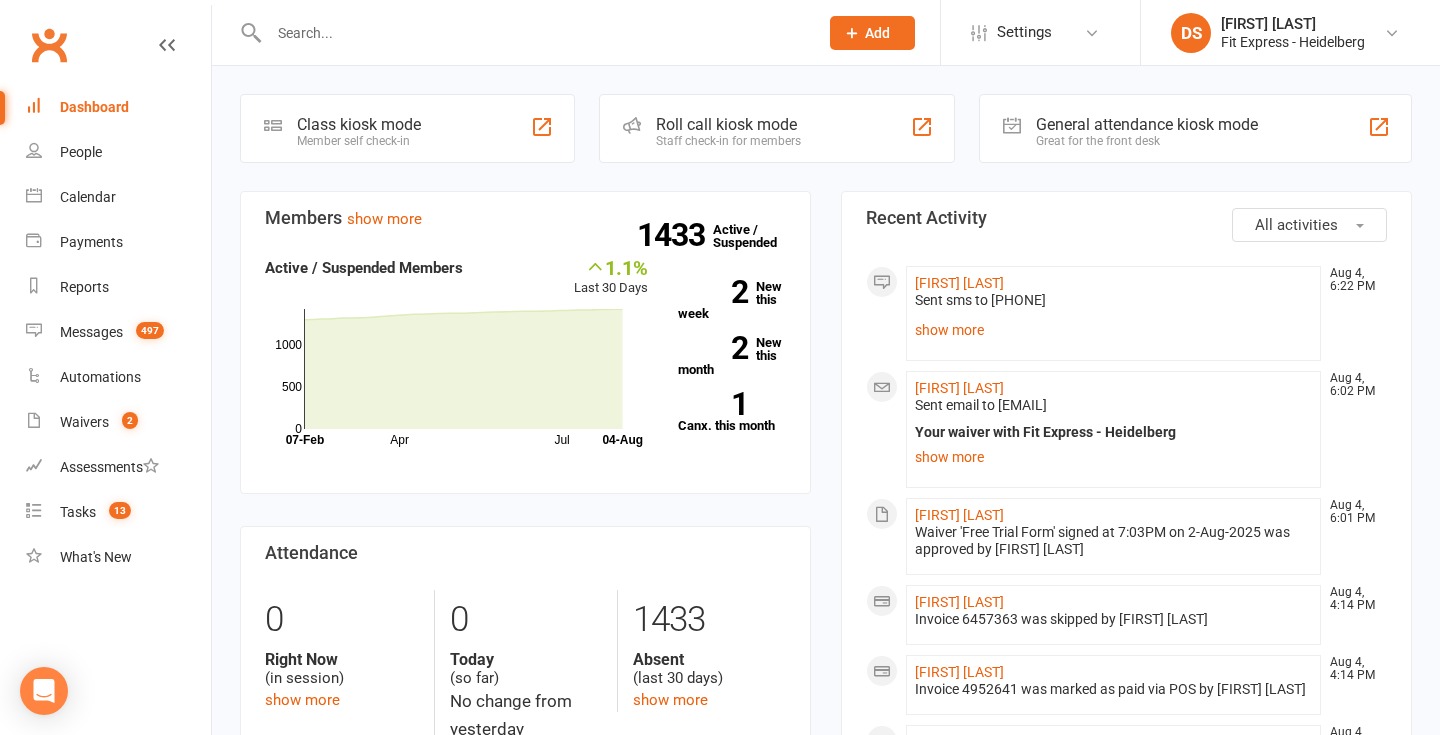 click on "Clubworx" at bounding box center (49, 45) 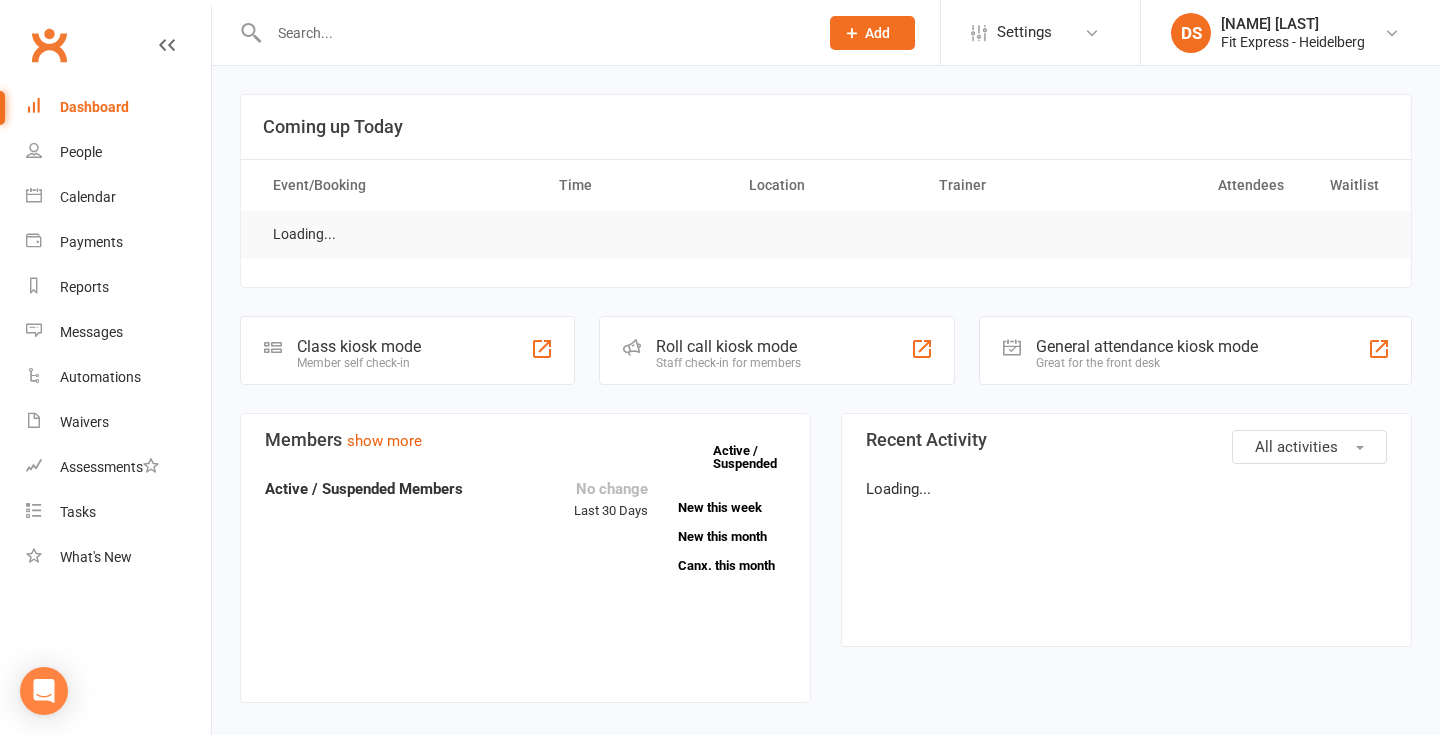 scroll, scrollTop: 0, scrollLeft: 0, axis: both 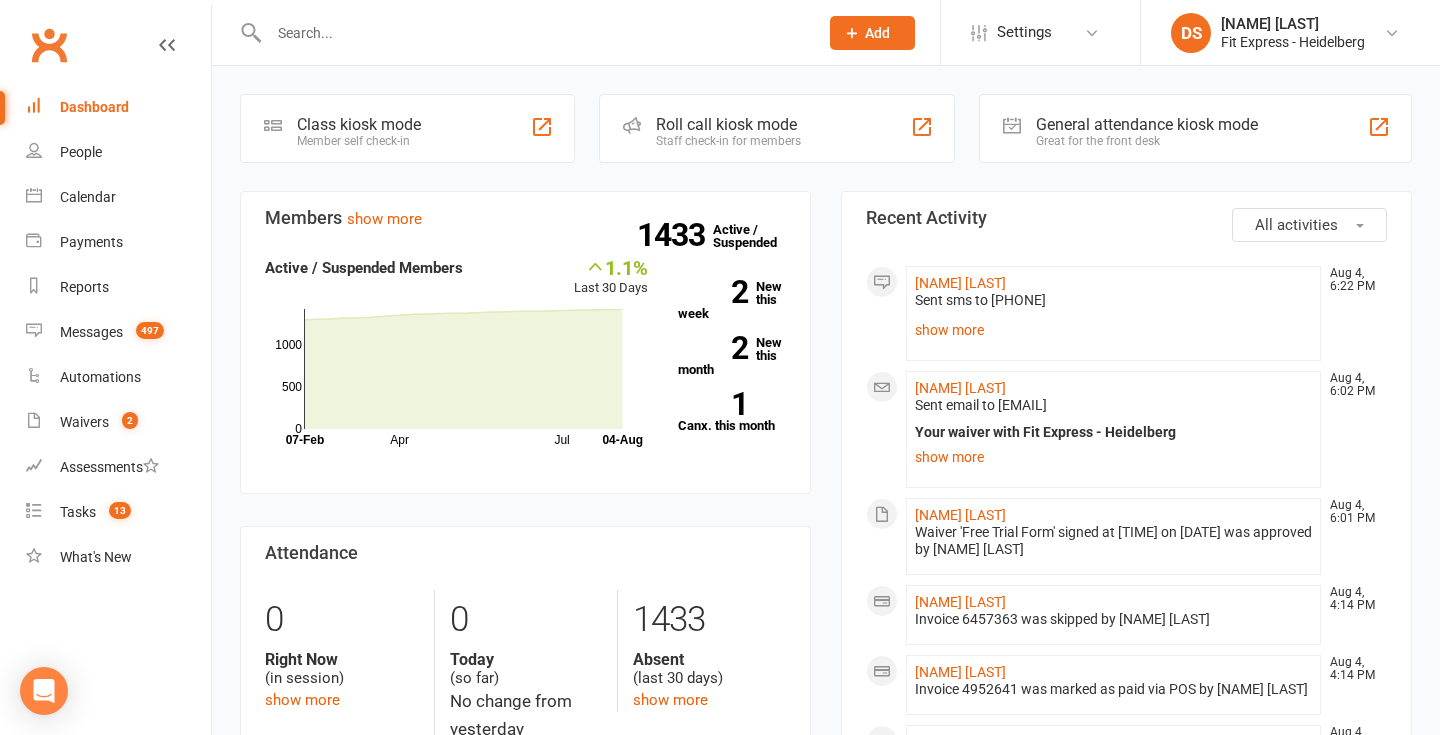 click on "Clubworx" at bounding box center [49, 45] 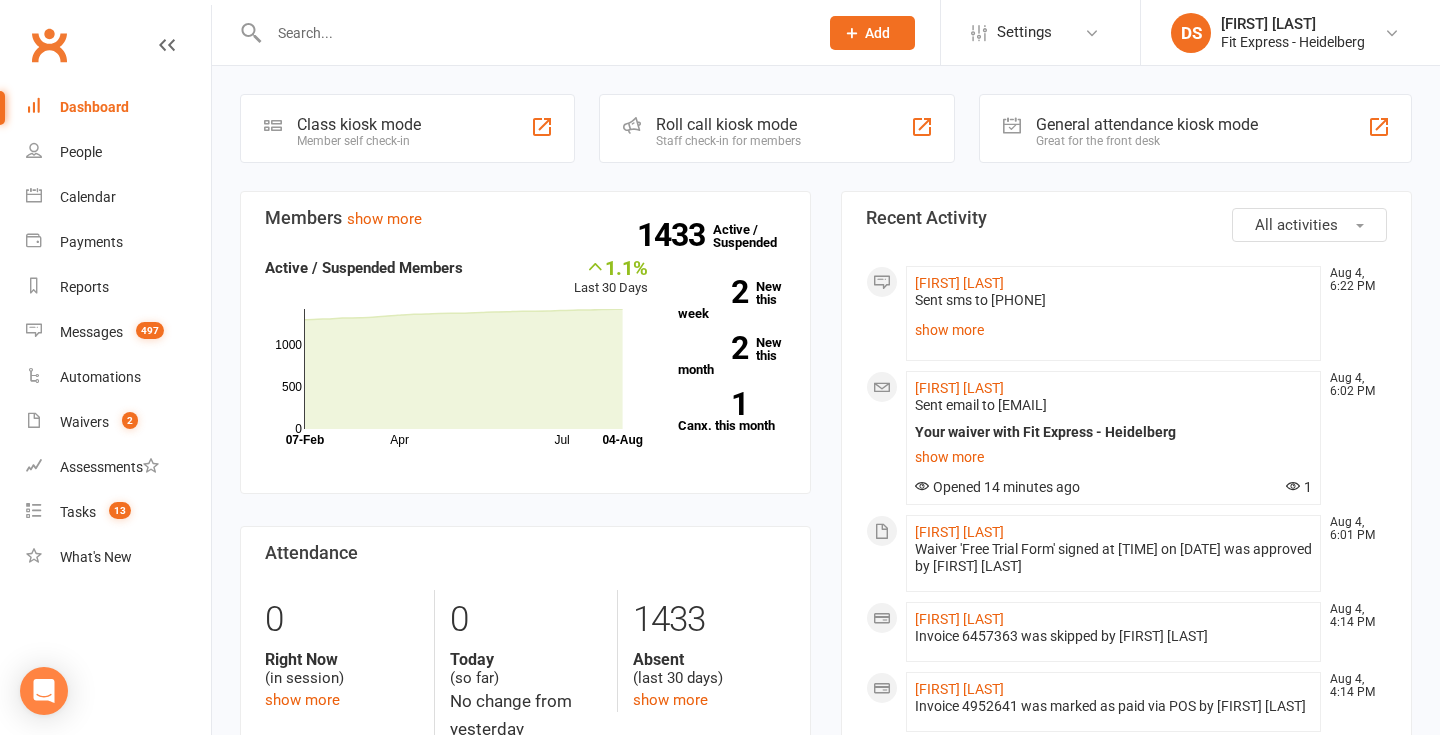 scroll, scrollTop: 0, scrollLeft: 0, axis: both 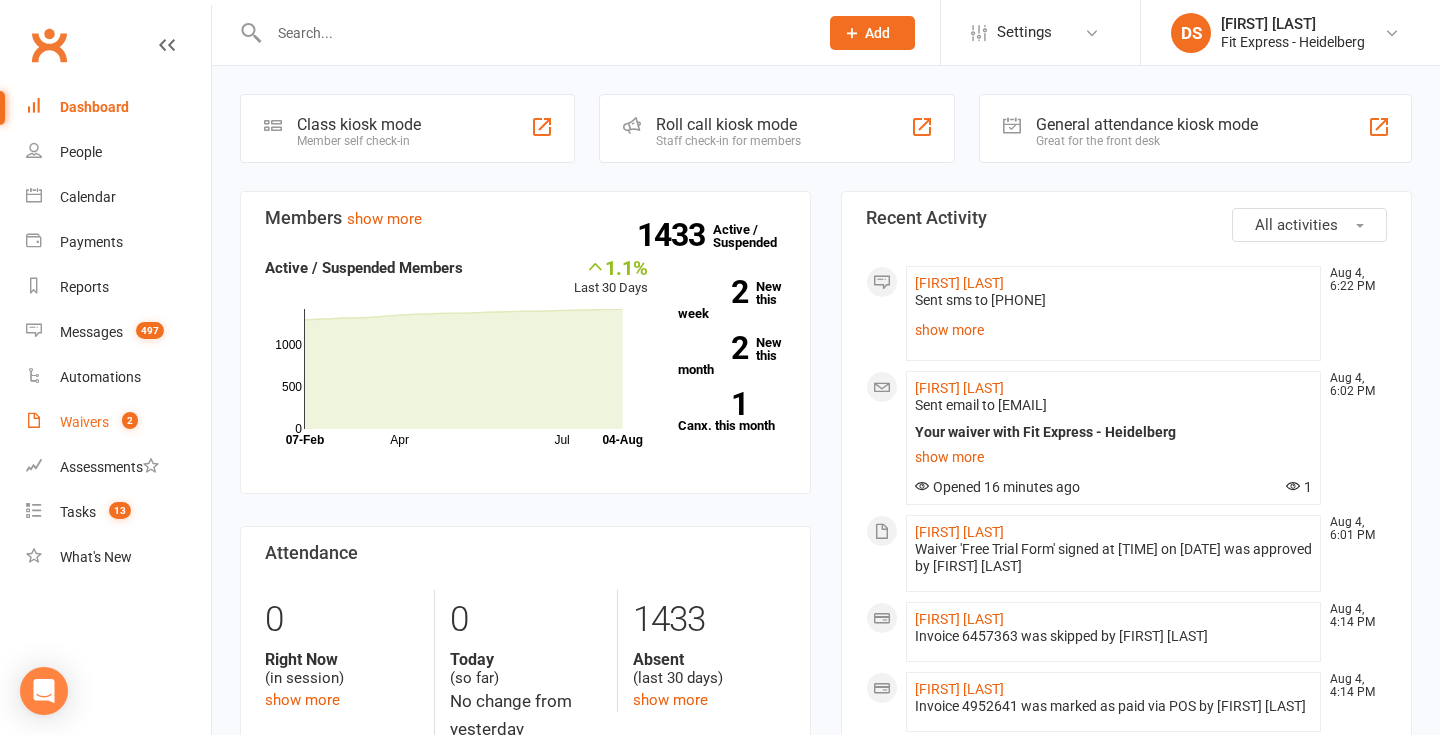 click on "Waivers   2" at bounding box center (118, 422) 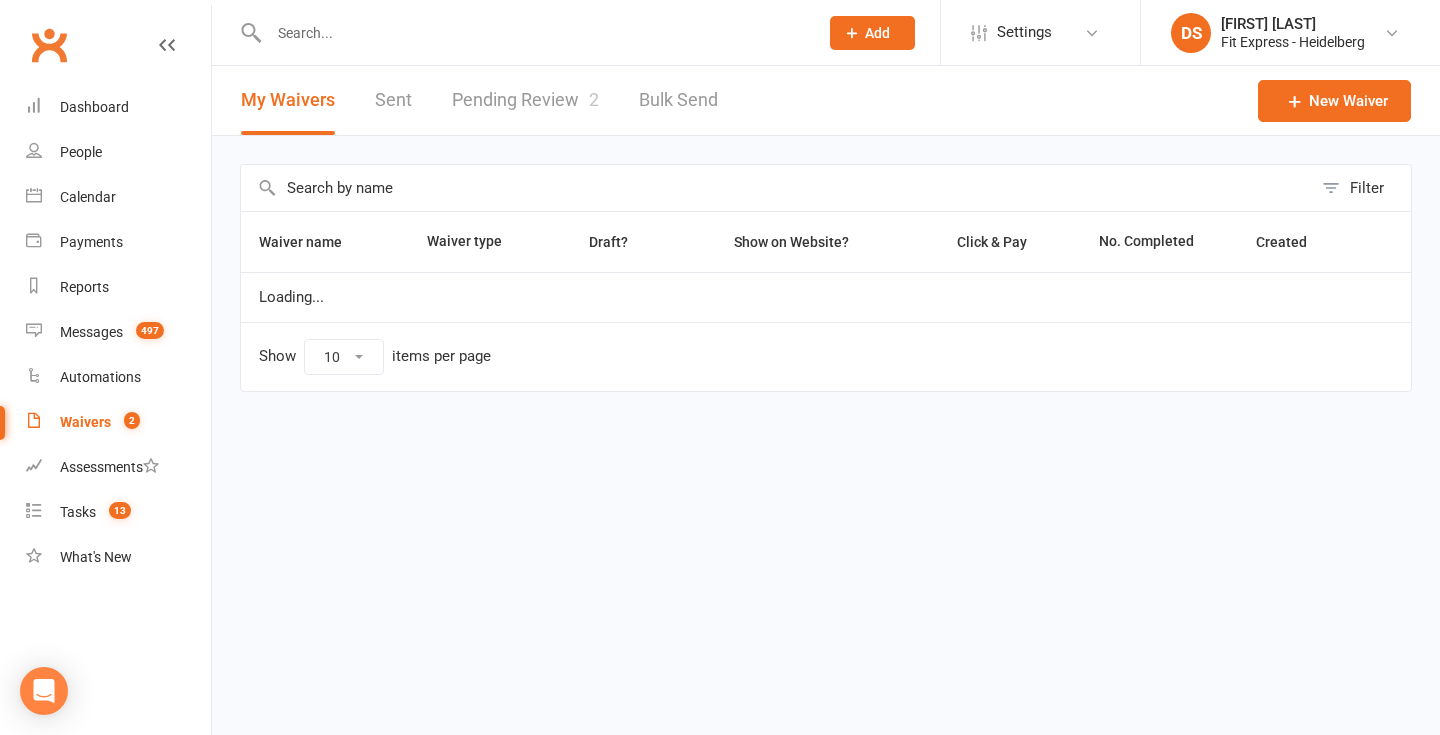 click on "Pending Review 2" at bounding box center (525, 100) 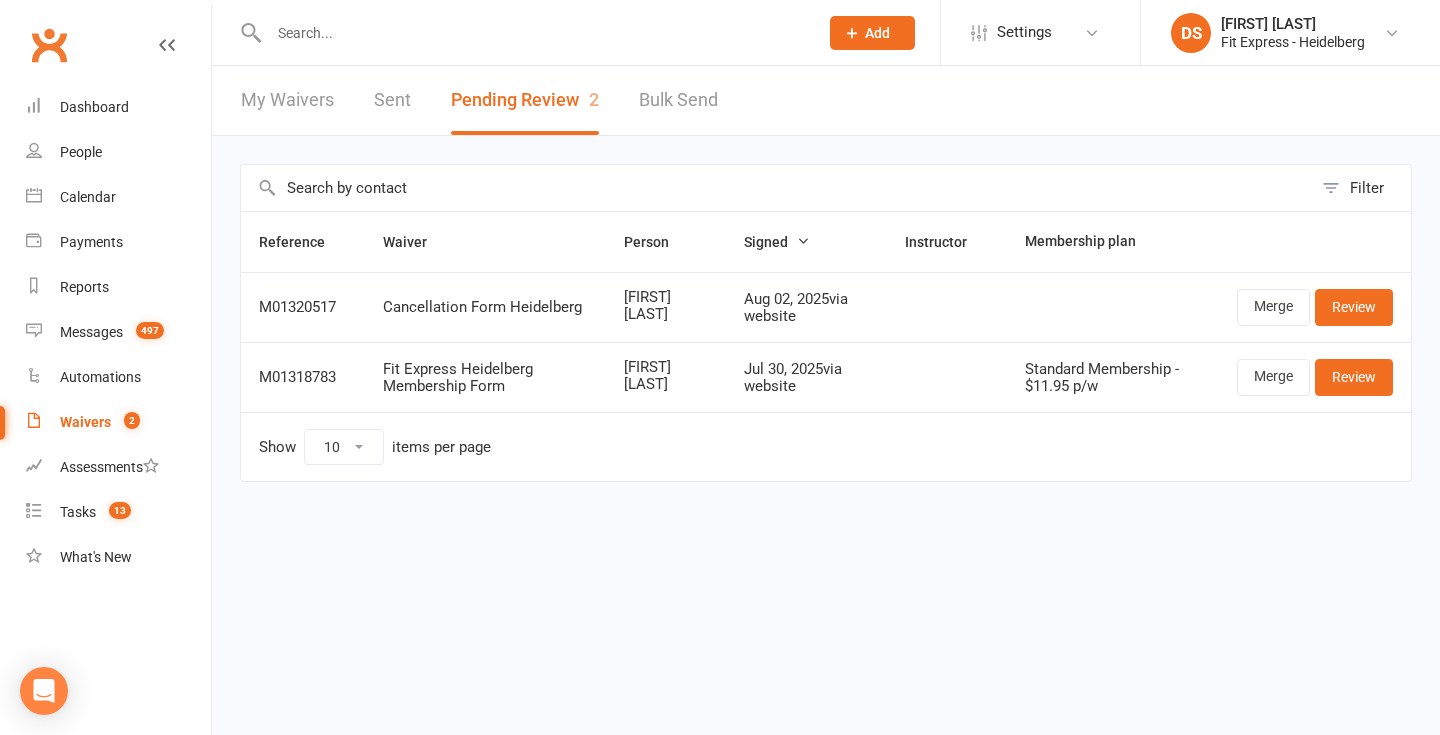 click on "Clubworx" at bounding box center [49, 45] 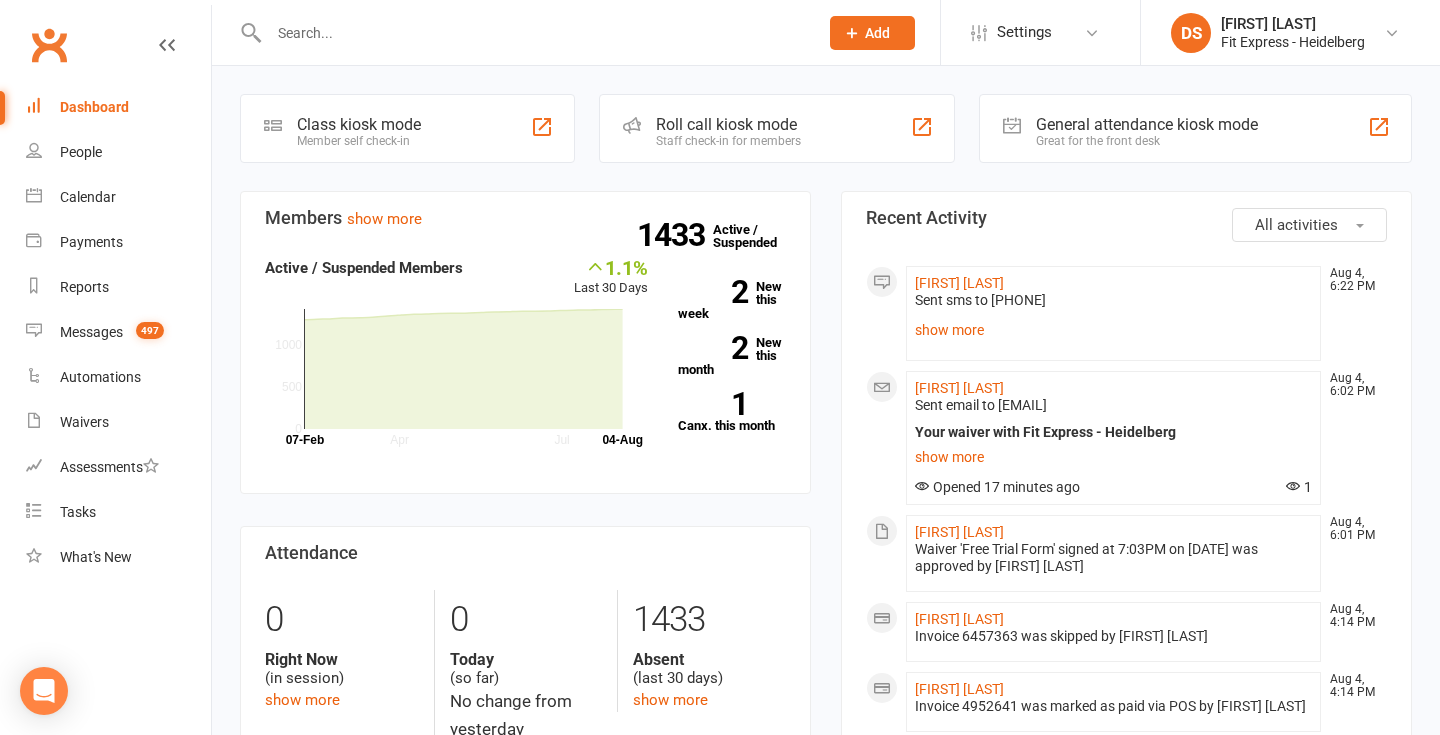 scroll, scrollTop: 0, scrollLeft: 0, axis: both 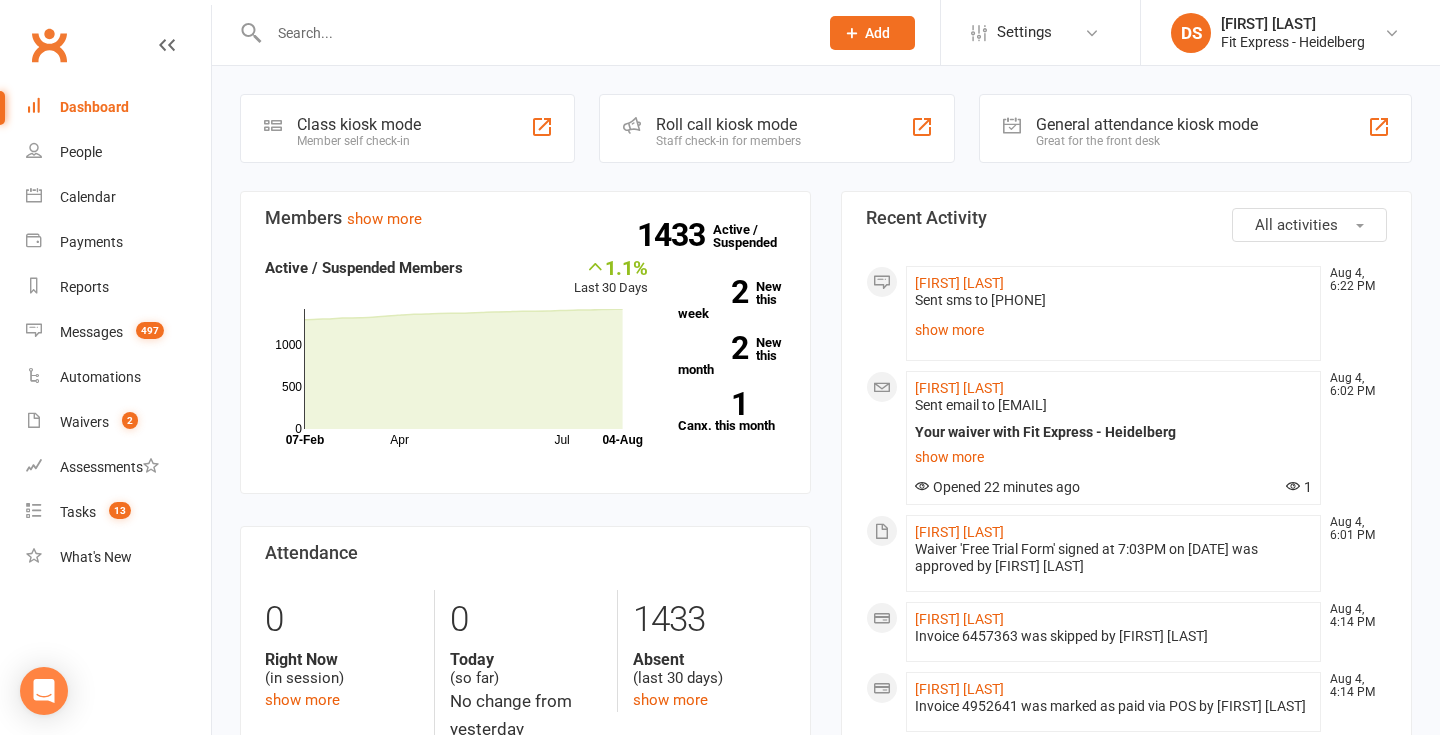 click on "Clubworx" at bounding box center (49, 45) 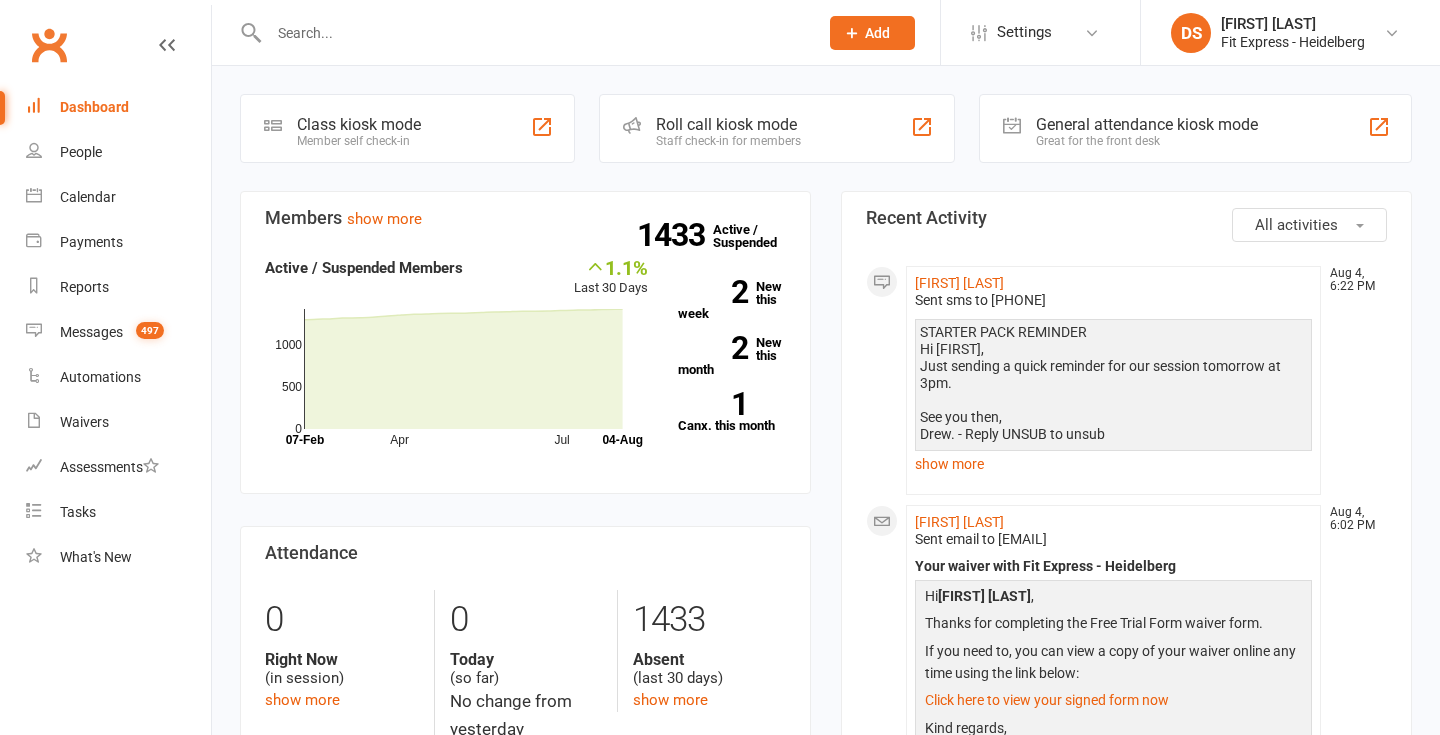 scroll, scrollTop: 0, scrollLeft: 0, axis: both 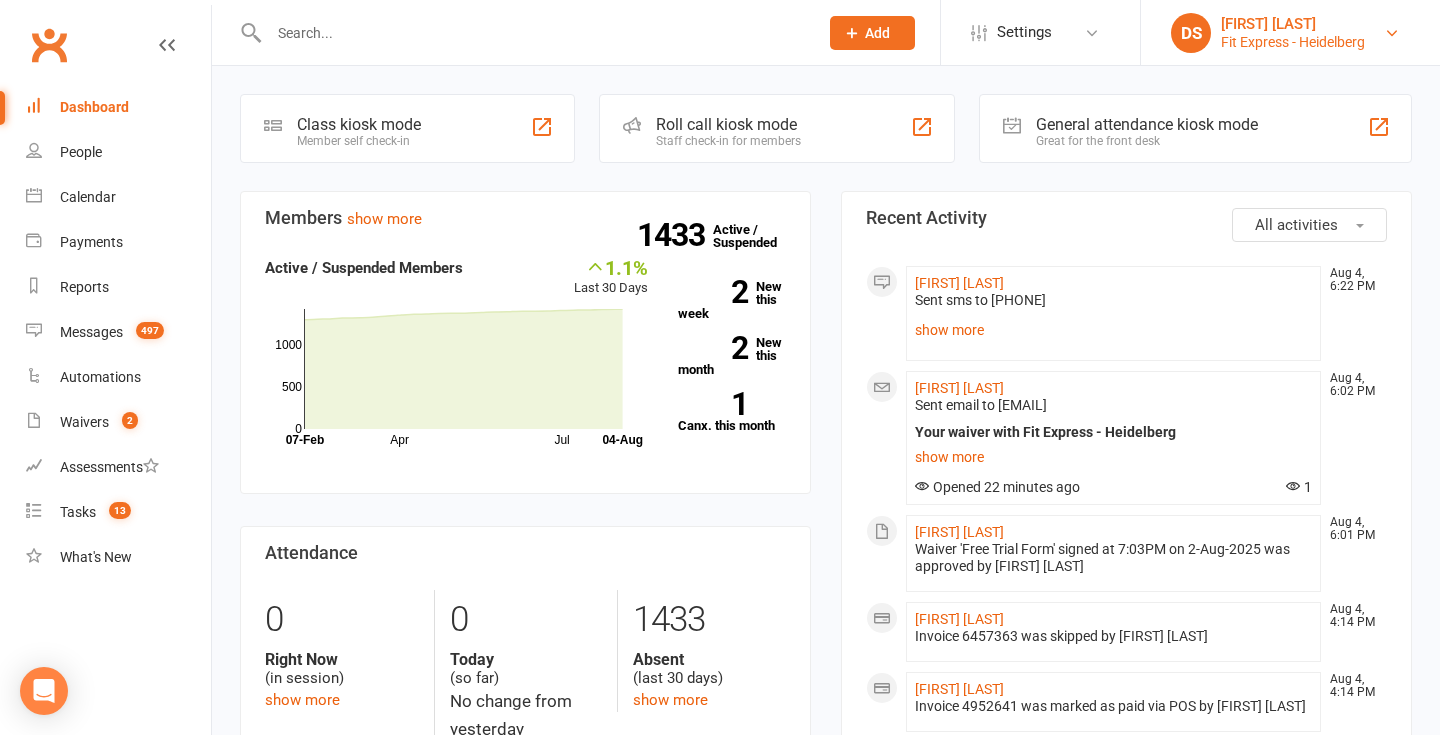 click on "[FIRST] [LAST]" at bounding box center [1293, 24] 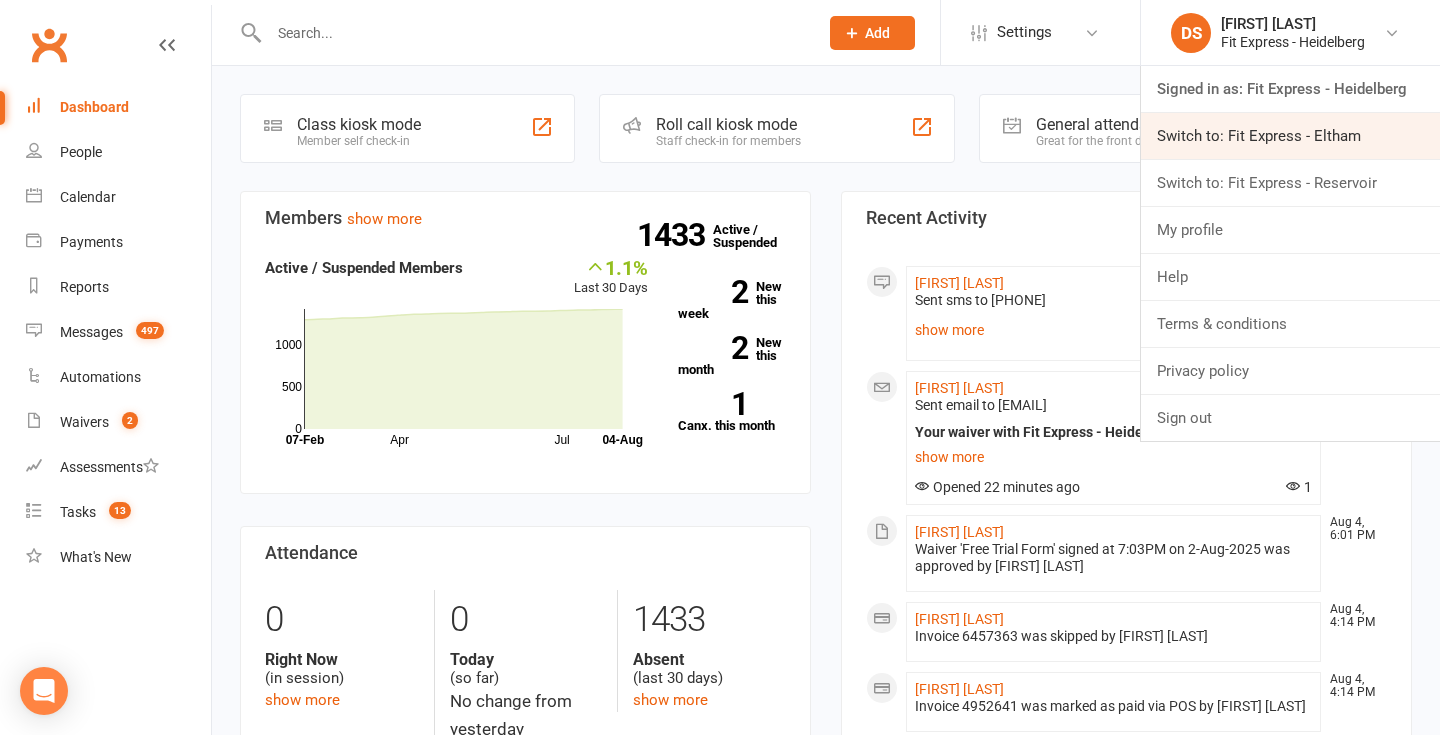 click on "Switch to: Fit Express - Eltham" at bounding box center [1290, 136] 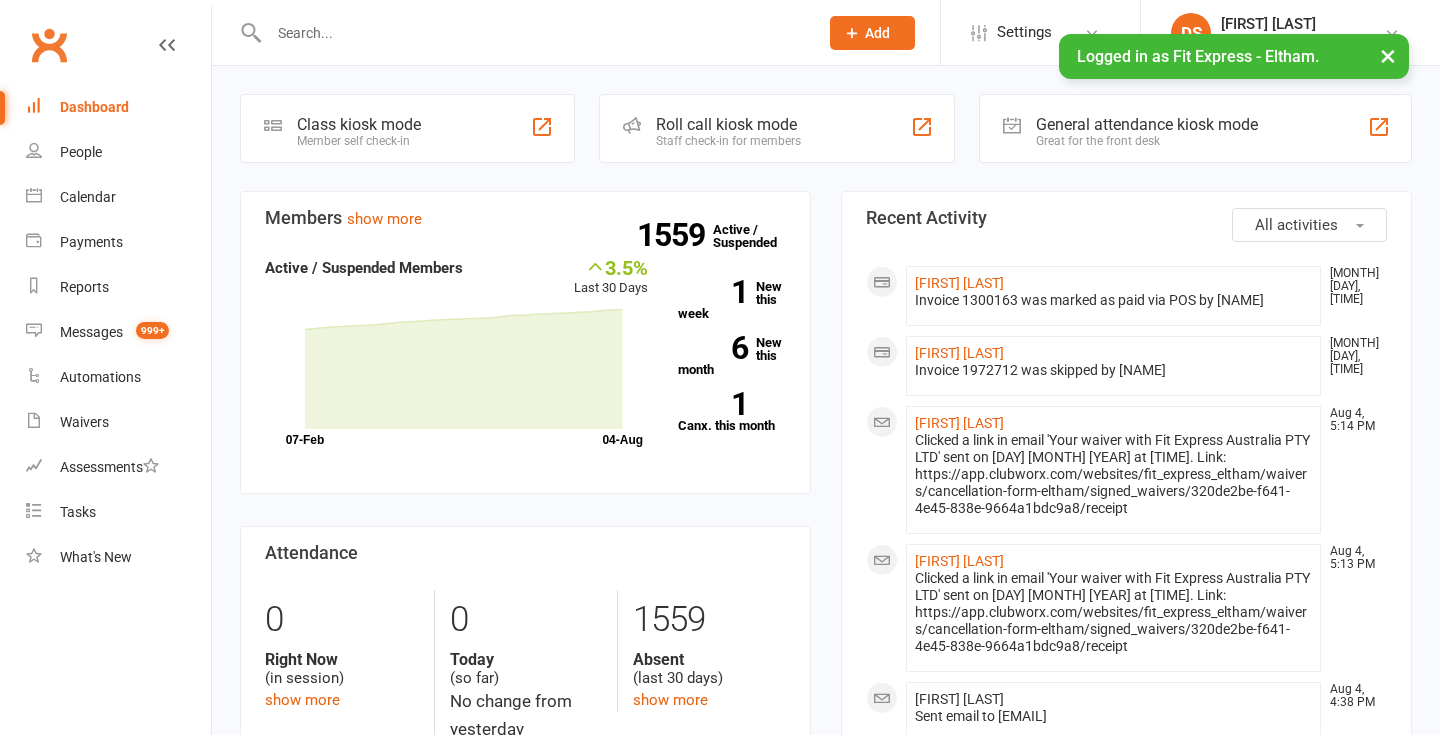 scroll, scrollTop: 0, scrollLeft: 0, axis: both 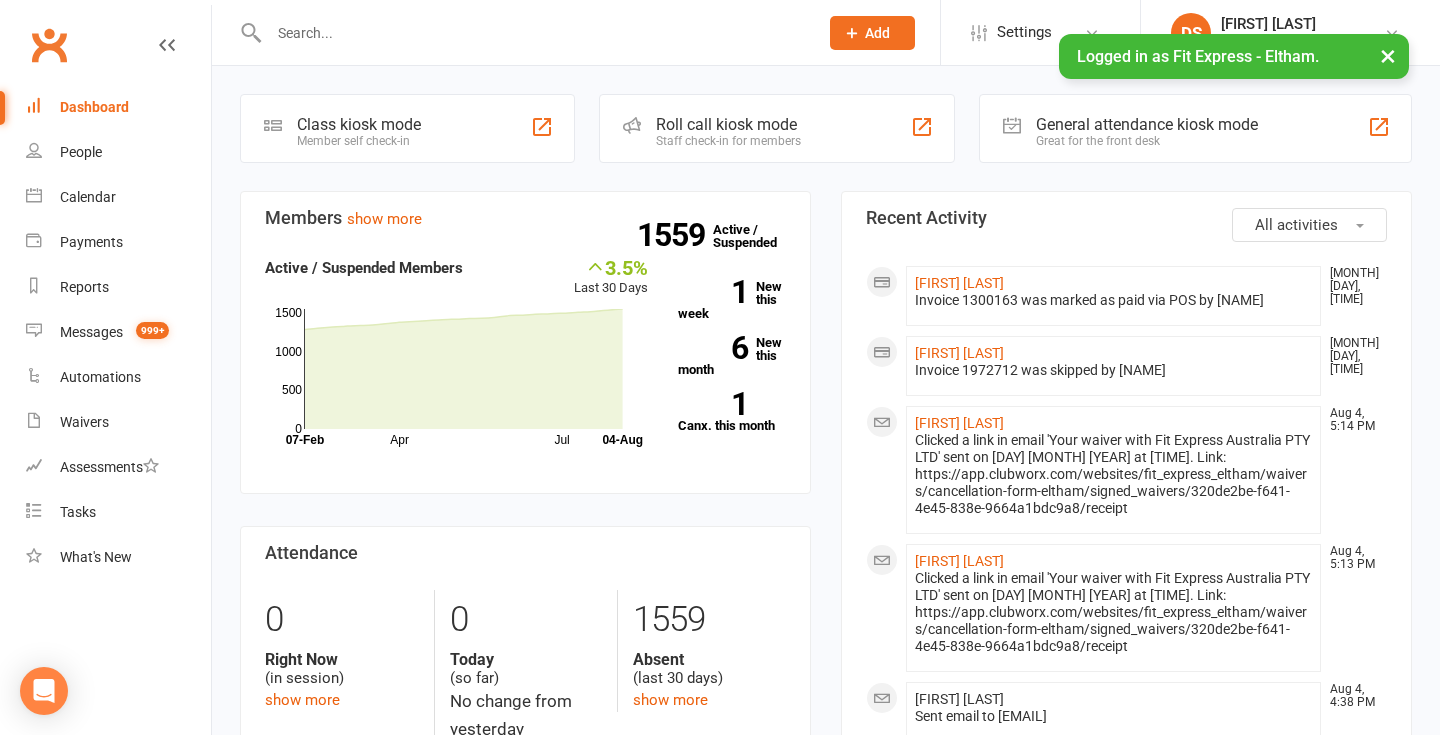 click at bounding box center (533, 33) 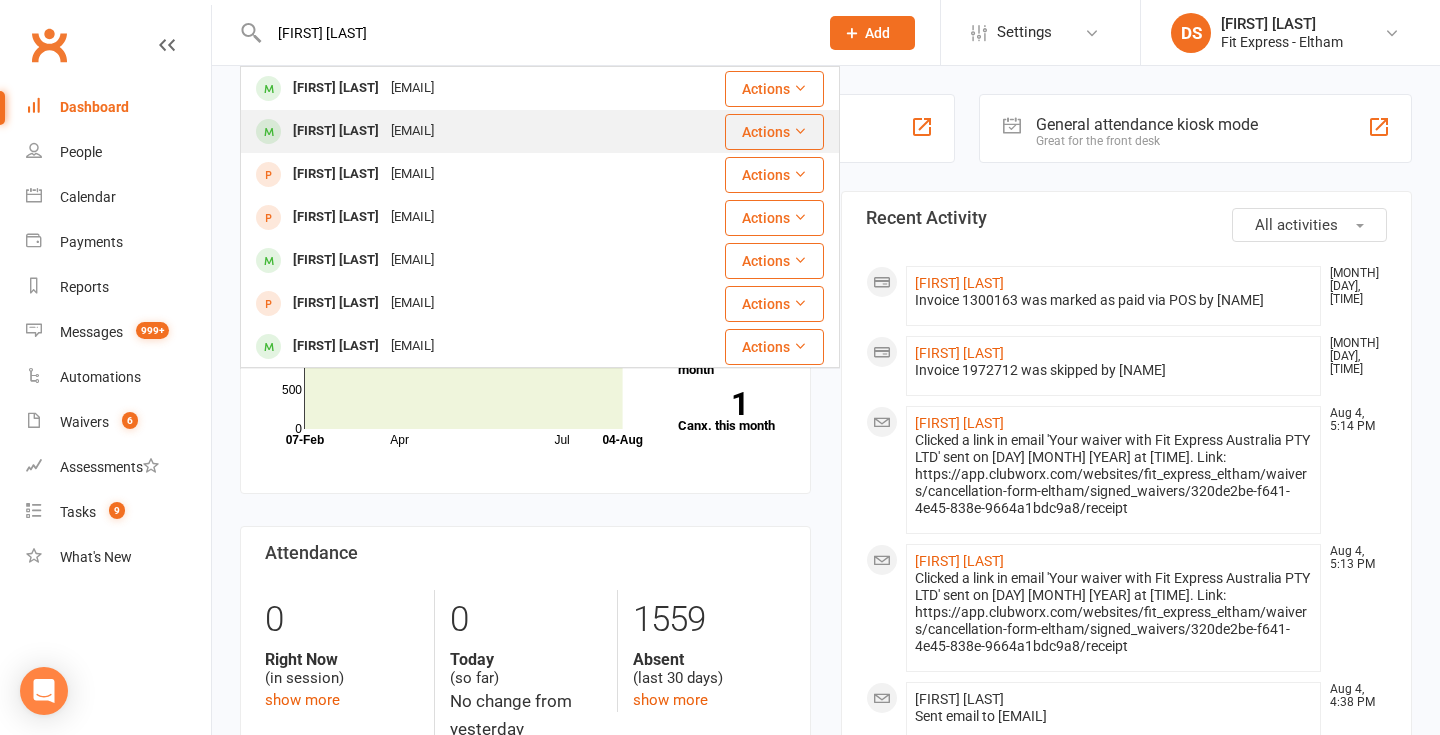 type on "luke re" 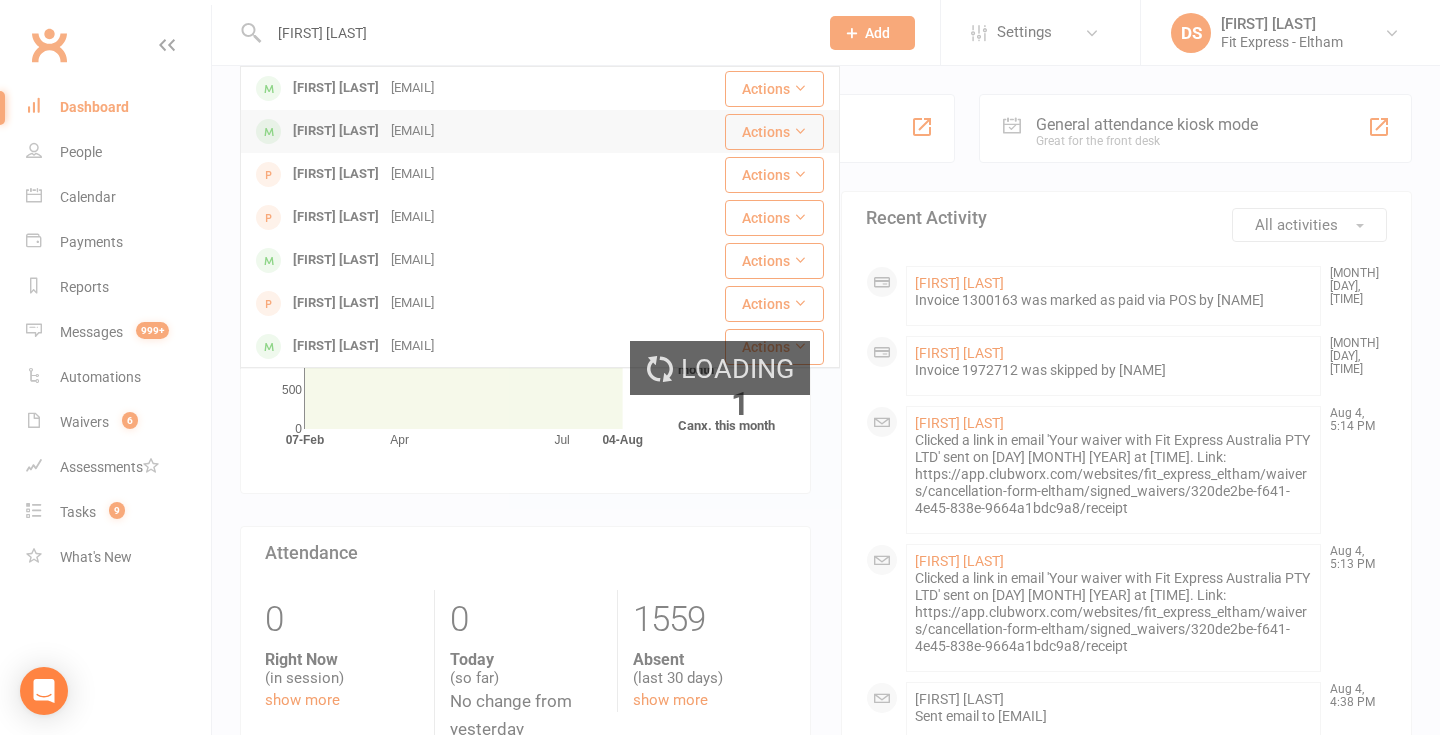 type 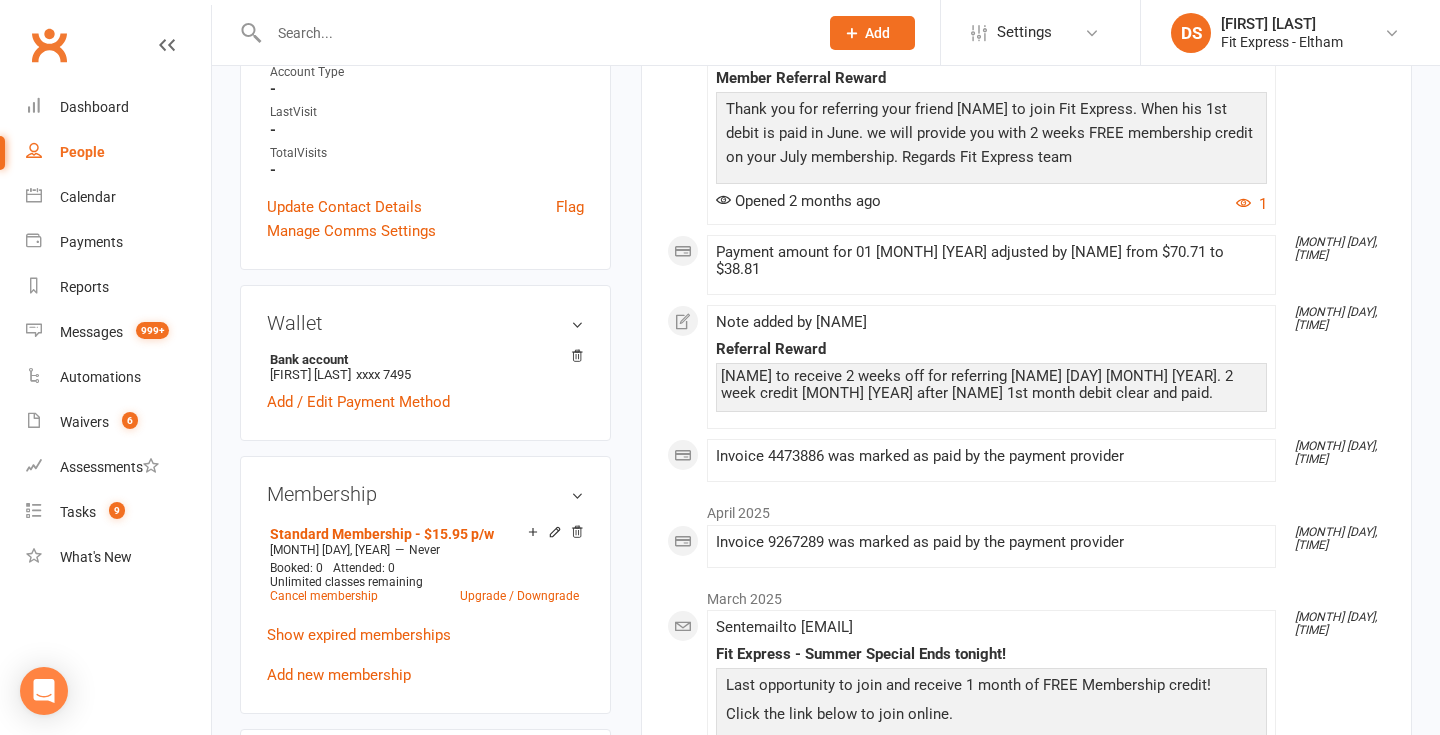 scroll, scrollTop: 0, scrollLeft: 0, axis: both 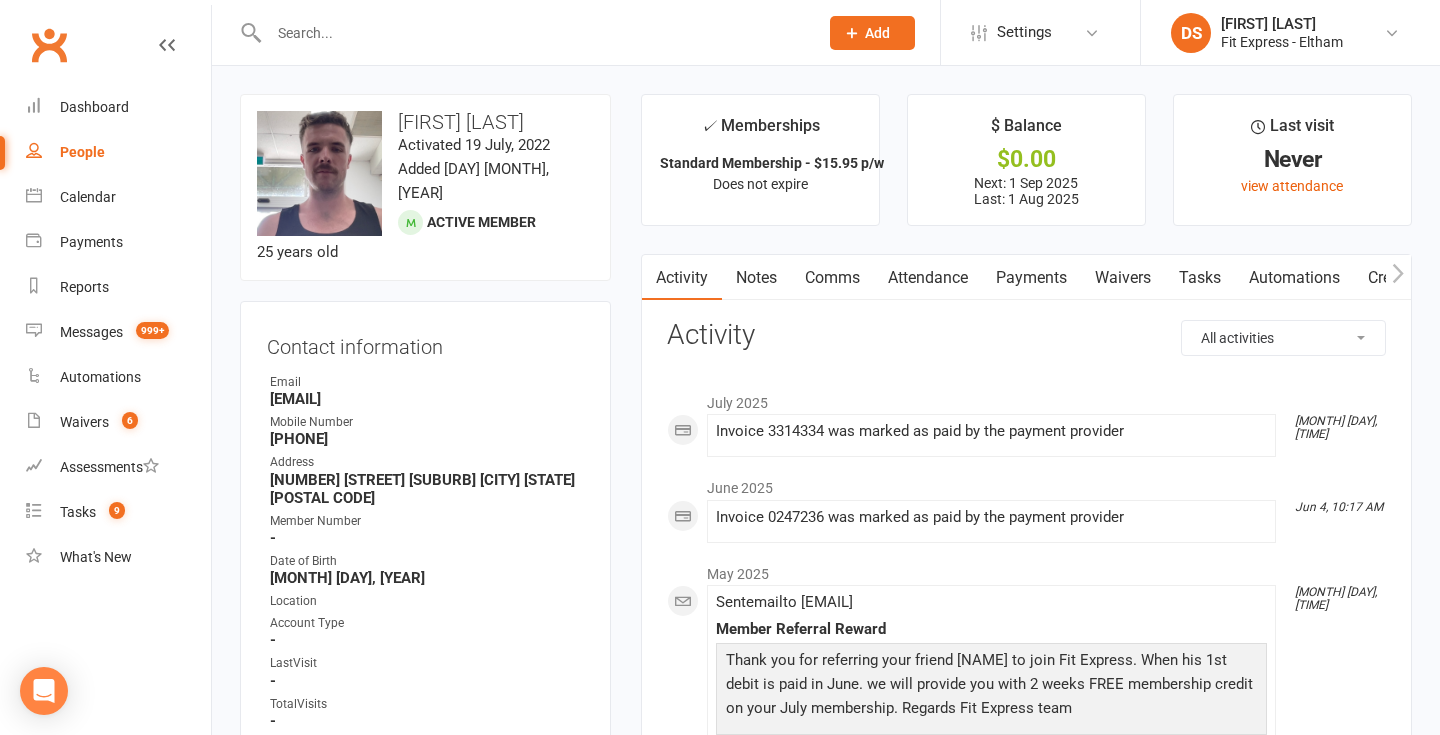 click on "Notes" at bounding box center [756, 278] 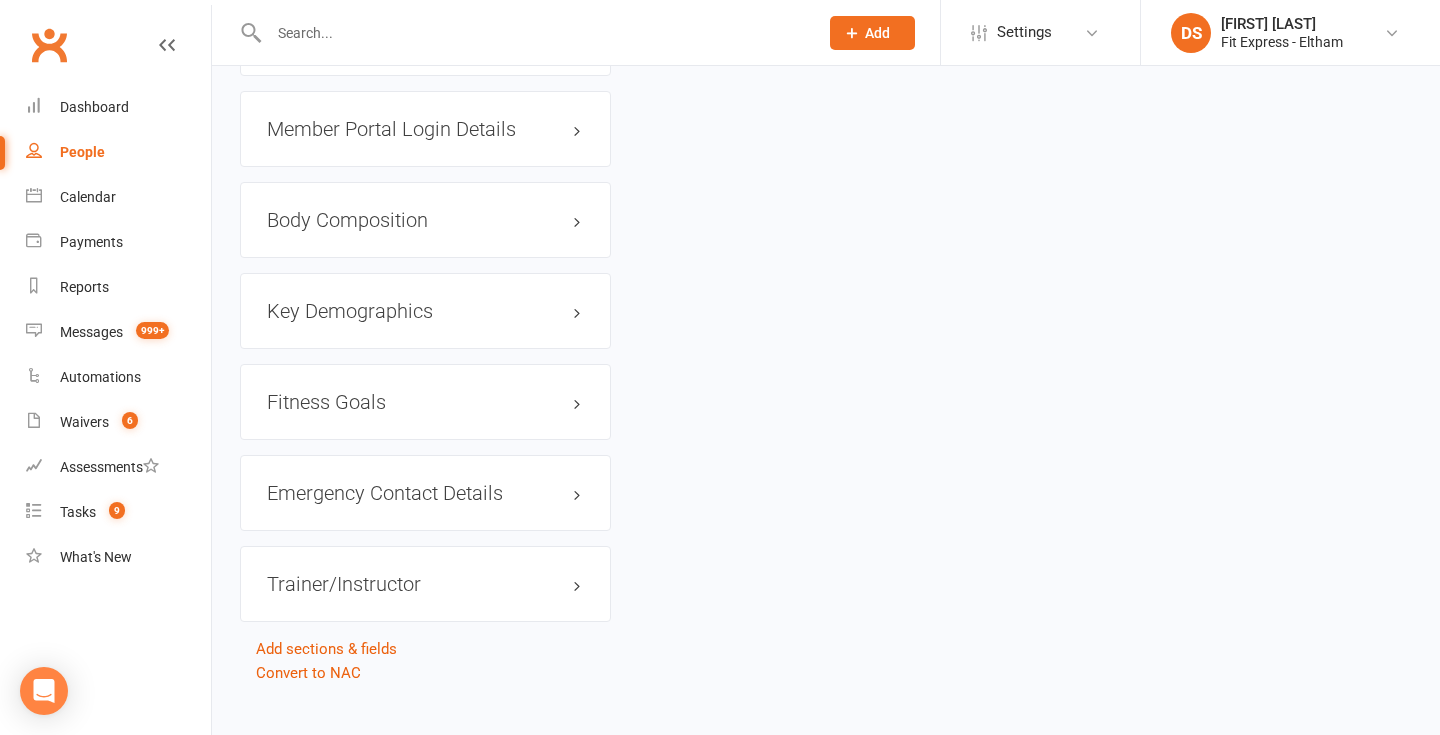 scroll, scrollTop: 0, scrollLeft: 0, axis: both 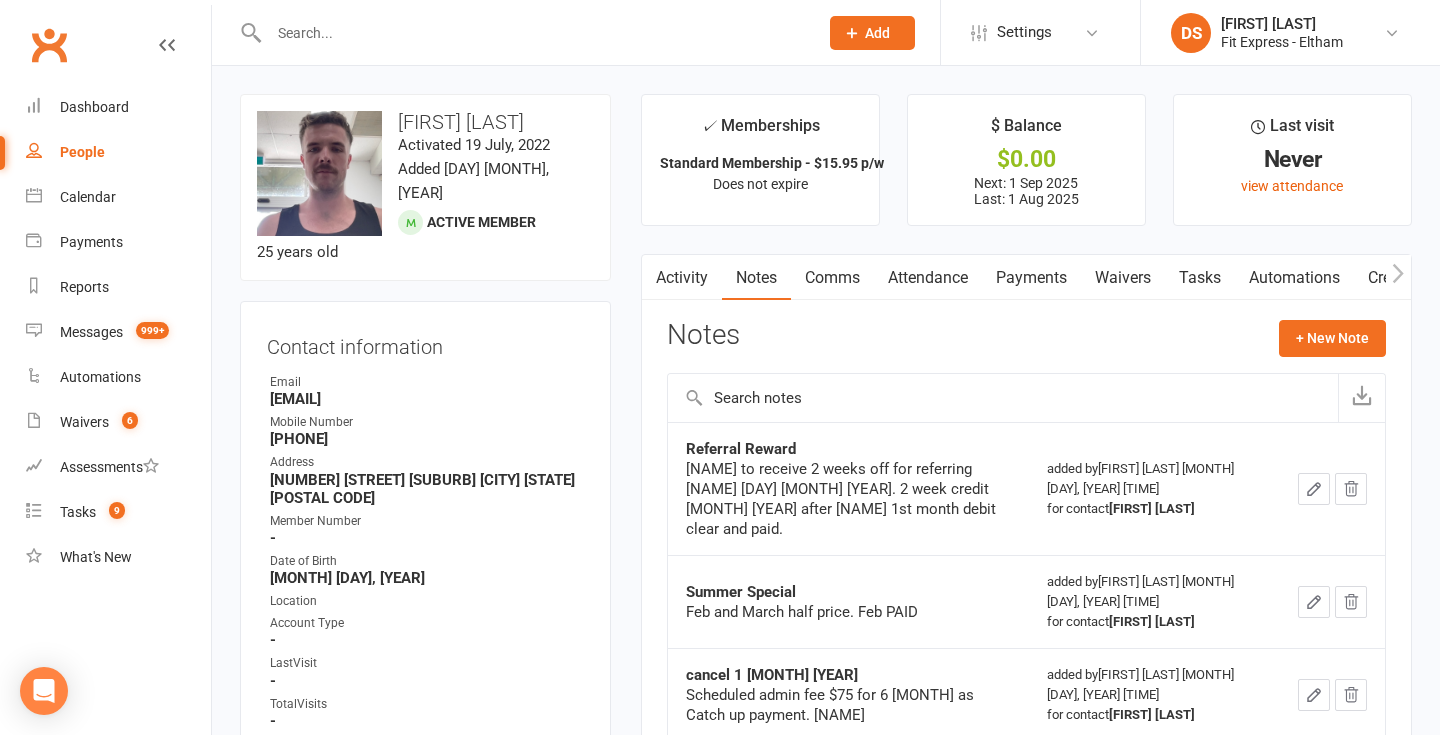 click on "Clubworx" at bounding box center [49, 45] 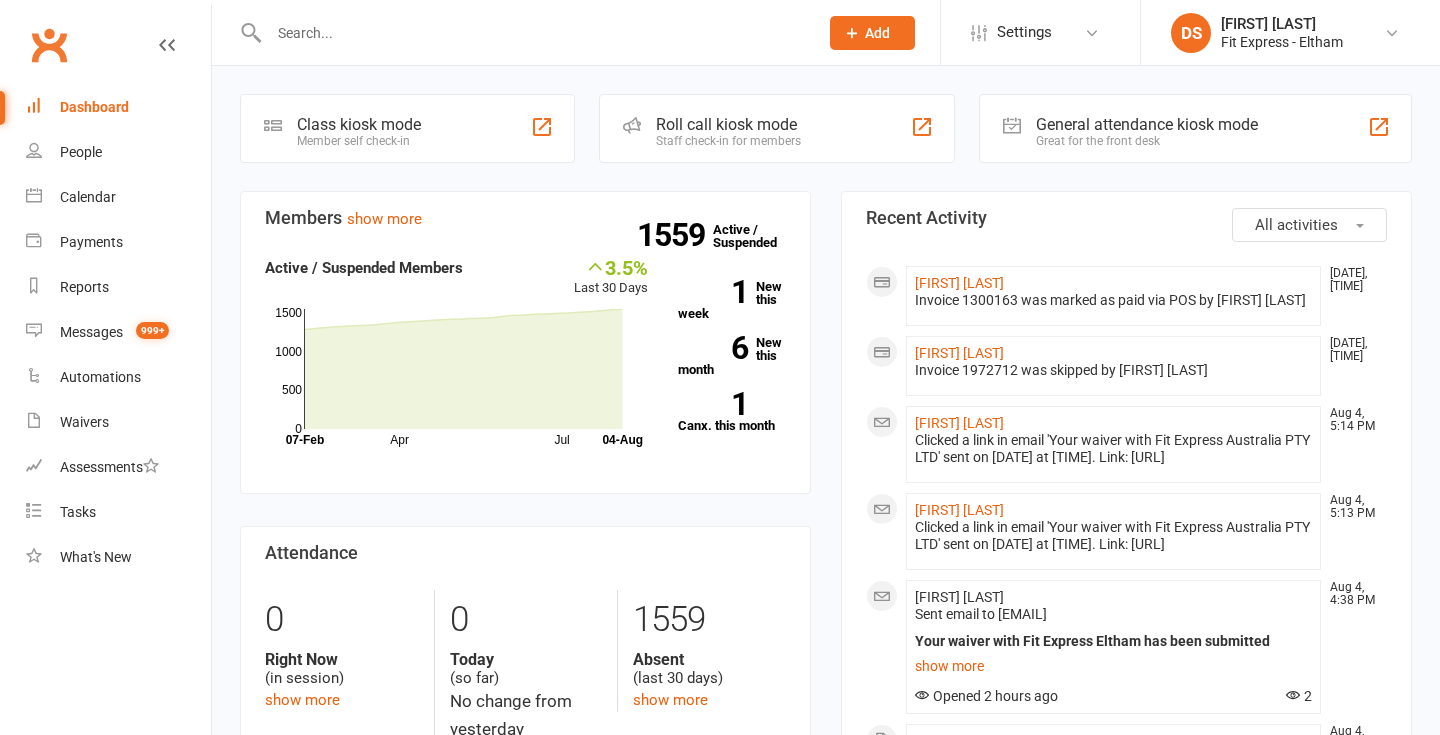 scroll, scrollTop: 0, scrollLeft: 0, axis: both 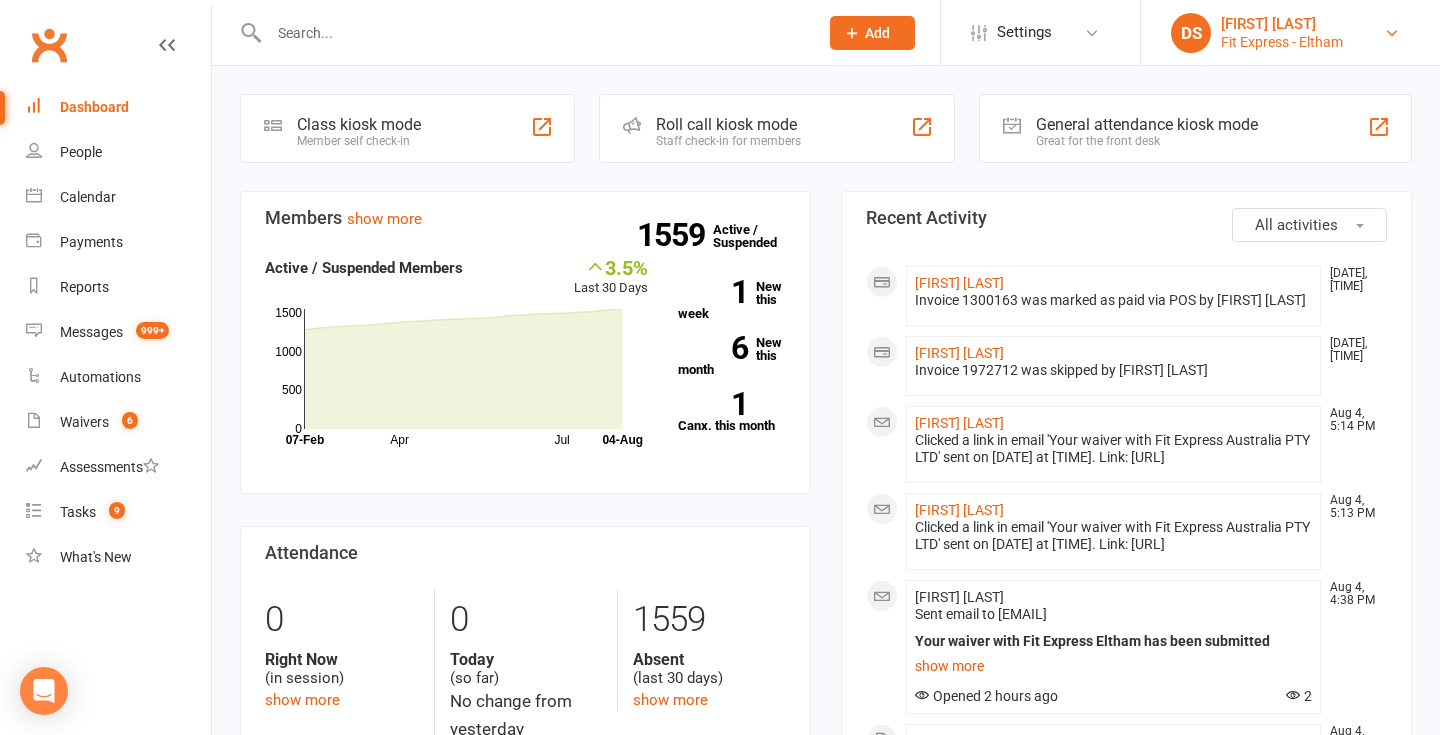 click on "Fit Express - Eltham" at bounding box center (1282, 42) 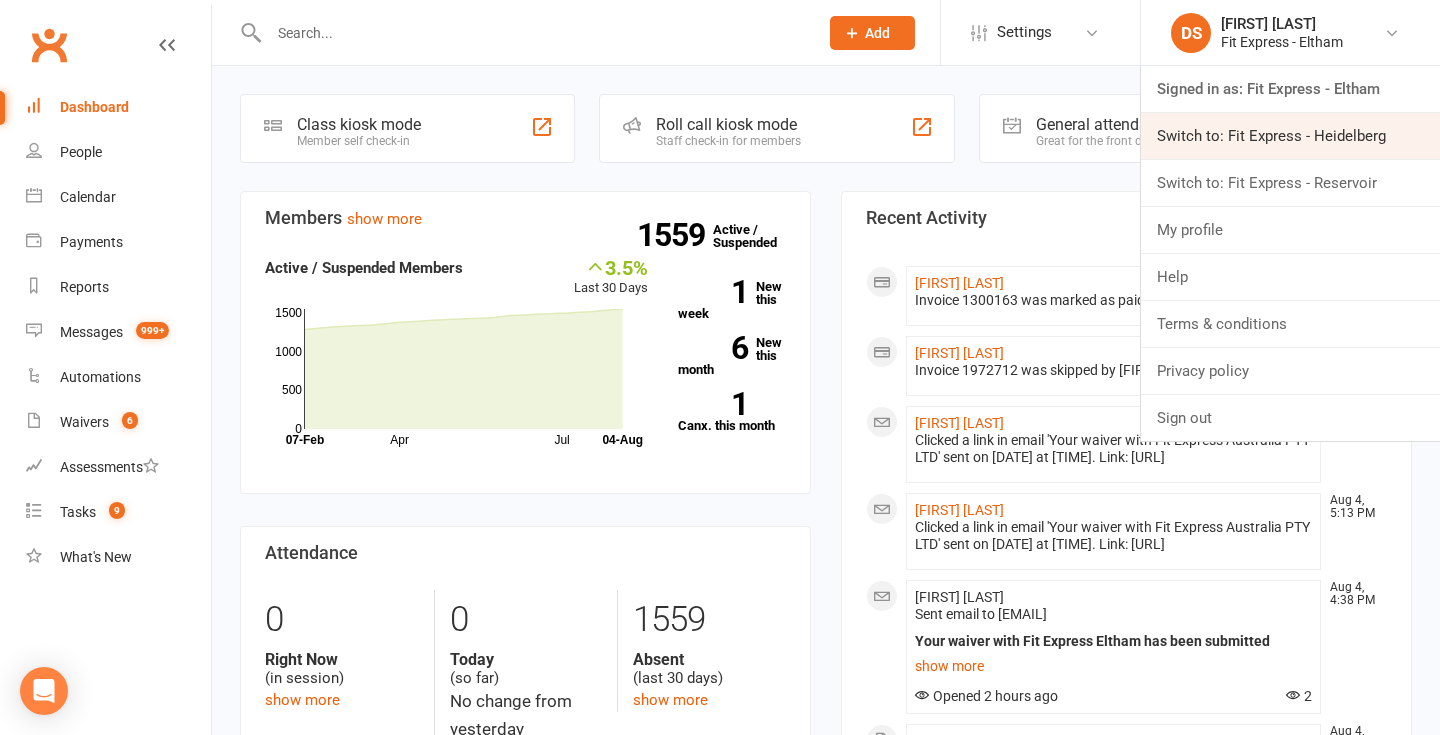 click on "Switch to: Fit Express - Heidelberg" at bounding box center (1290, 136) 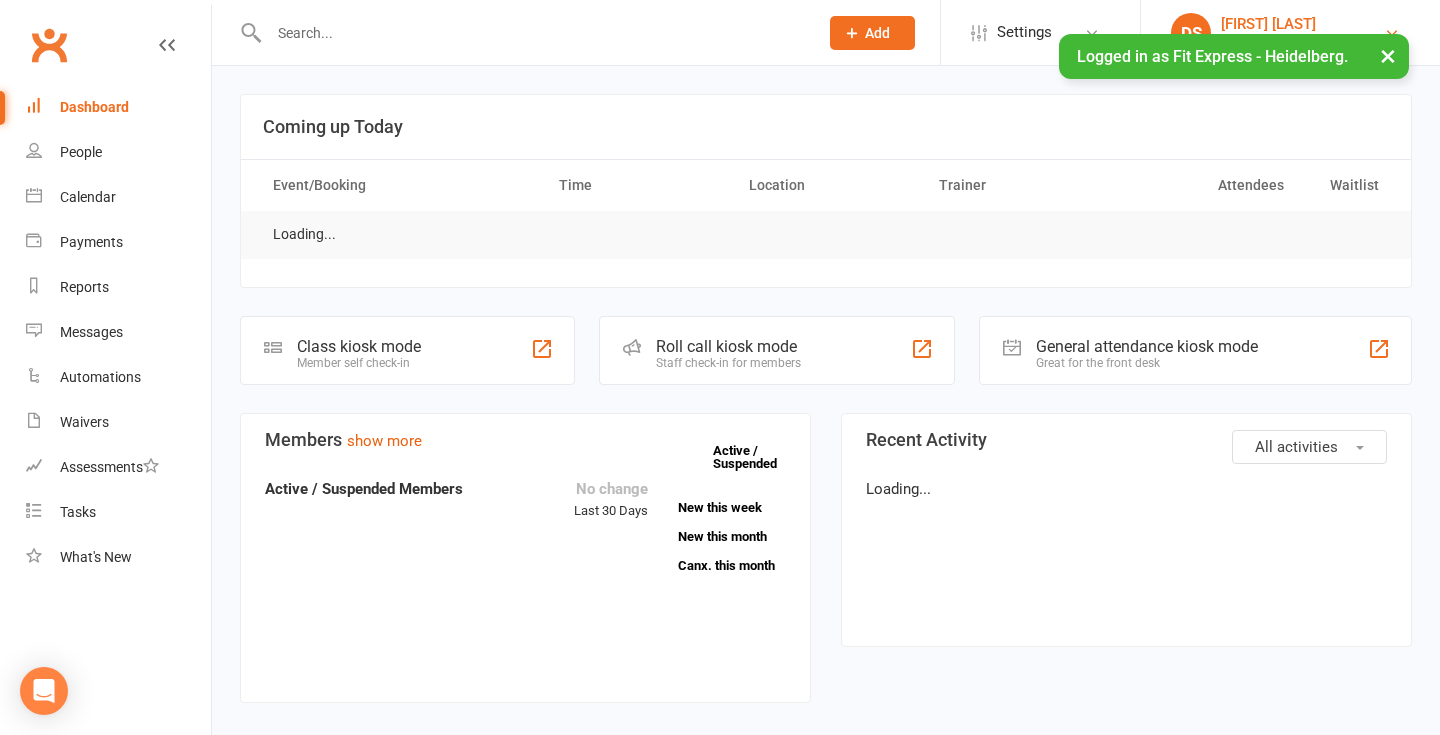 scroll, scrollTop: 0, scrollLeft: 0, axis: both 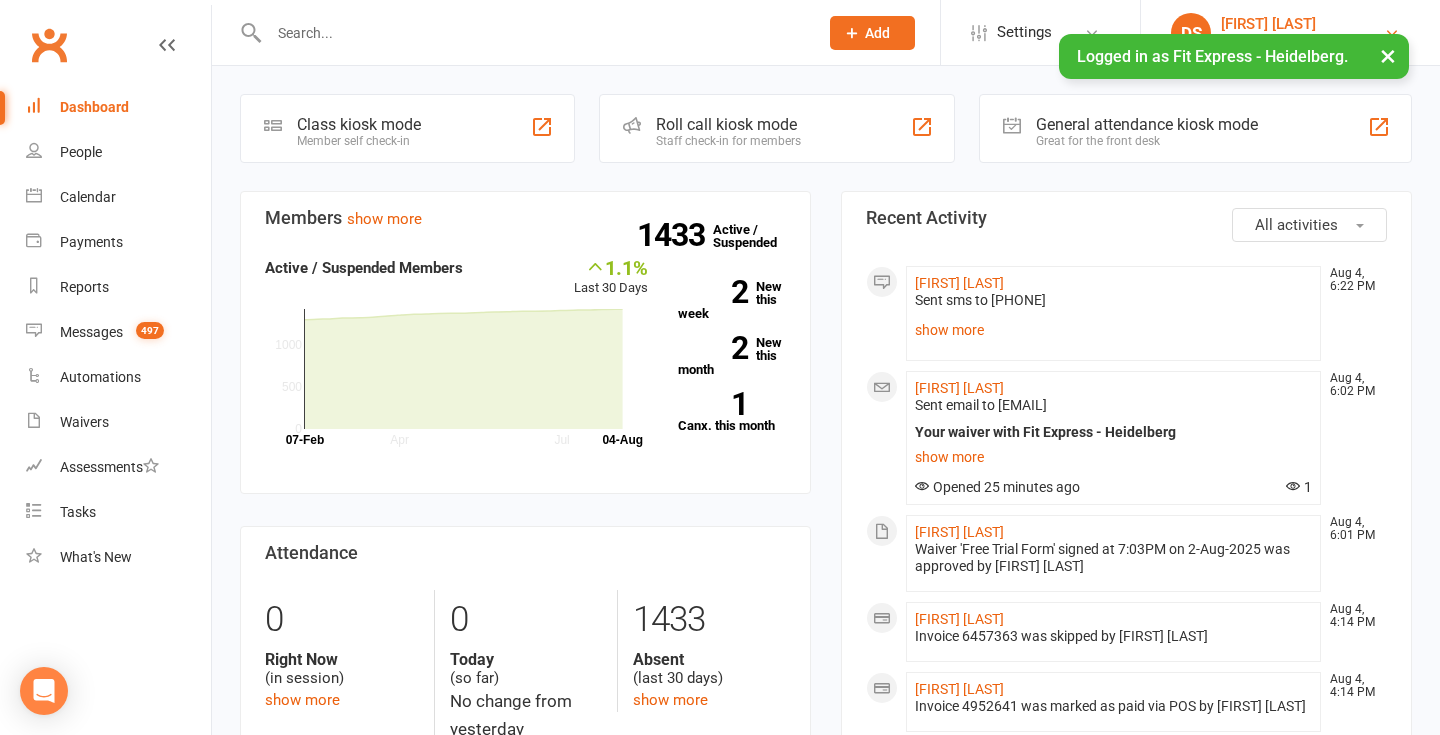 click on "[FIRST] [LAST]" at bounding box center [1293, 24] 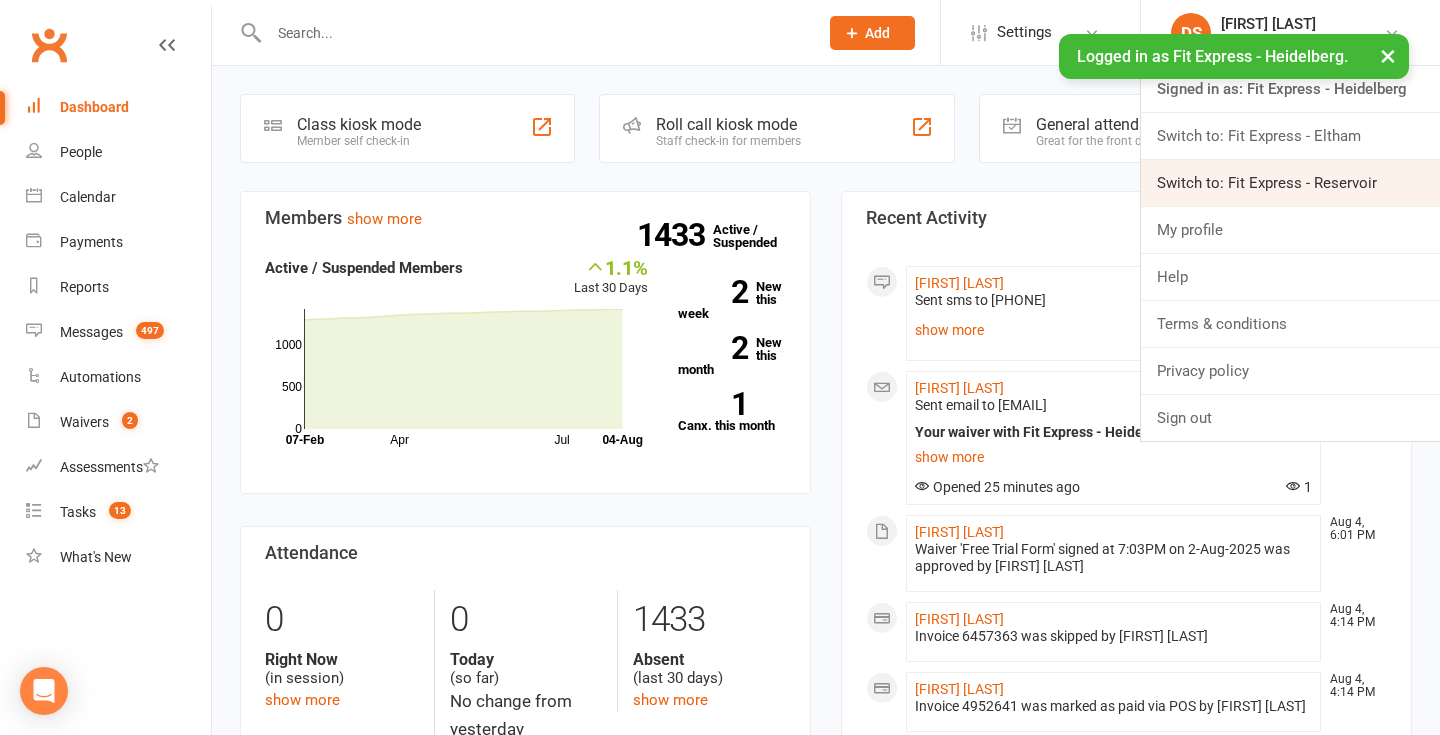 click on "Switch to: Fit Express - Reservoir" at bounding box center (1290, 183) 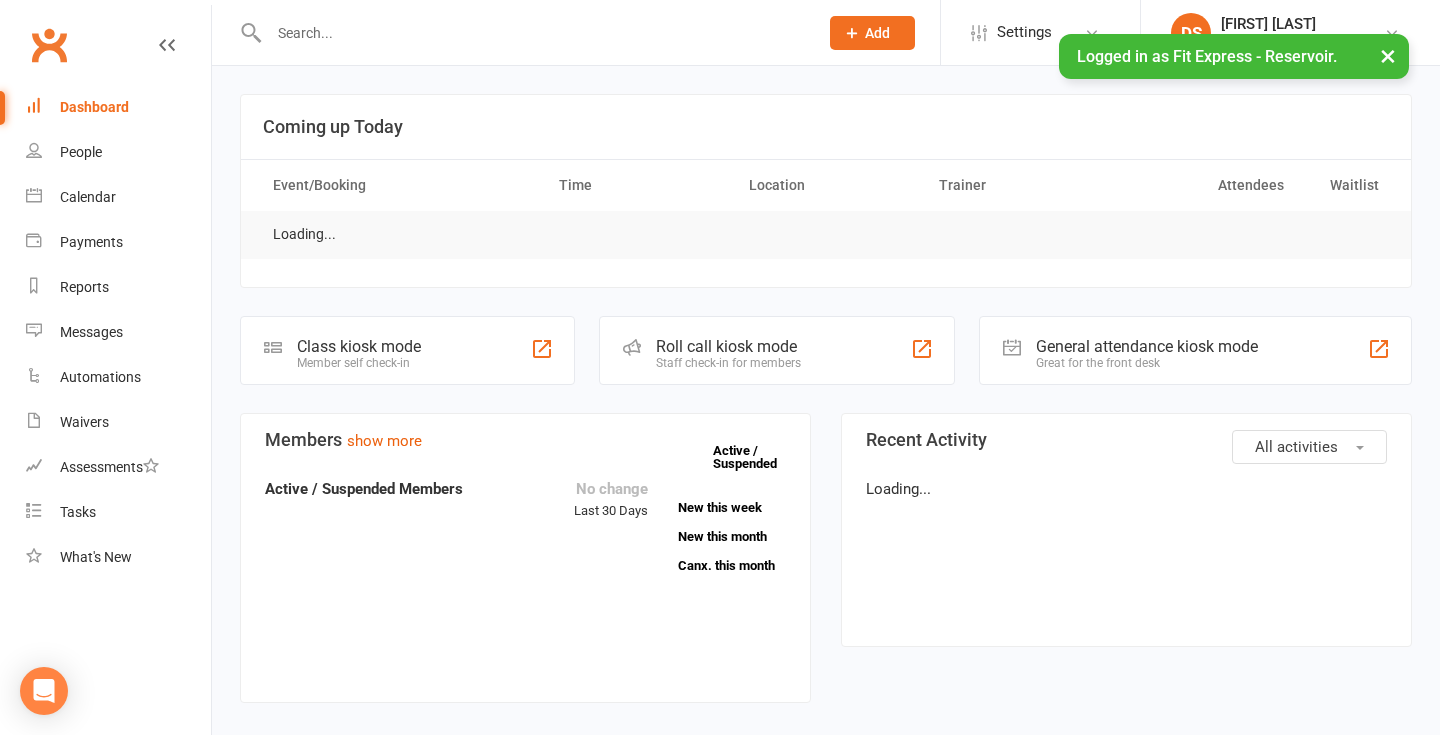 scroll, scrollTop: 0, scrollLeft: 0, axis: both 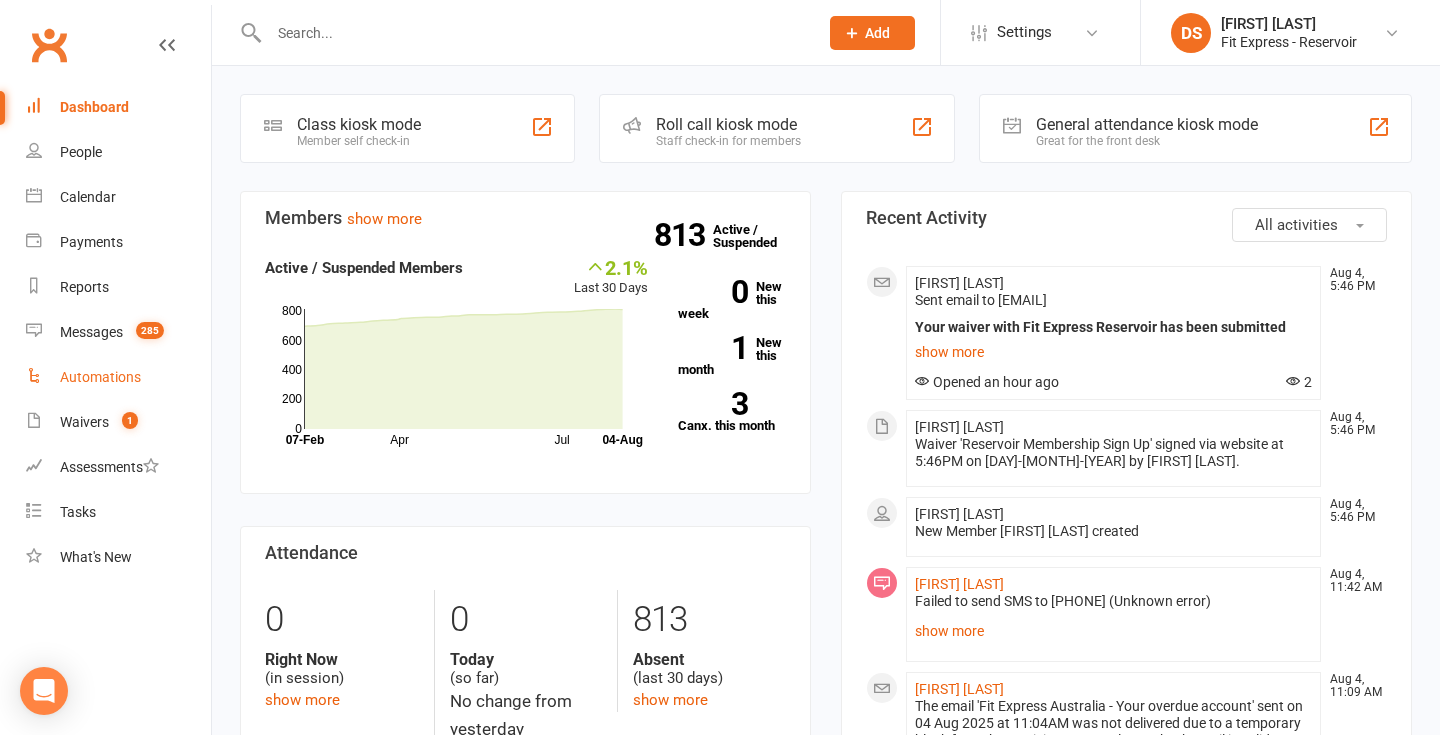click on "Automations" at bounding box center (118, 377) 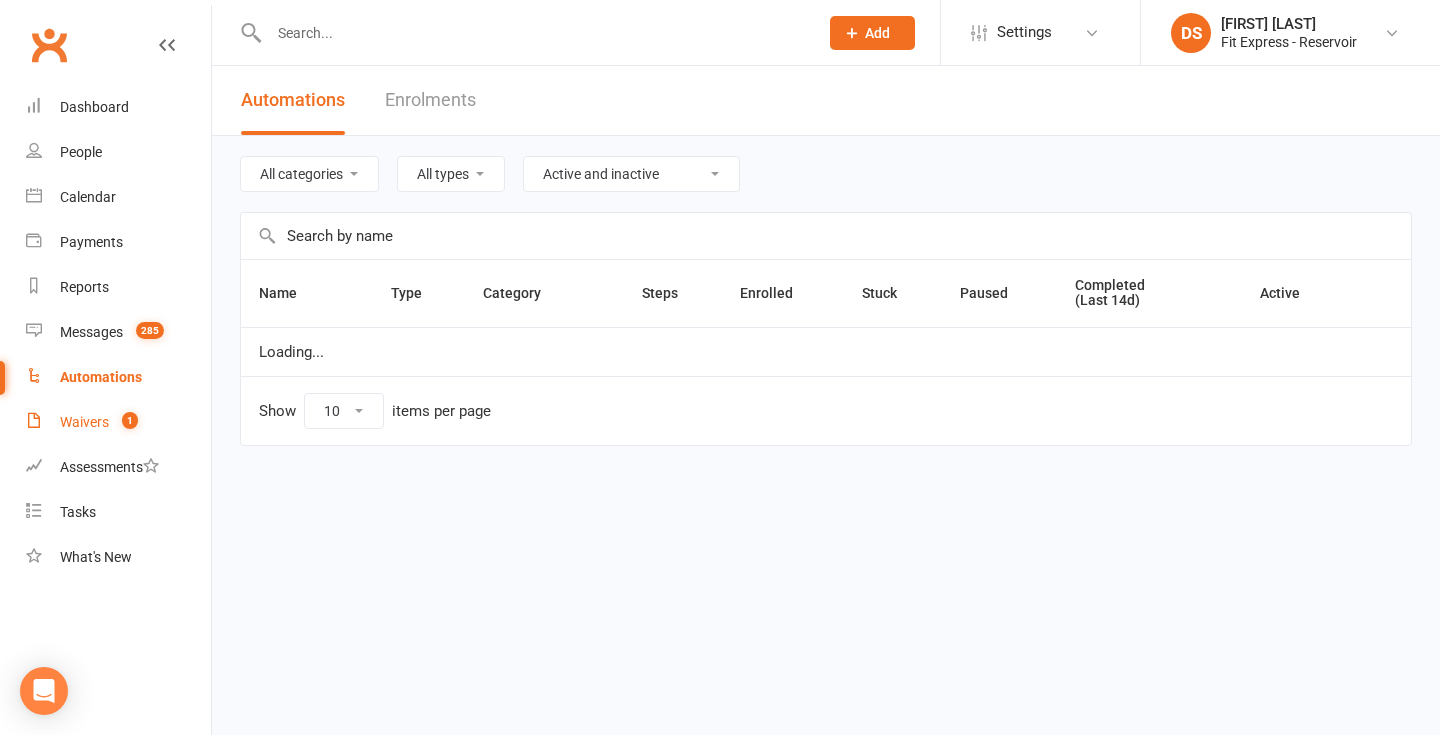 click on "1" at bounding box center [125, 422] 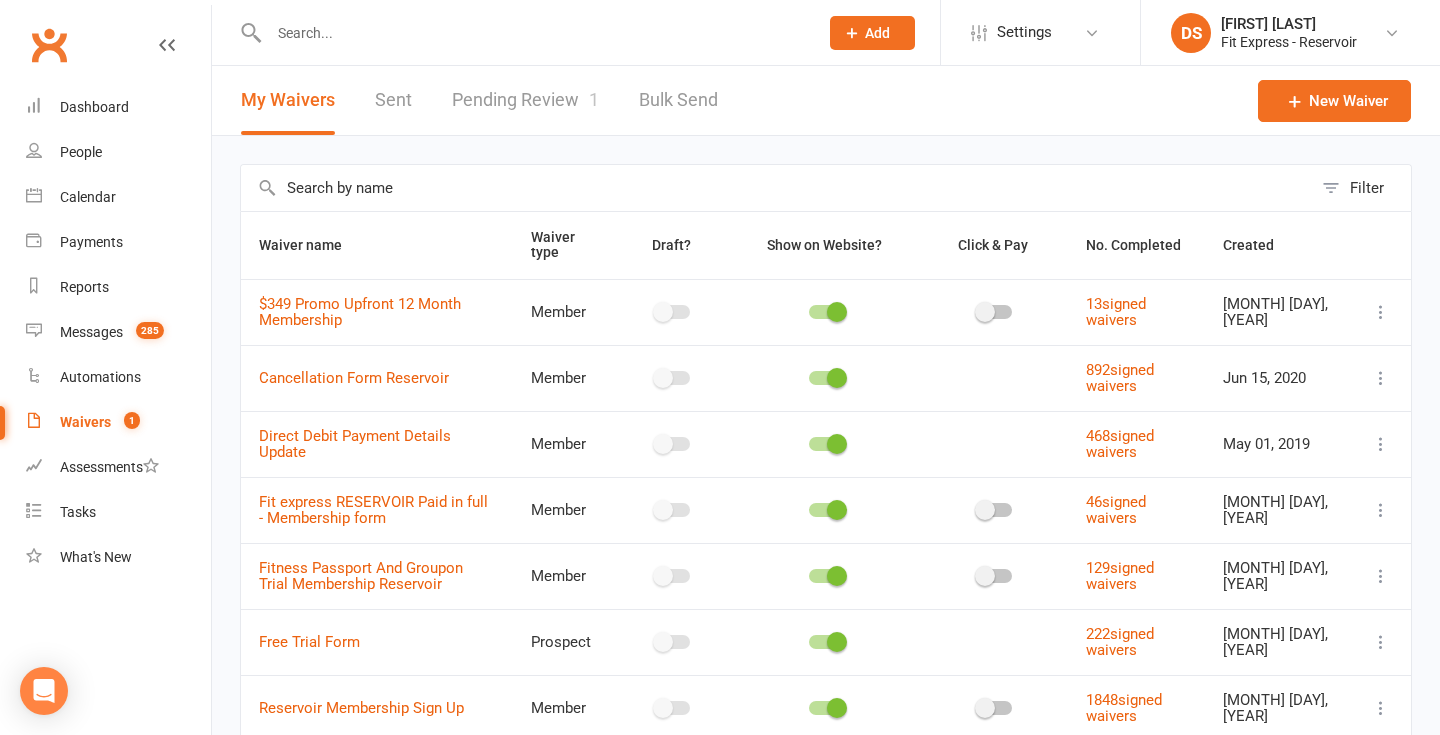 click on "Pending Review 1" at bounding box center [525, 100] 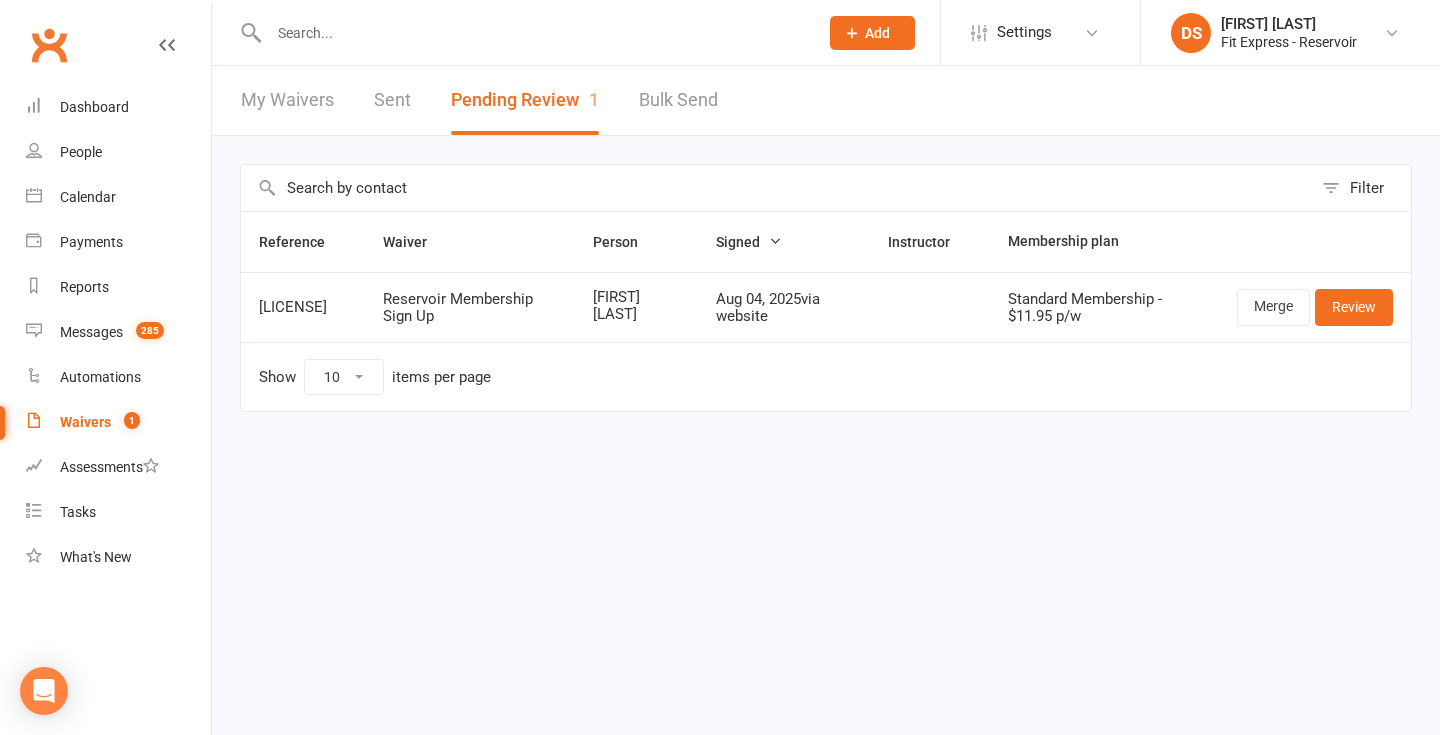 click on "Clubworx" at bounding box center [49, 45] 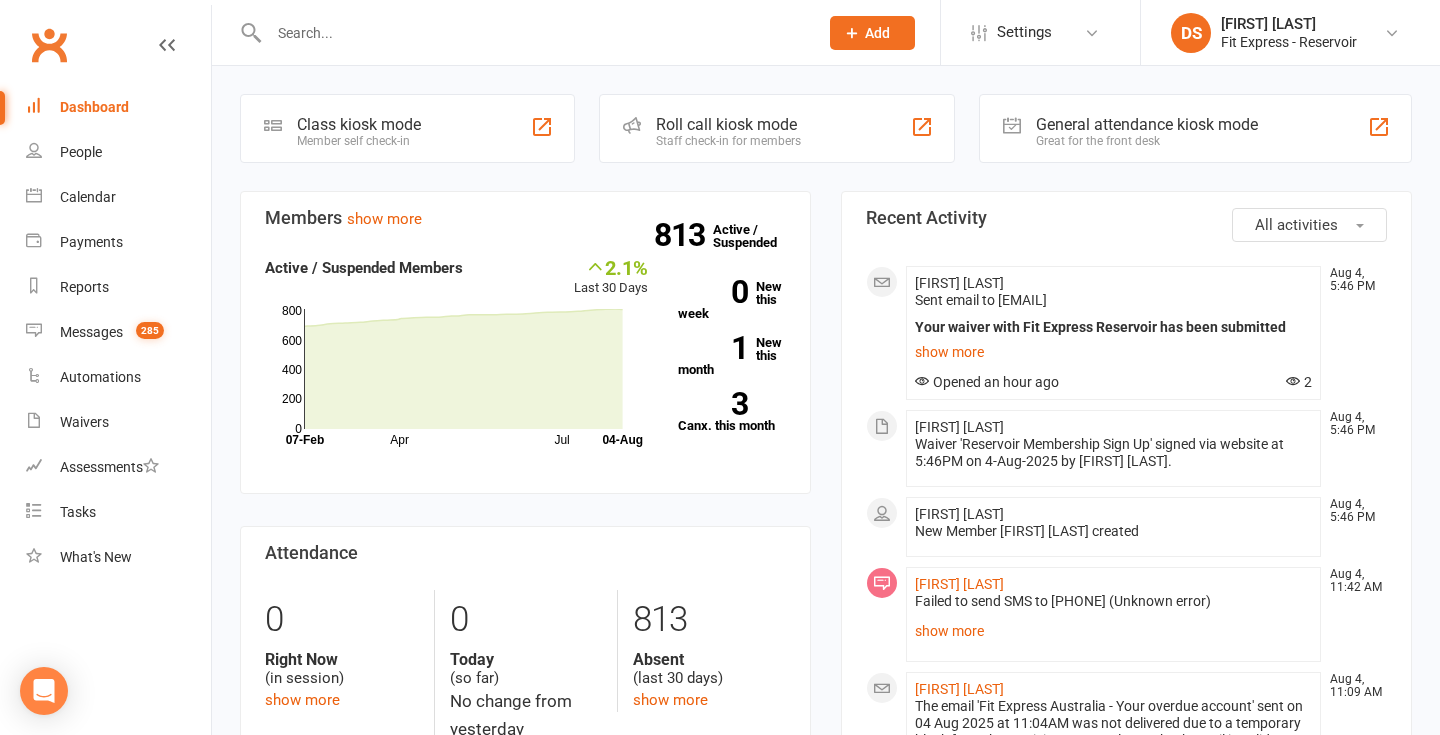 scroll, scrollTop: 0, scrollLeft: 0, axis: both 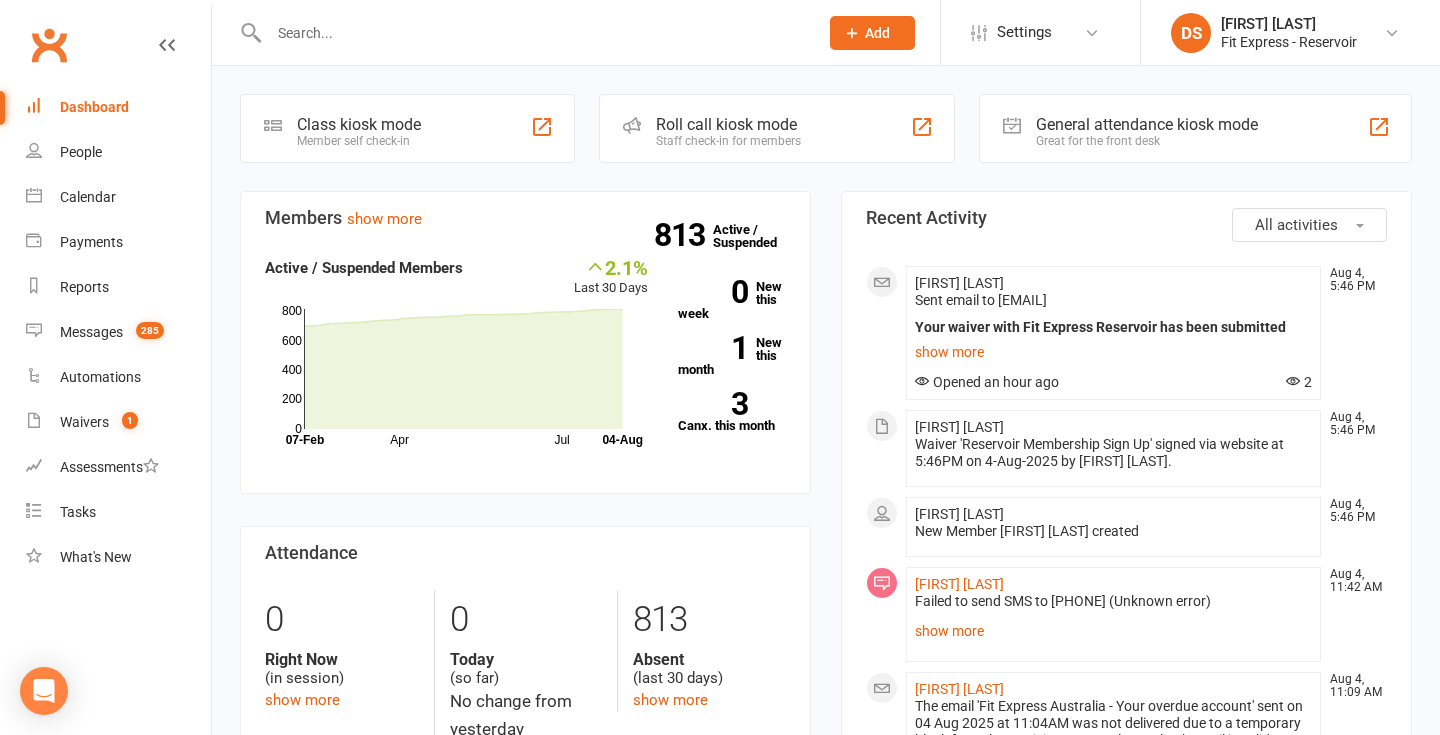 click on "Clubworx" at bounding box center [49, 45] 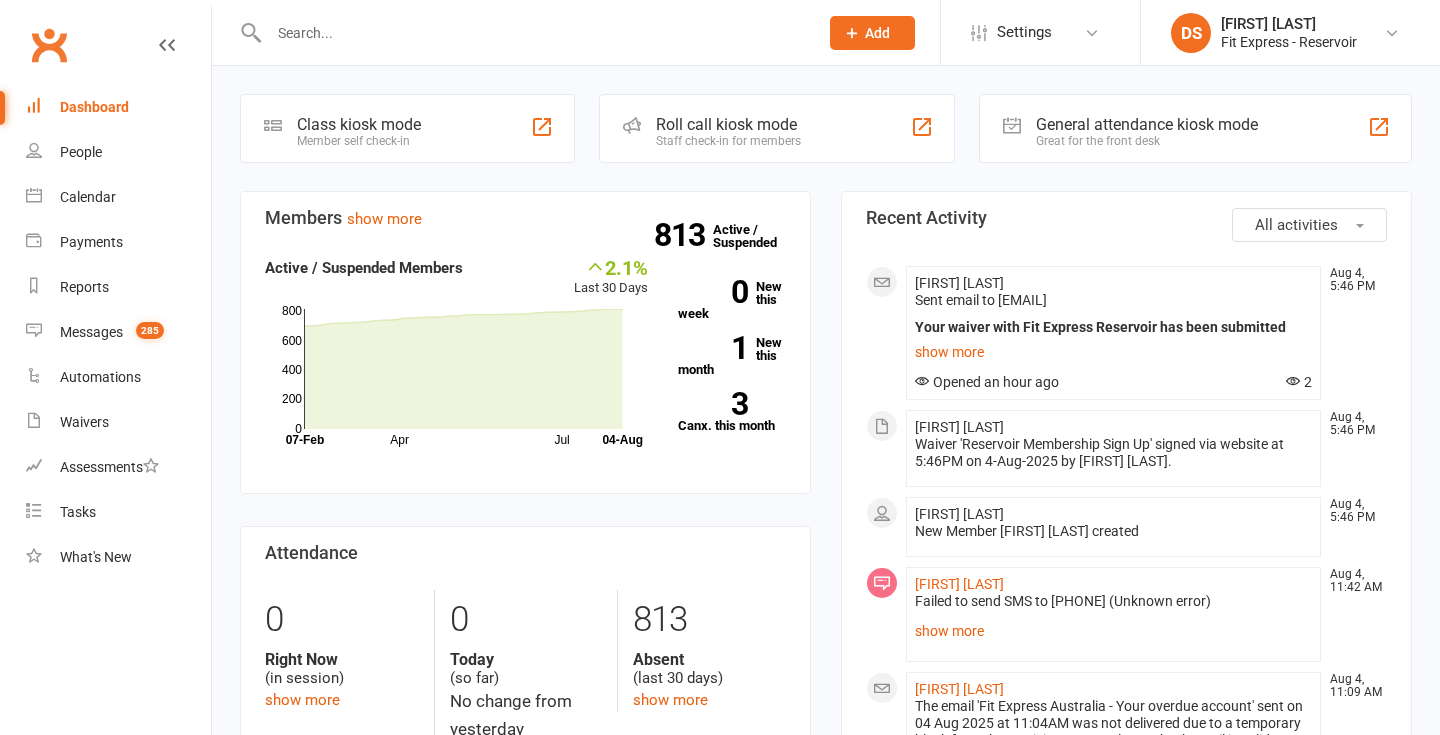 scroll, scrollTop: 0, scrollLeft: 0, axis: both 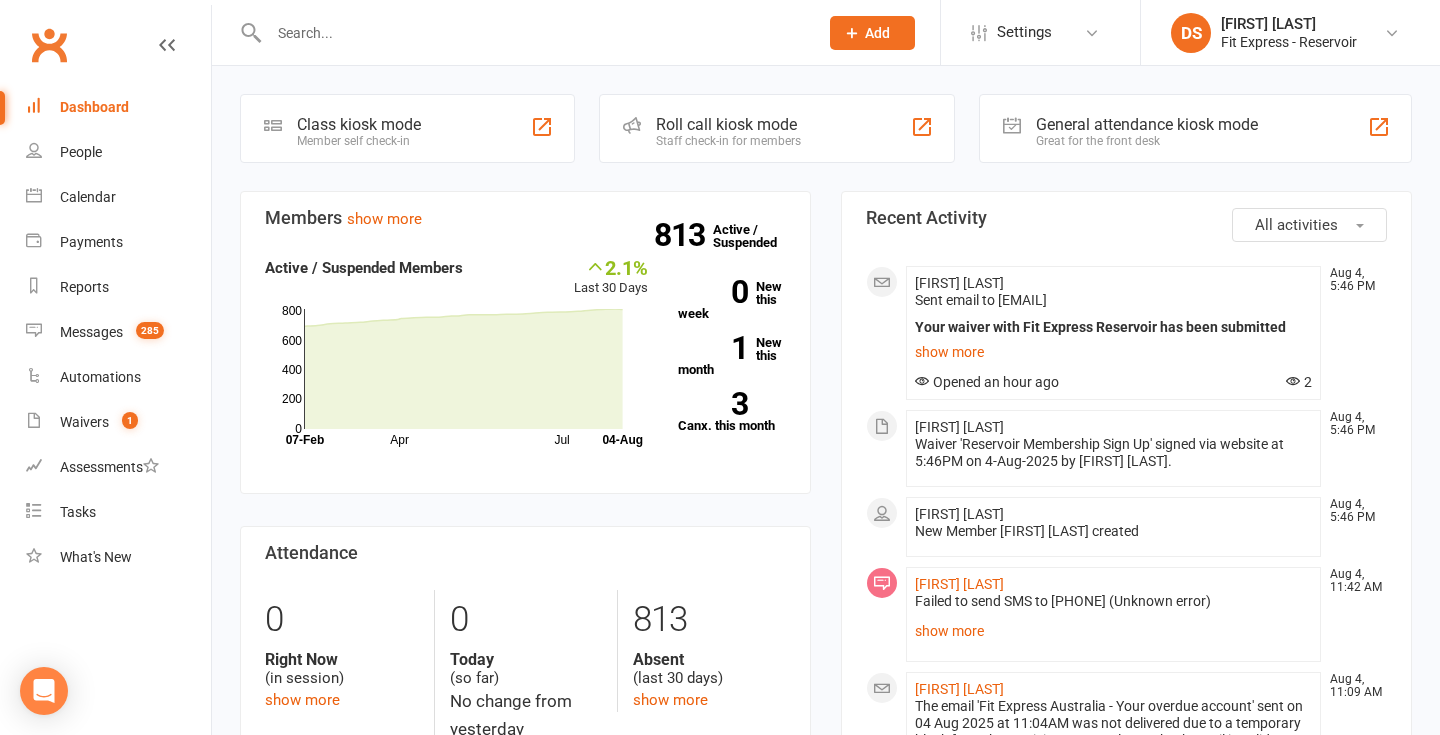 click on "Clubworx" at bounding box center (49, 45) 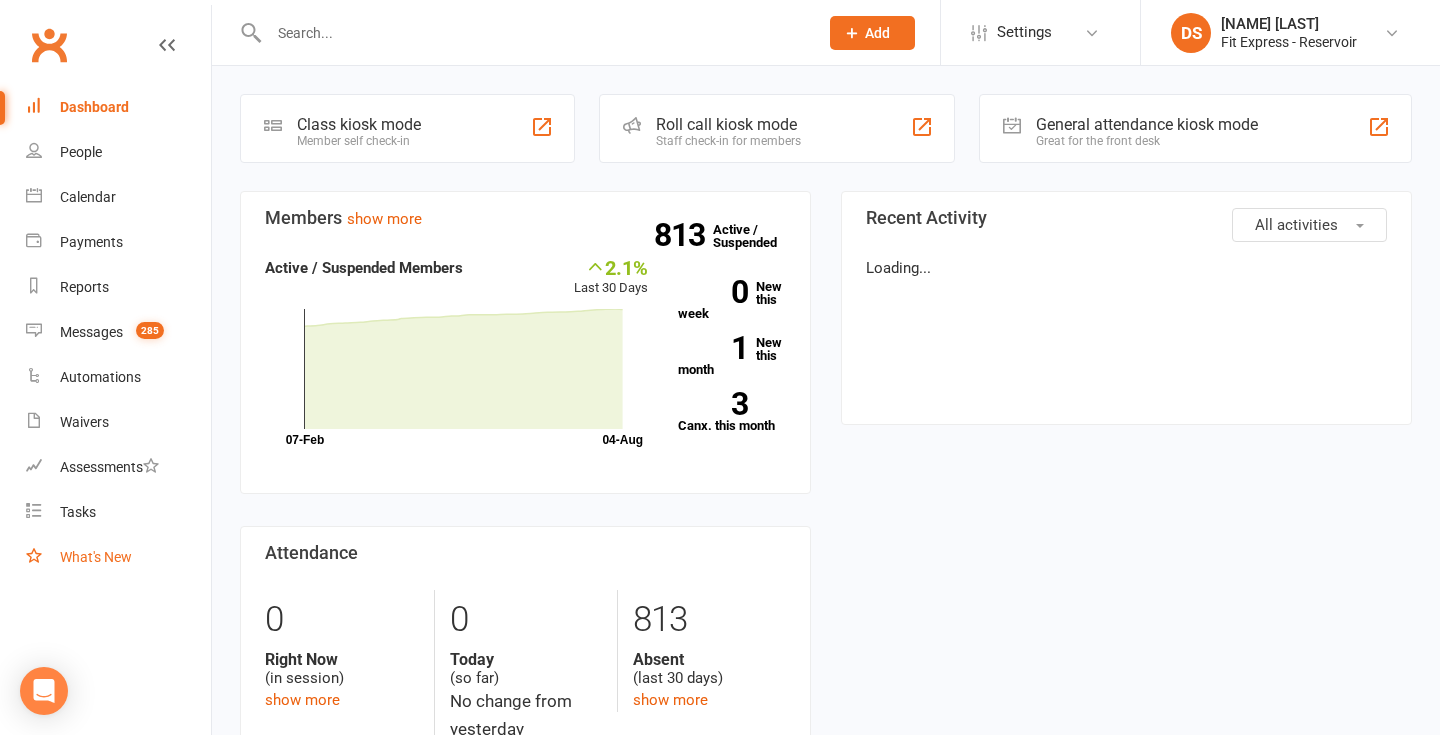 scroll, scrollTop: 0, scrollLeft: 0, axis: both 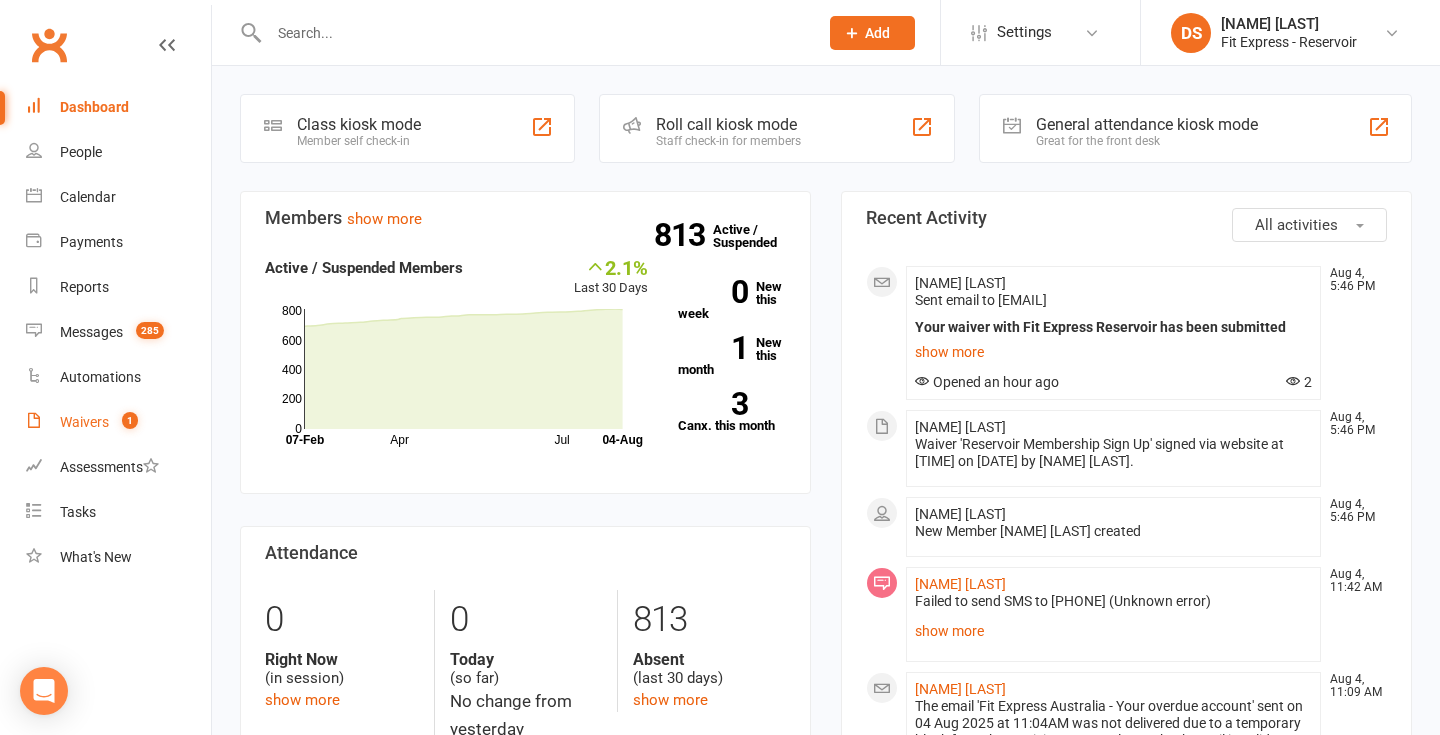 click on "Waivers   1" at bounding box center [118, 422] 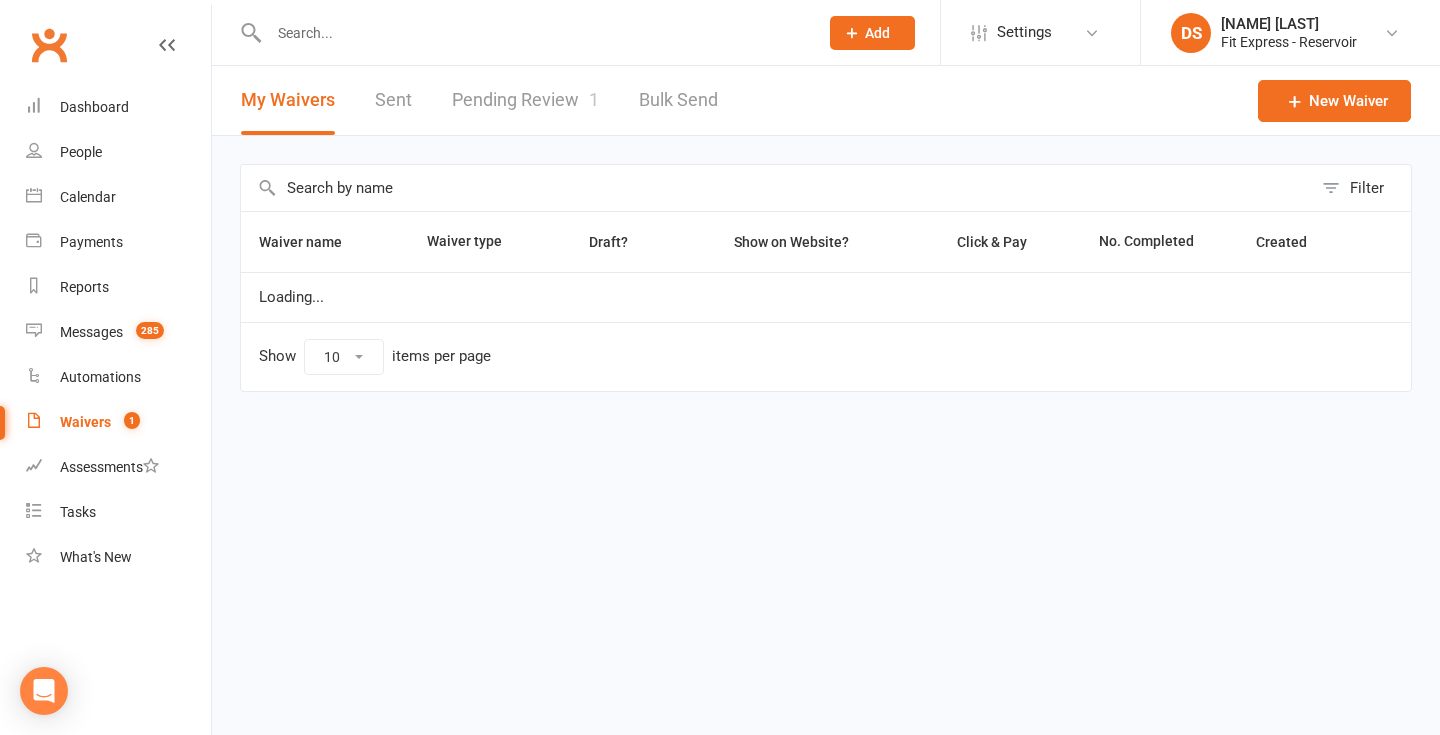 click on "Pending Review 1" at bounding box center (525, 100) 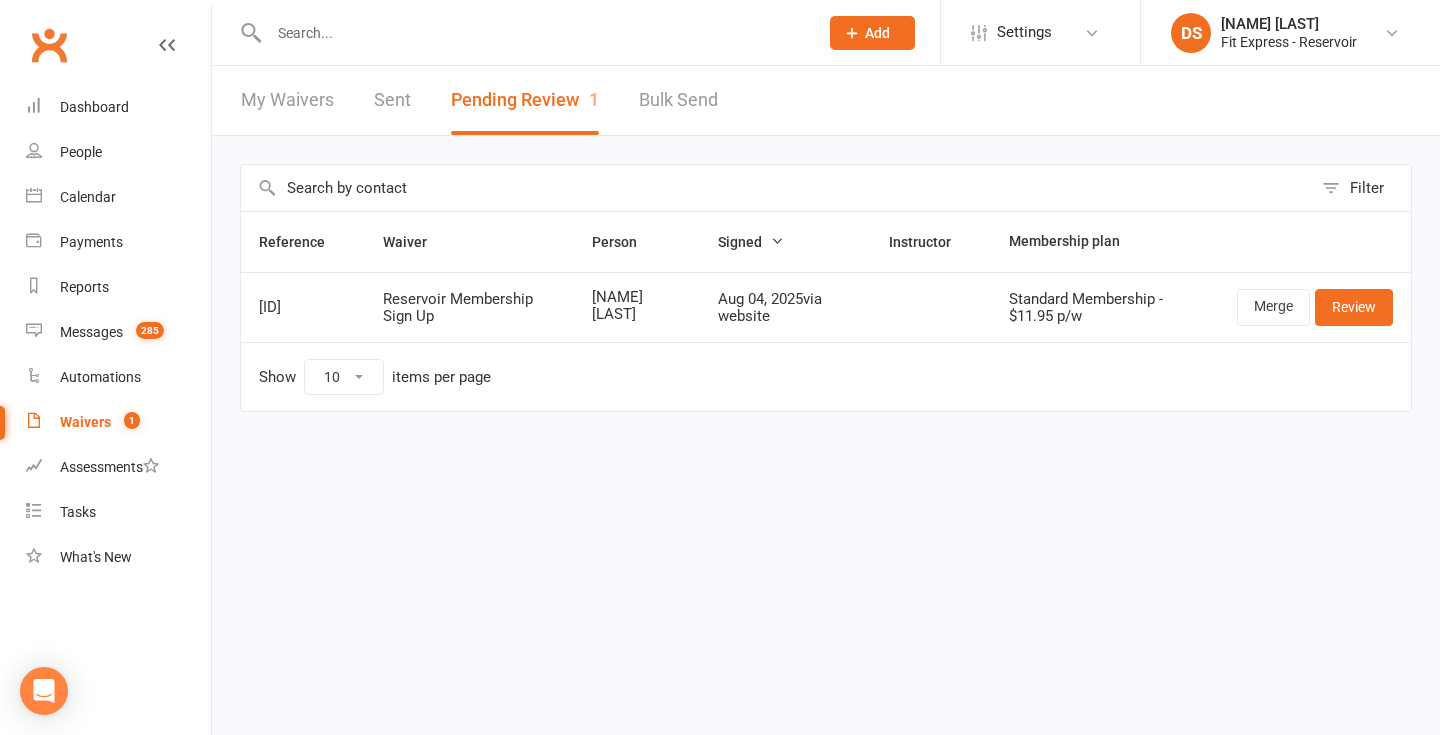 click on "Clubworx" at bounding box center [49, 45] 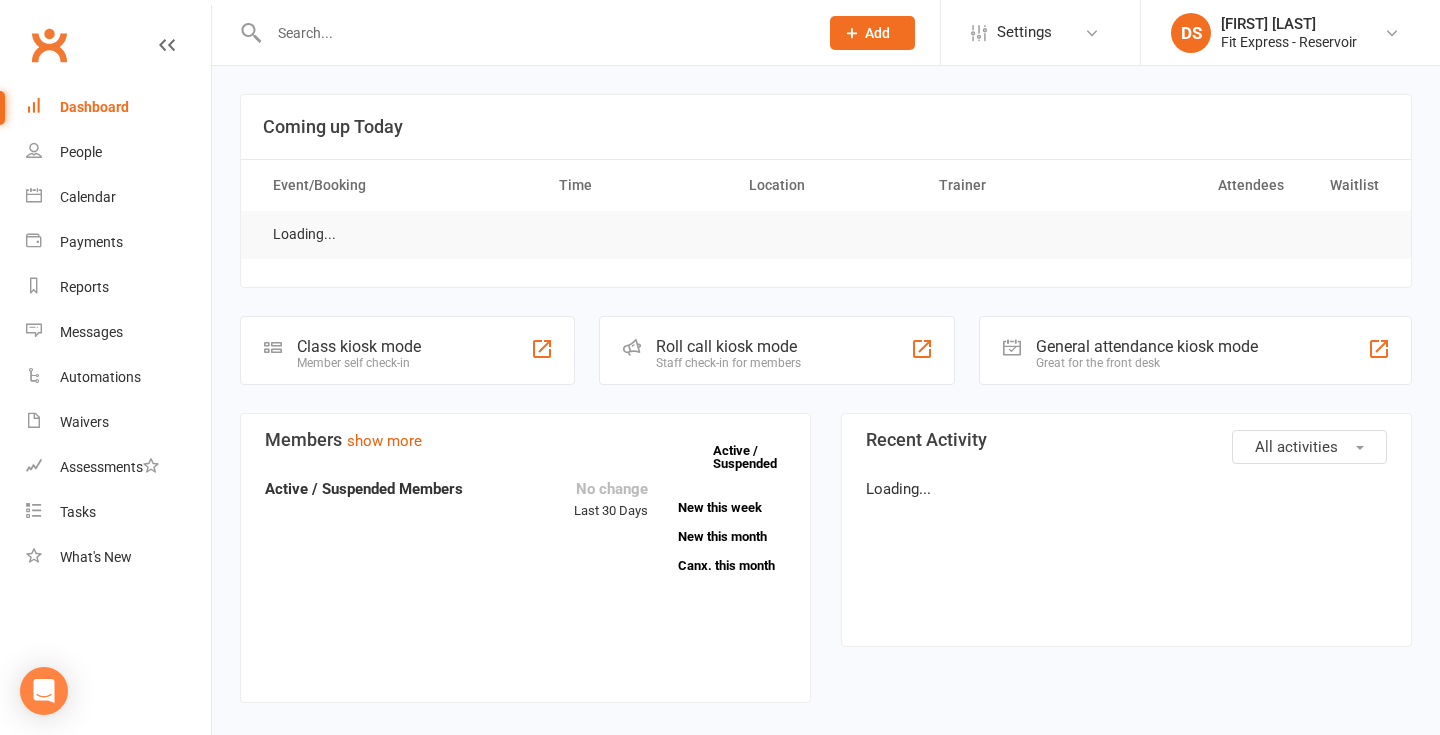 scroll, scrollTop: 0, scrollLeft: 0, axis: both 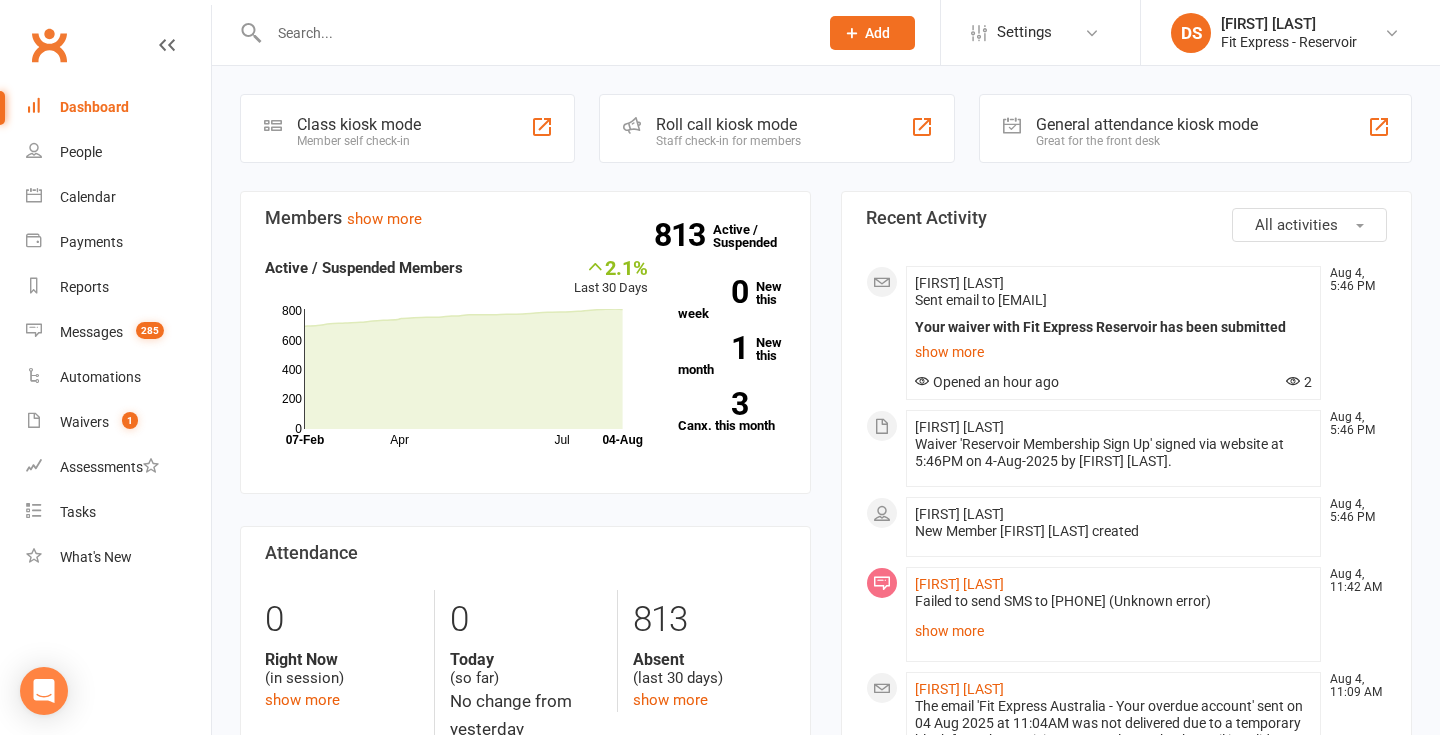 click on "Clubworx" at bounding box center [49, 45] 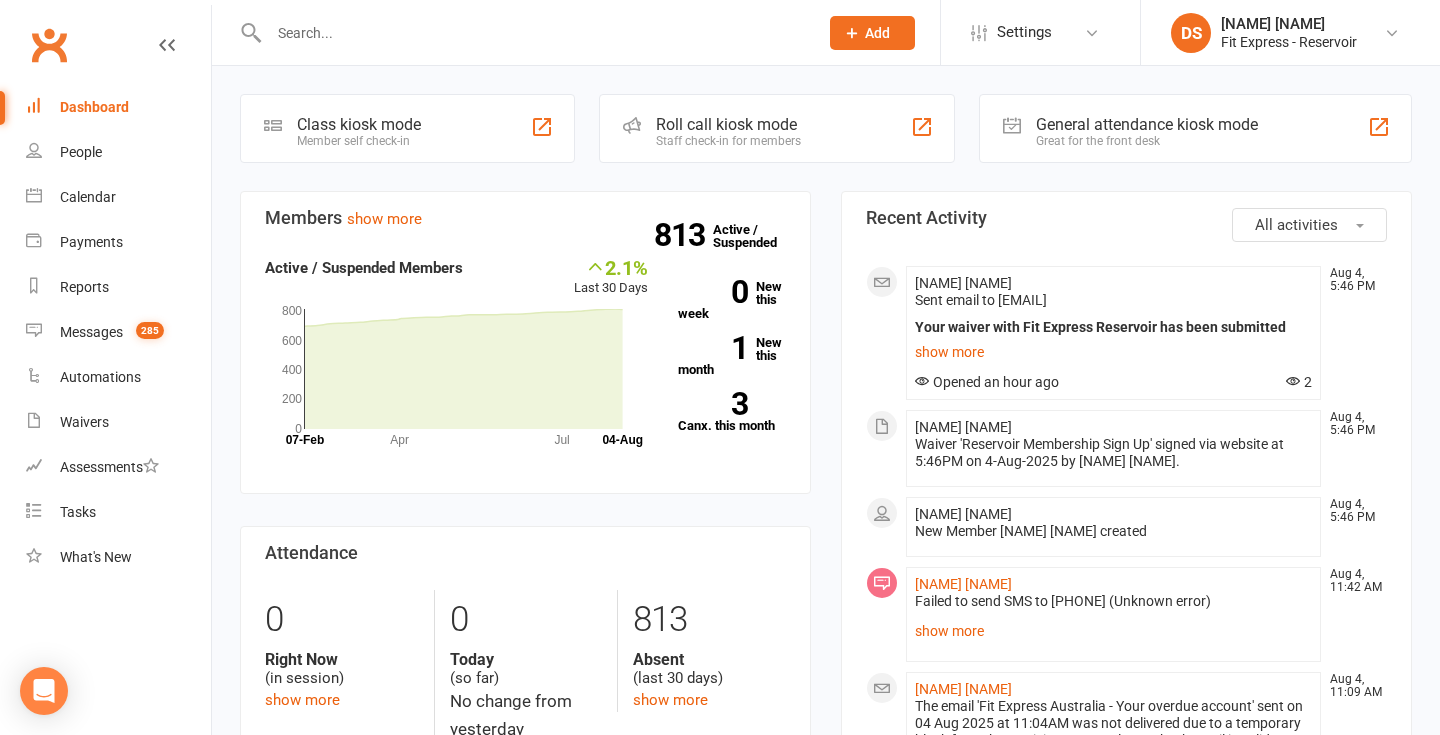 scroll, scrollTop: 0, scrollLeft: 0, axis: both 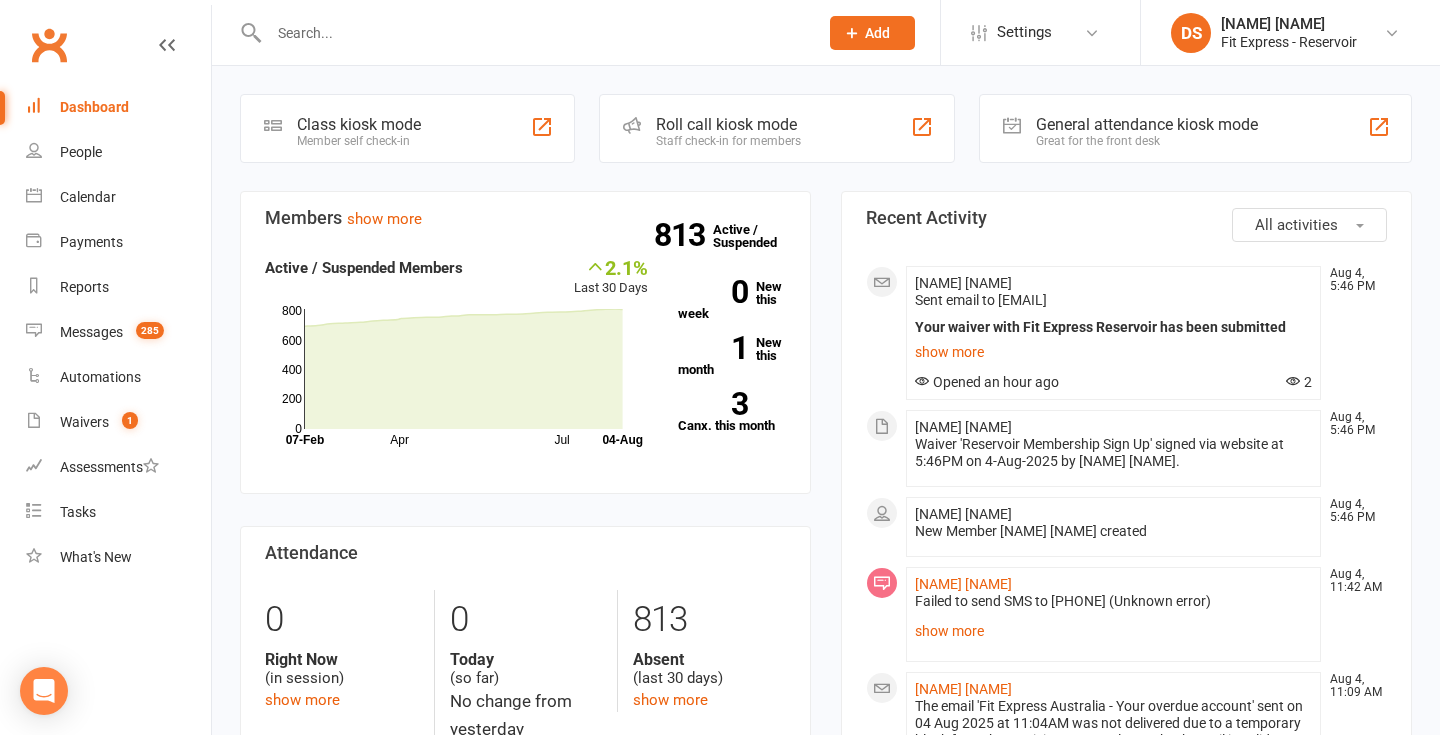 click on "Clubworx" at bounding box center [49, 45] 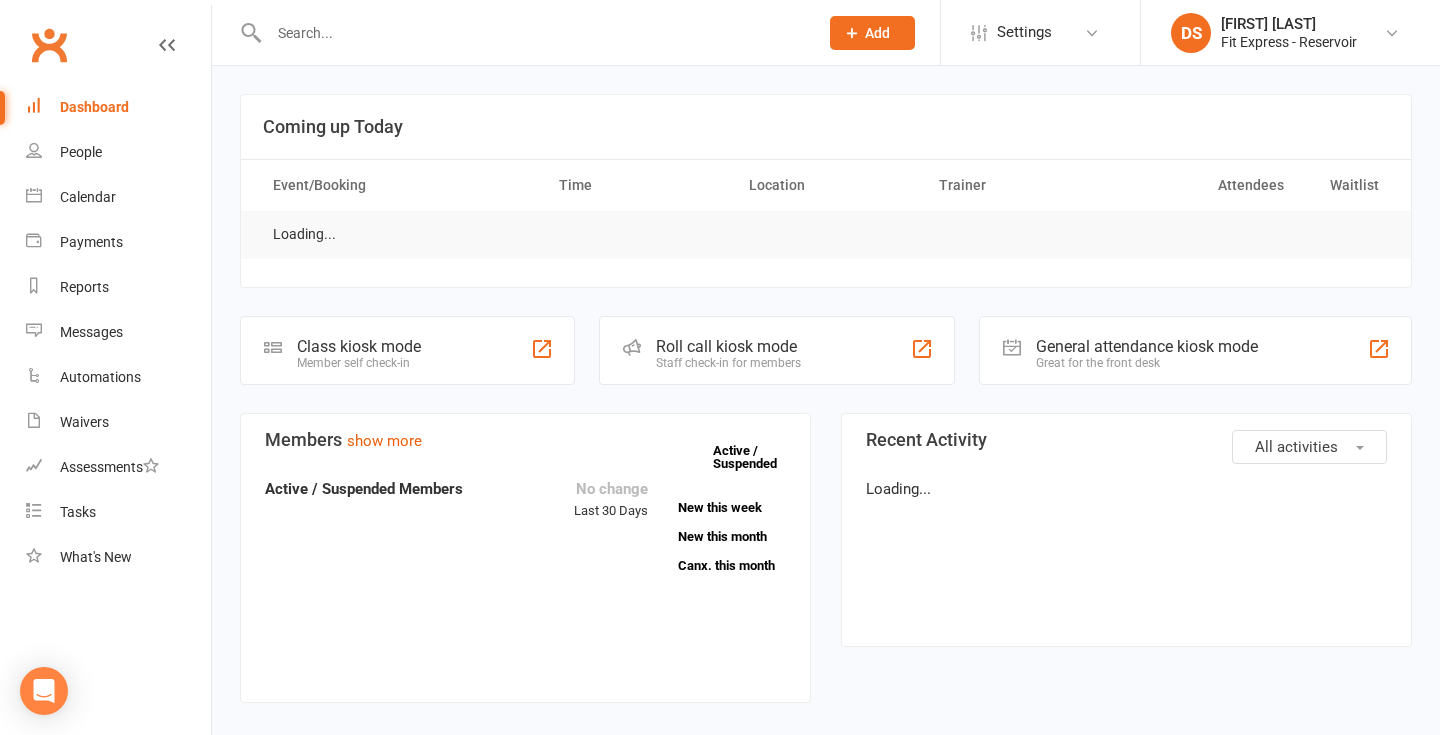 scroll, scrollTop: 0, scrollLeft: 0, axis: both 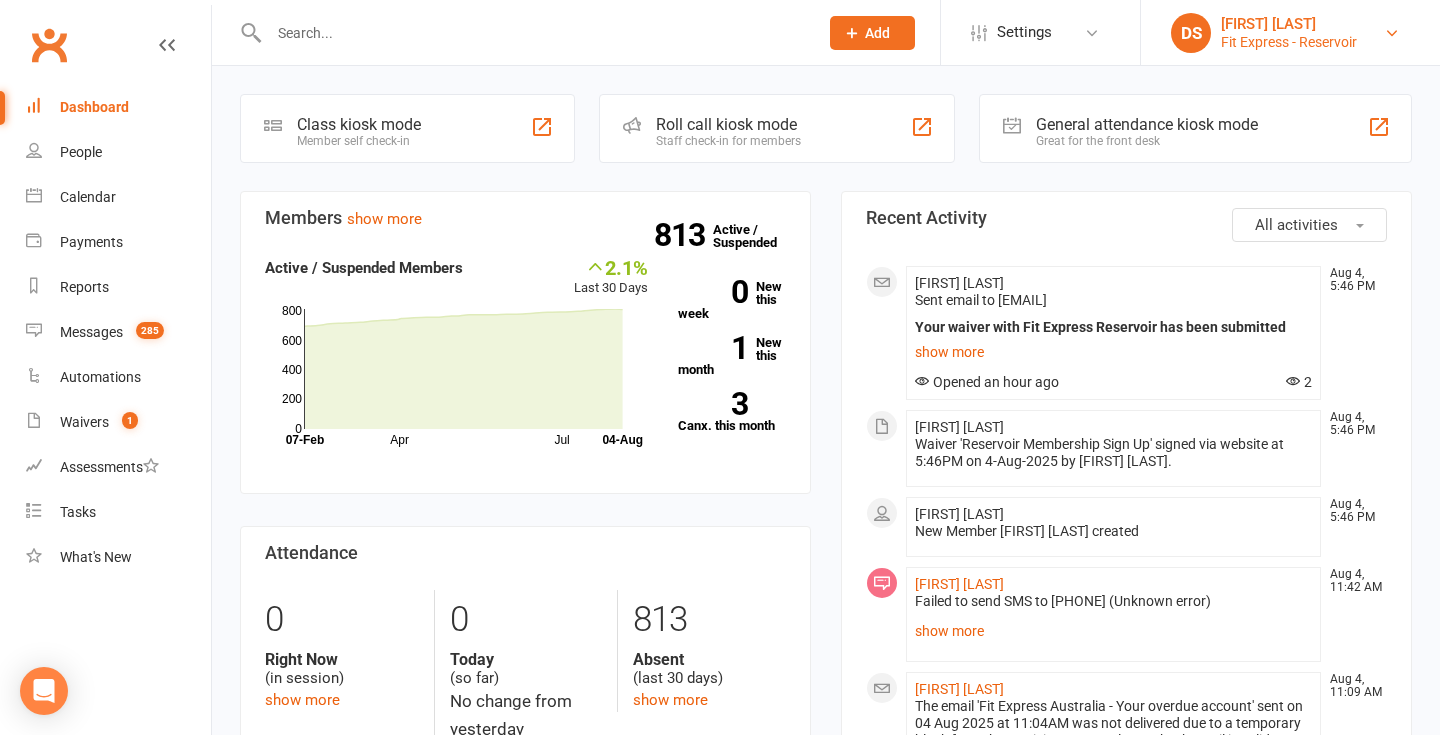 click on "Fit Express - Reservoir" at bounding box center [1289, 42] 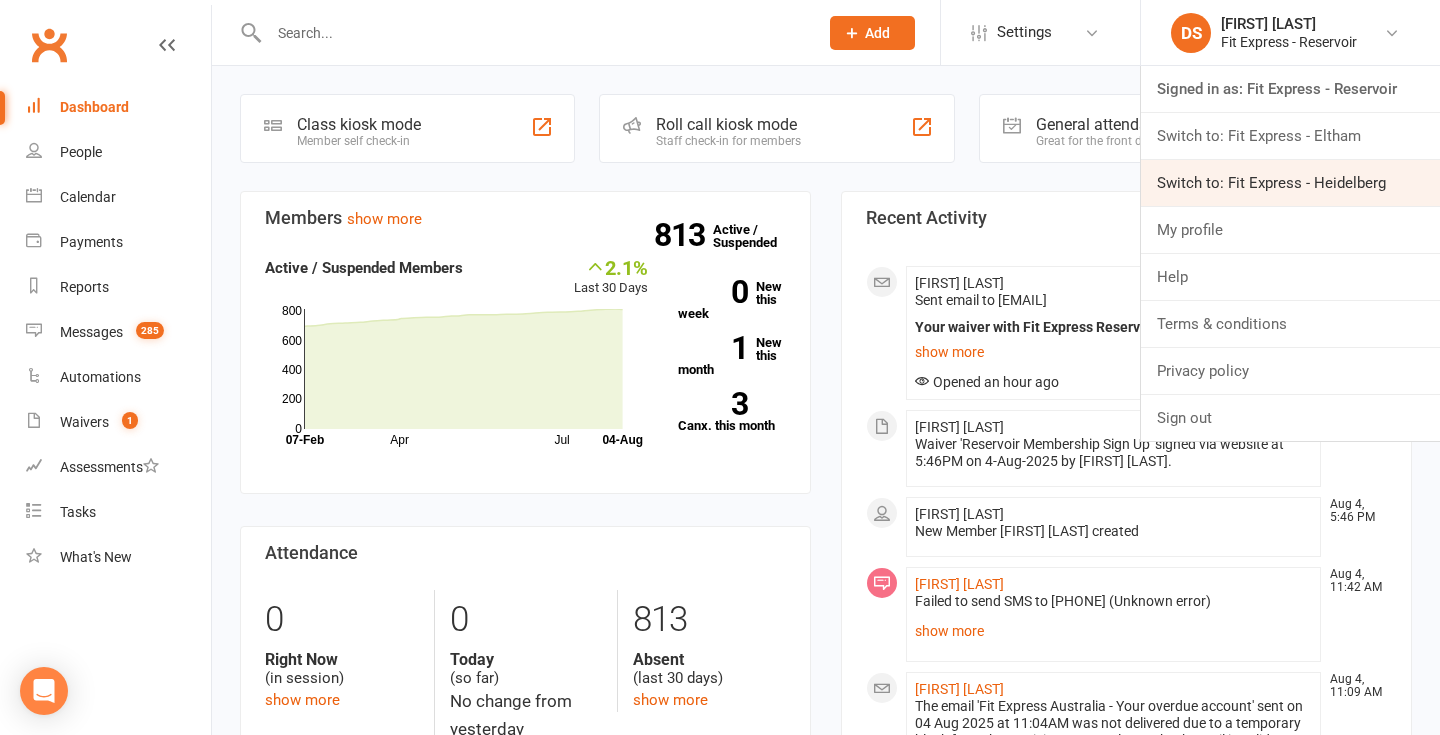 click on "Switch to: Fit Express - Heidelberg" at bounding box center [1290, 183] 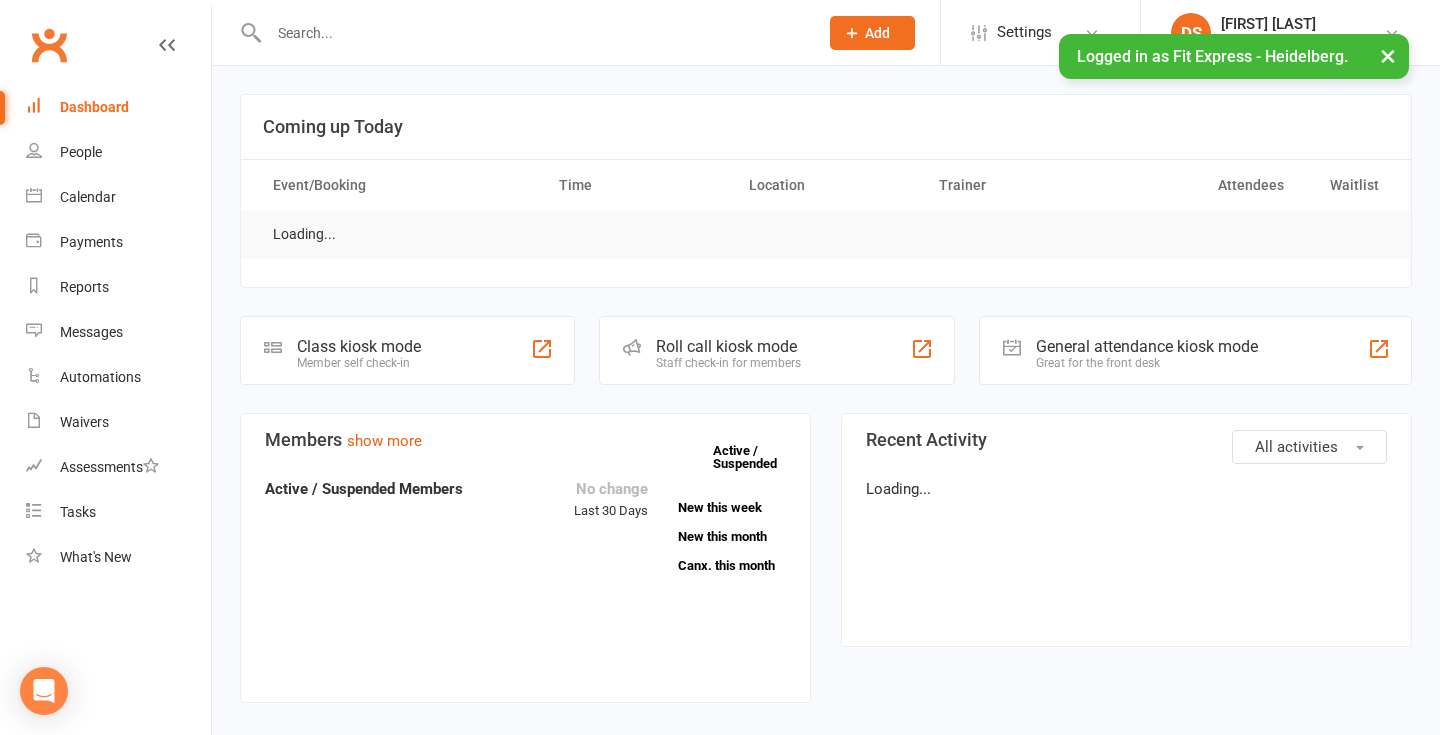 scroll, scrollTop: 0, scrollLeft: 0, axis: both 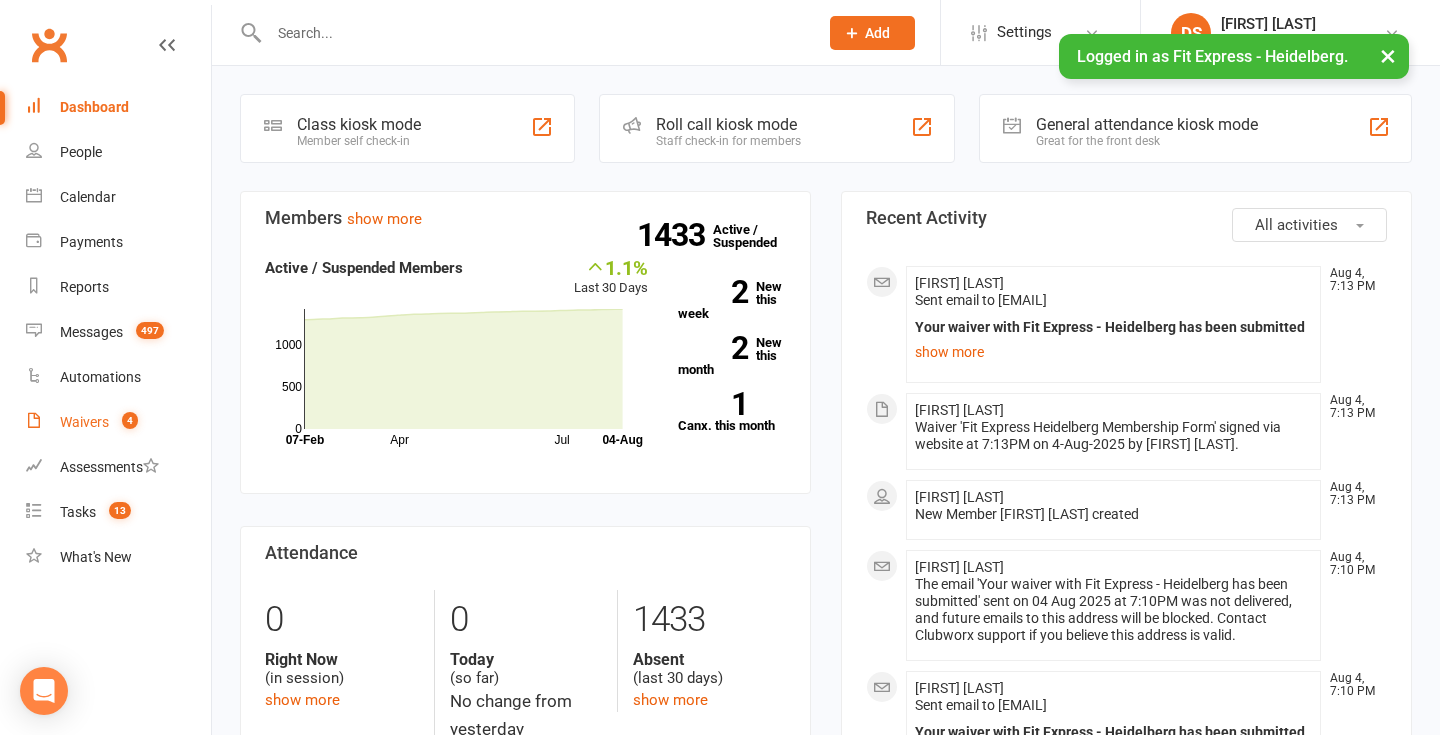 click on "Waivers" at bounding box center (84, 422) 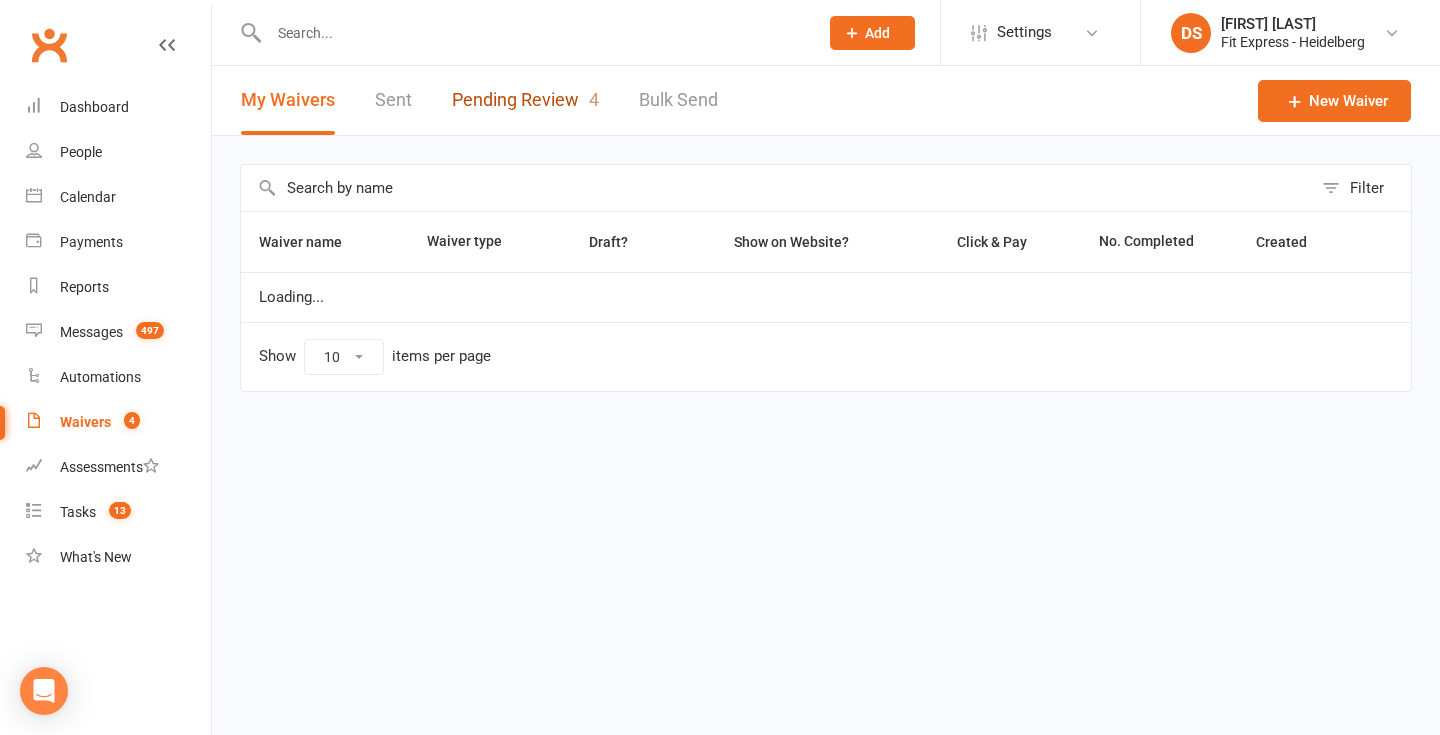 click on "Pending Review 4" at bounding box center [525, 100] 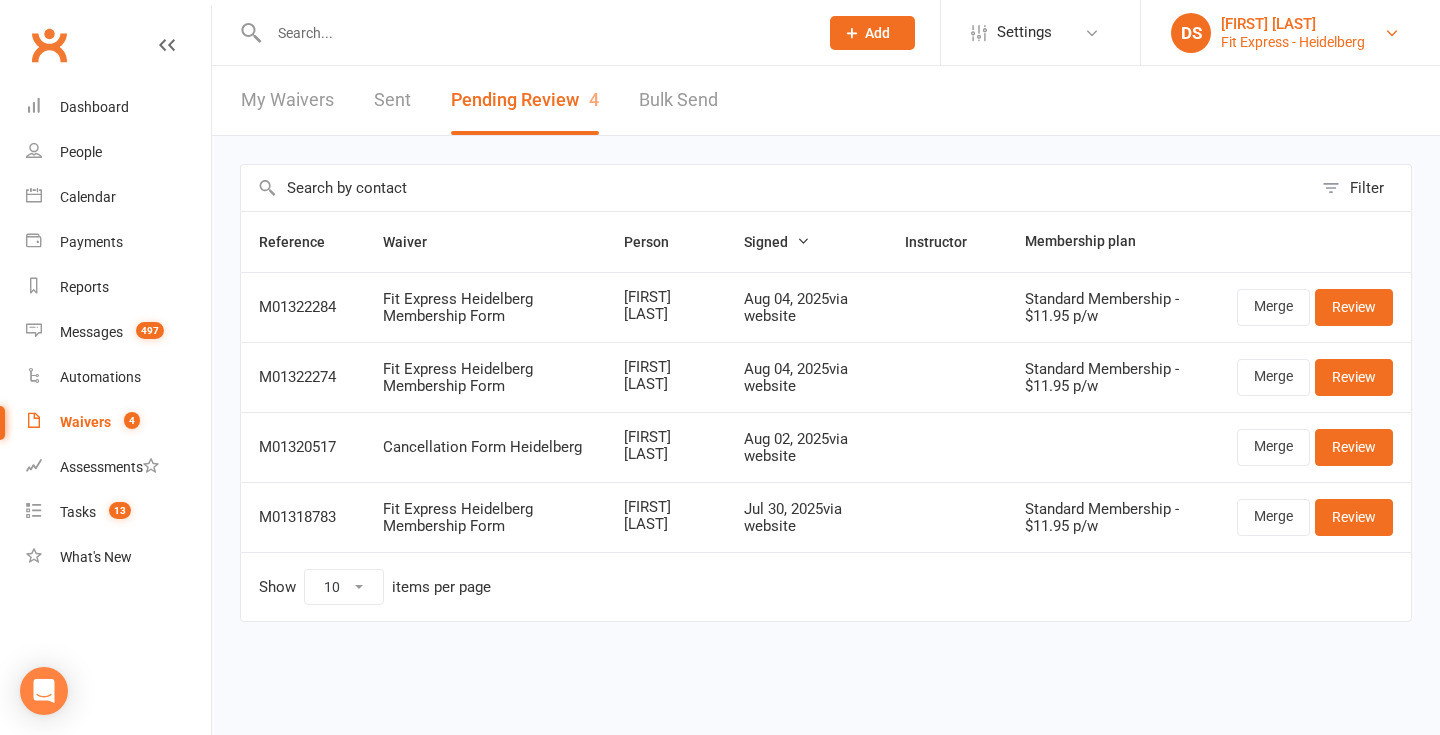 click on "[FIRST] [LAST]" at bounding box center (1293, 24) 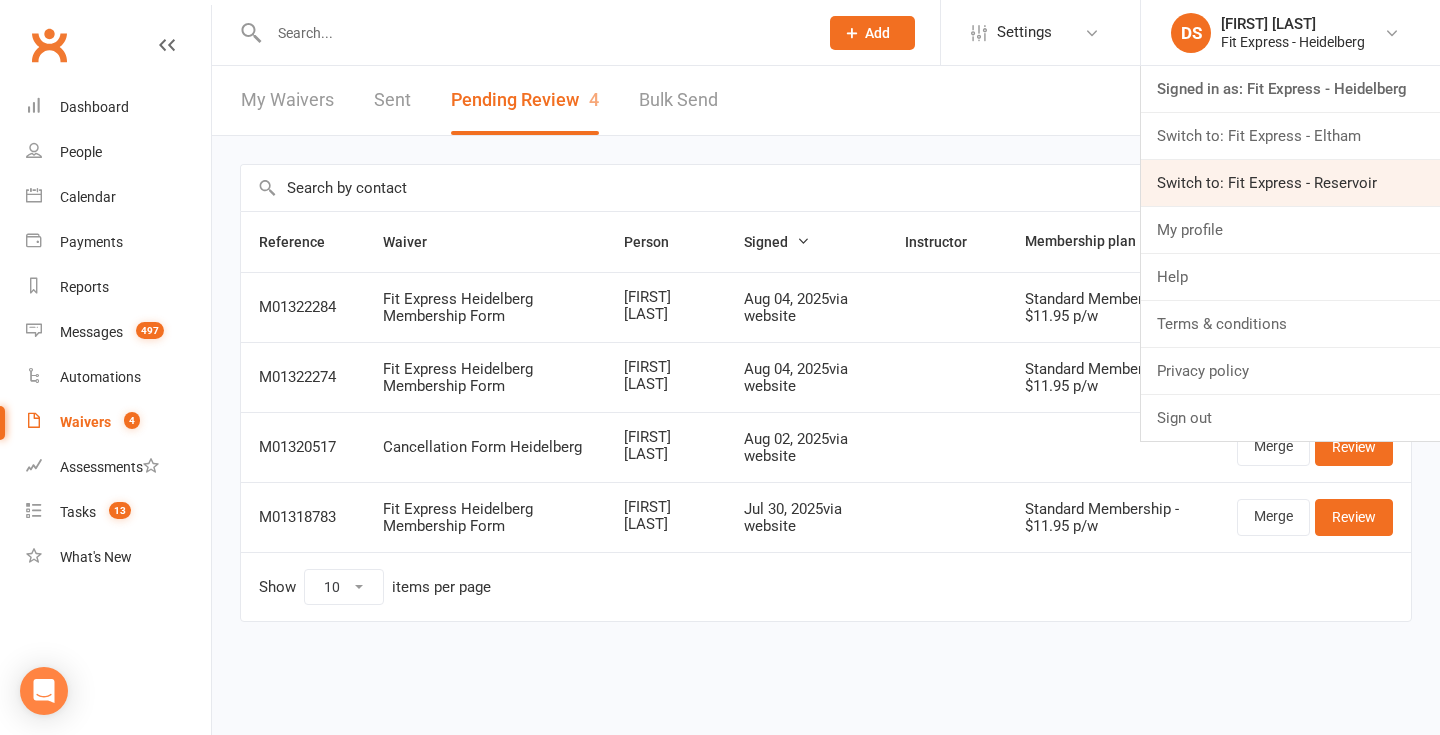 click on "Switch to: Fit Express - Reservoir" at bounding box center [1290, 183] 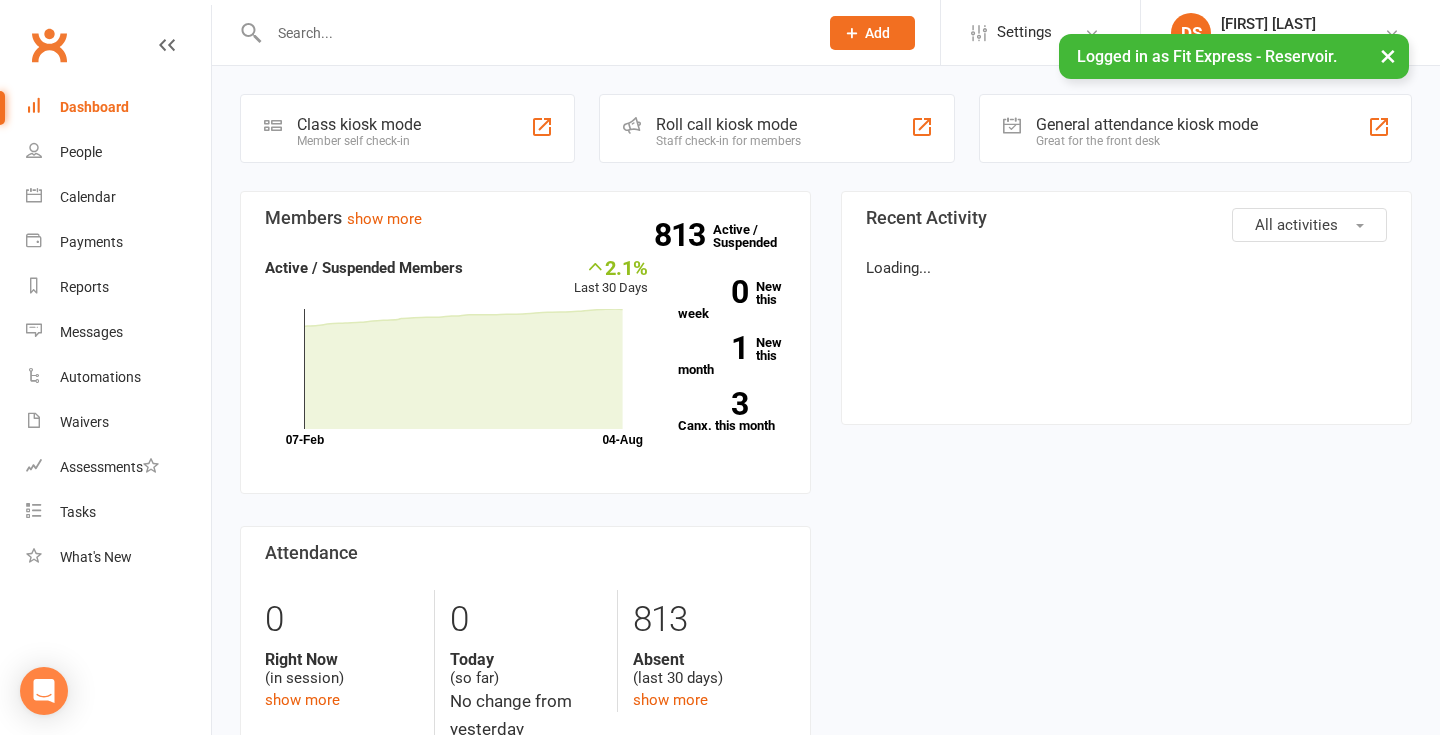 scroll, scrollTop: 0, scrollLeft: 0, axis: both 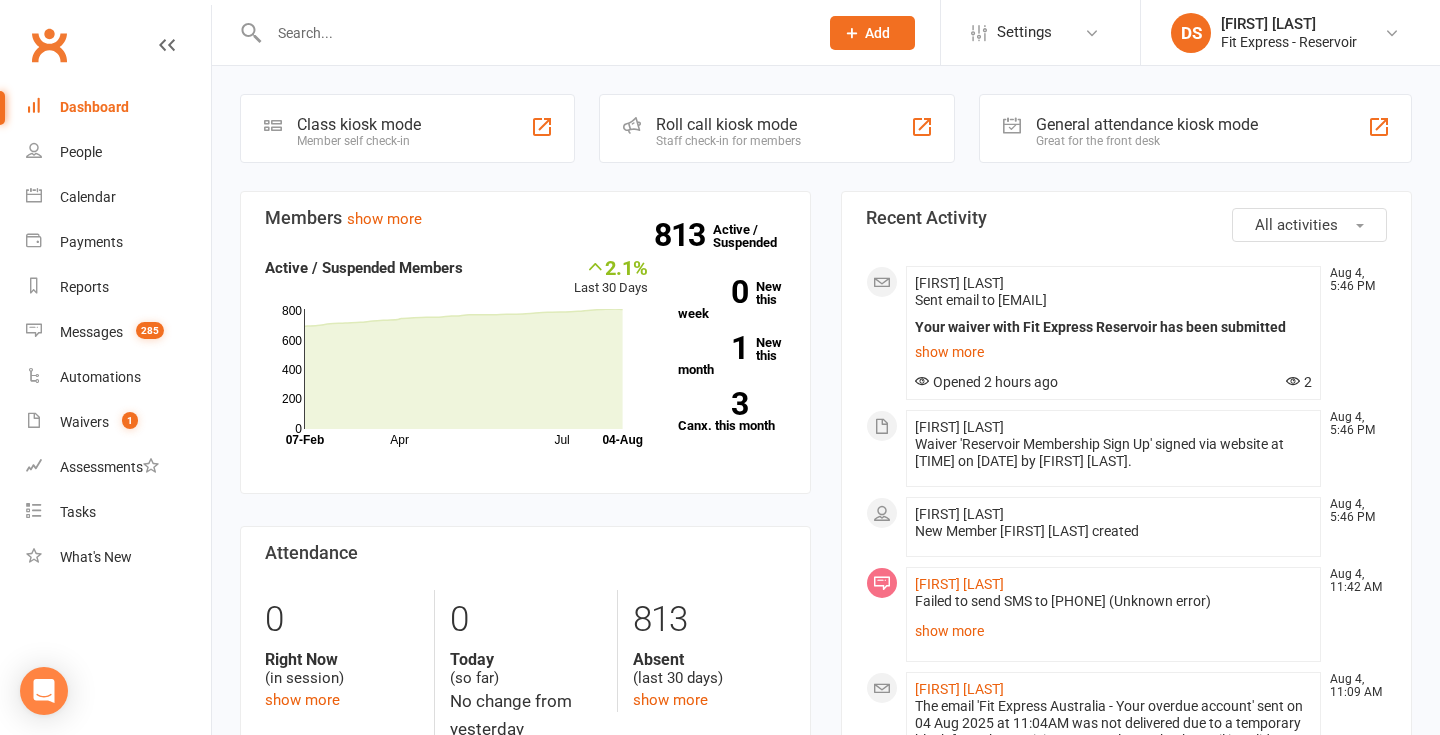 click on "Clubworx" at bounding box center (49, 45) 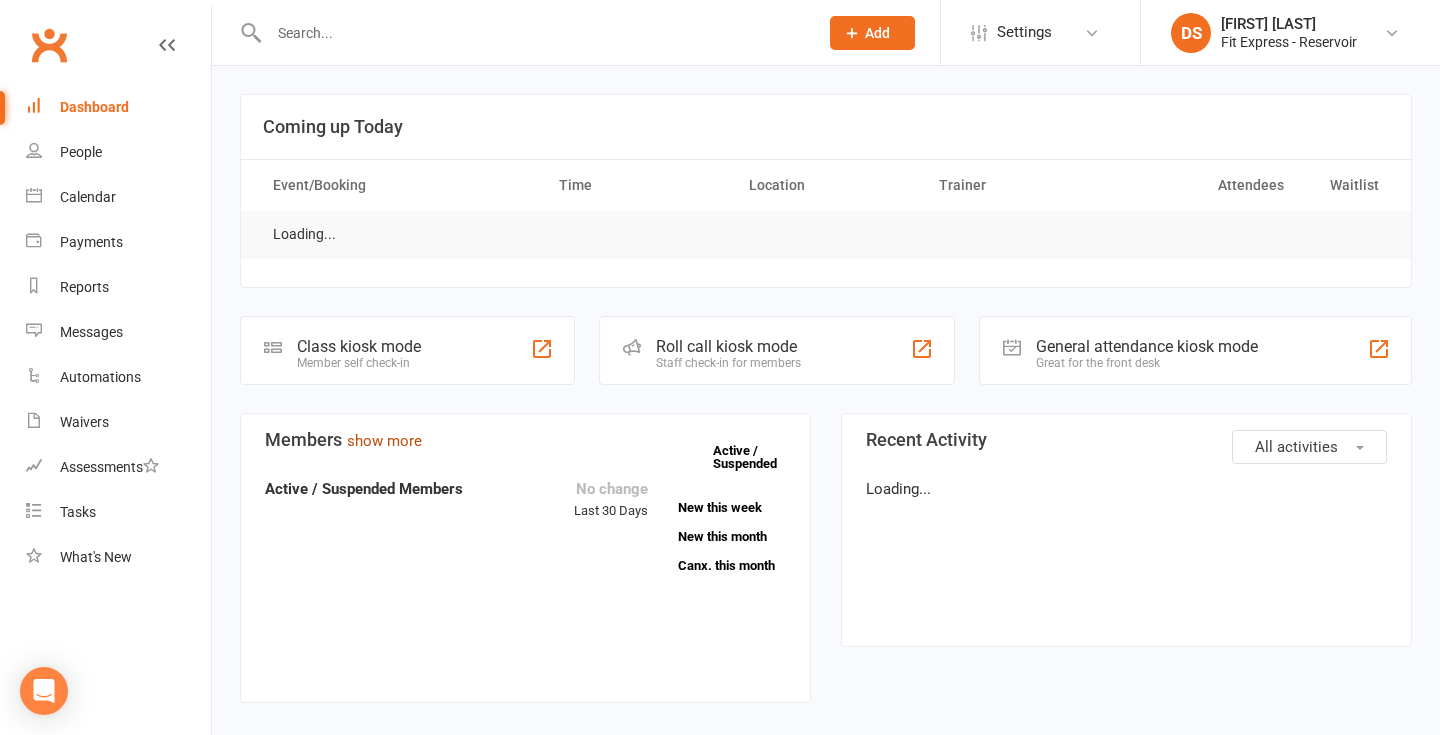 scroll, scrollTop: 0, scrollLeft: 0, axis: both 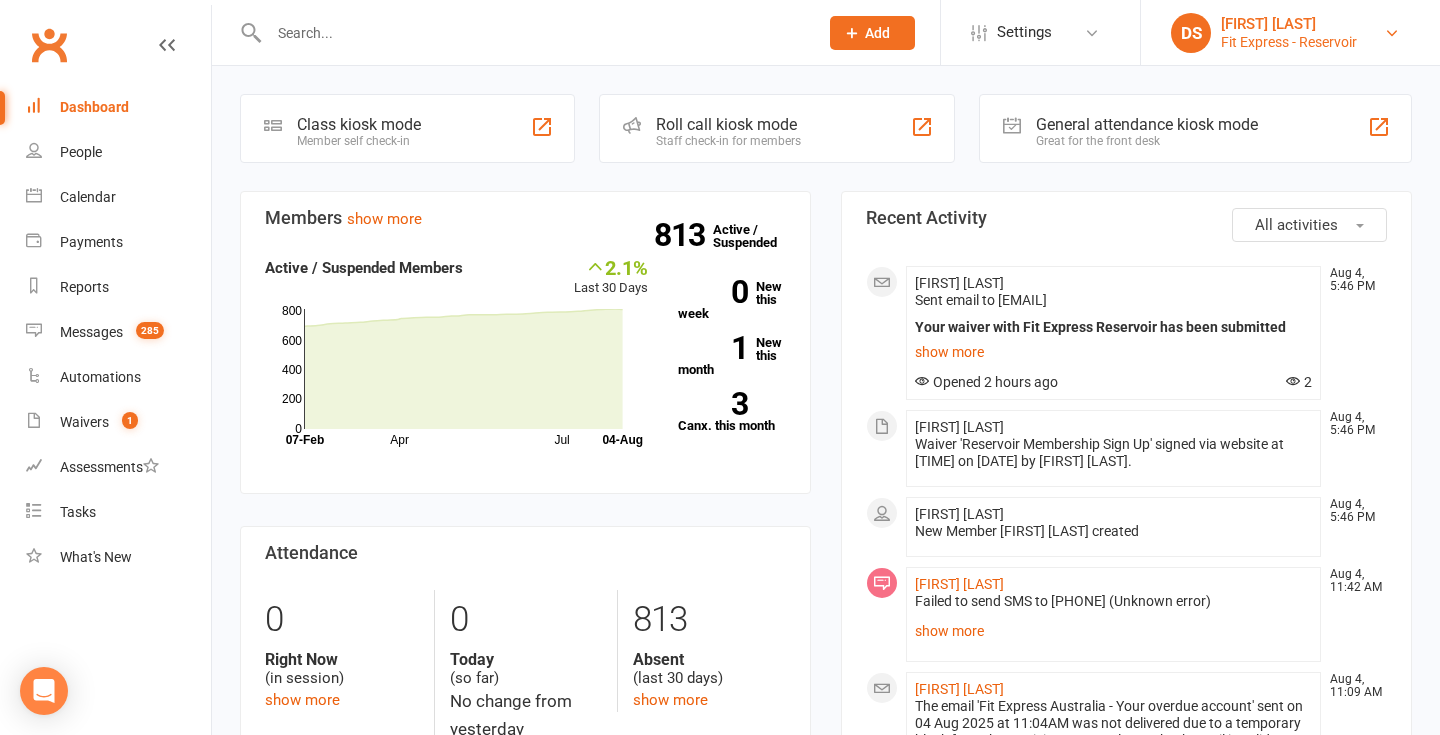 click on "Fit Express - Reservoir" at bounding box center [1289, 42] 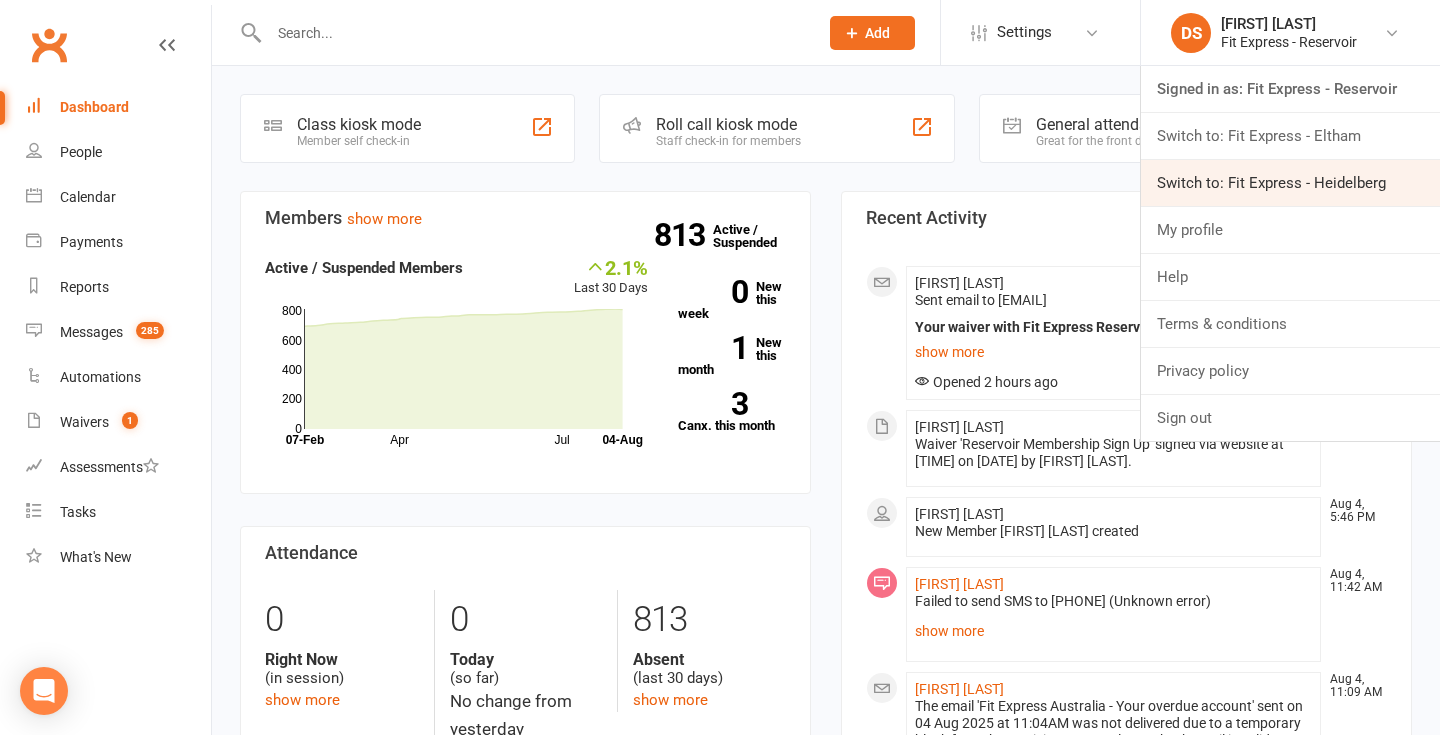 click on "Switch to: Fit Express - Heidelberg" at bounding box center (1290, 183) 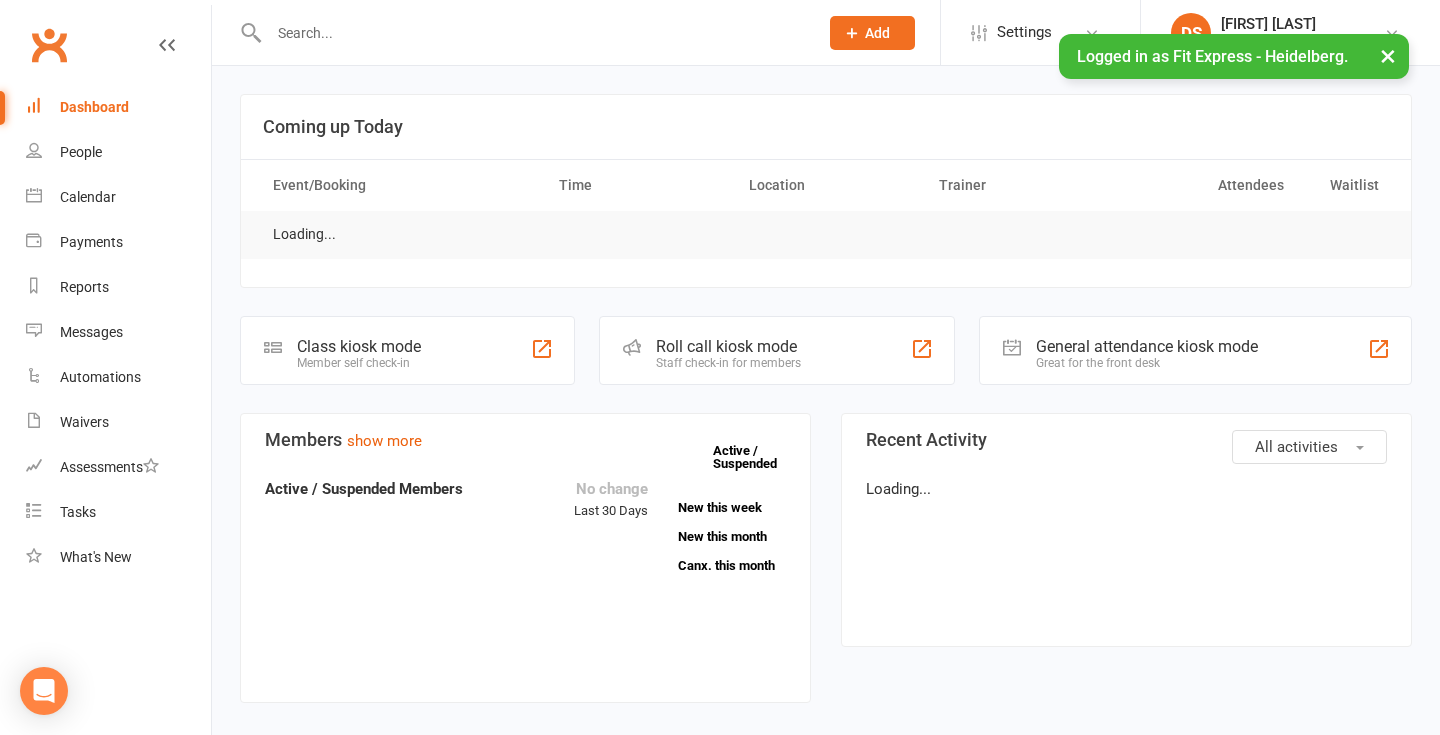 scroll, scrollTop: 0, scrollLeft: 0, axis: both 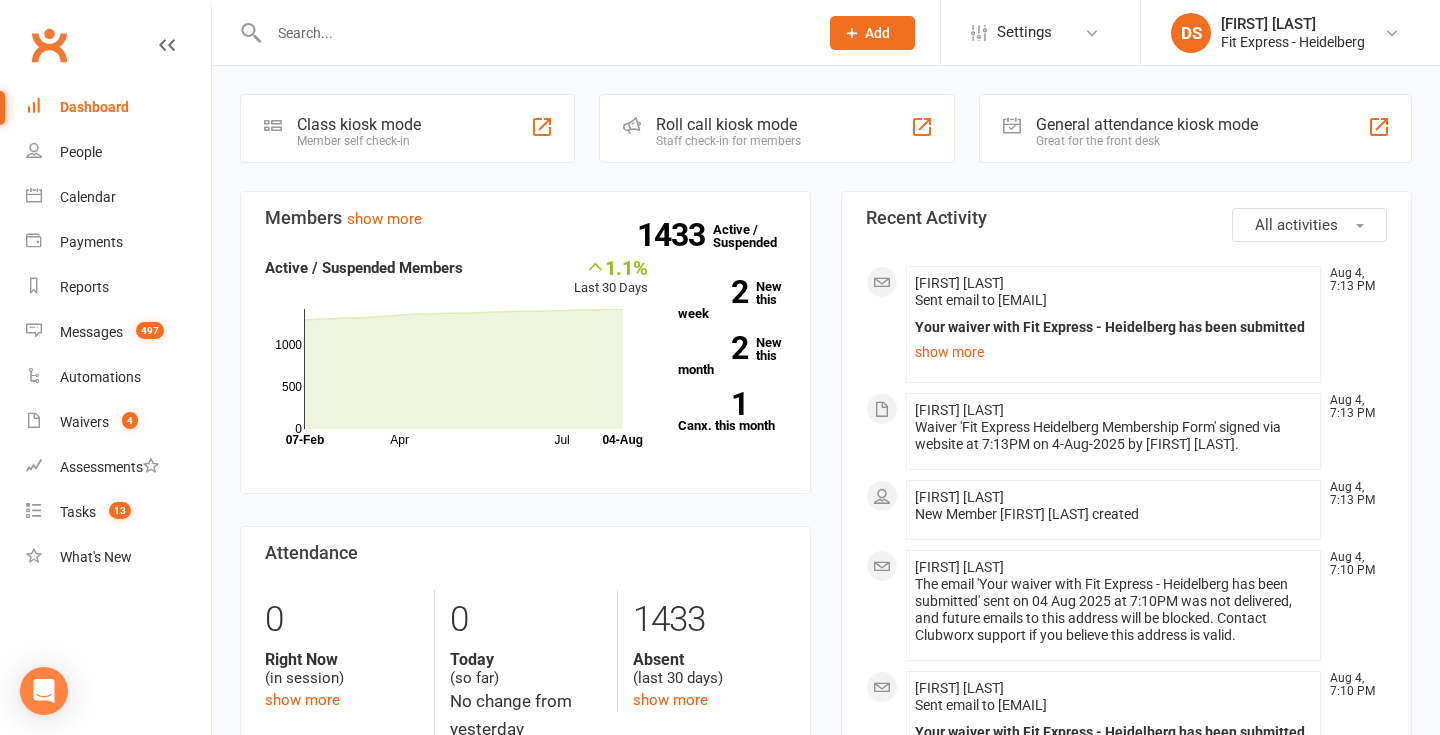 click at bounding box center [522, 32] 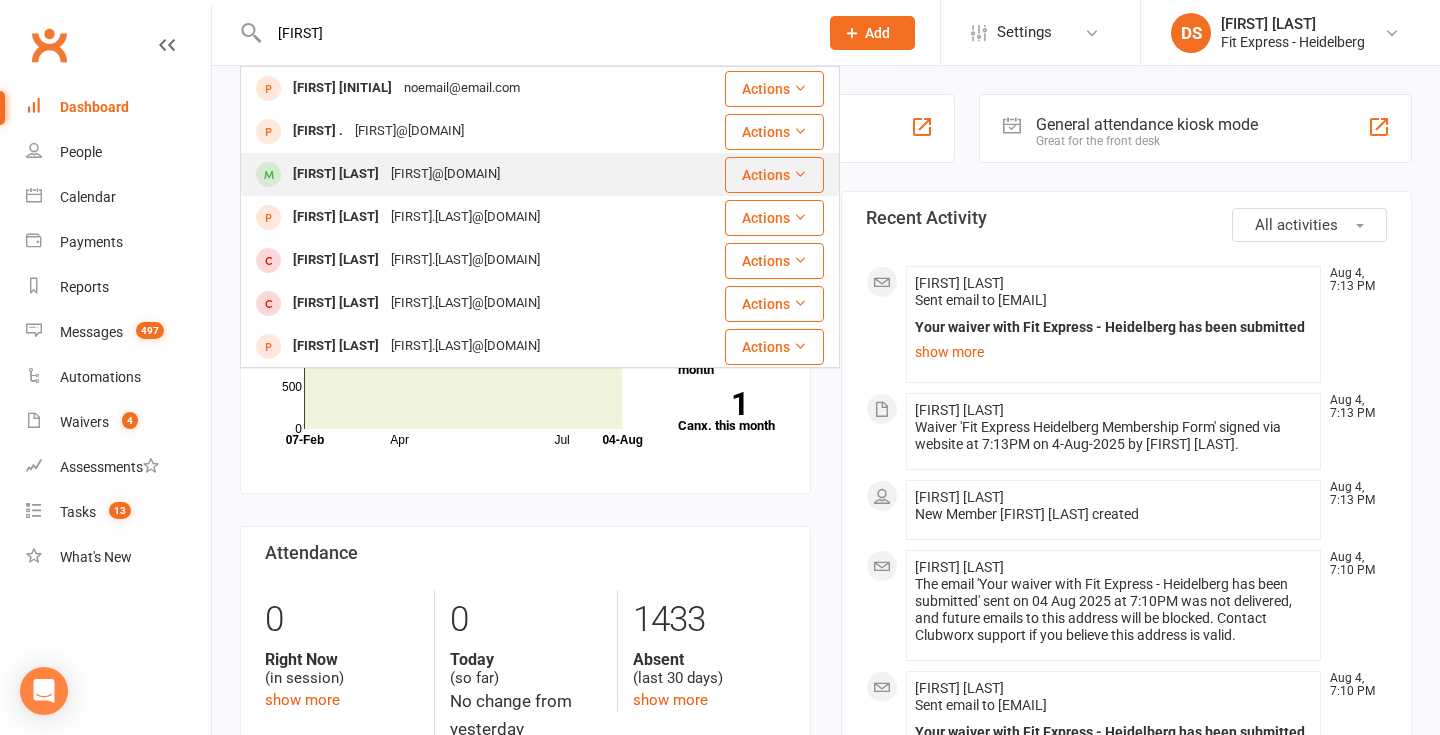 type on "[FIRST]" 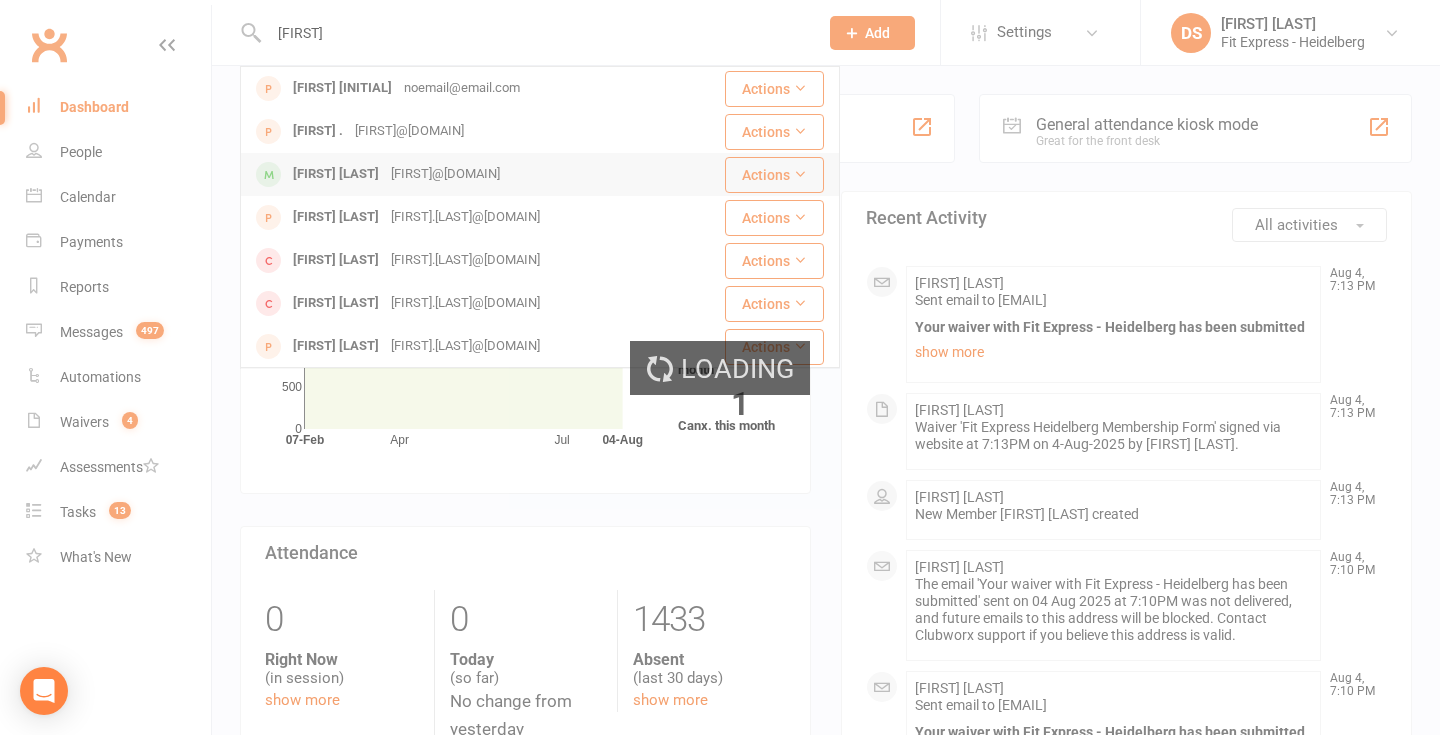 type 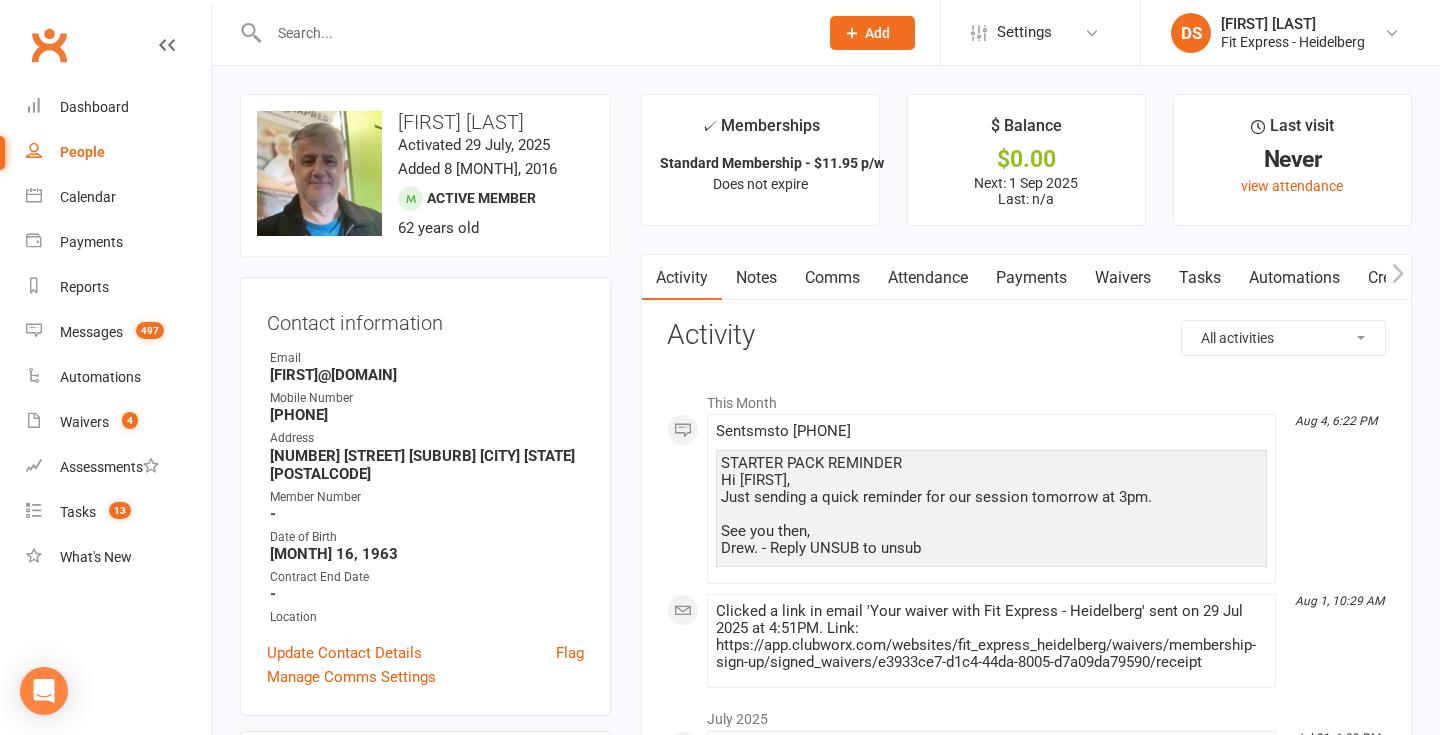click on "Payments" at bounding box center (1031, 278) 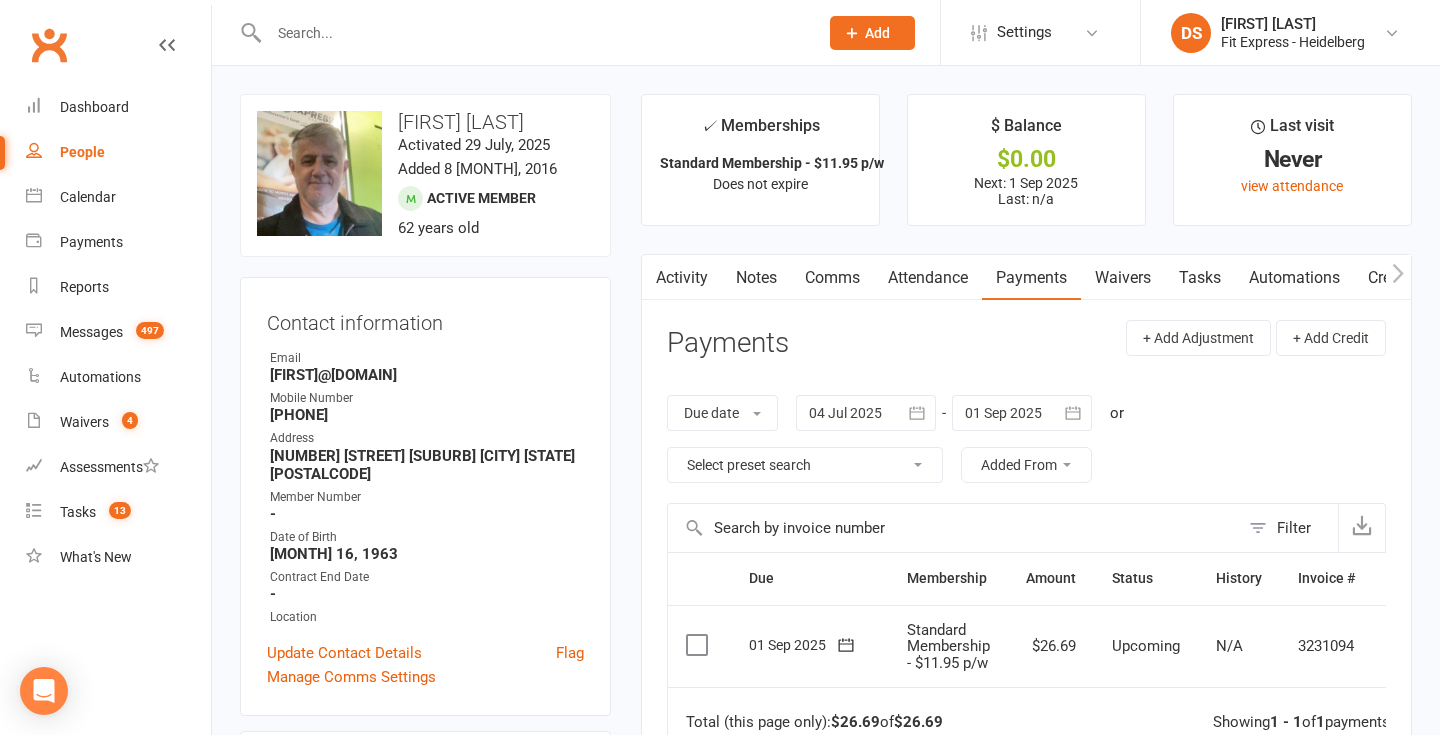 click on "Notes" at bounding box center [756, 278] 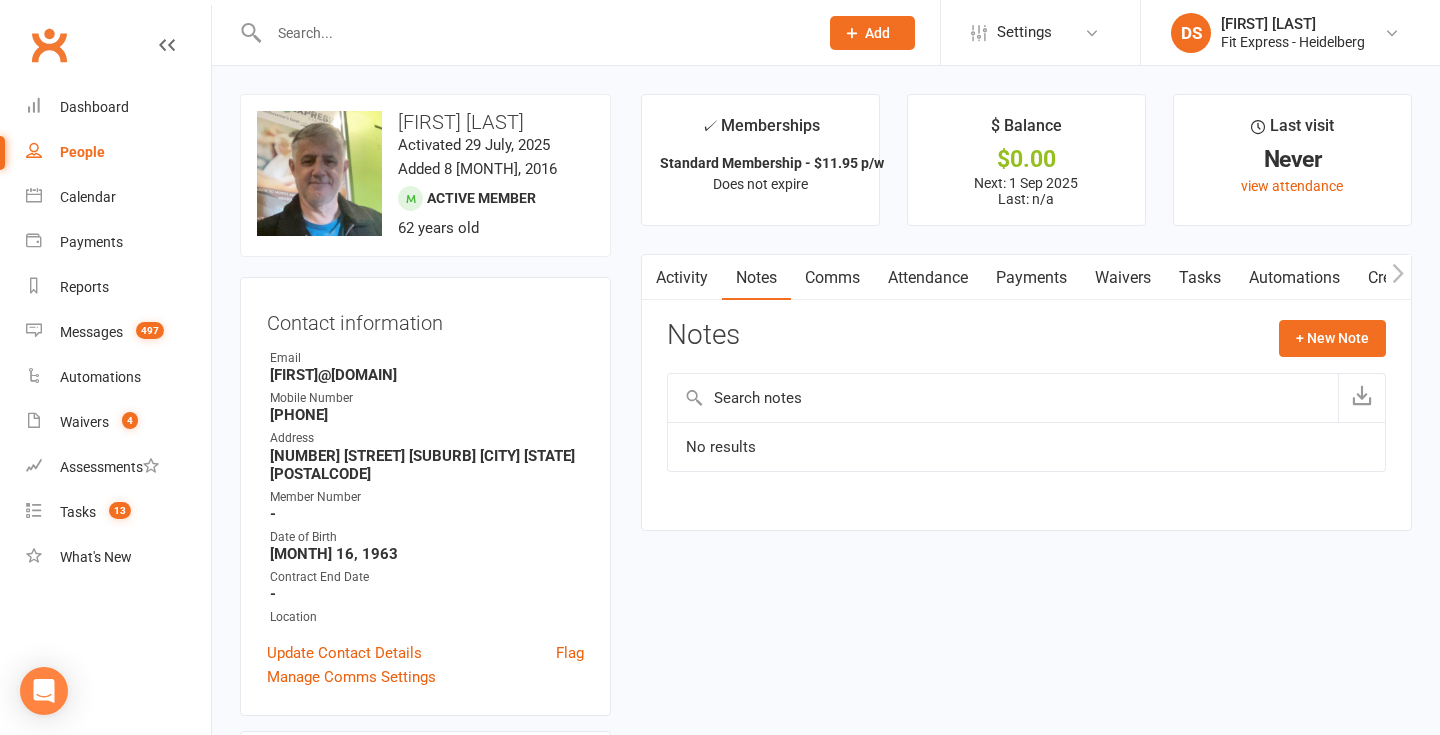 click on "Activity" at bounding box center (682, 278) 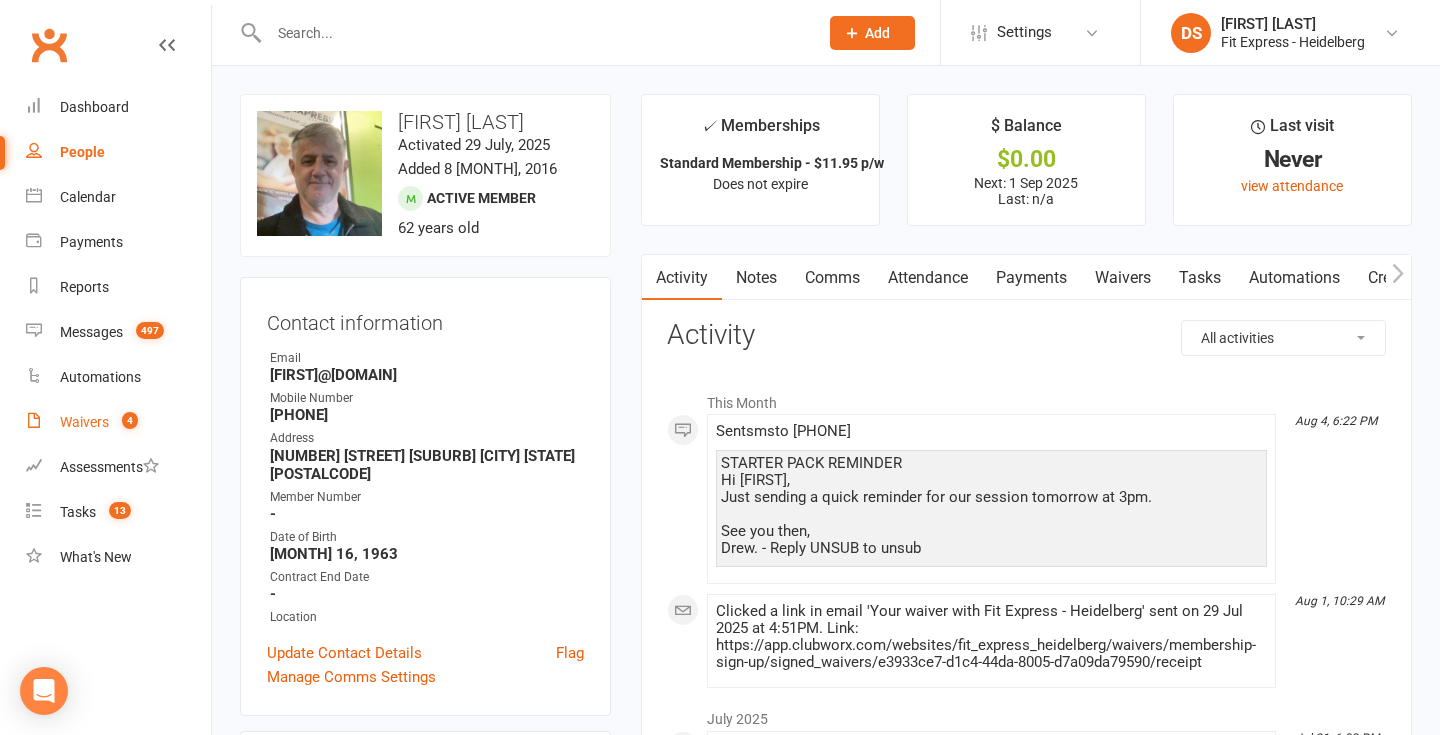 click on "Waivers   4" at bounding box center [118, 422] 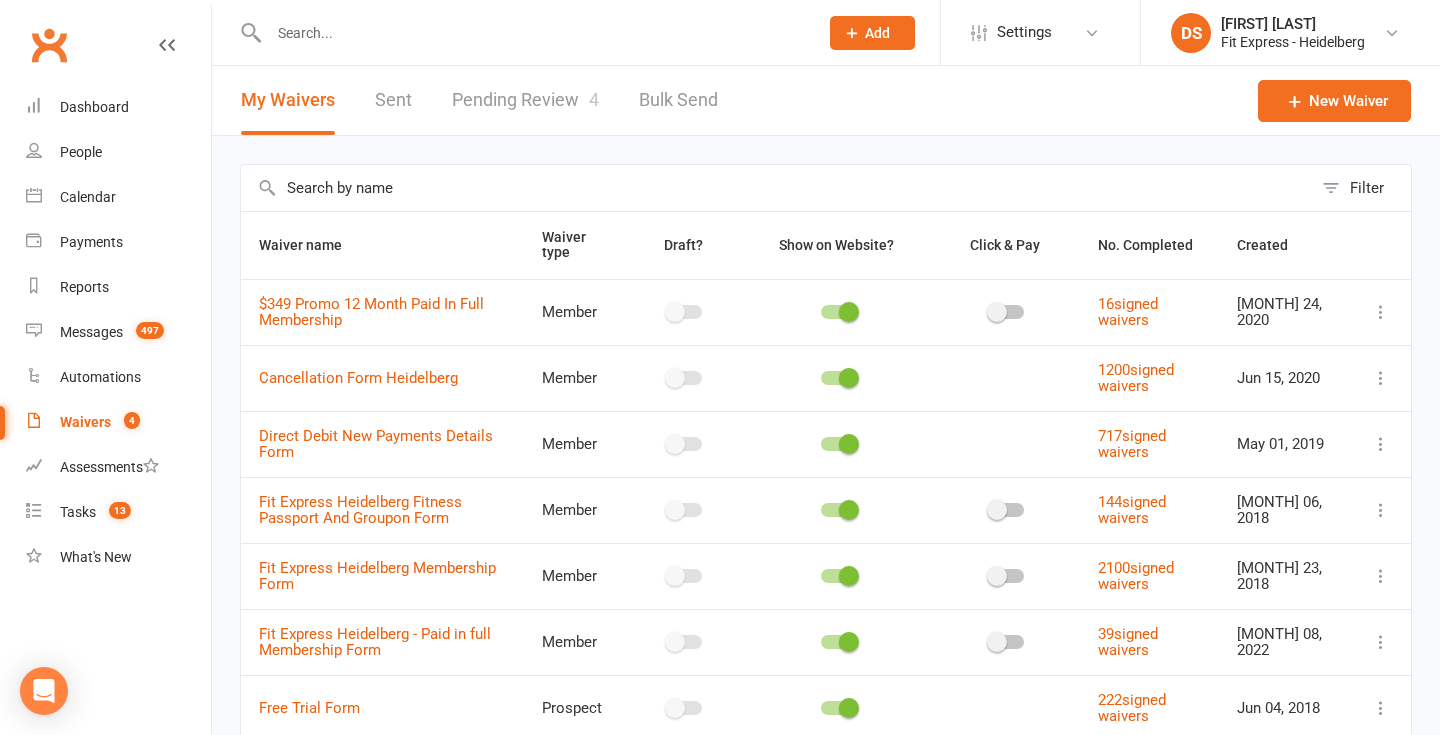 click on "Clubworx" at bounding box center [49, 45] 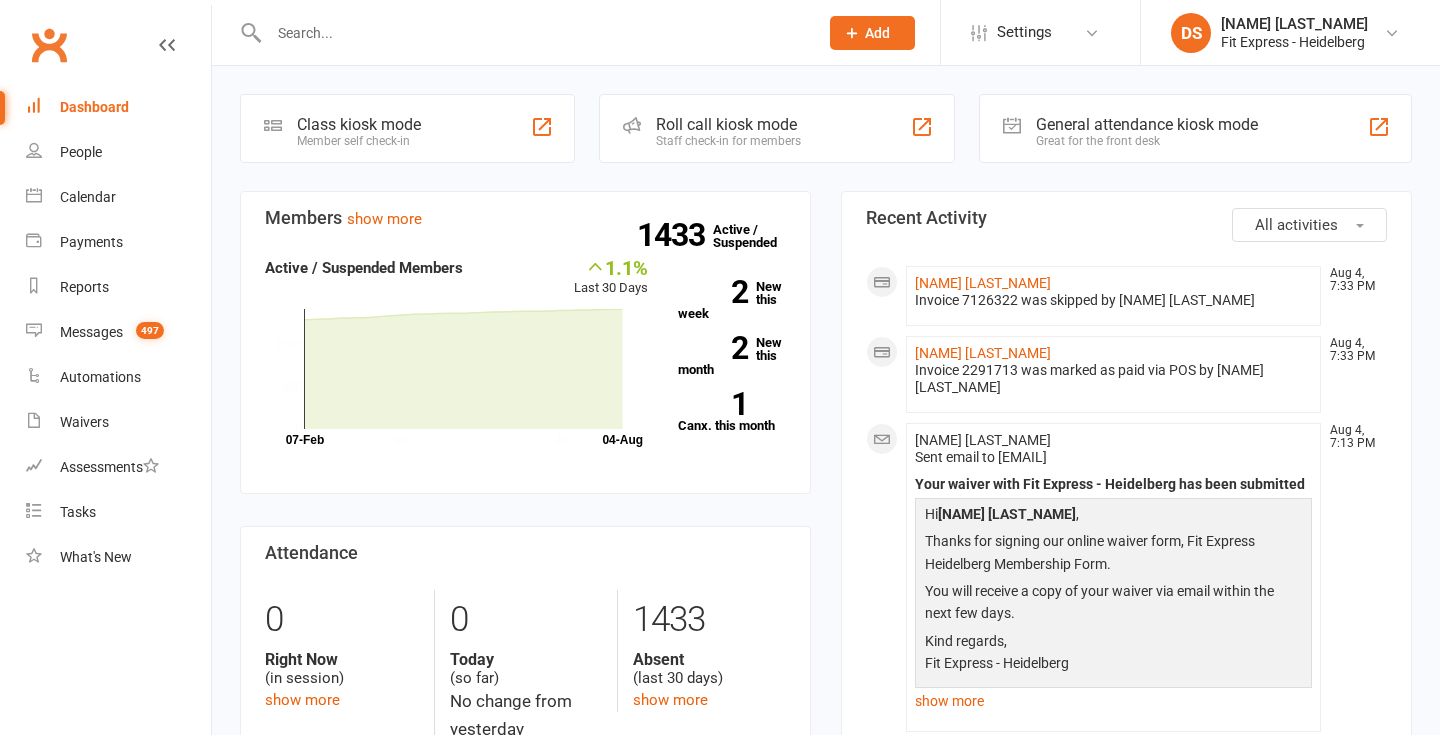 scroll, scrollTop: 0, scrollLeft: 0, axis: both 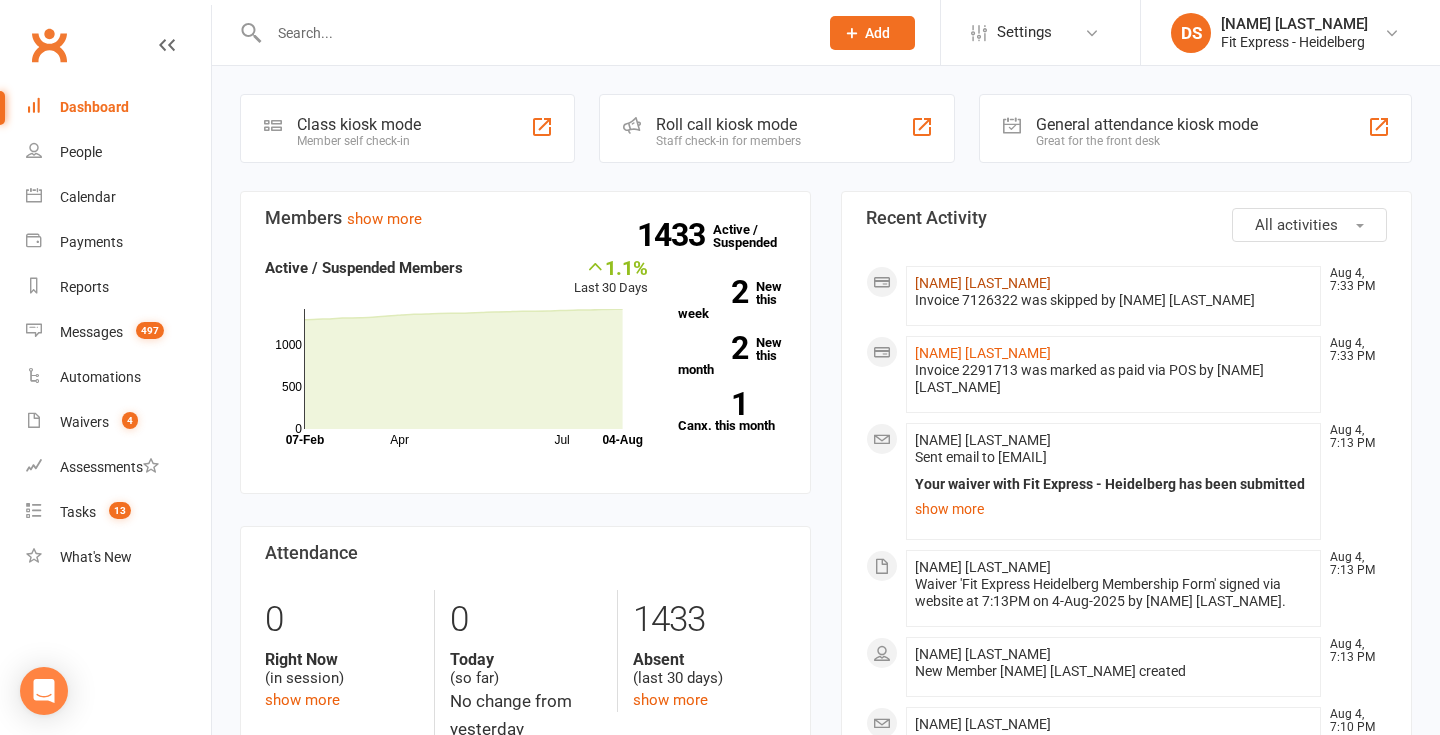 click on "[NAME] [LAST_NAME]" 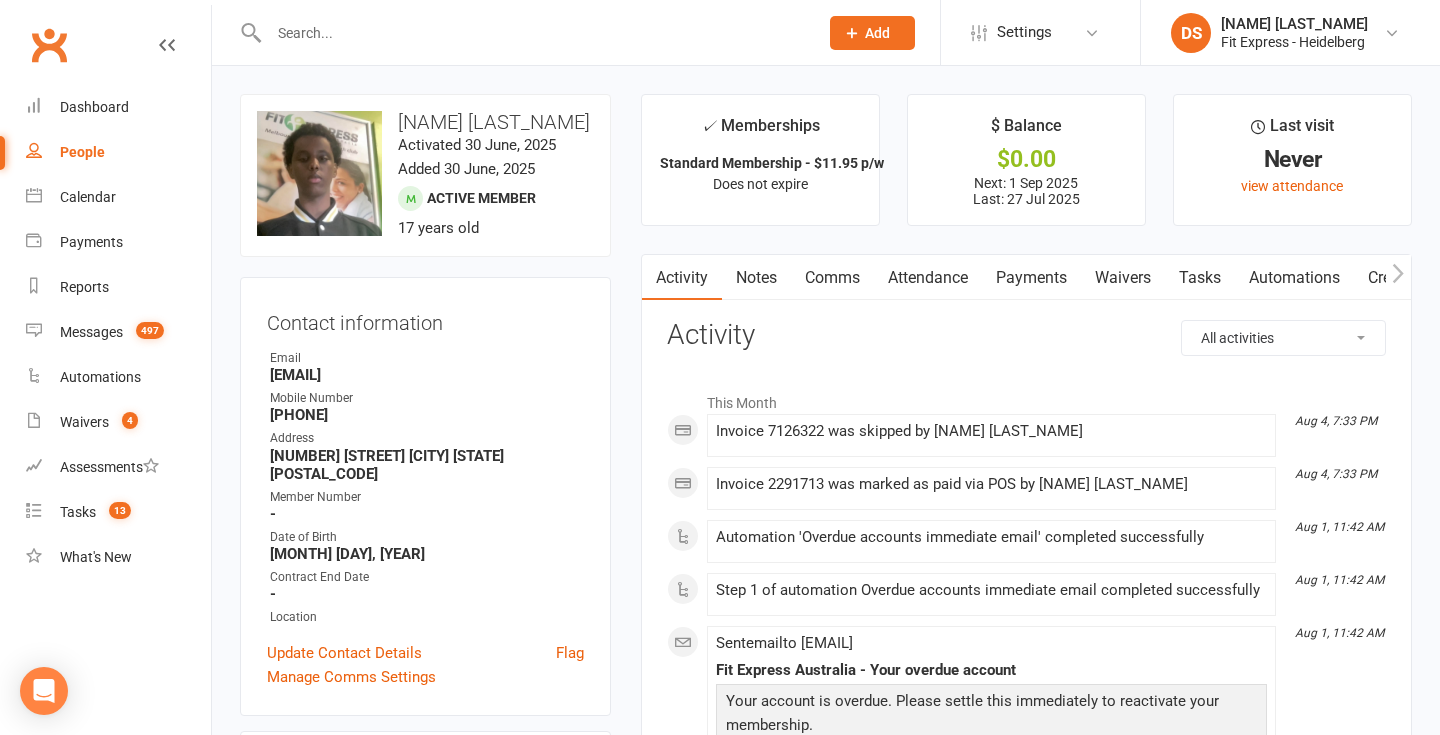 click on "Payments" at bounding box center (1031, 278) 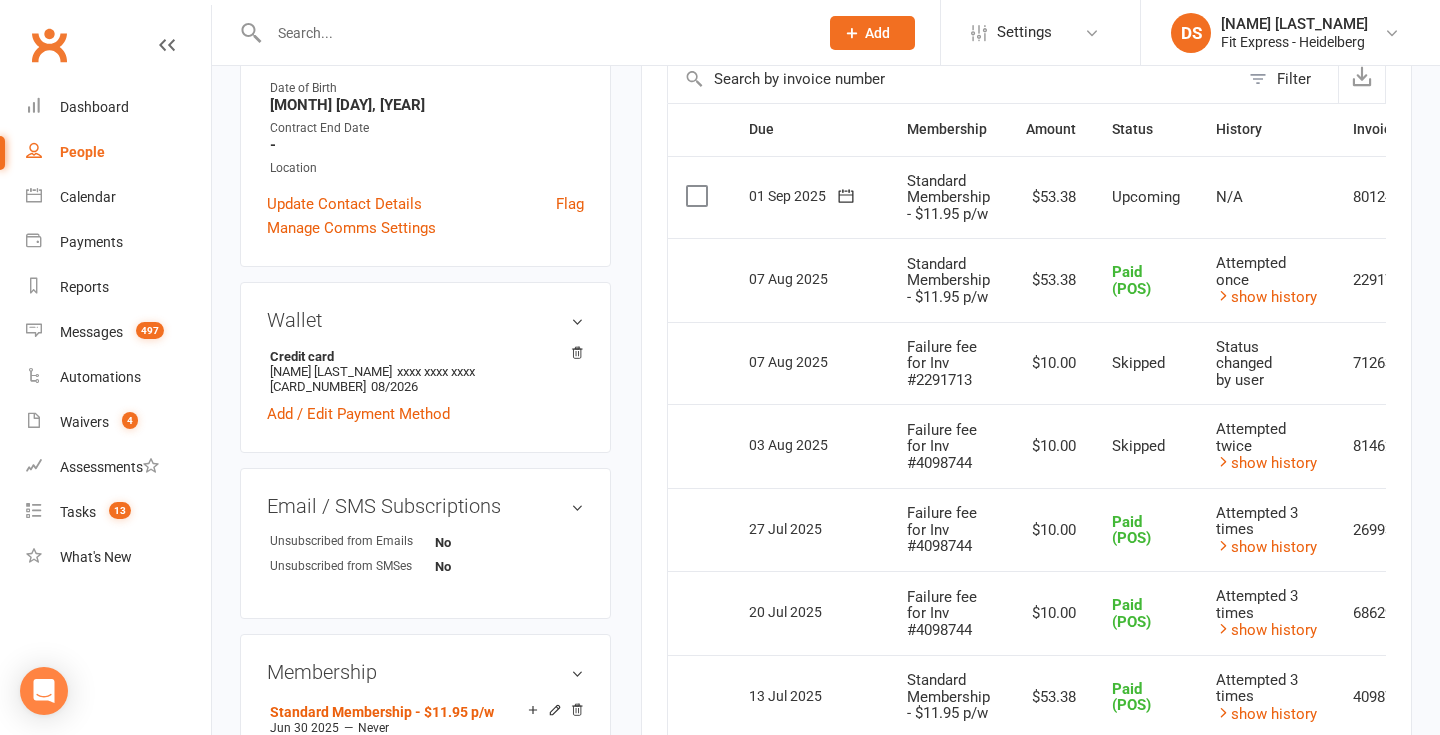 scroll, scrollTop: 0, scrollLeft: 0, axis: both 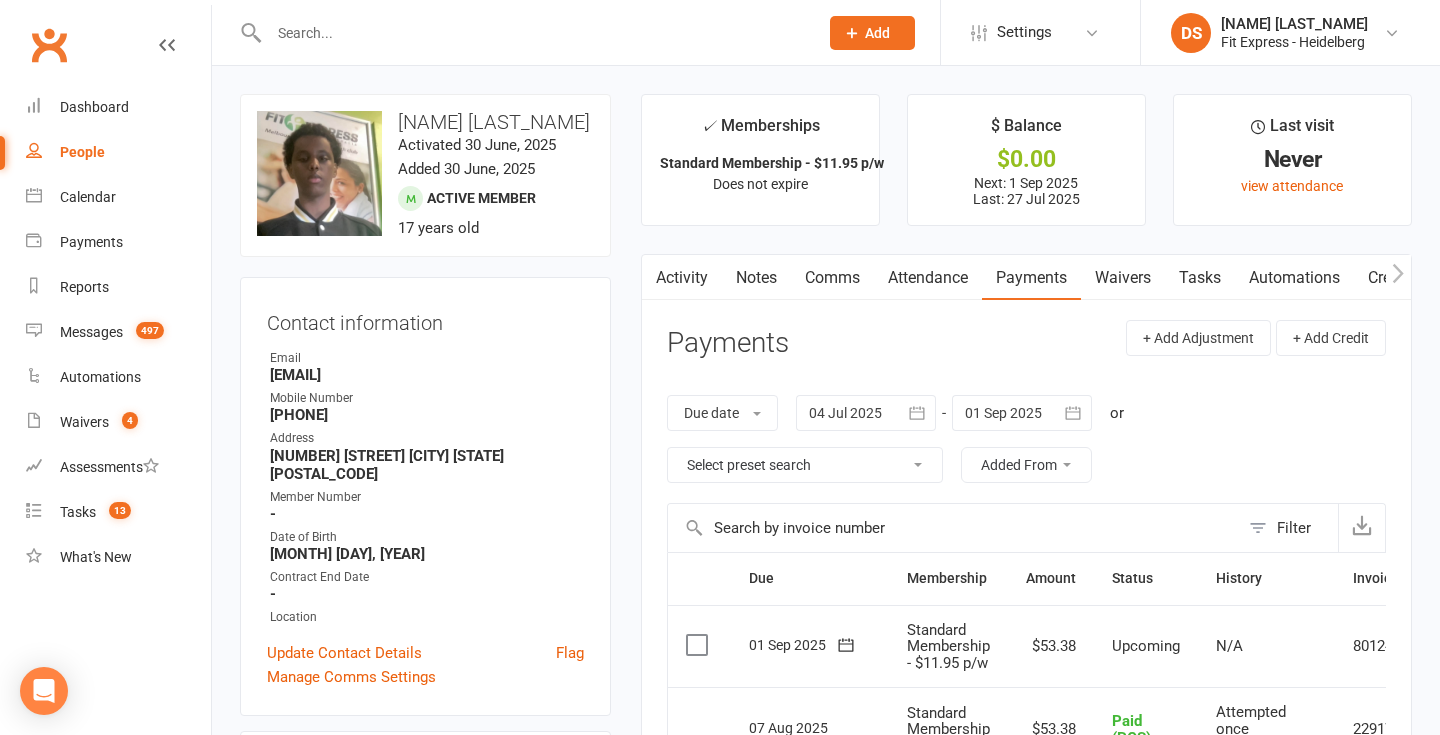 click on "Clubworx" at bounding box center (49, 45) 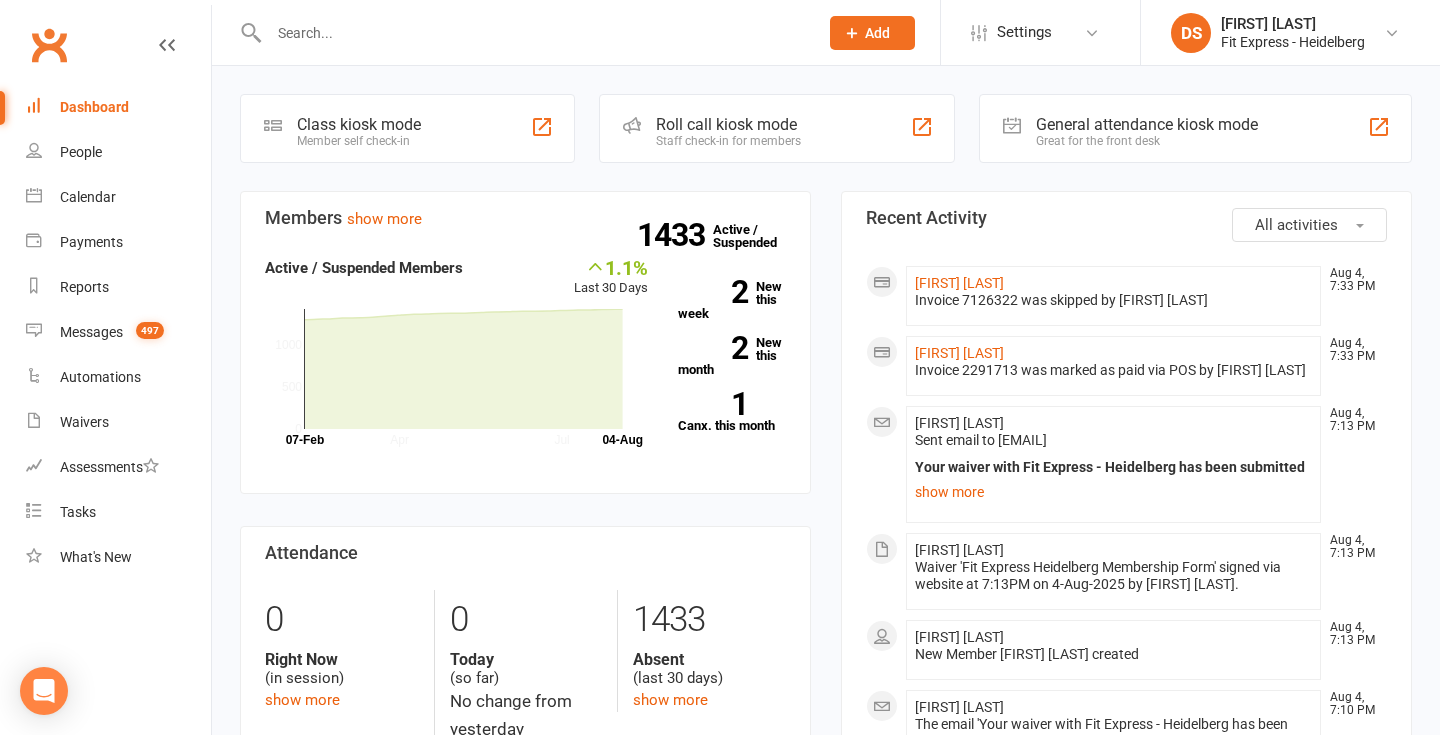 scroll, scrollTop: 0, scrollLeft: 0, axis: both 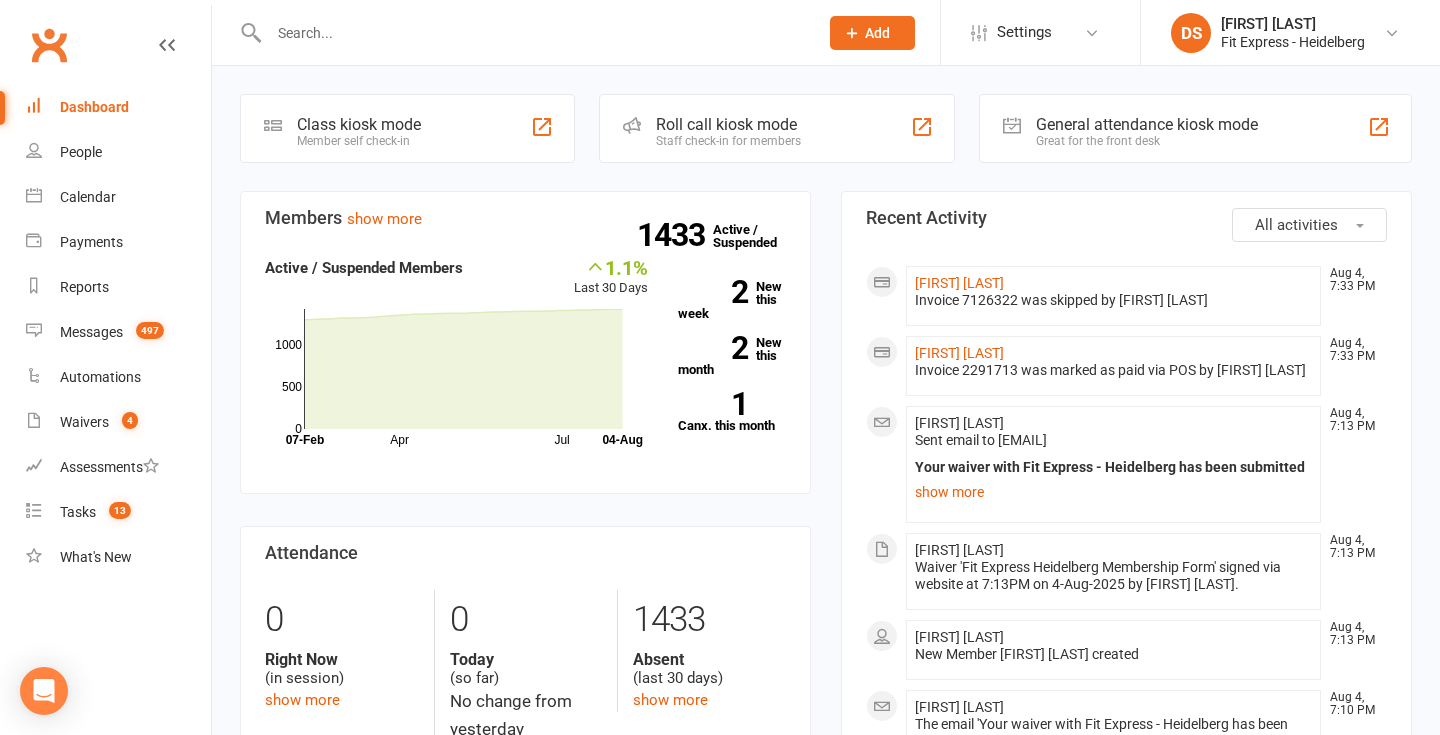 click on "Clubworx" at bounding box center [49, 45] 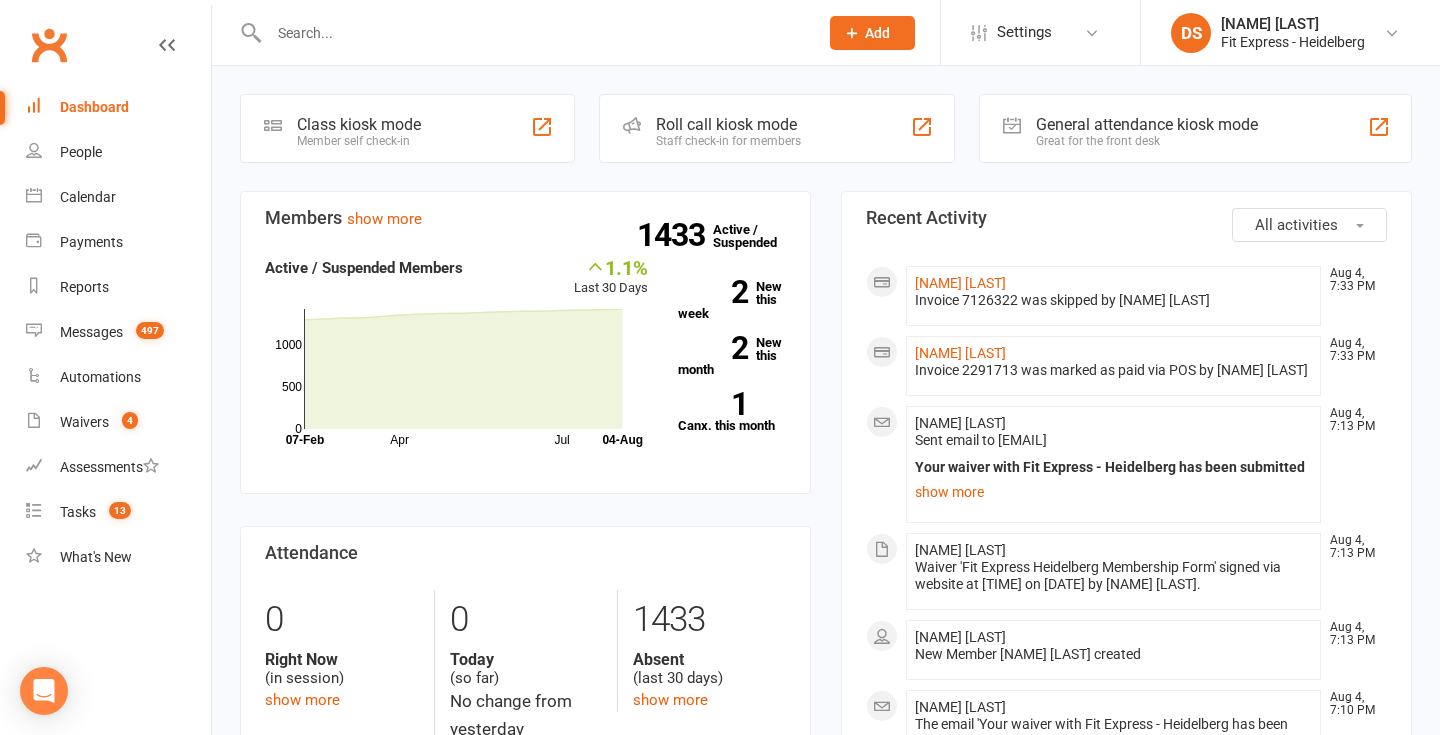 scroll, scrollTop: 0, scrollLeft: 0, axis: both 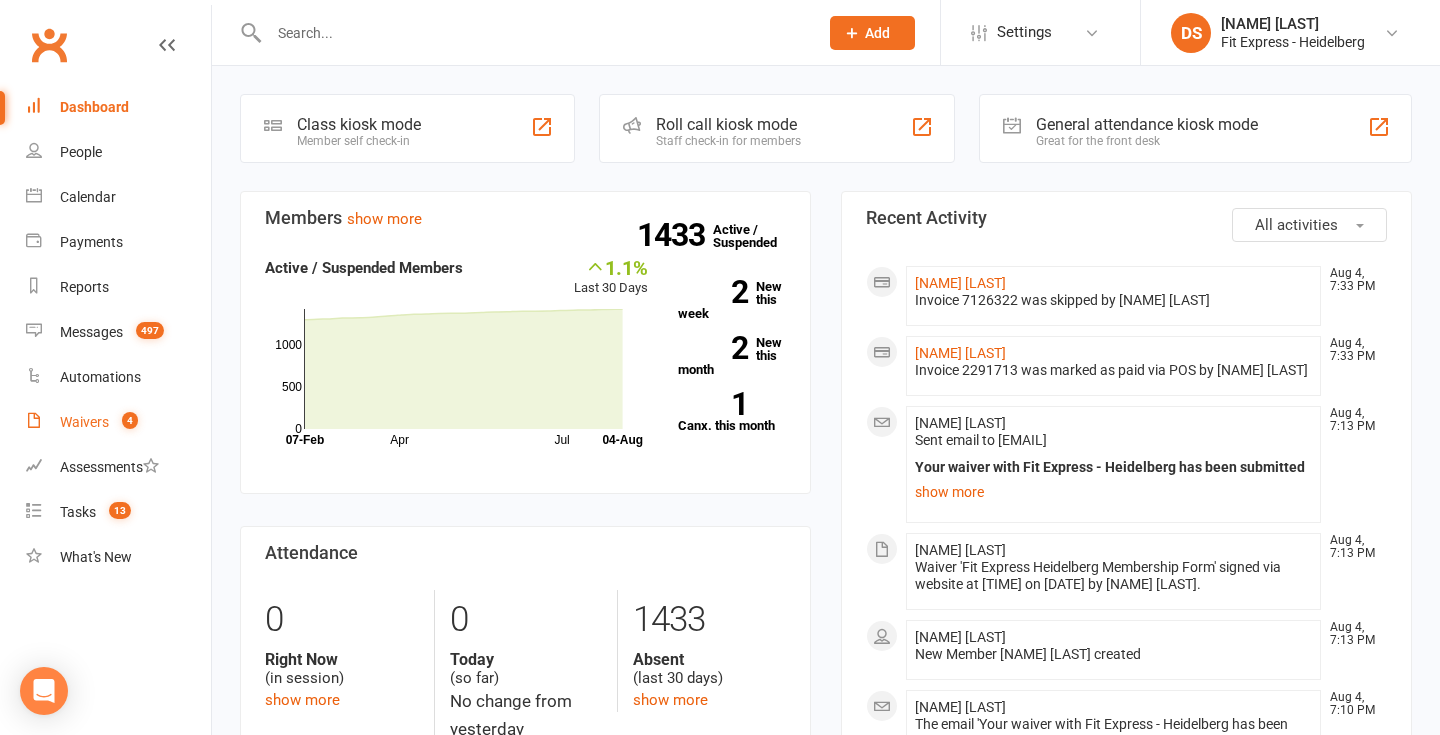 click on "Waivers   4" at bounding box center [118, 422] 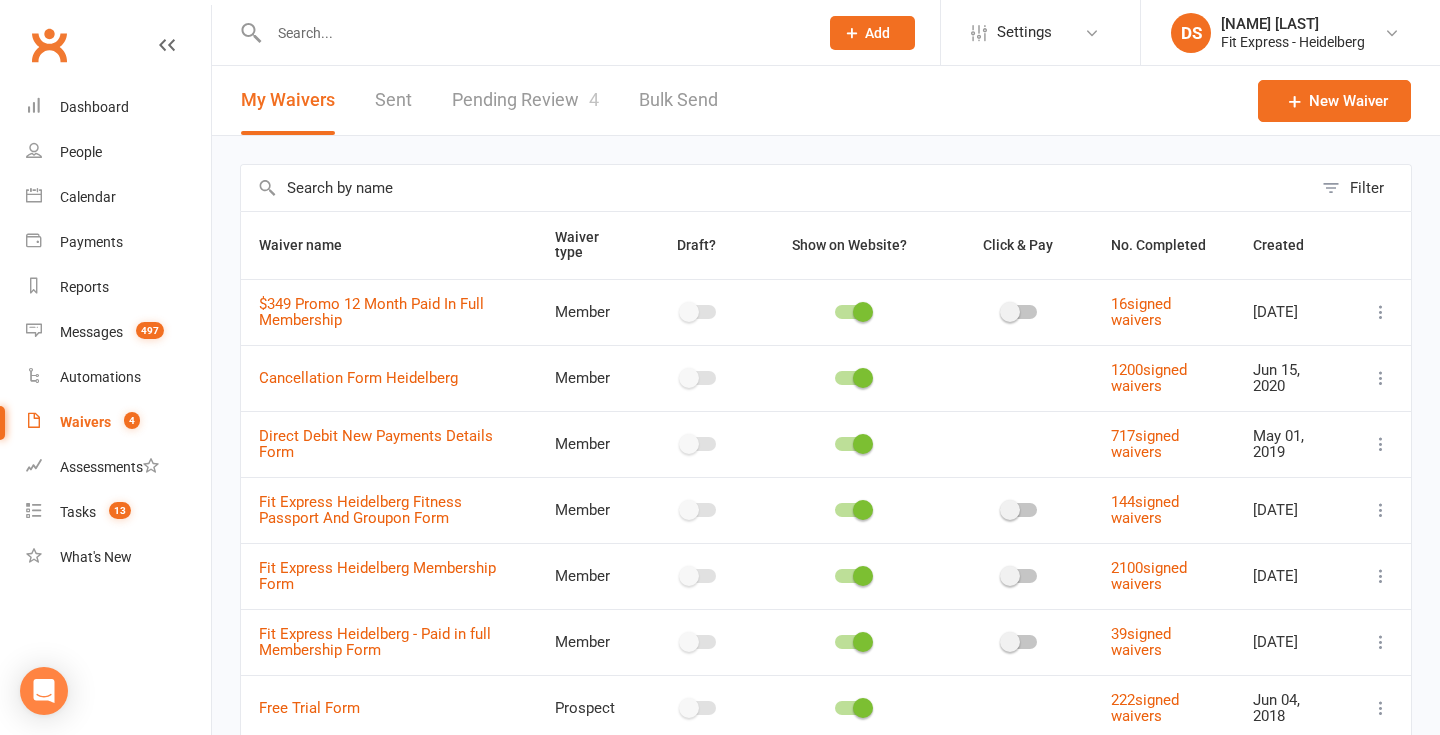 click on "Pending Review 4" at bounding box center [525, 100] 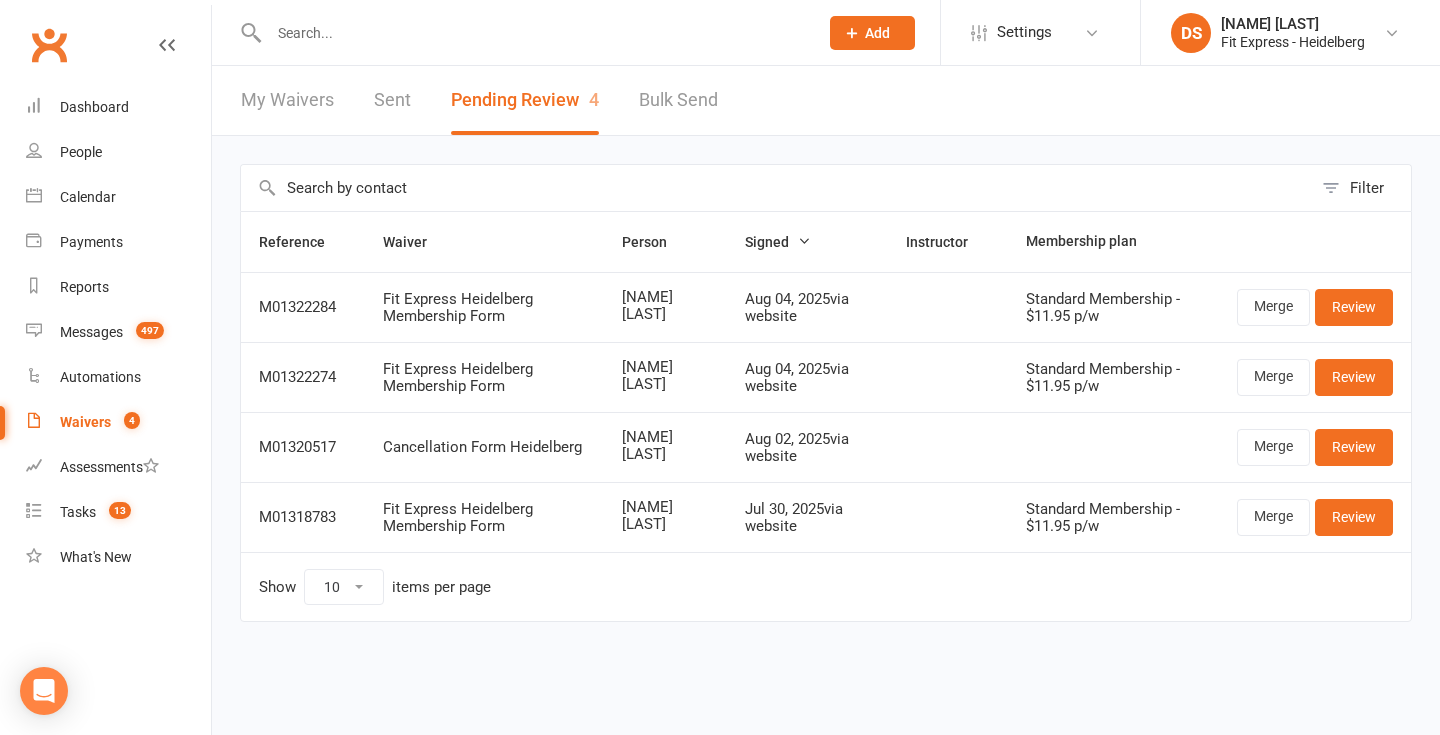 drag, startPoint x: 1270, startPoint y: 37, endPoint x: 1262, endPoint y: 69, distance: 32.984844 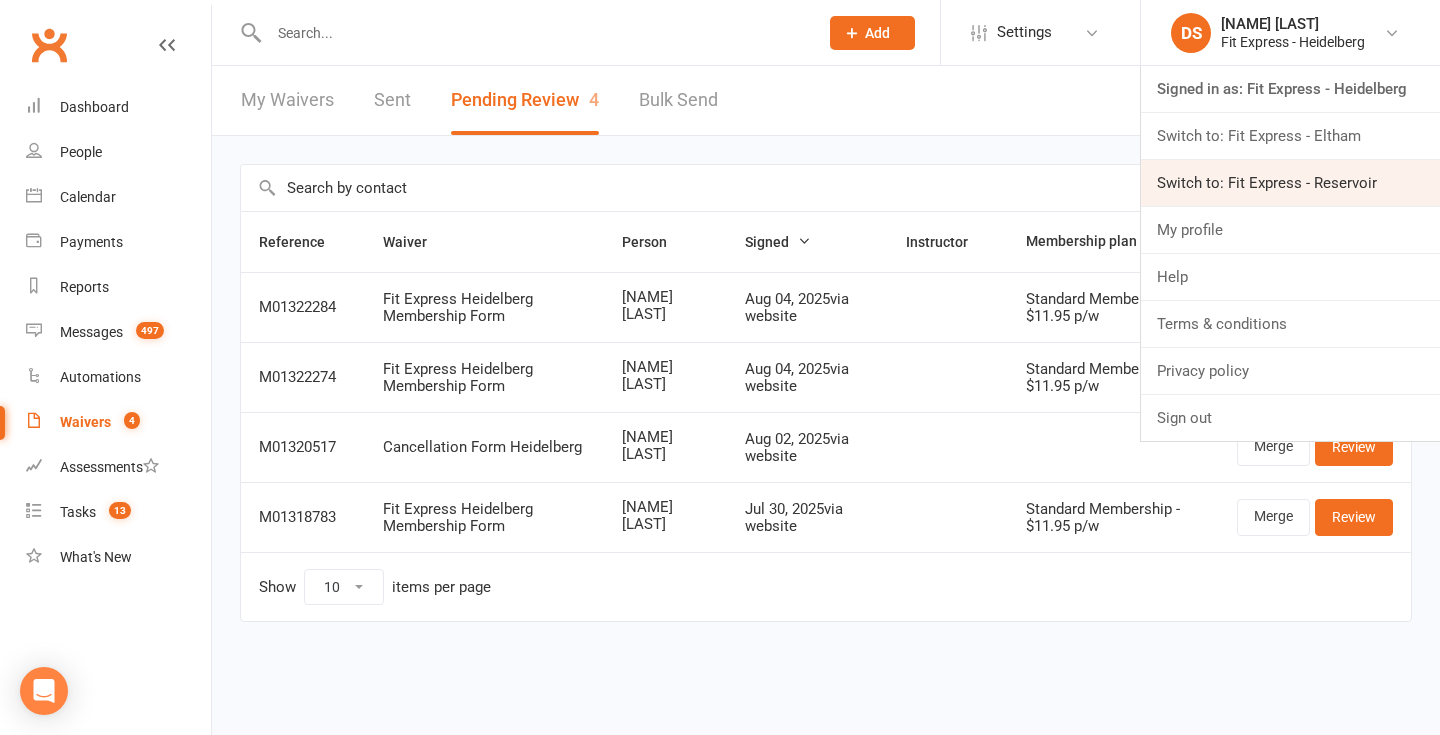 click on "Switch to: Fit Express - Reservoir" at bounding box center (1290, 183) 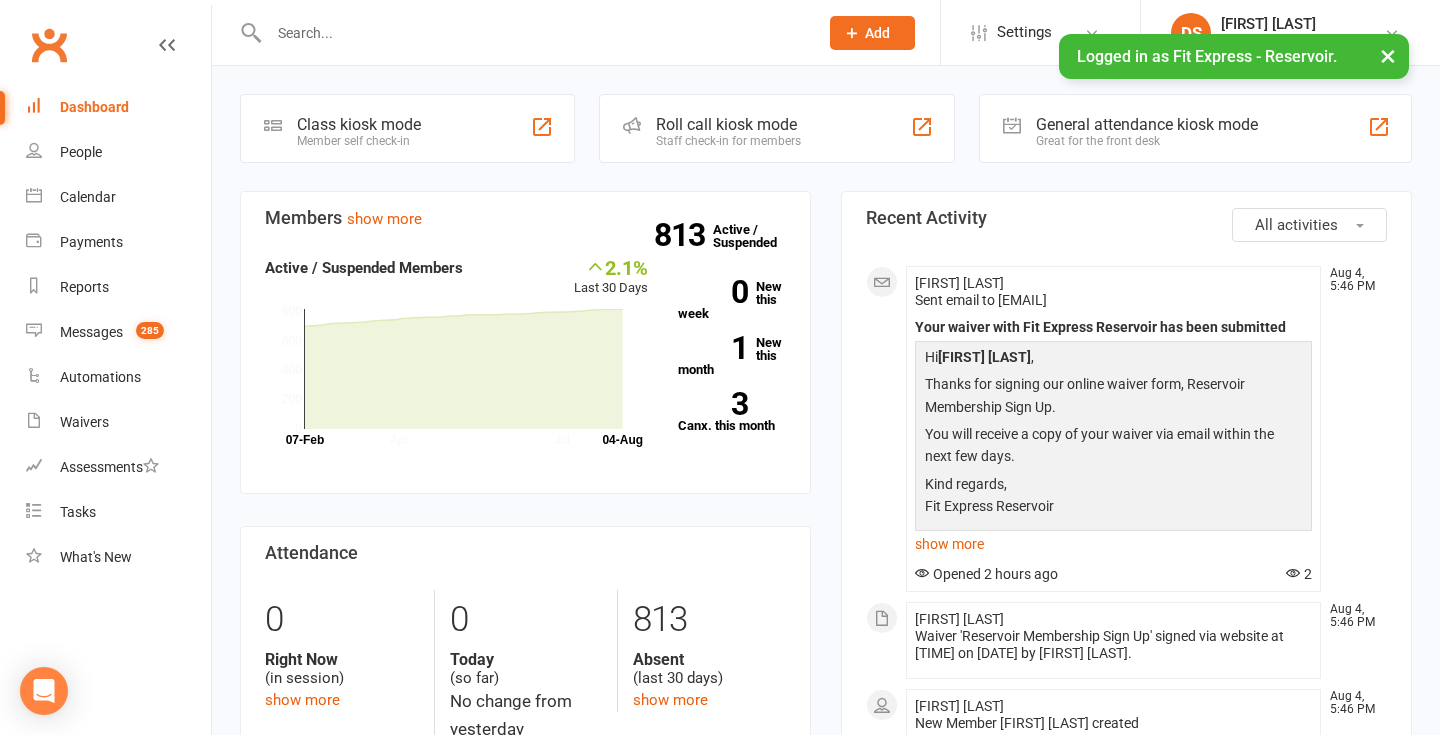 scroll, scrollTop: 0, scrollLeft: 0, axis: both 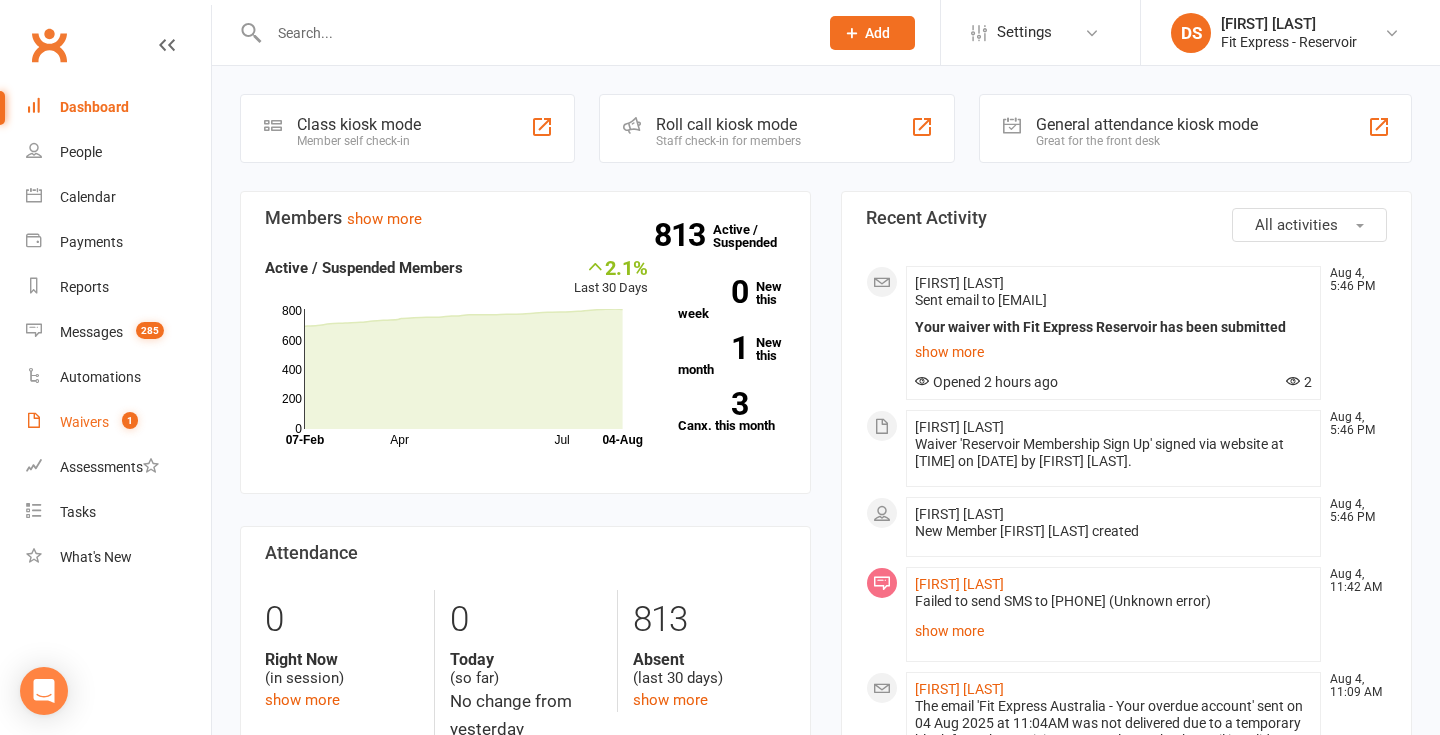 click on "Waivers   1" at bounding box center [118, 422] 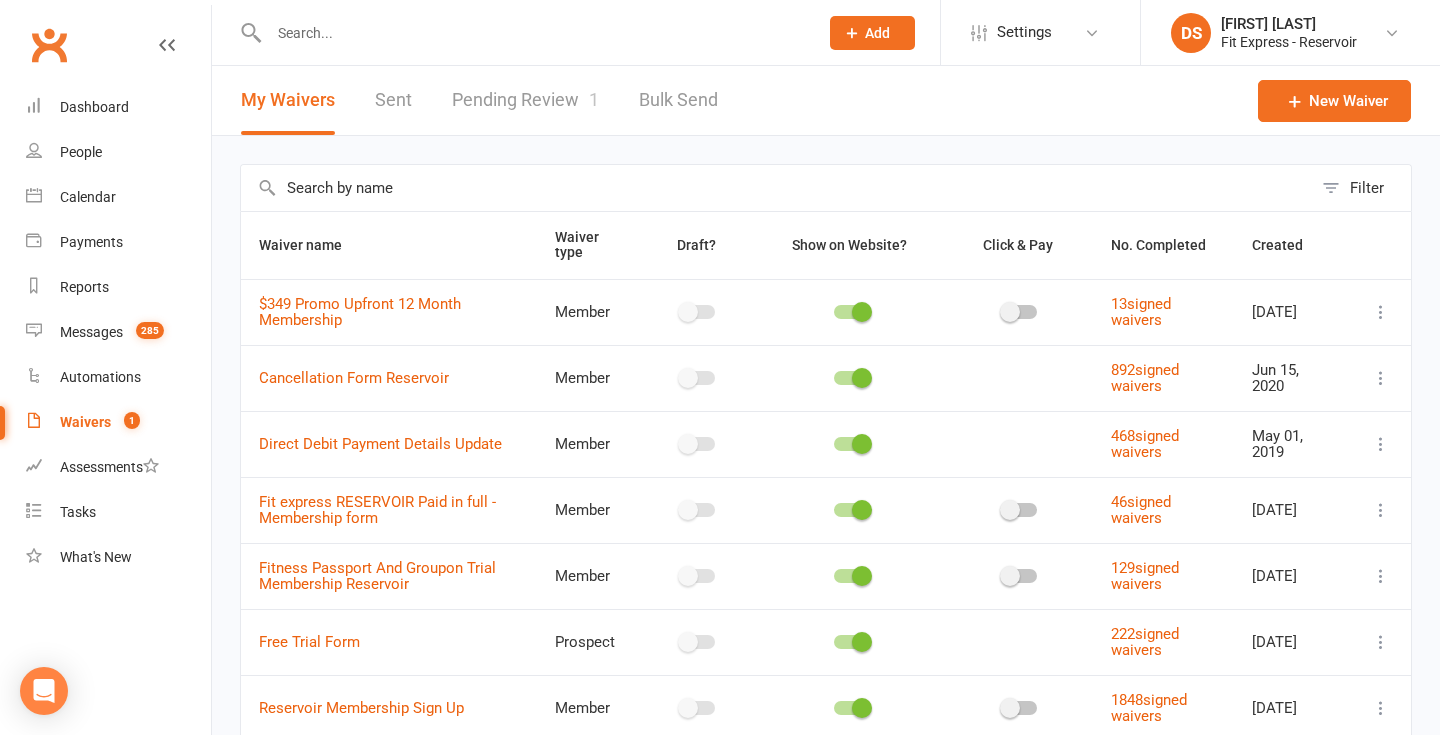 click on "Pending Review 1" at bounding box center (525, 100) 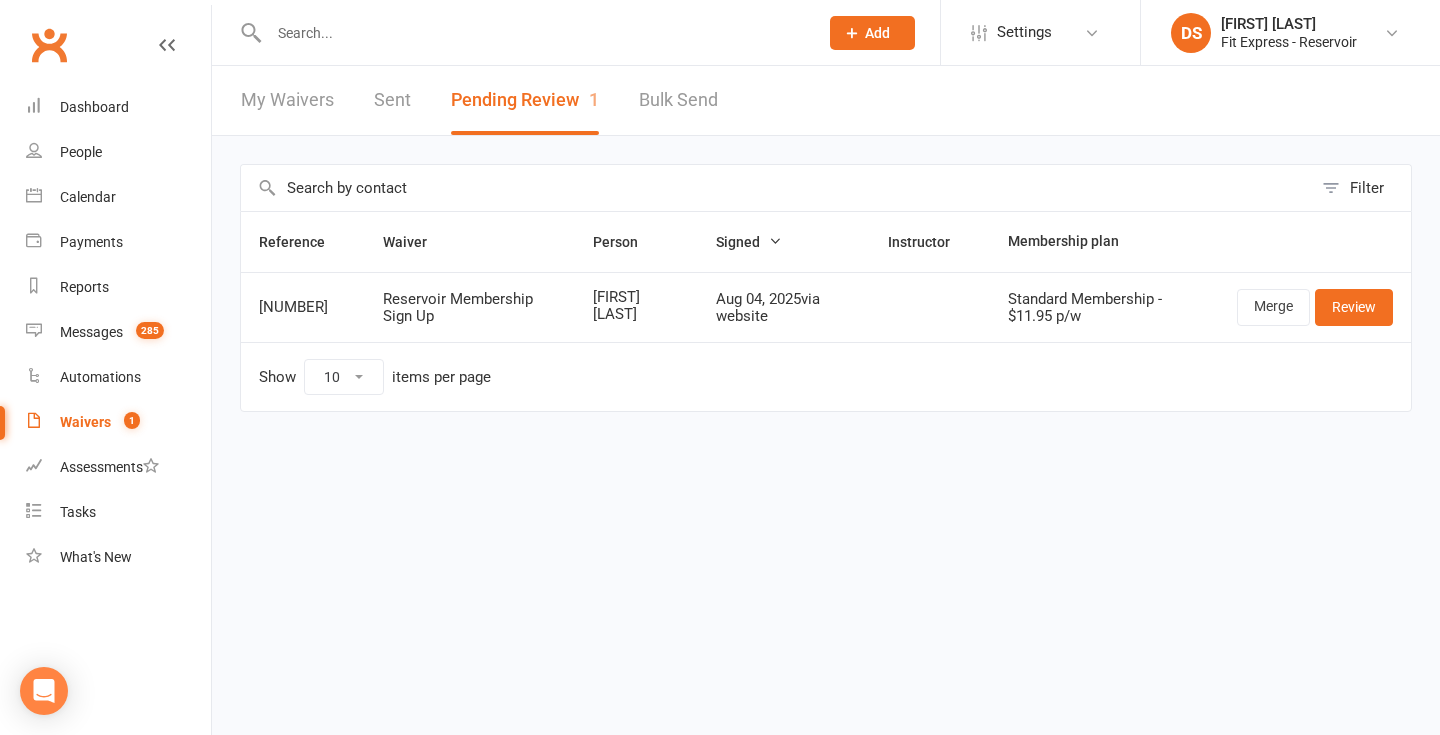 click on "Clubworx" at bounding box center [49, 45] 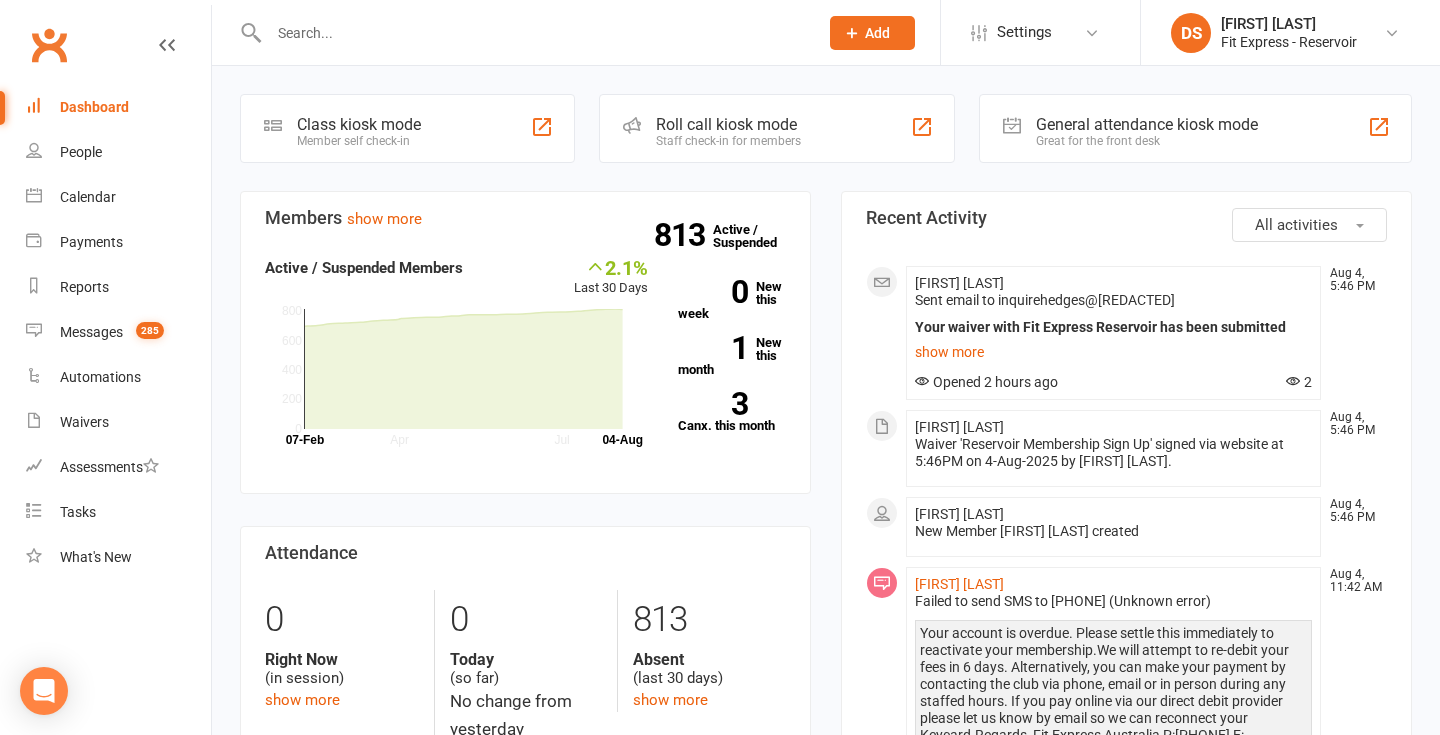 scroll, scrollTop: 0, scrollLeft: 0, axis: both 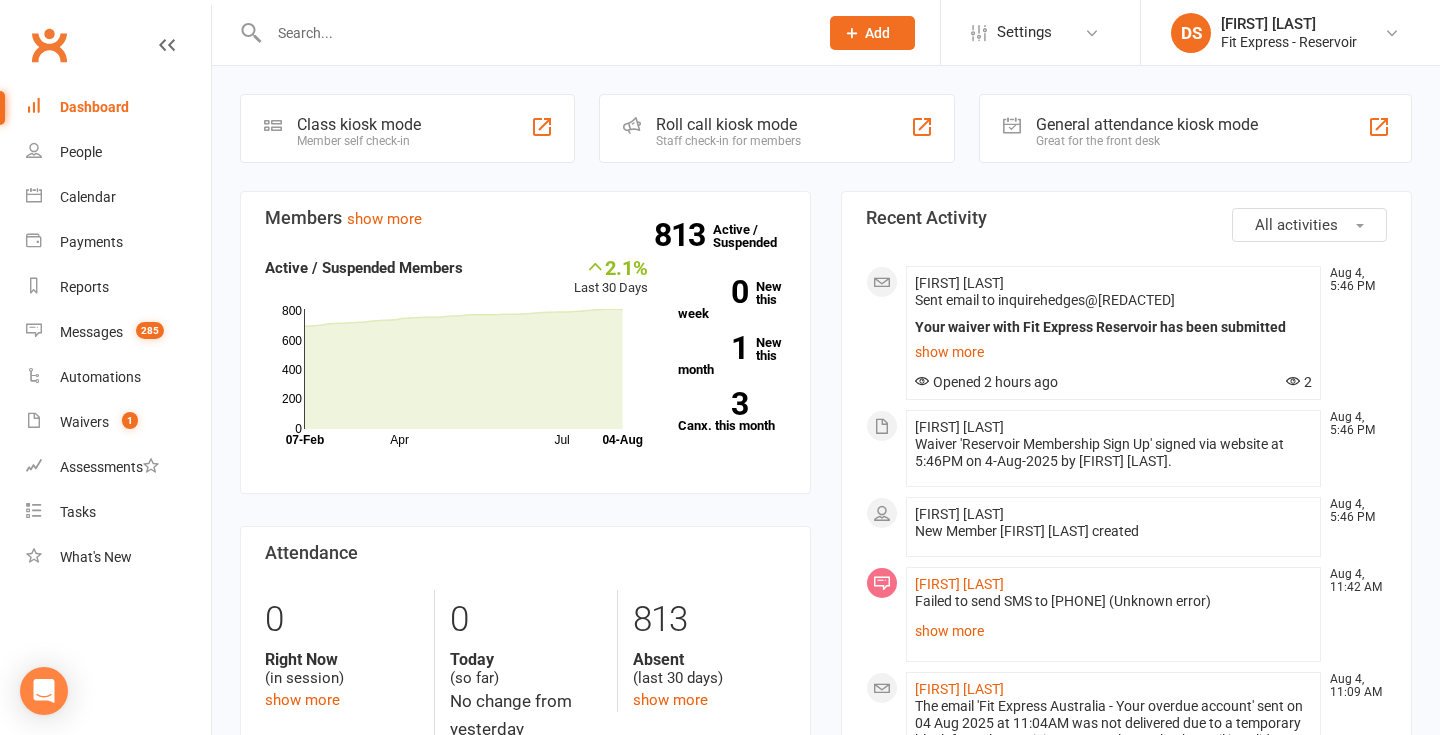 click on "Clubworx" at bounding box center (49, 45) 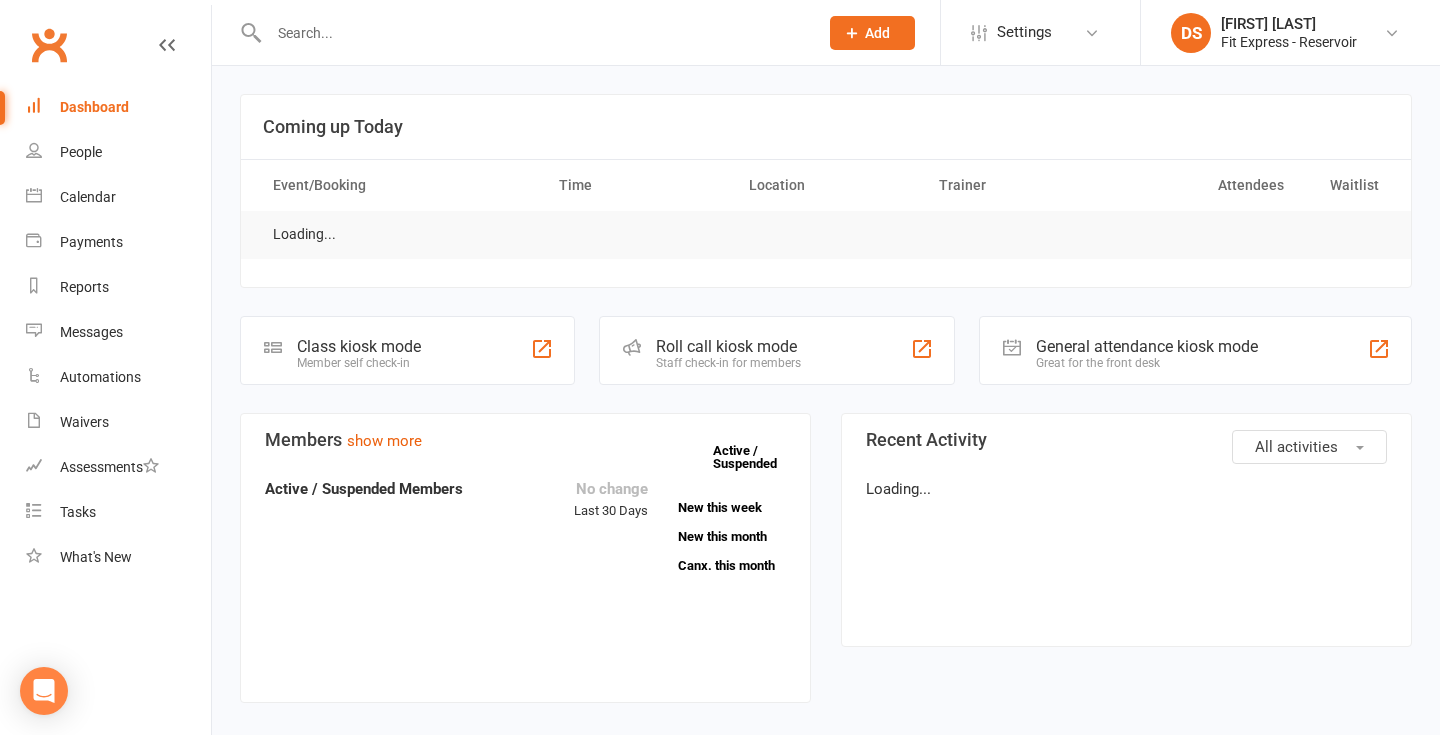 scroll, scrollTop: 0, scrollLeft: 0, axis: both 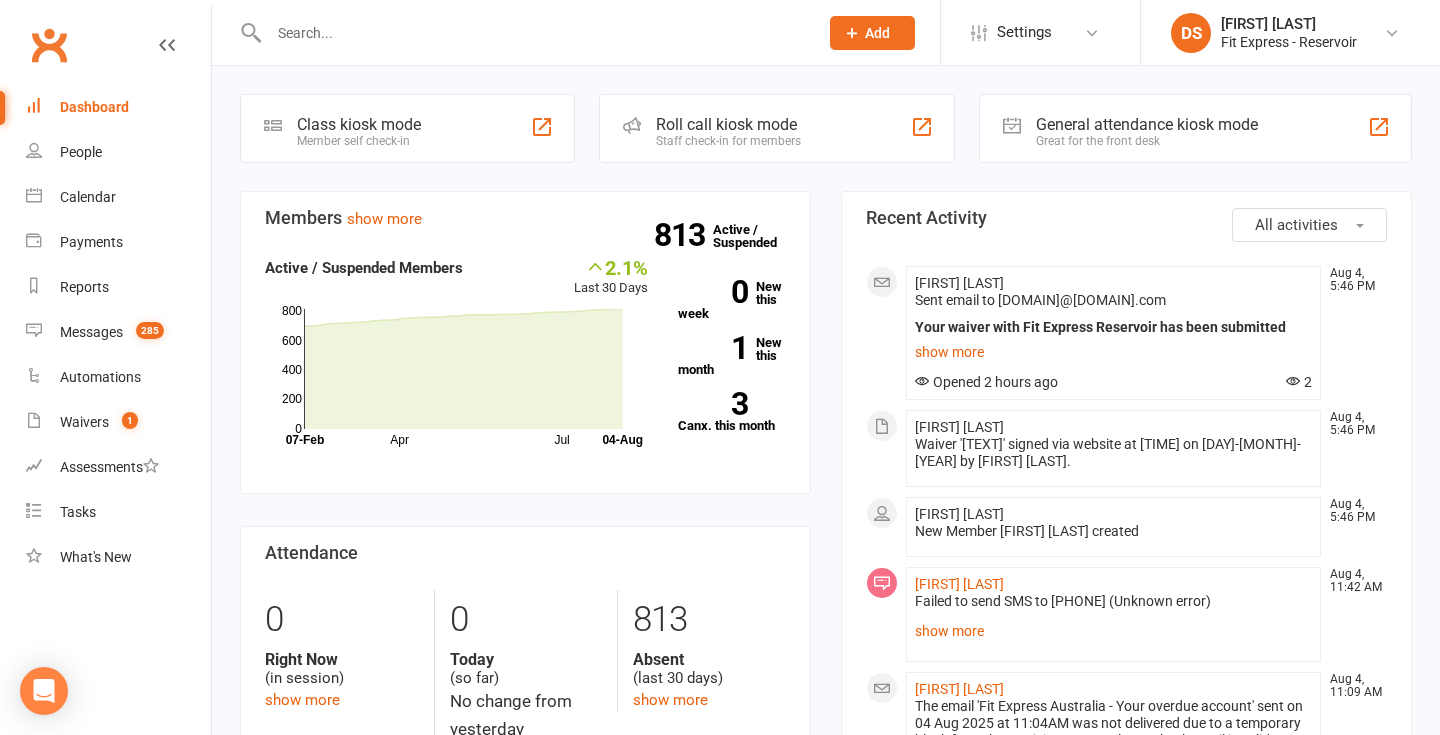 click on "show more" 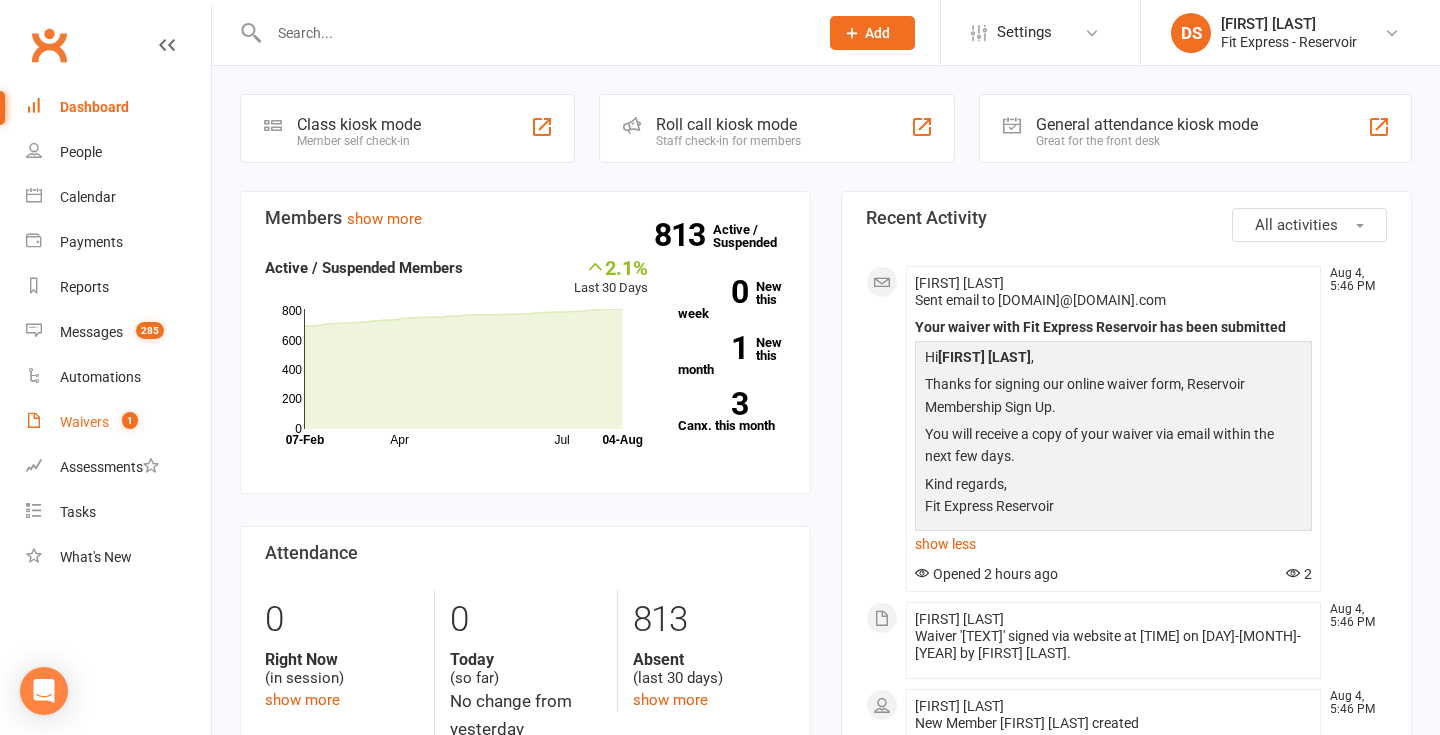 click on "1" at bounding box center [125, 422] 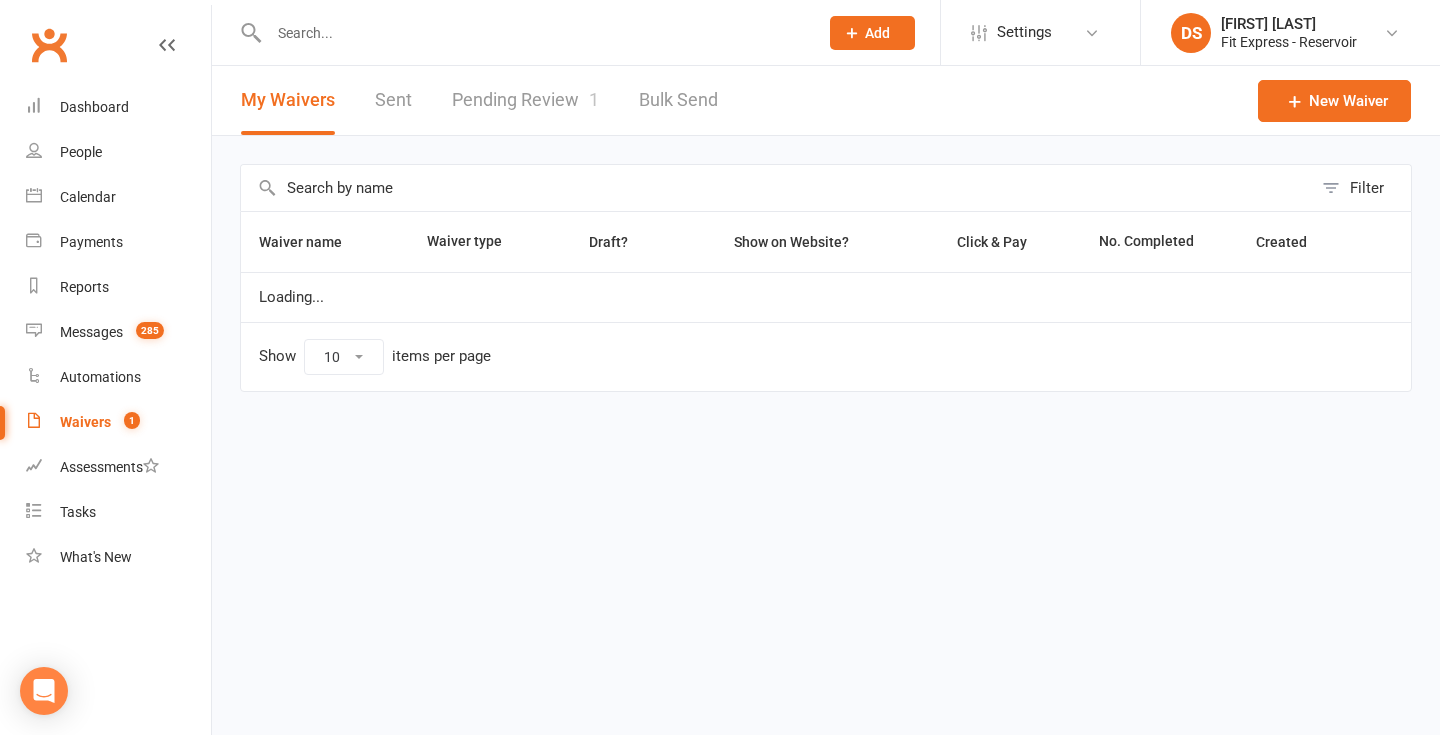 click on "Pending Review 1" at bounding box center [525, 100] 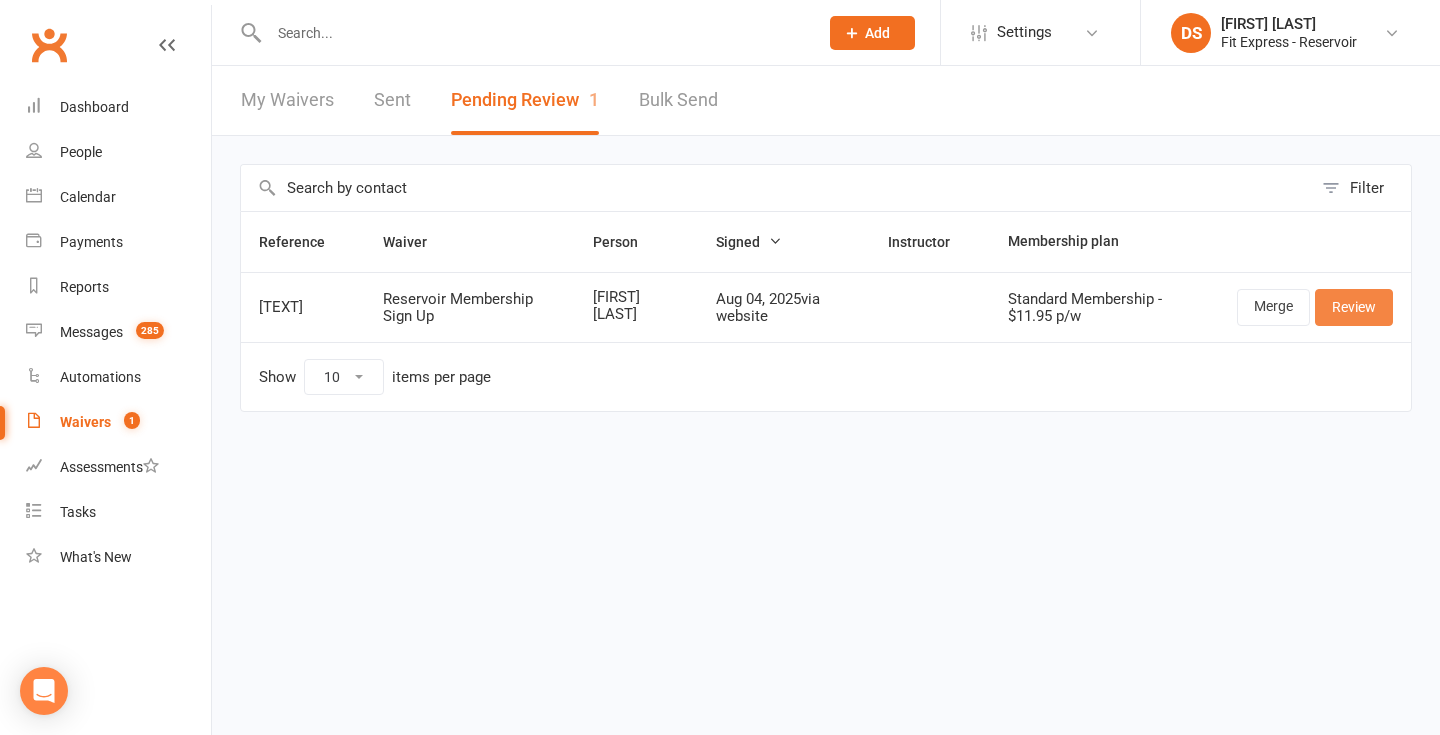 click on "Review" at bounding box center [1354, 307] 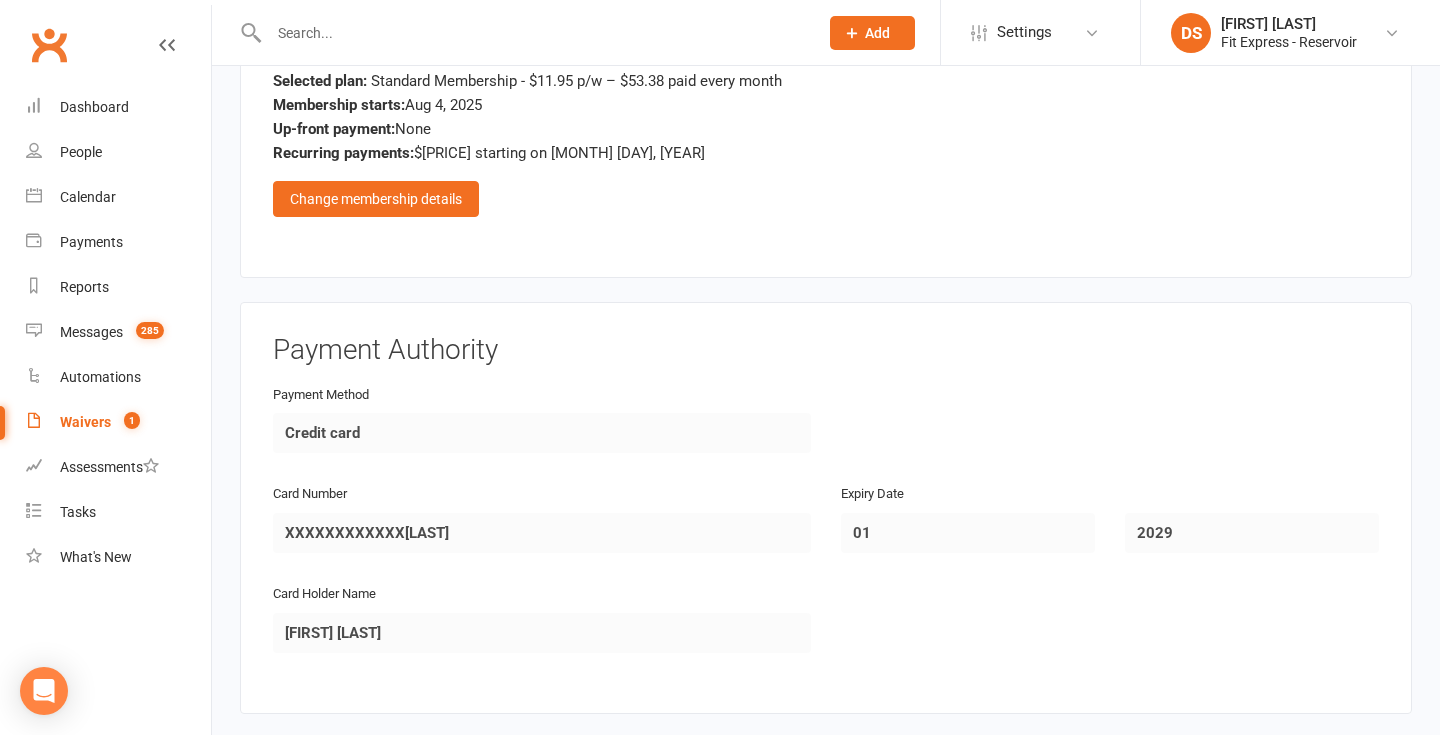 scroll, scrollTop: 2435, scrollLeft: 0, axis: vertical 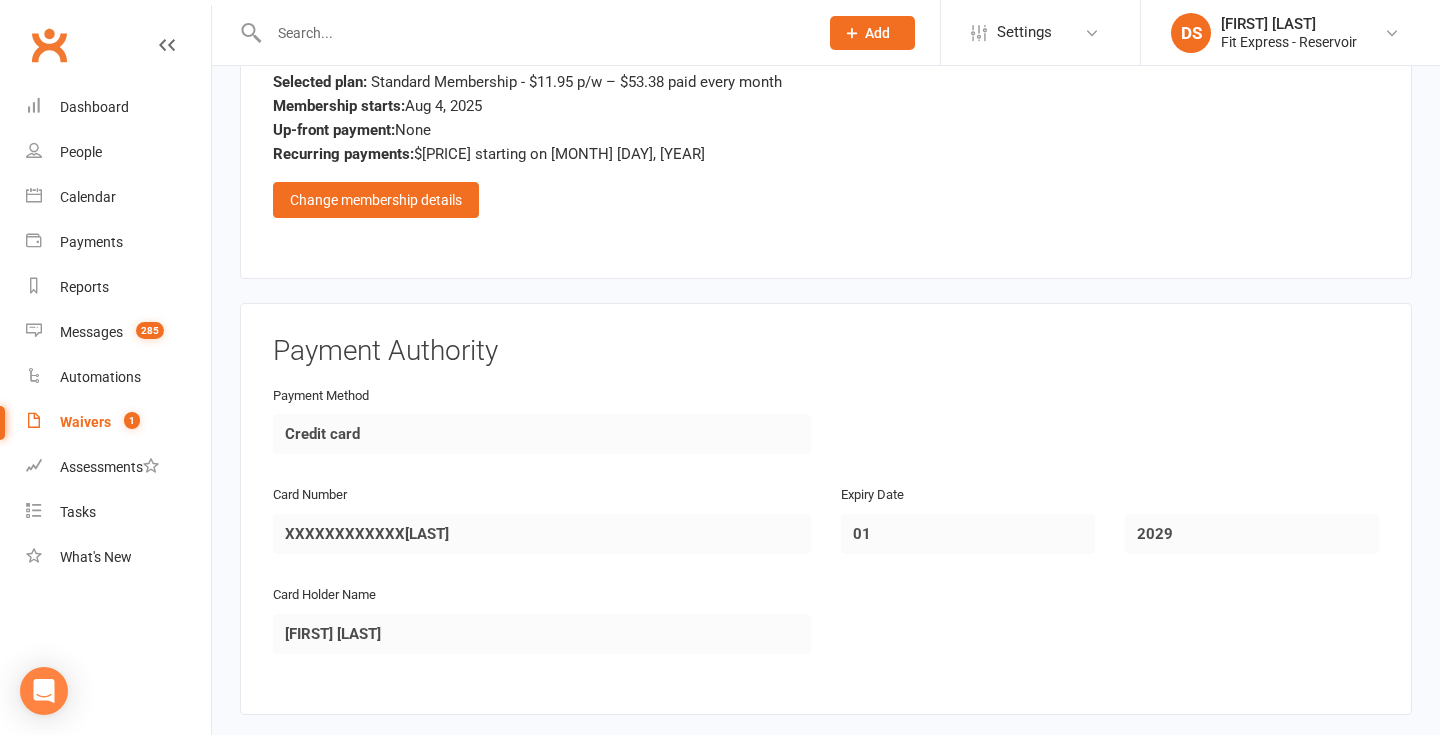 click on "Membership Options  Bilal Abukar  Selected plan:   Standard Membership - $11.95 p/w – $53.38 paid every month Membership starts:  Aug 4, 2025 Up-front payment:  None Recurring payments:  $53.38 starting on Aug 4, 2025 Change membership details" at bounding box center (826, 106) 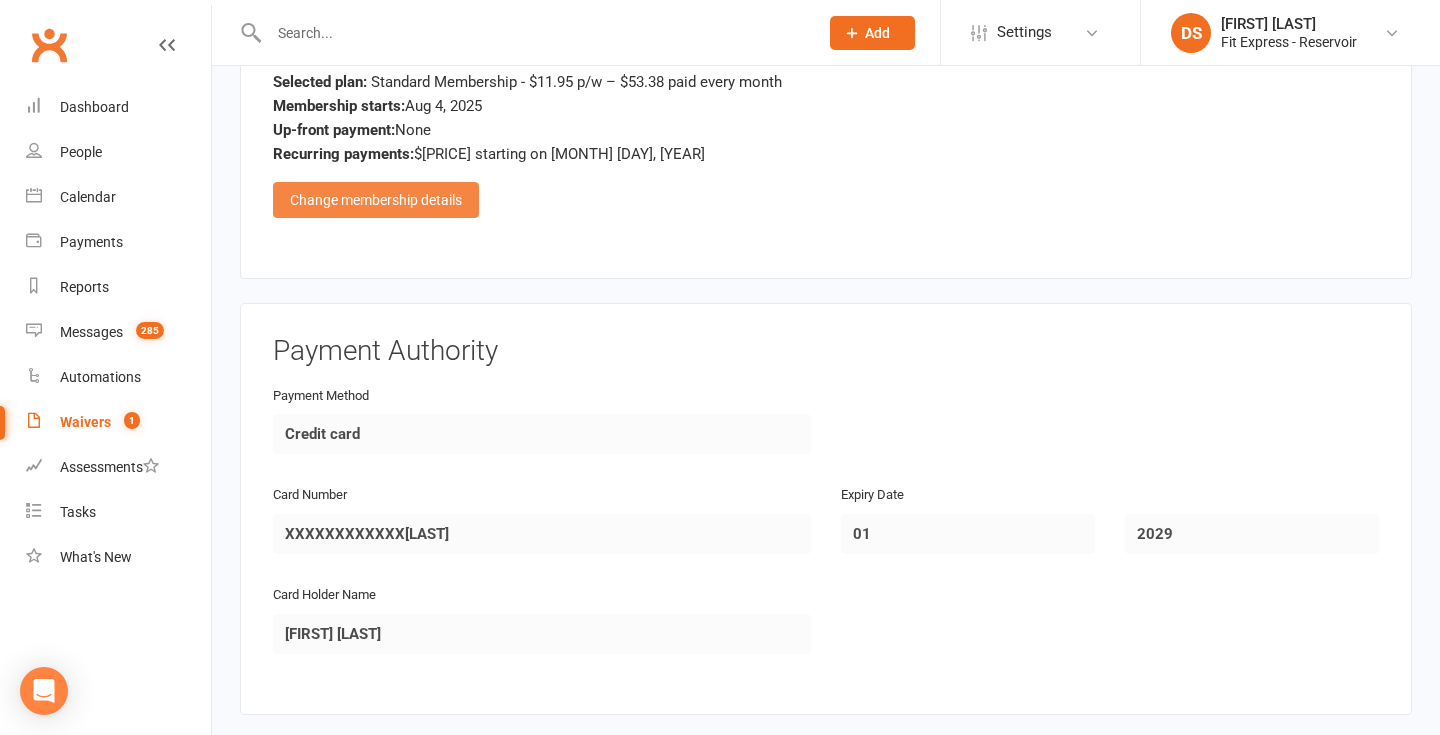 click on "Change membership details" at bounding box center [376, 200] 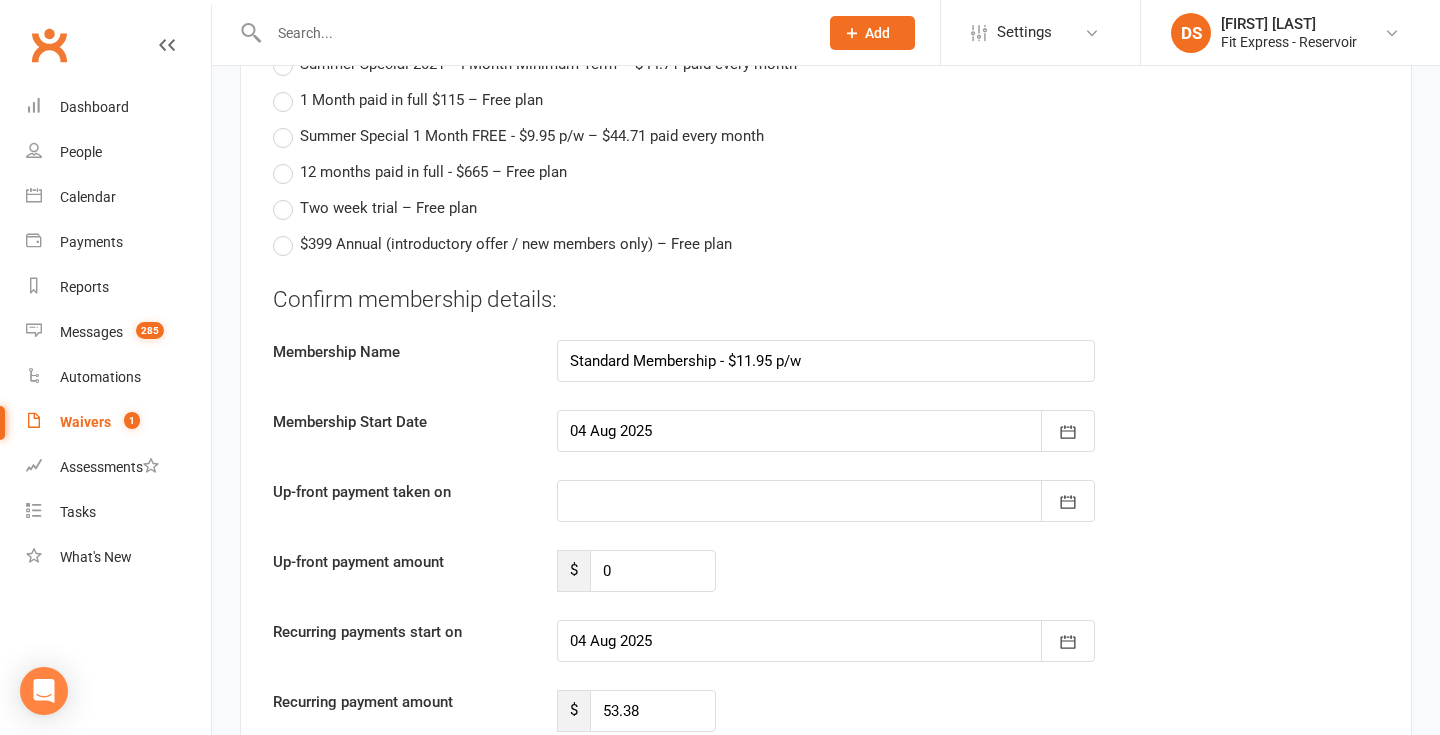 scroll, scrollTop: 3621, scrollLeft: 0, axis: vertical 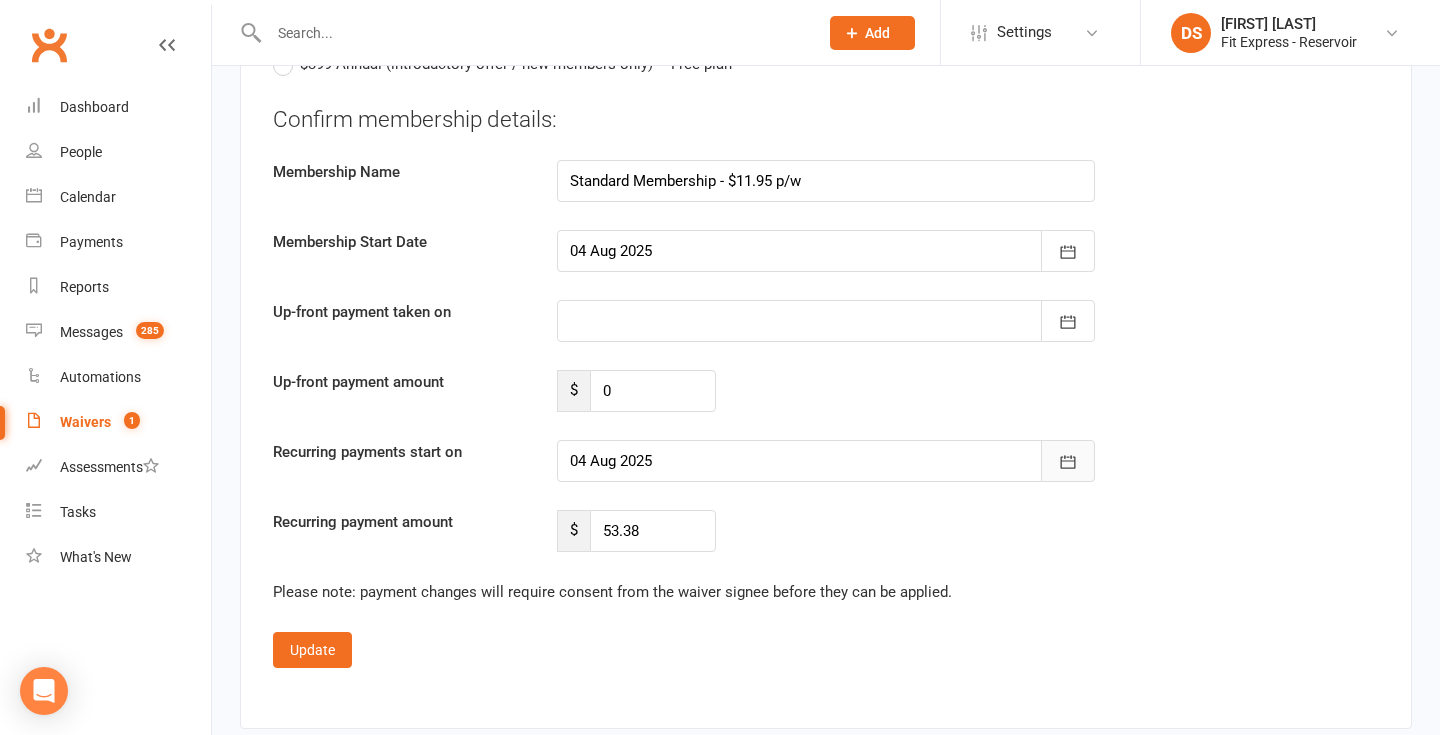 click at bounding box center [1068, 461] 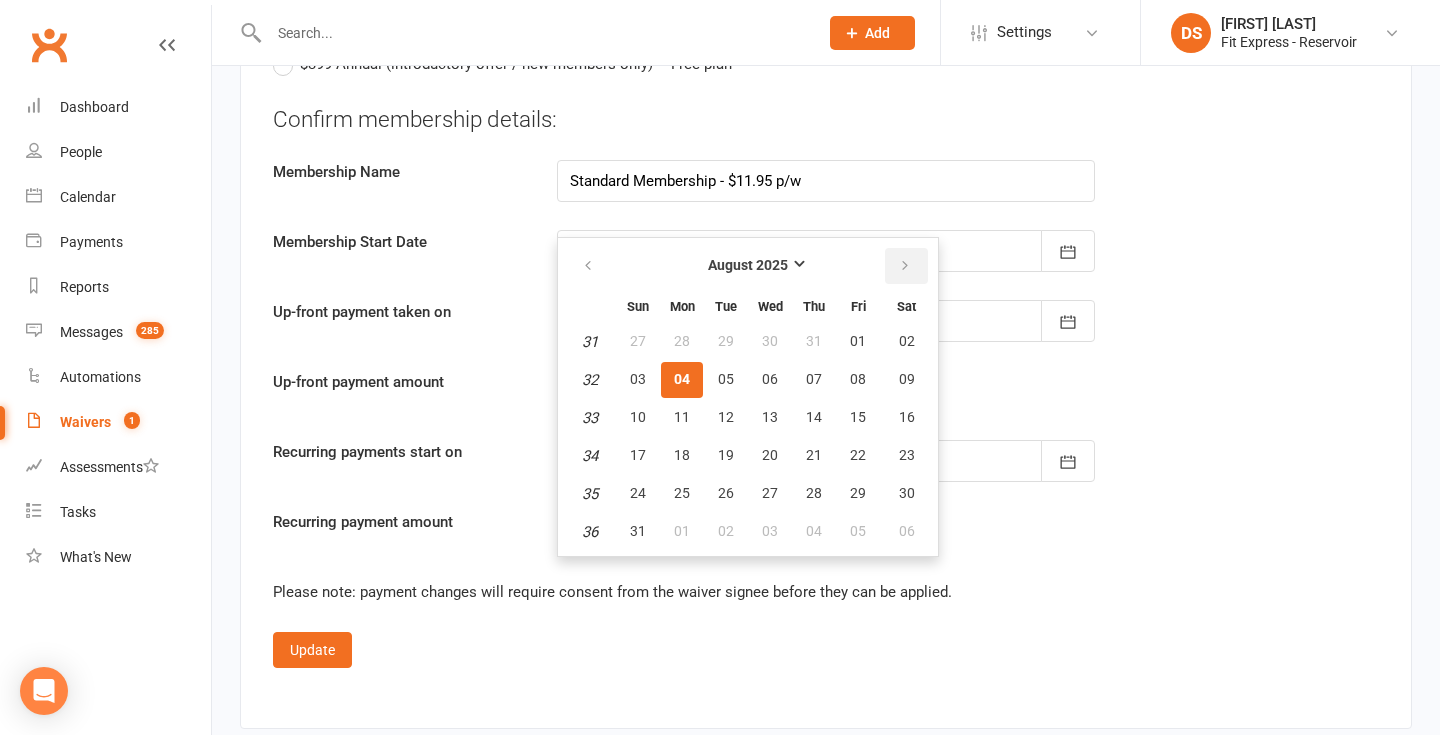 click at bounding box center (905, 266) 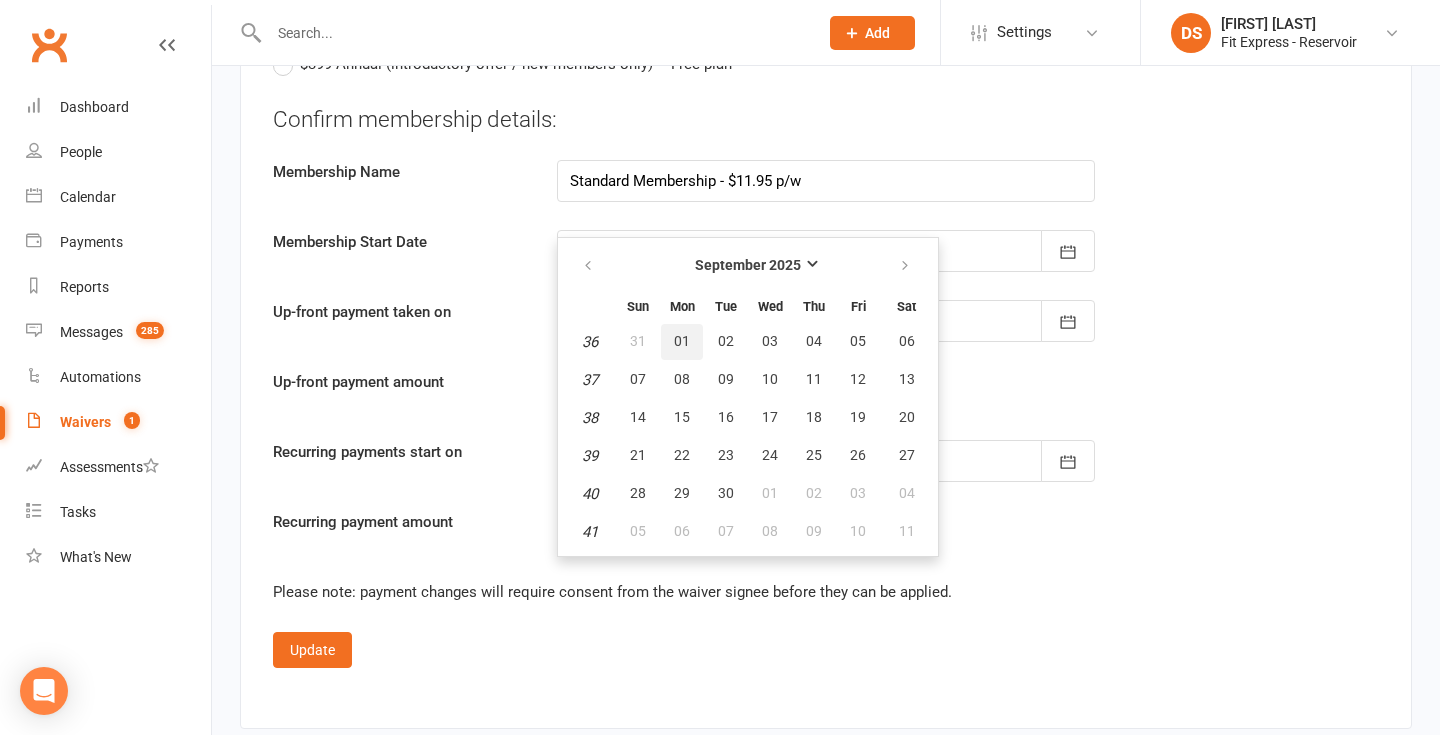 click on "01" at bounding box center [682, 341] 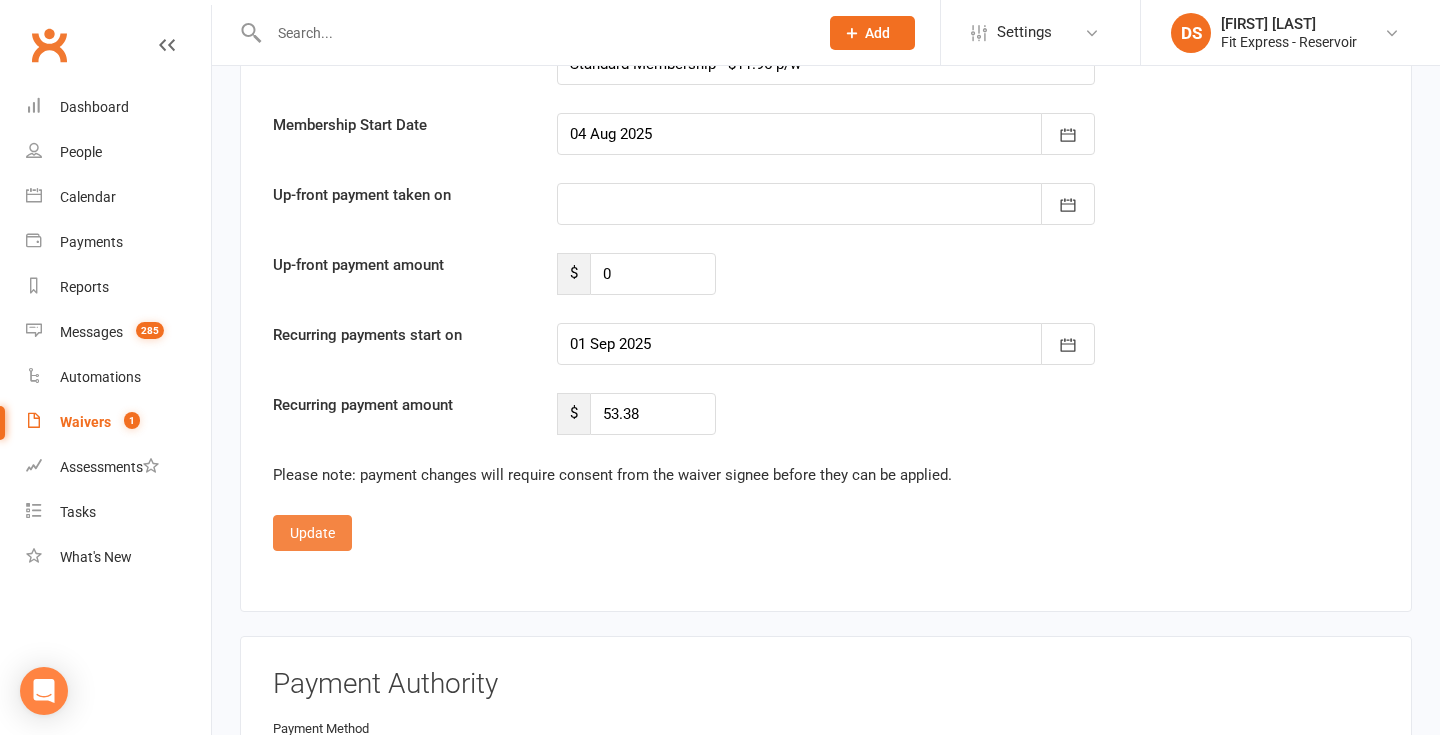 click on "Update" at bounding box center (312, 533) 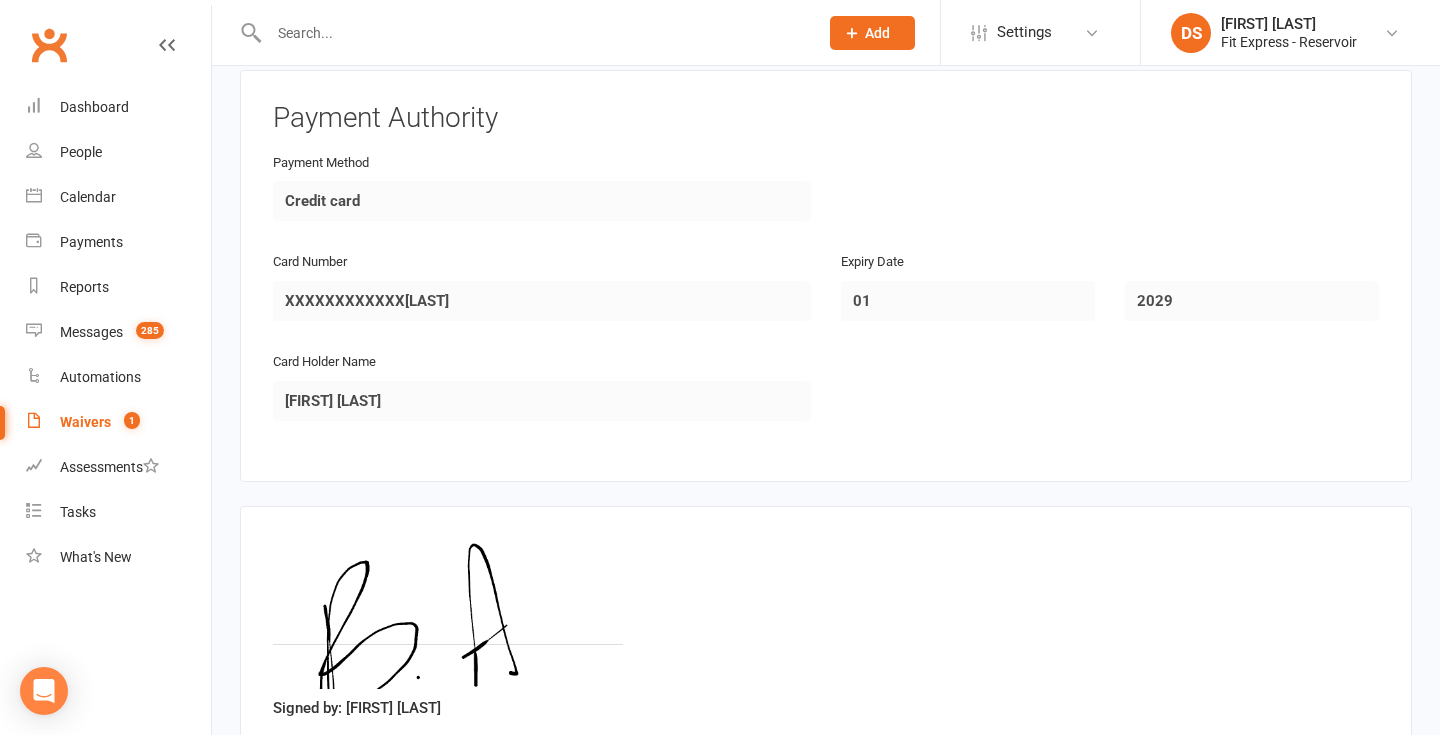 scroll, scrollTop: 2811, scrollLeft: 0, axis: vertical 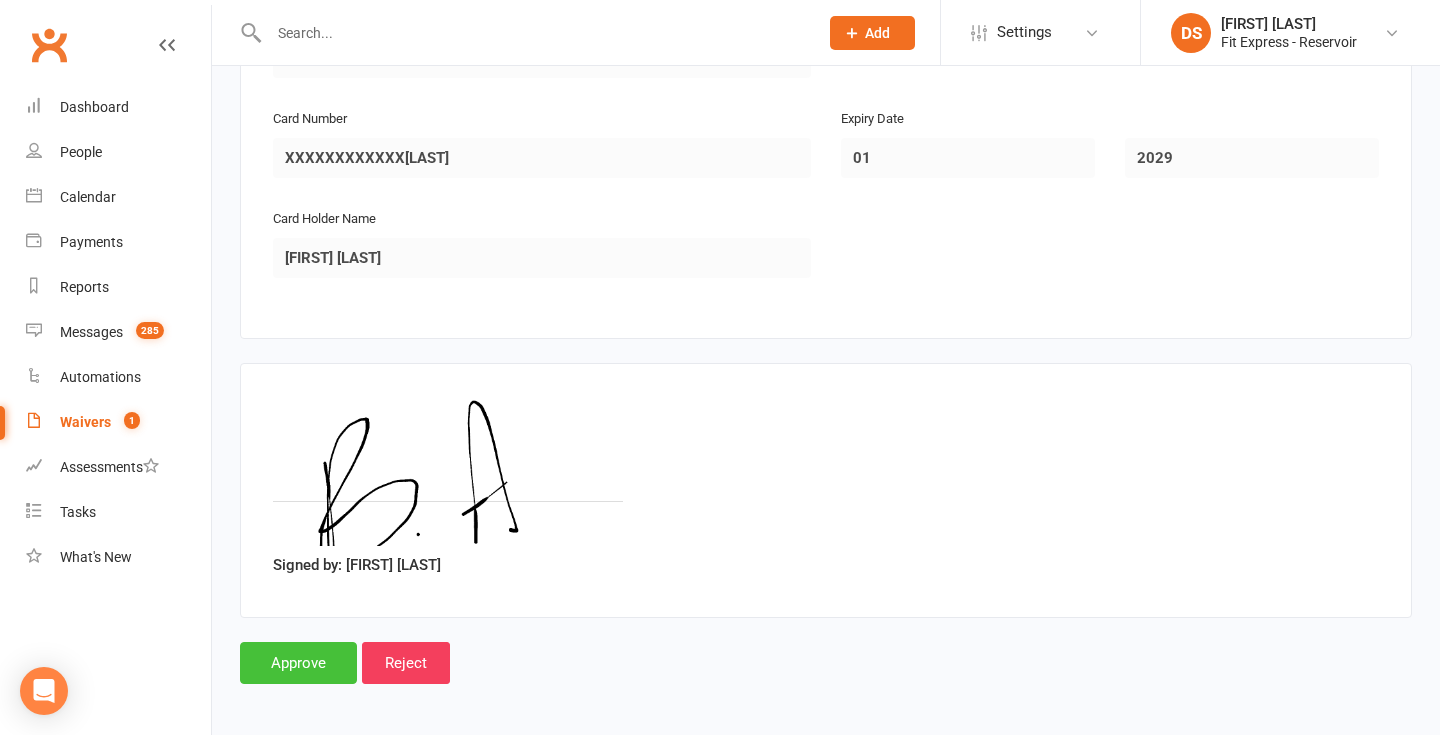 click on "Approve" at bounding box center [298, 663] 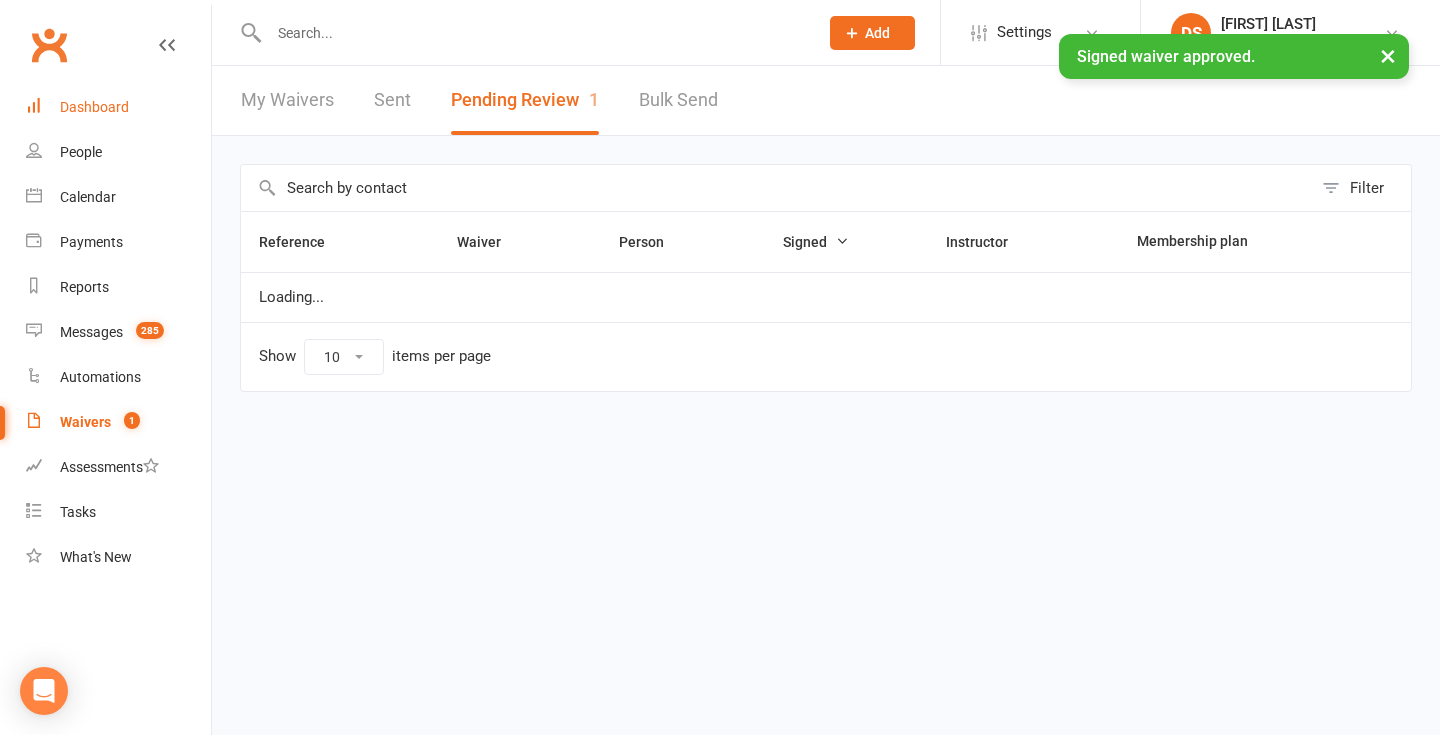 scroll, scrollTop: 0, scrollLeft: 0, axis: both 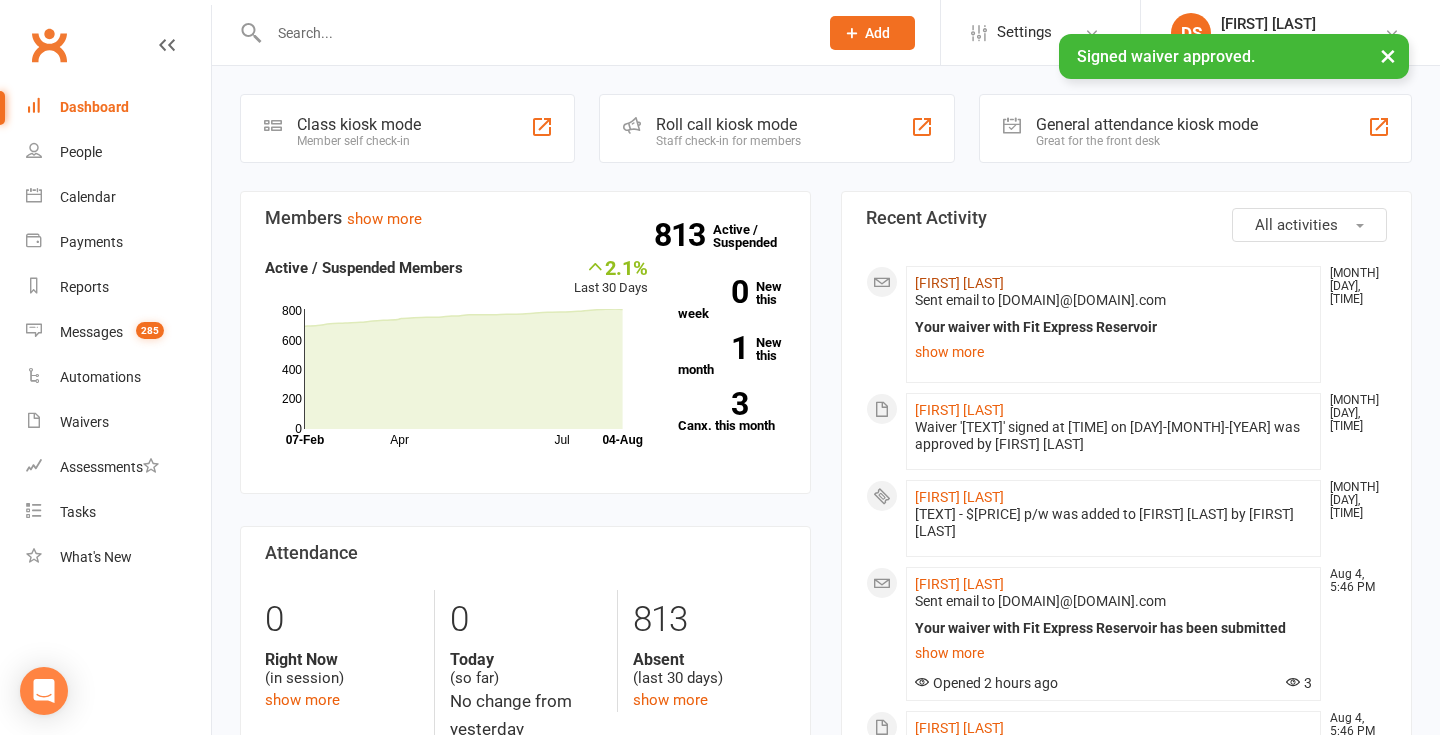 click on "[NAME] [LAST]" 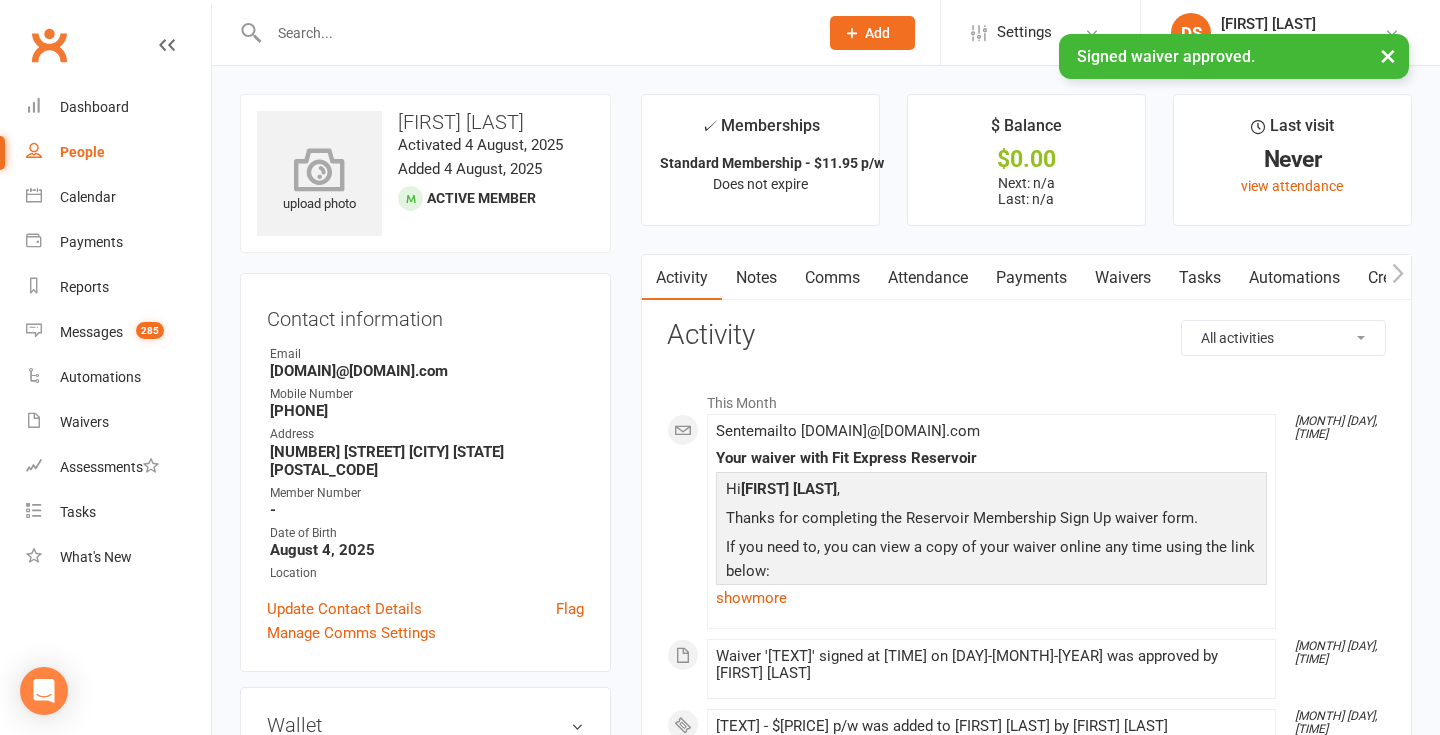 click at bounding box center (320, 169) 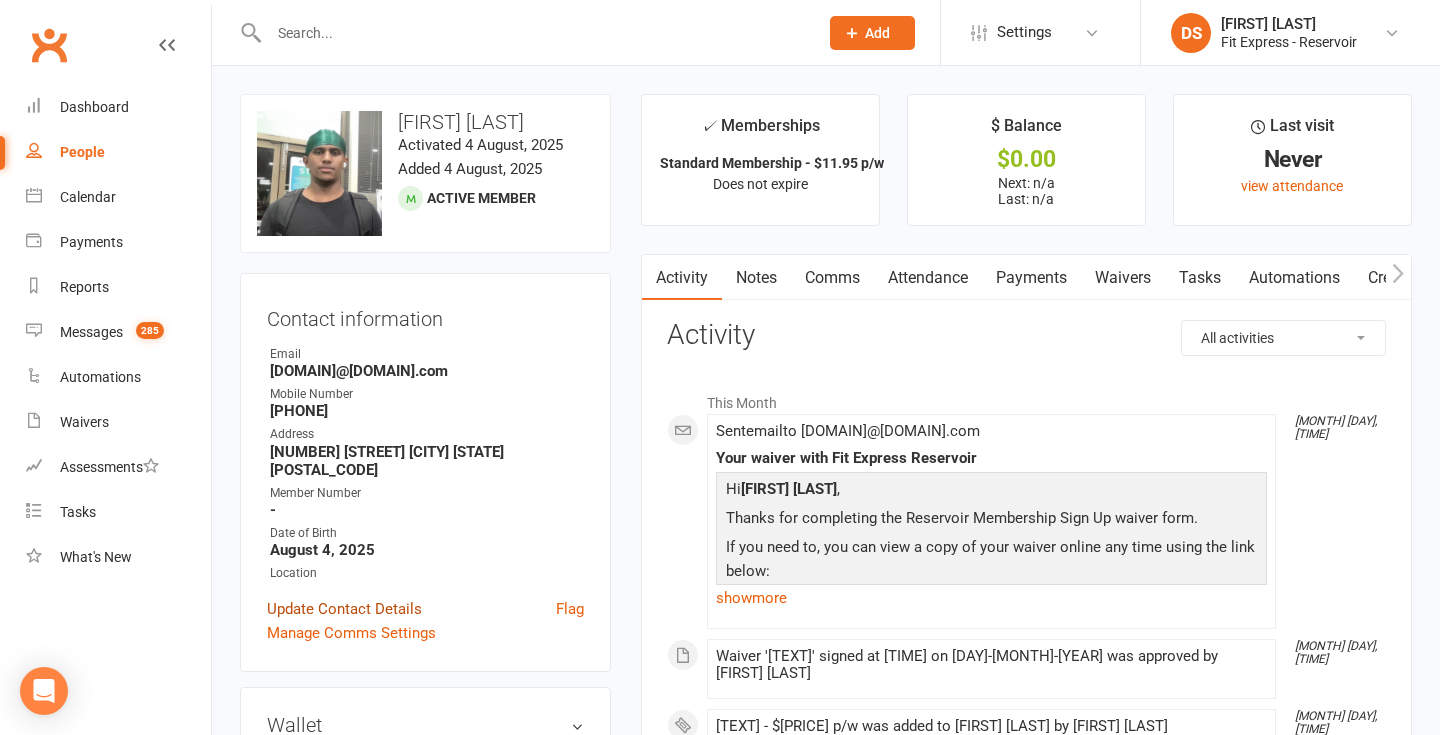 click on "Update Contact Details" at bounding box center [344, 609] 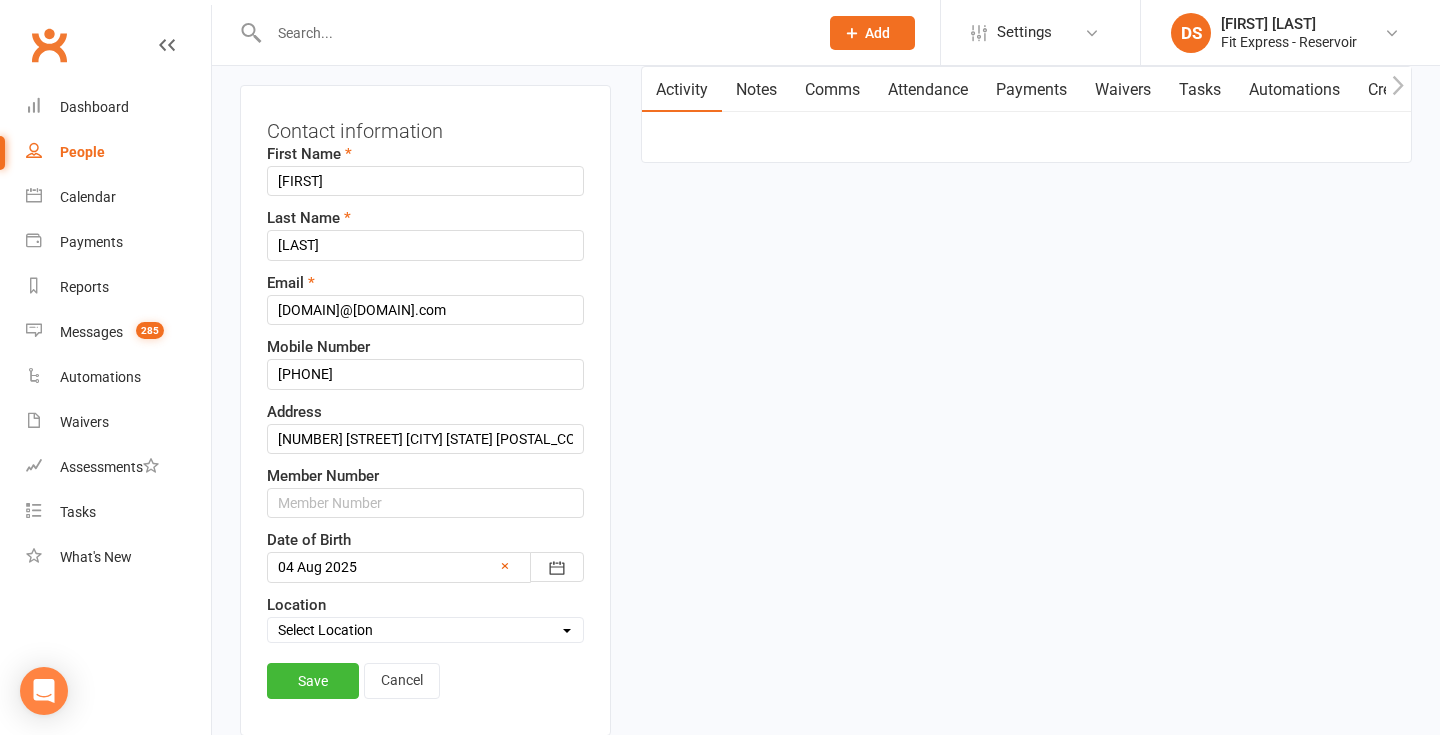 scroll, scrollTop: 193, scrollLeft: 0, axis: vertical 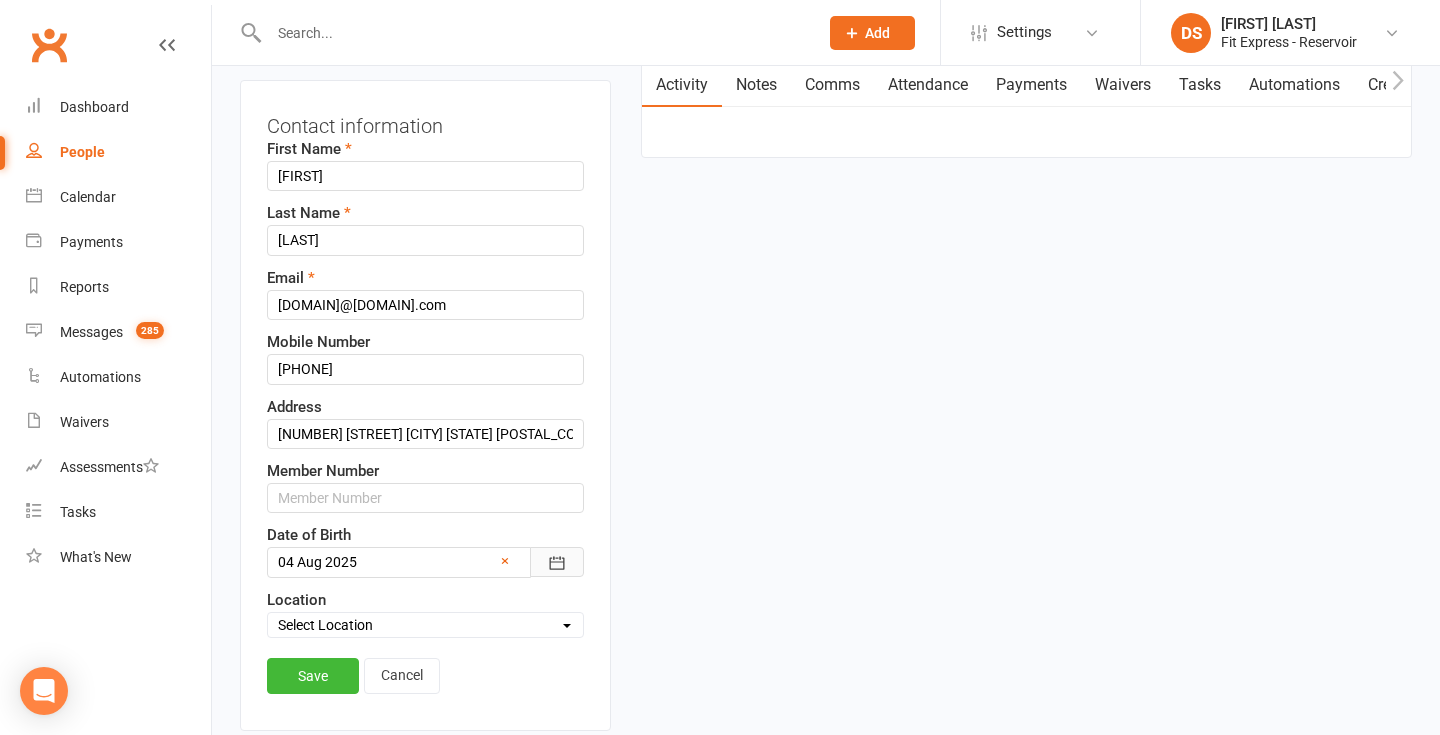 click 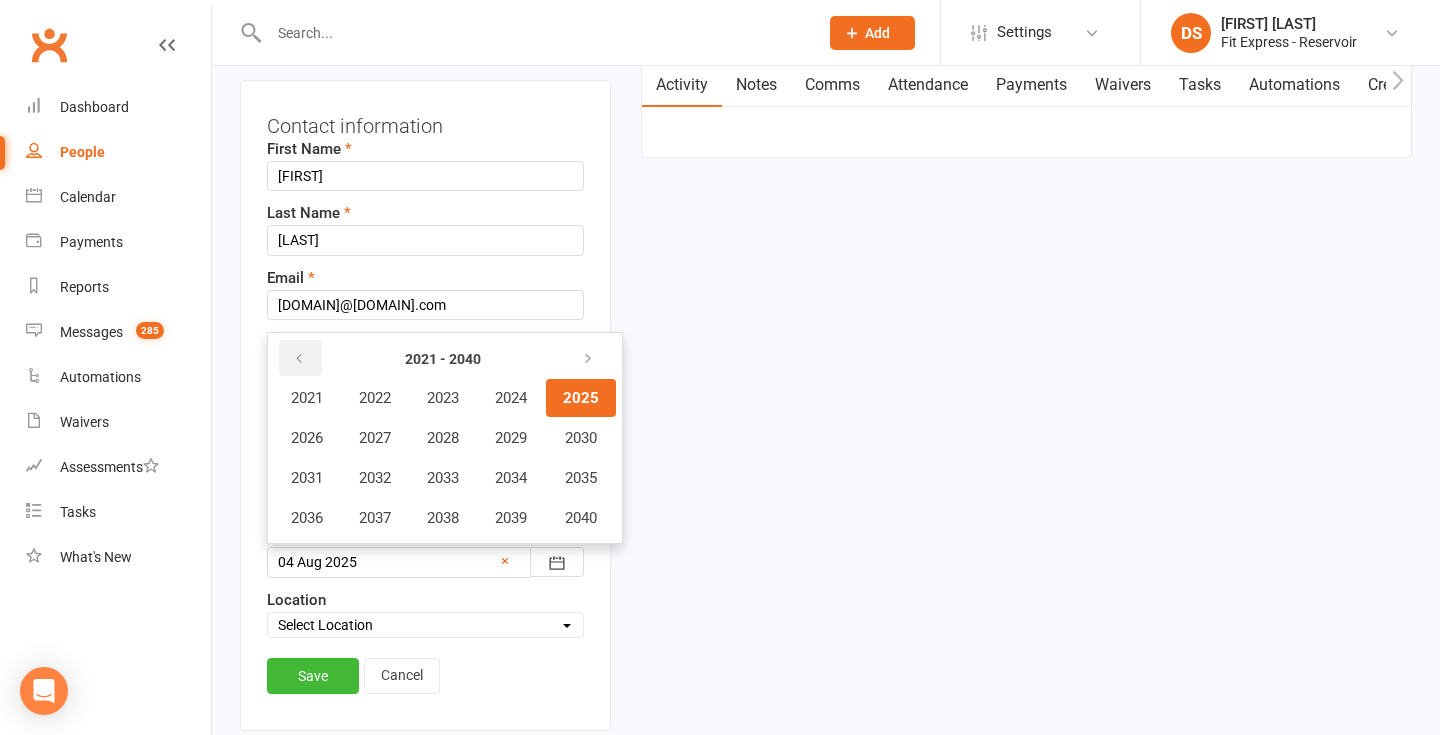 click at bounding box center [299, 359] 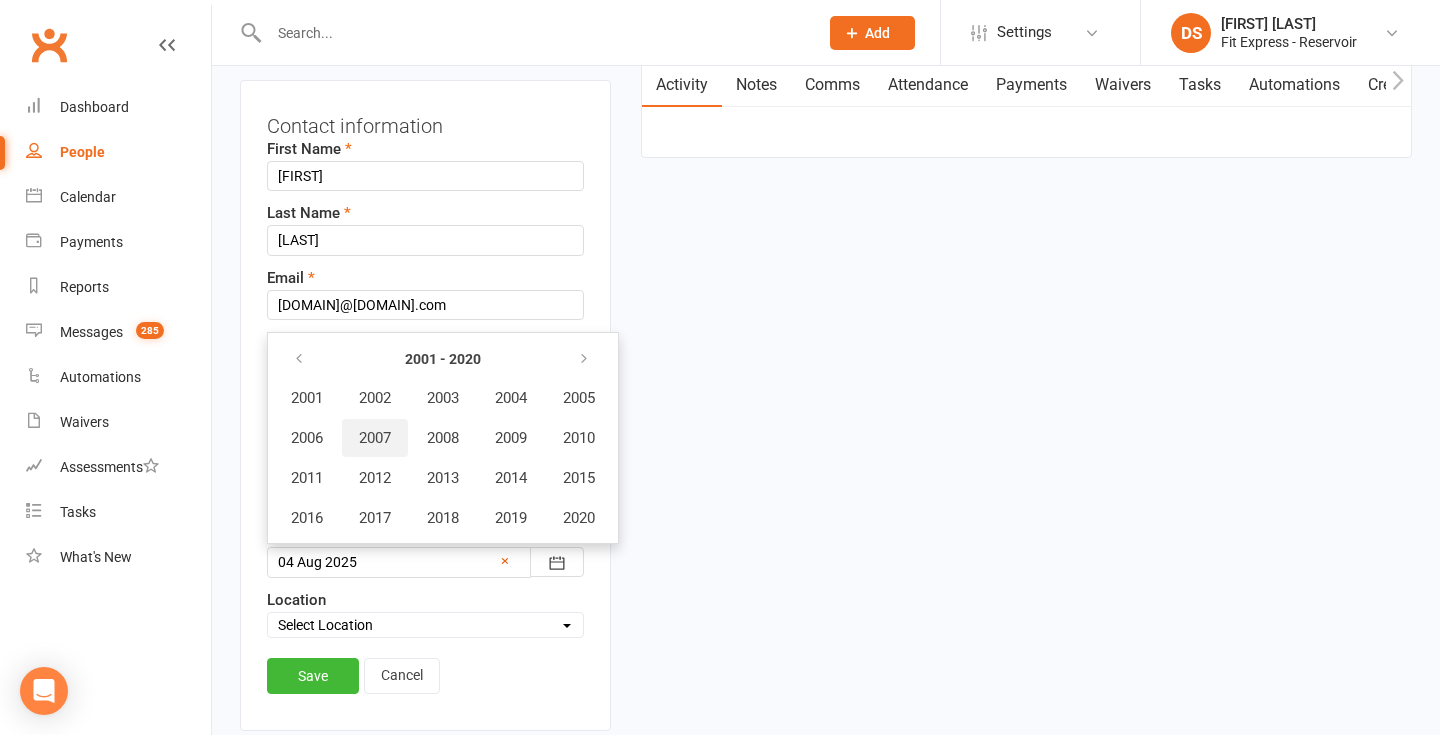 click on "2007" at bounding box center [375, 438] 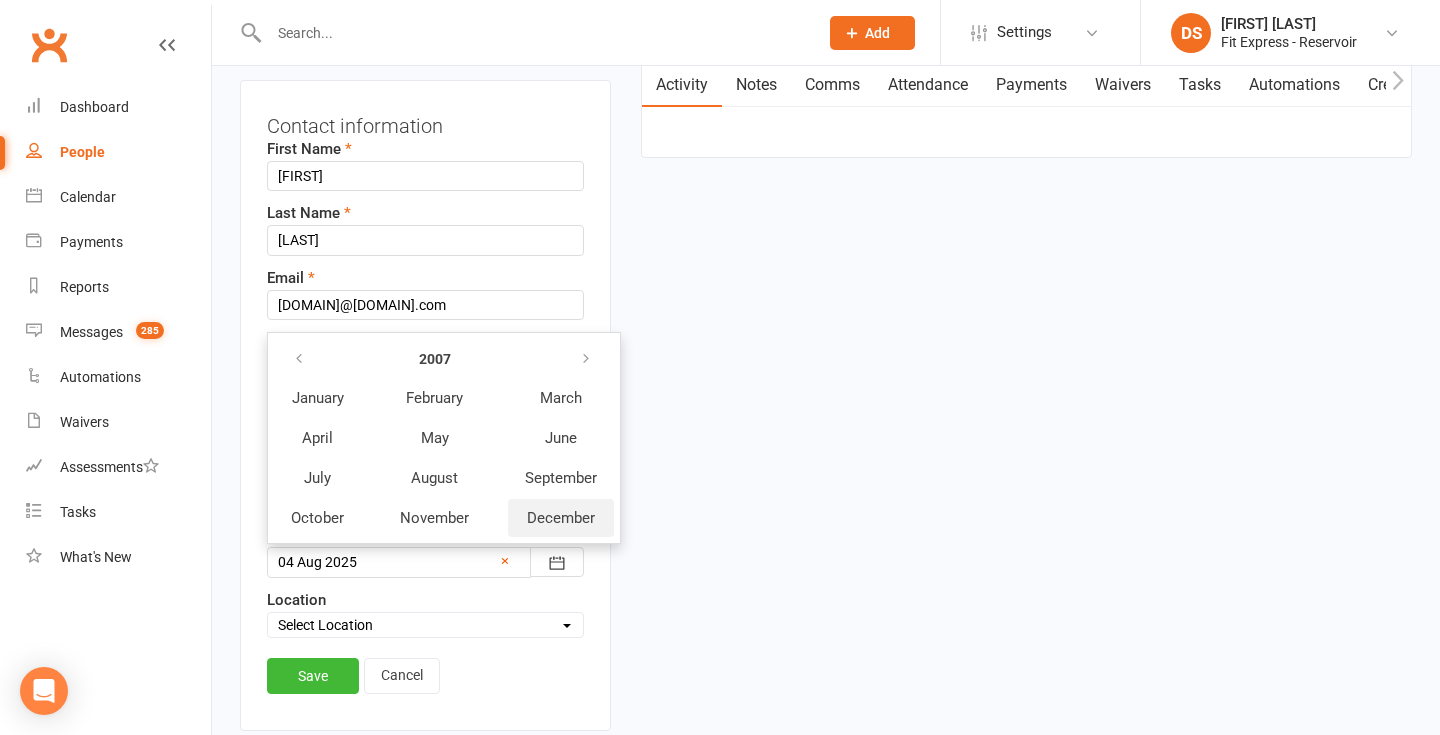 click on "December" at bounding box center (561, 518) 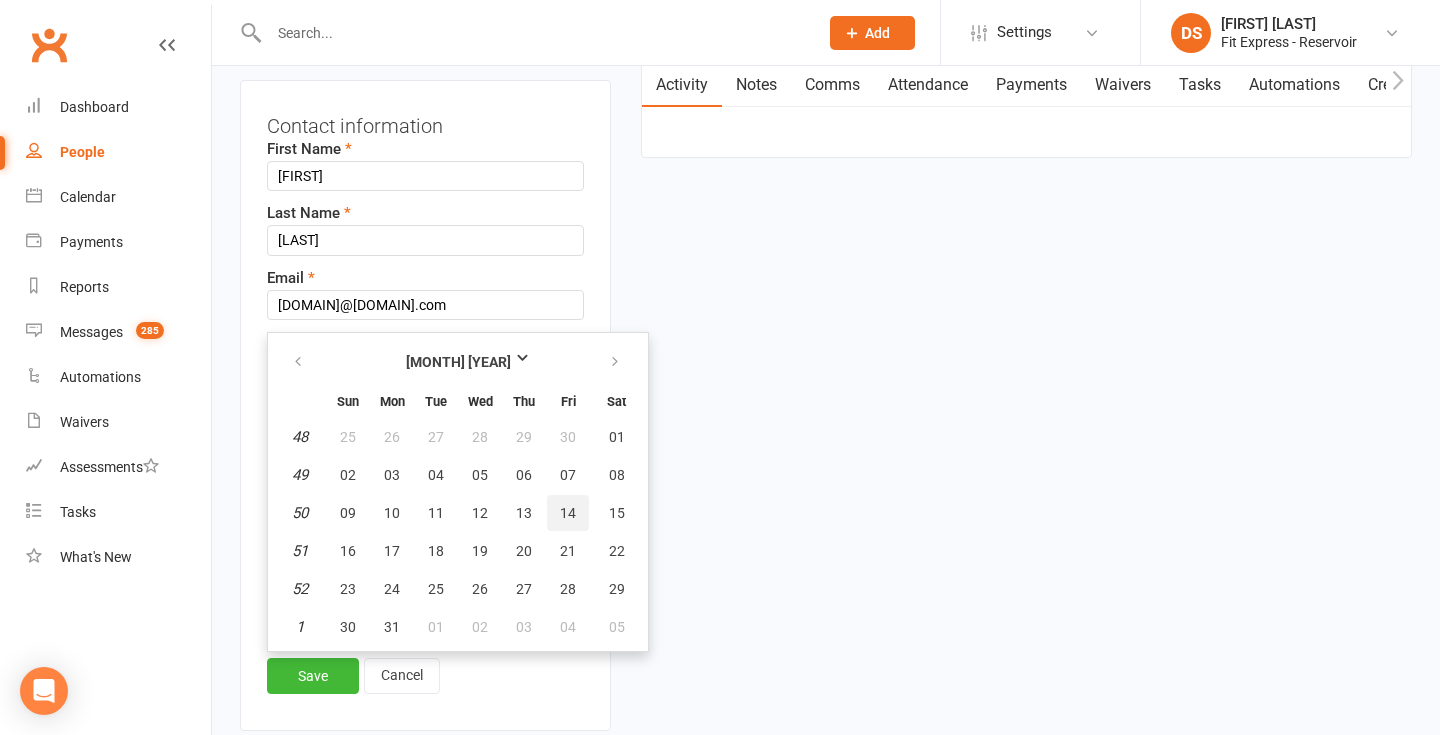 click on "14" at bounding box center (568, 513) 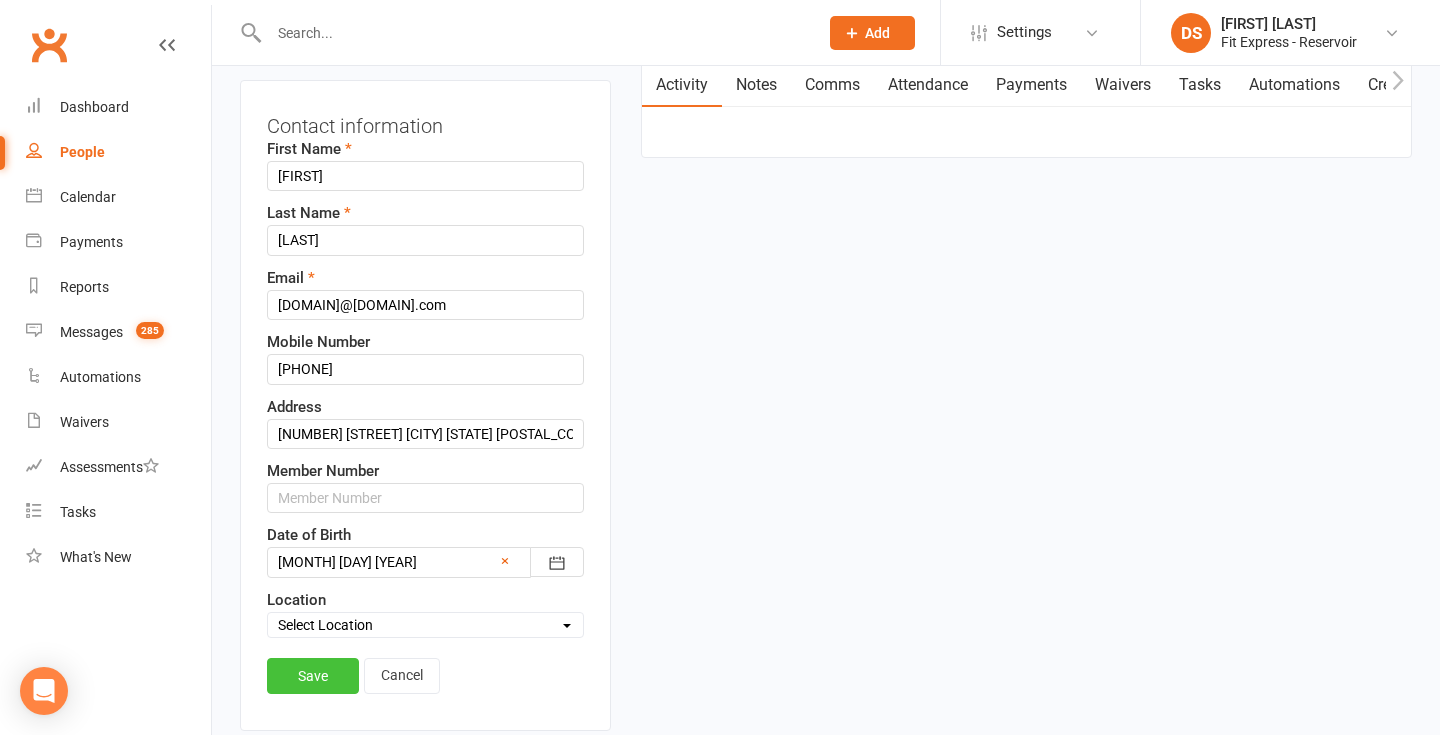 click on "Save" at bounding box center (313, 676) 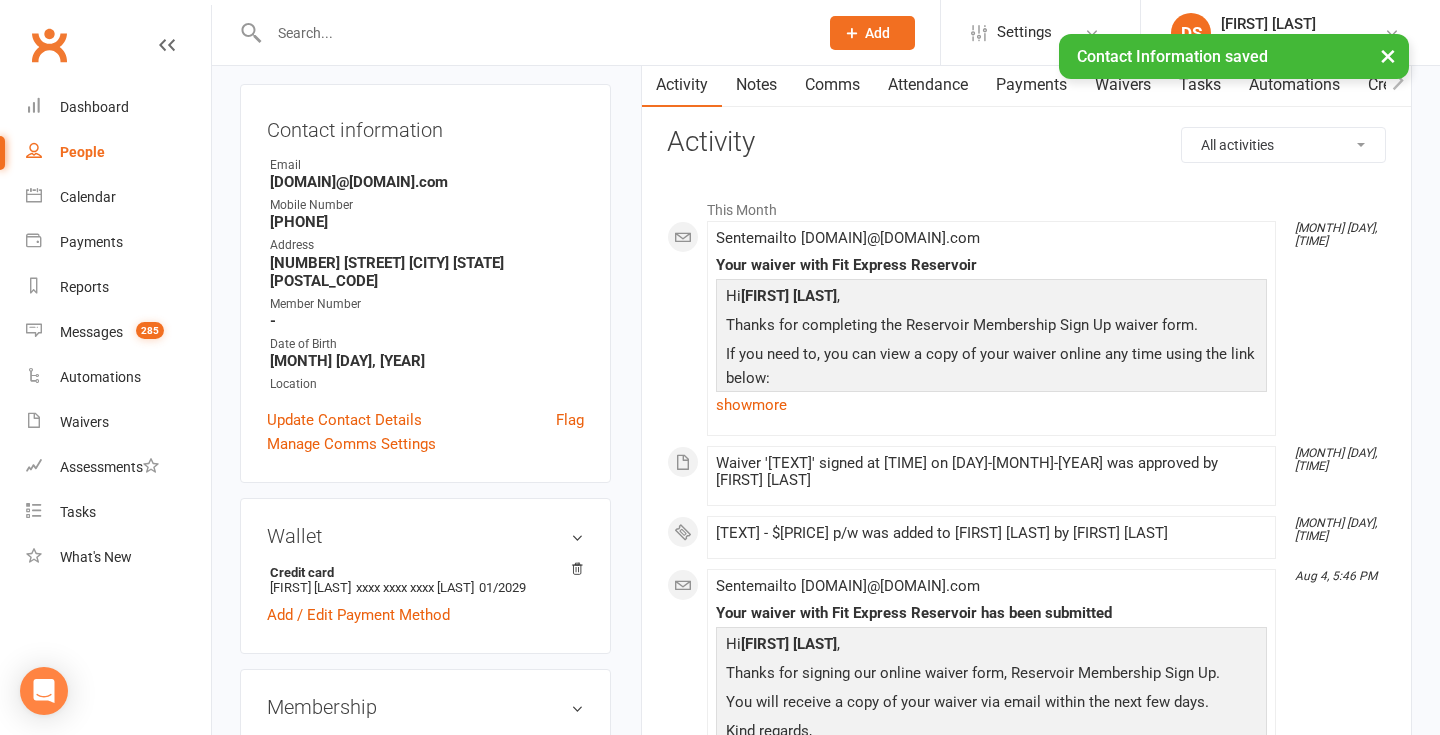click on "× Contact Information saved" at bounding box center [707, 34] 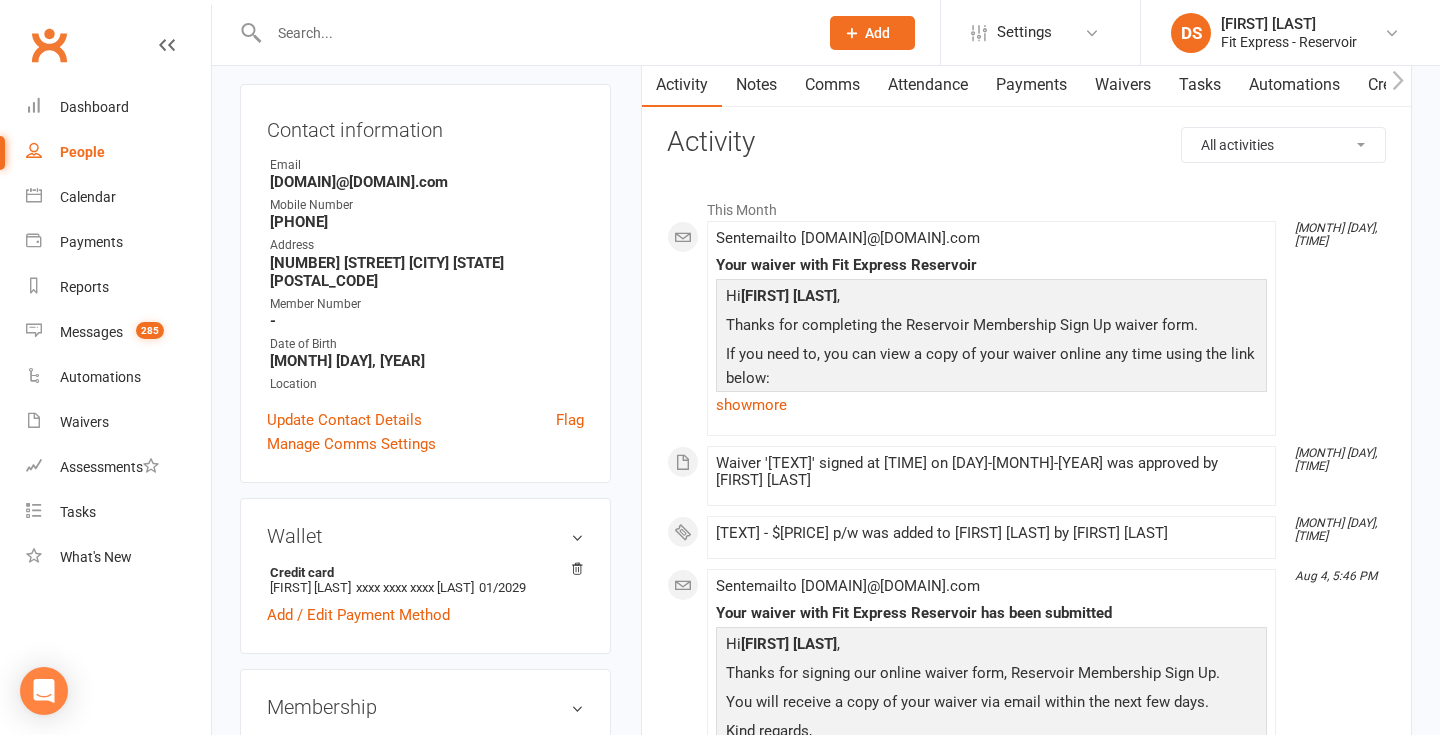 click on "Payments" at bounding box center [1031, 85] 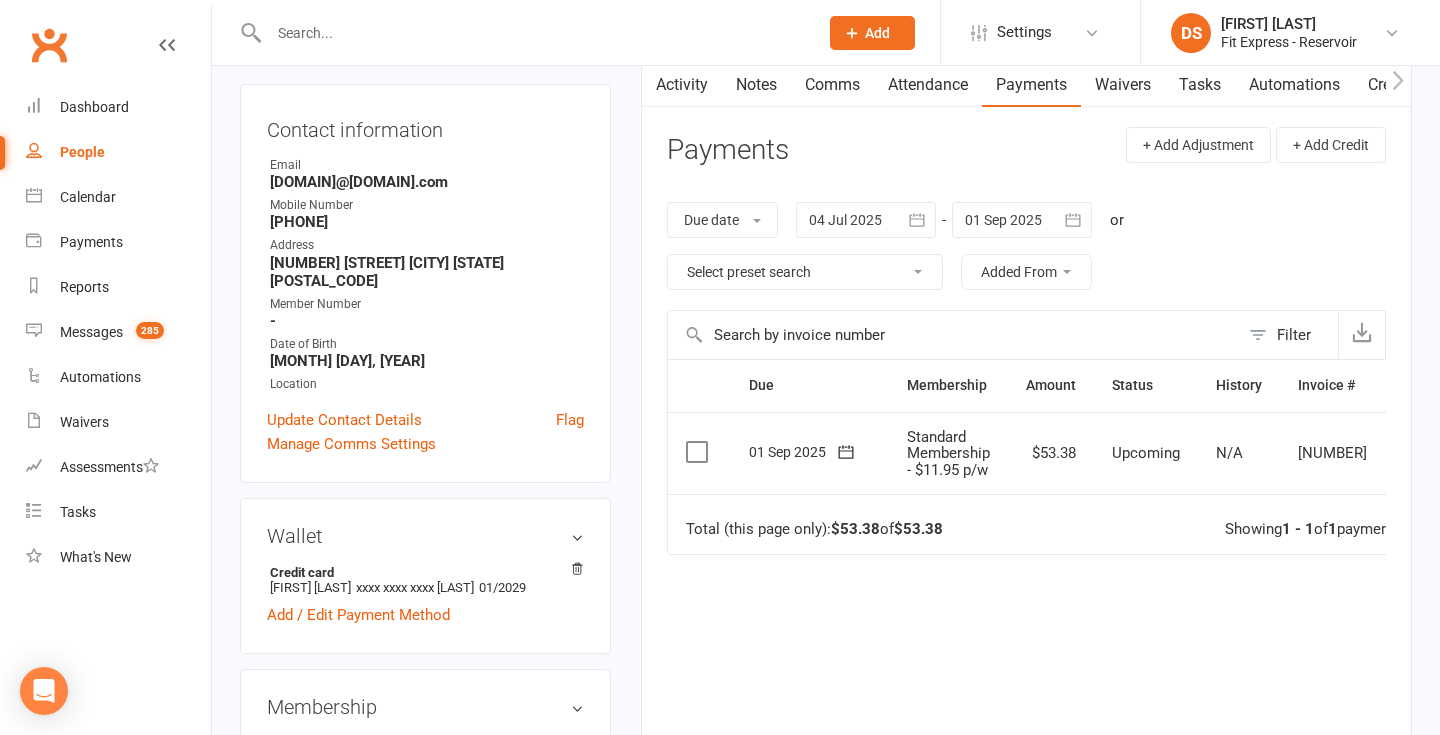 click at bounding box center [1022, 220] 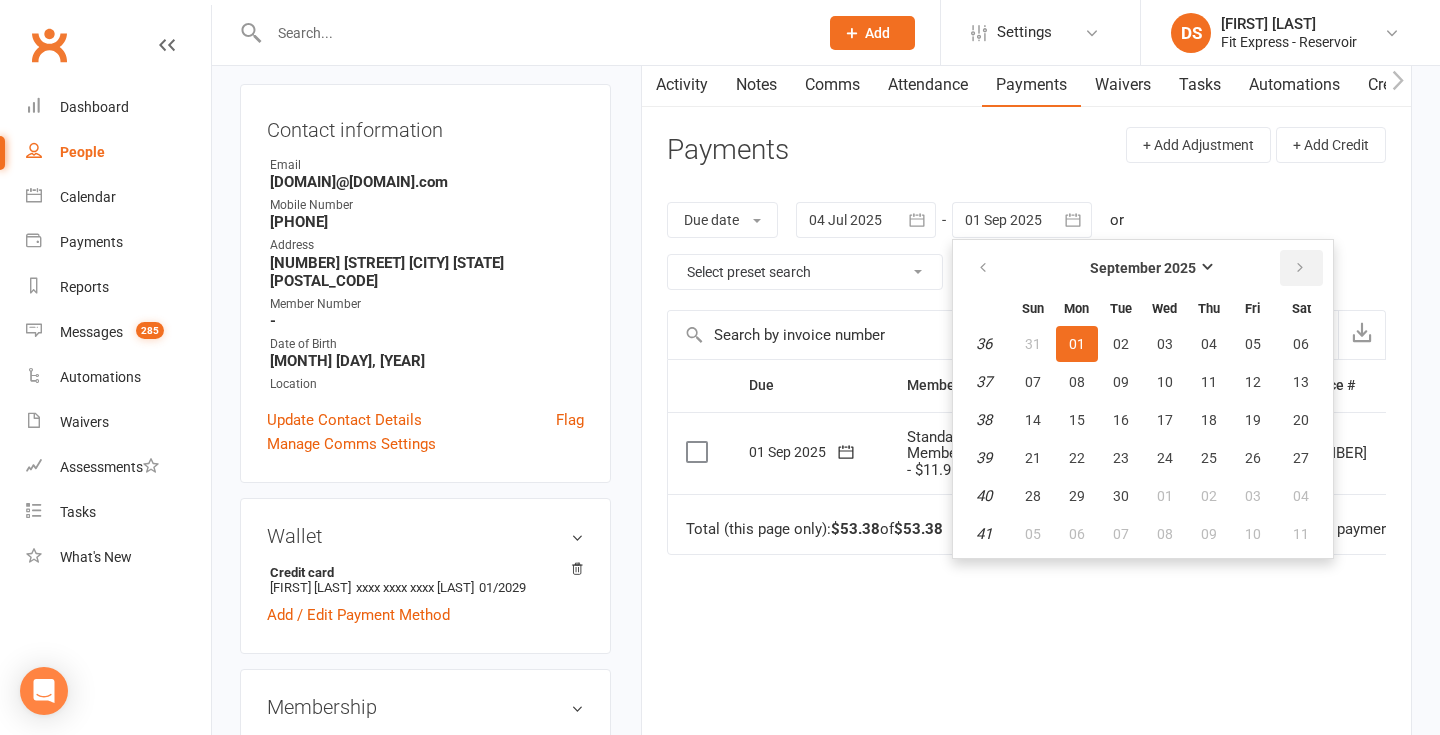 click at bounding box center [1300, 268] 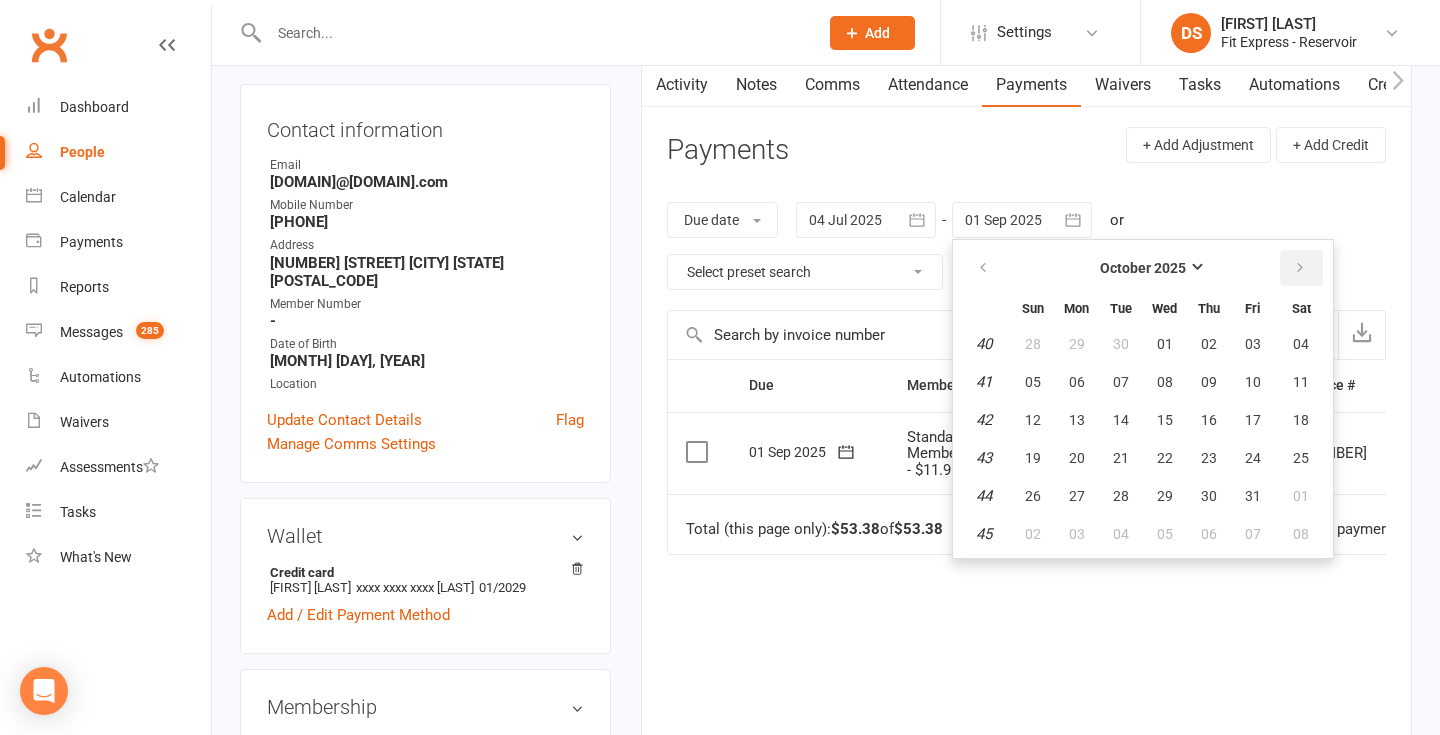 click at bounding box center (1300, 268) 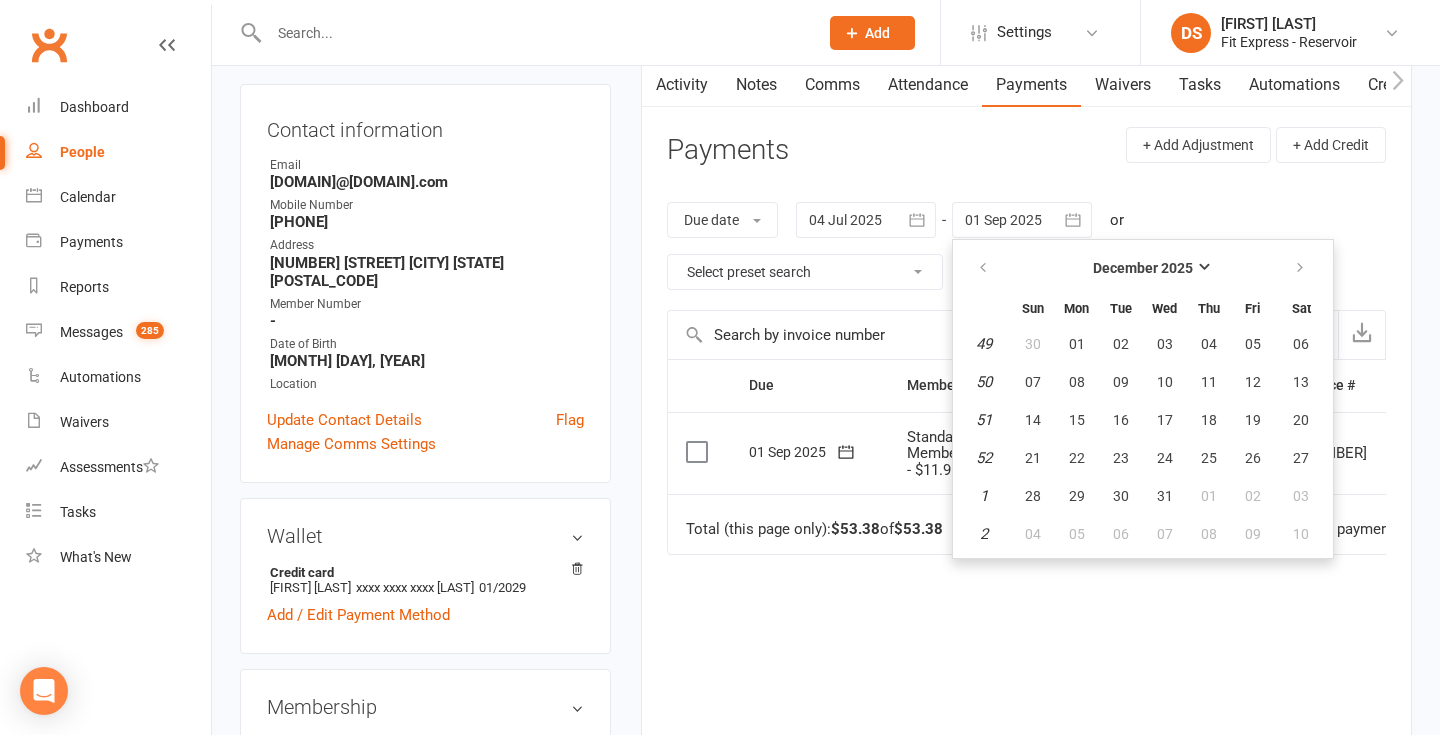click on "Due date  Due date Date paid Date failed Date settled 04 Jul 2025
July 2025
Sun Mon Tue Wed Thu Fri Sat
27
29
30
01
02
03
04
05
28
06
07
08
09
10
11
12
29
13
14
15
16
17
18
19
30
20
21
22
23
24
25
26
31
27
28
29
30
31
01 02 32" at bounding box center (1026, 246) 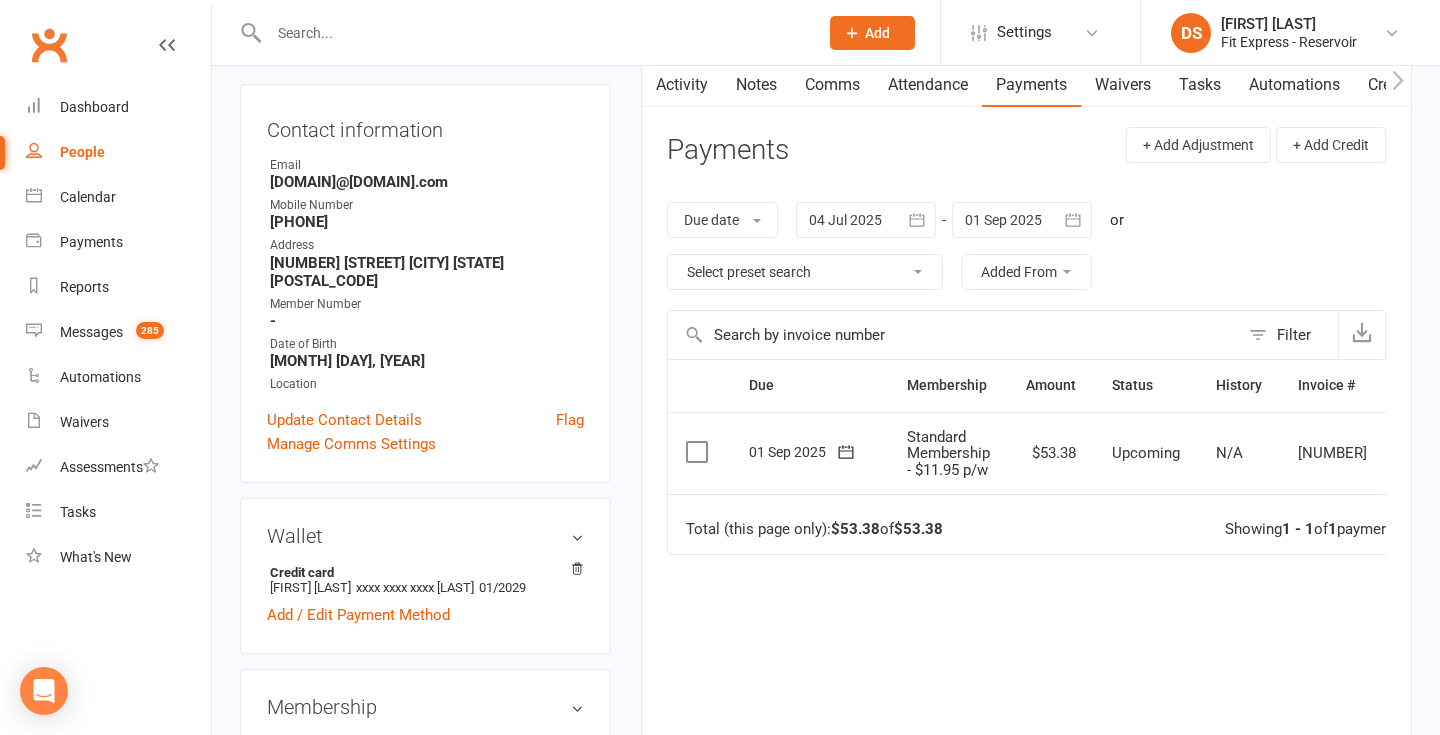 click at bounding box center (1022, 220) 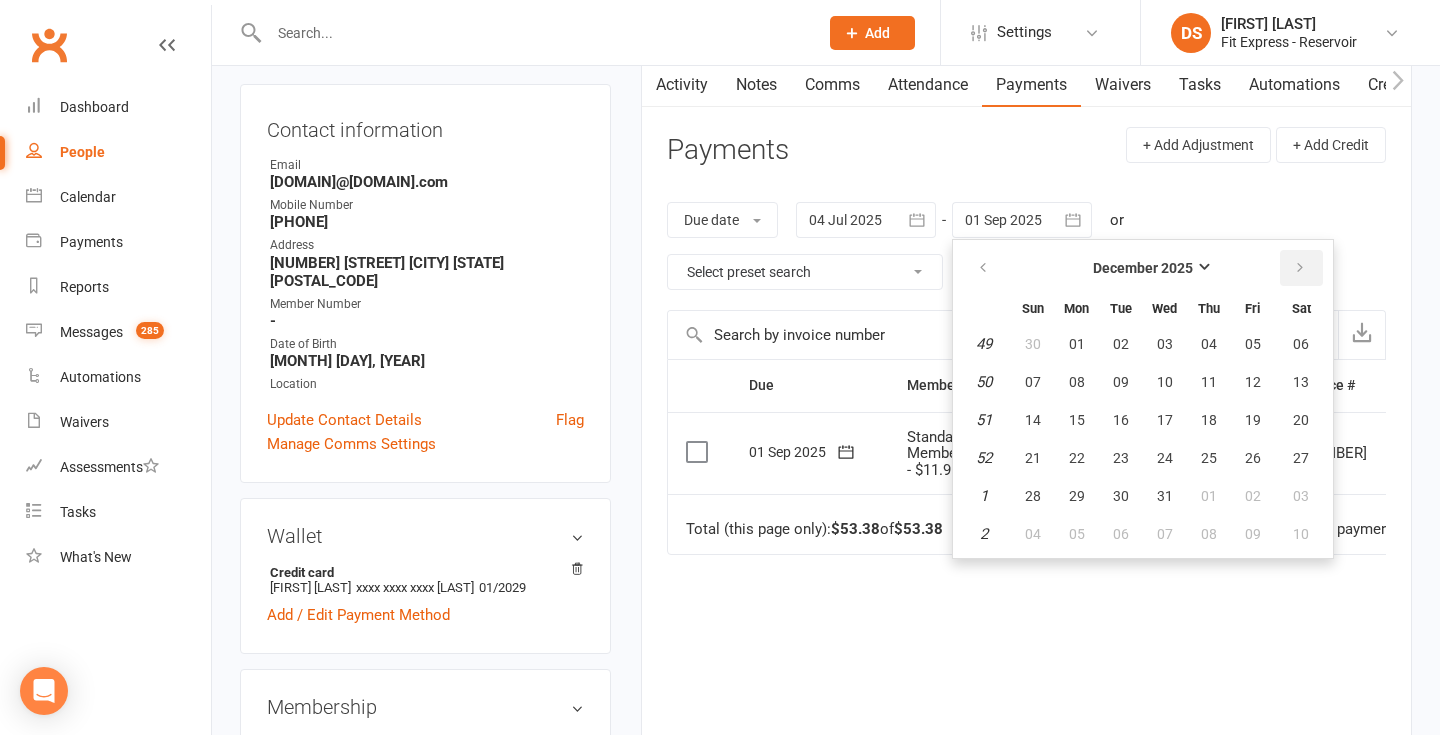click at bounding box center (1301, 268) 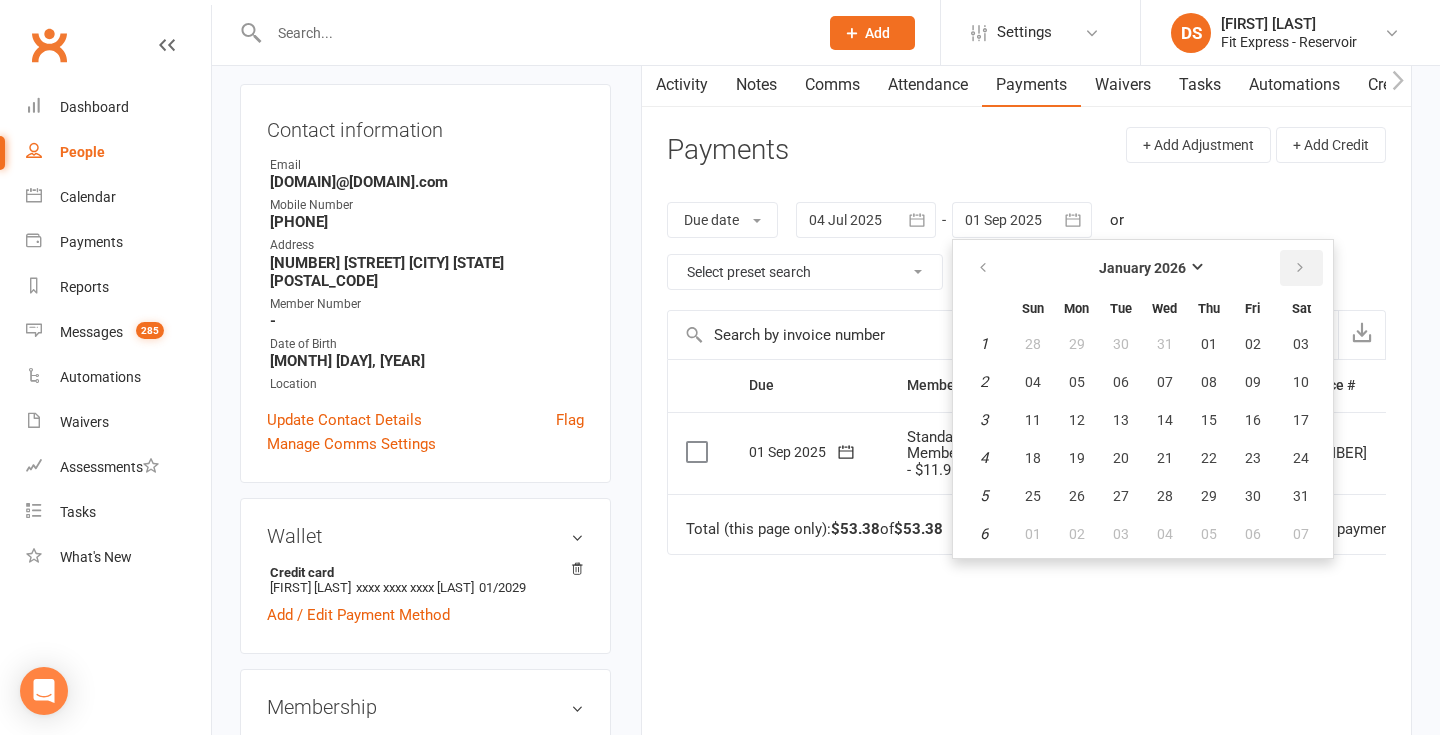 click at bounding box center (1301, 268) 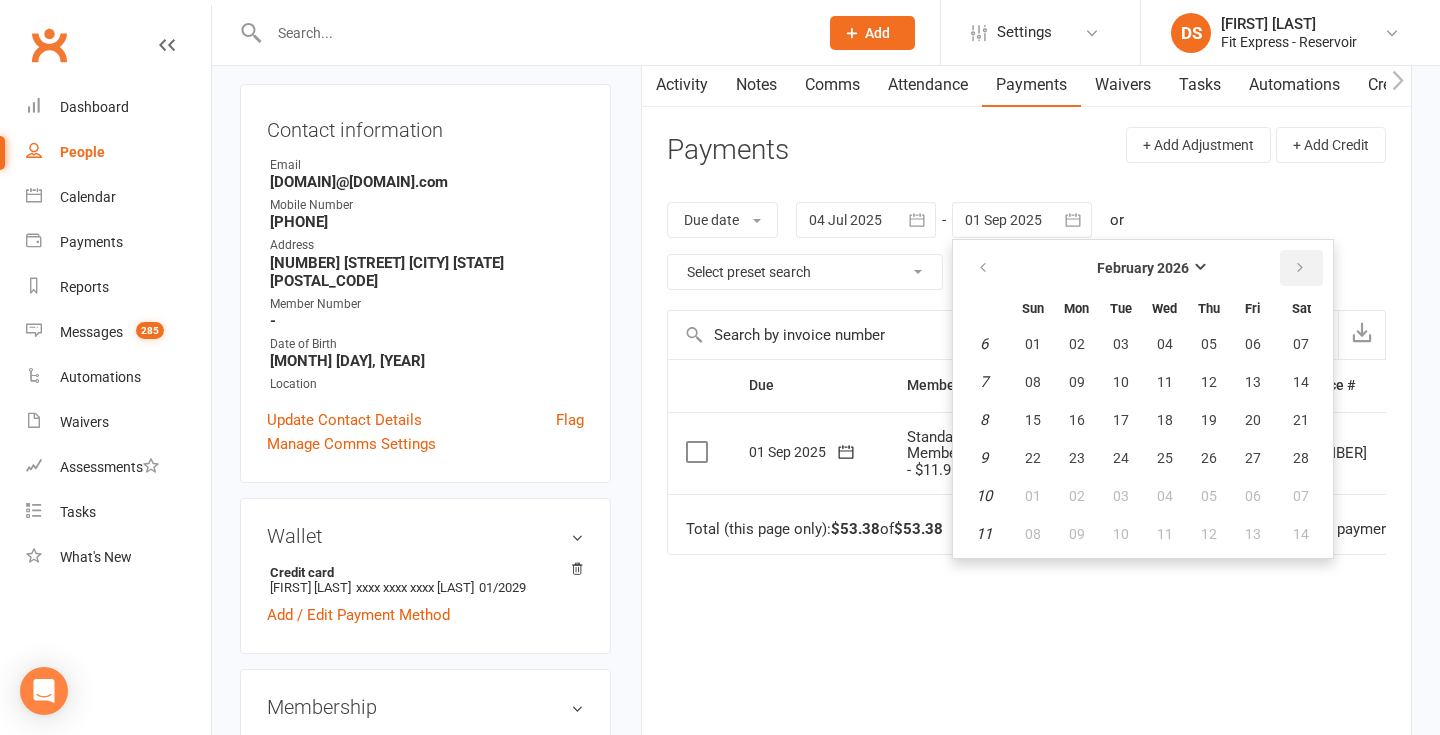 click at bounding box center [1301, 268] 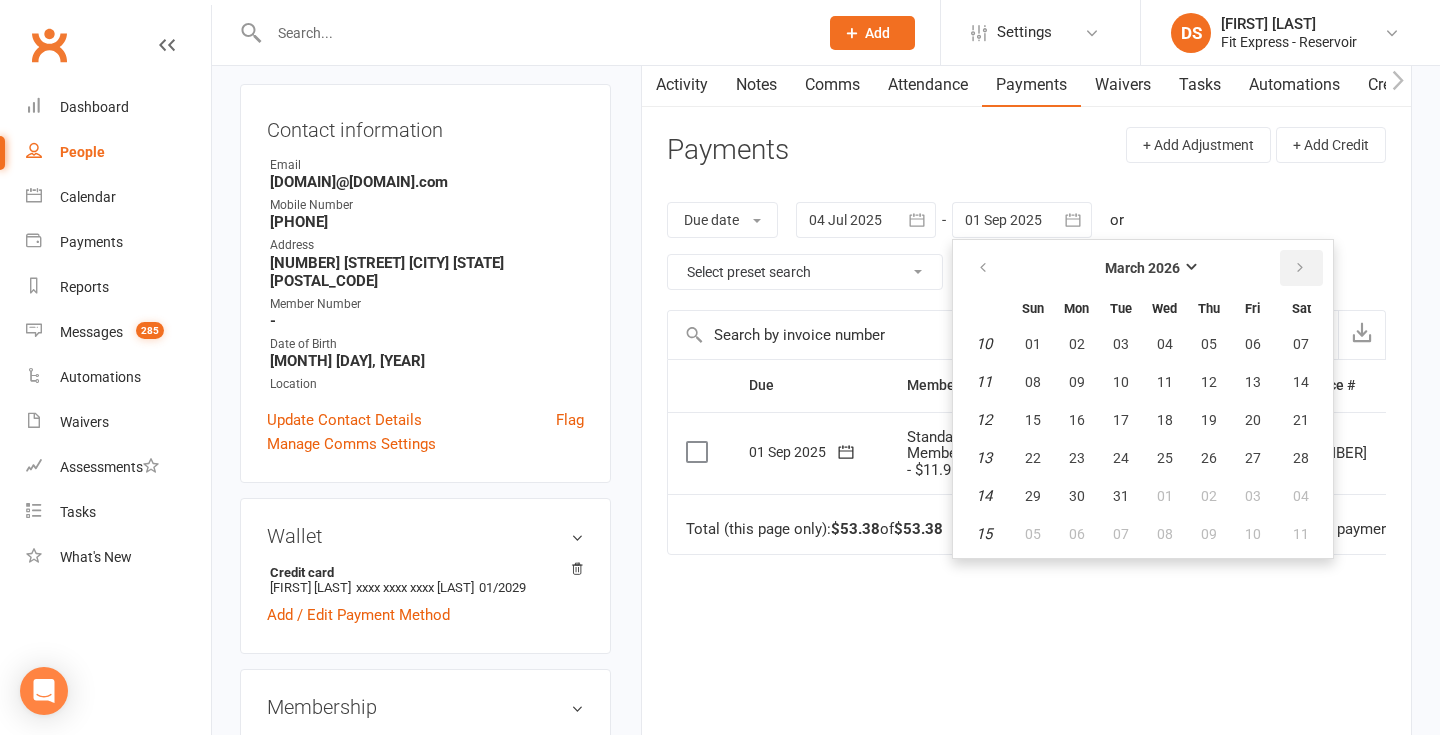 click at bounding box center [1301, 268] 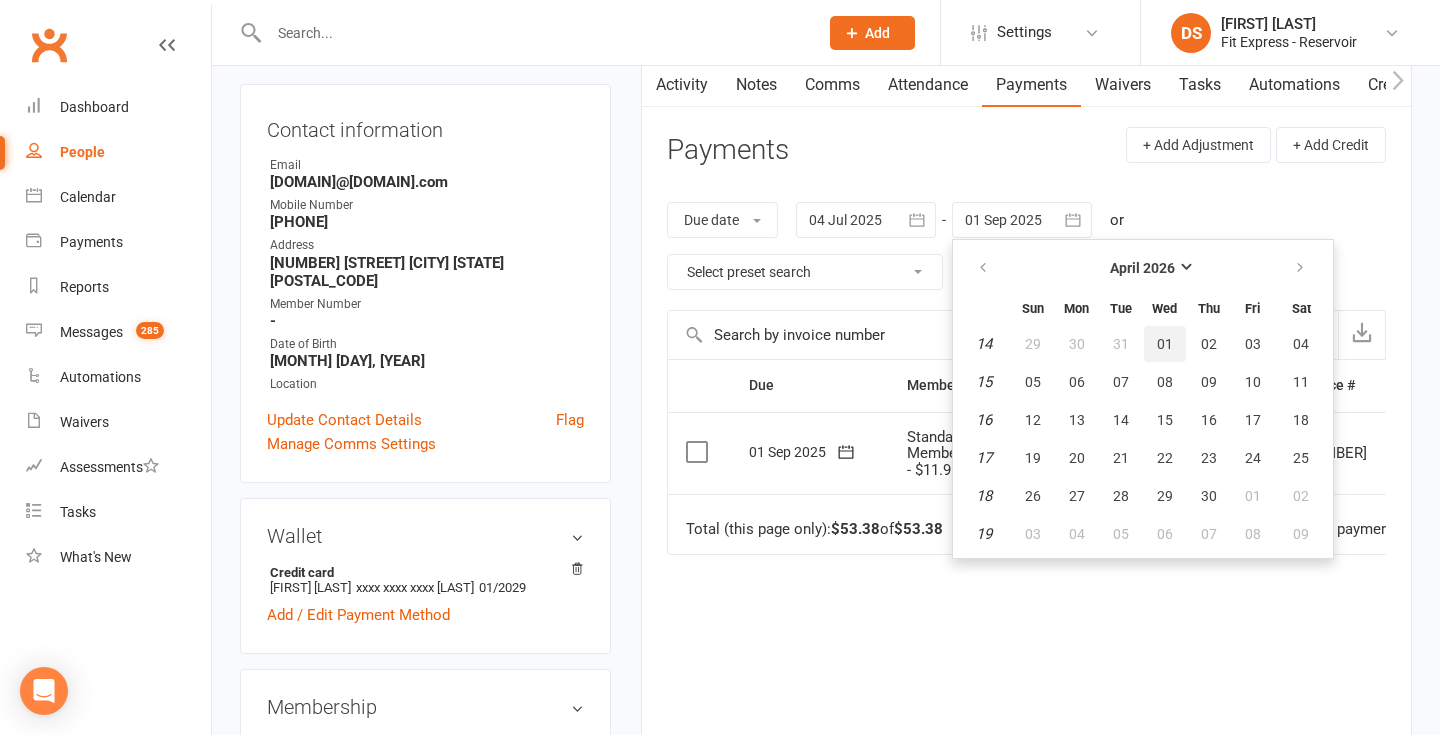 click on "01" at bounding box center [1165, 344] 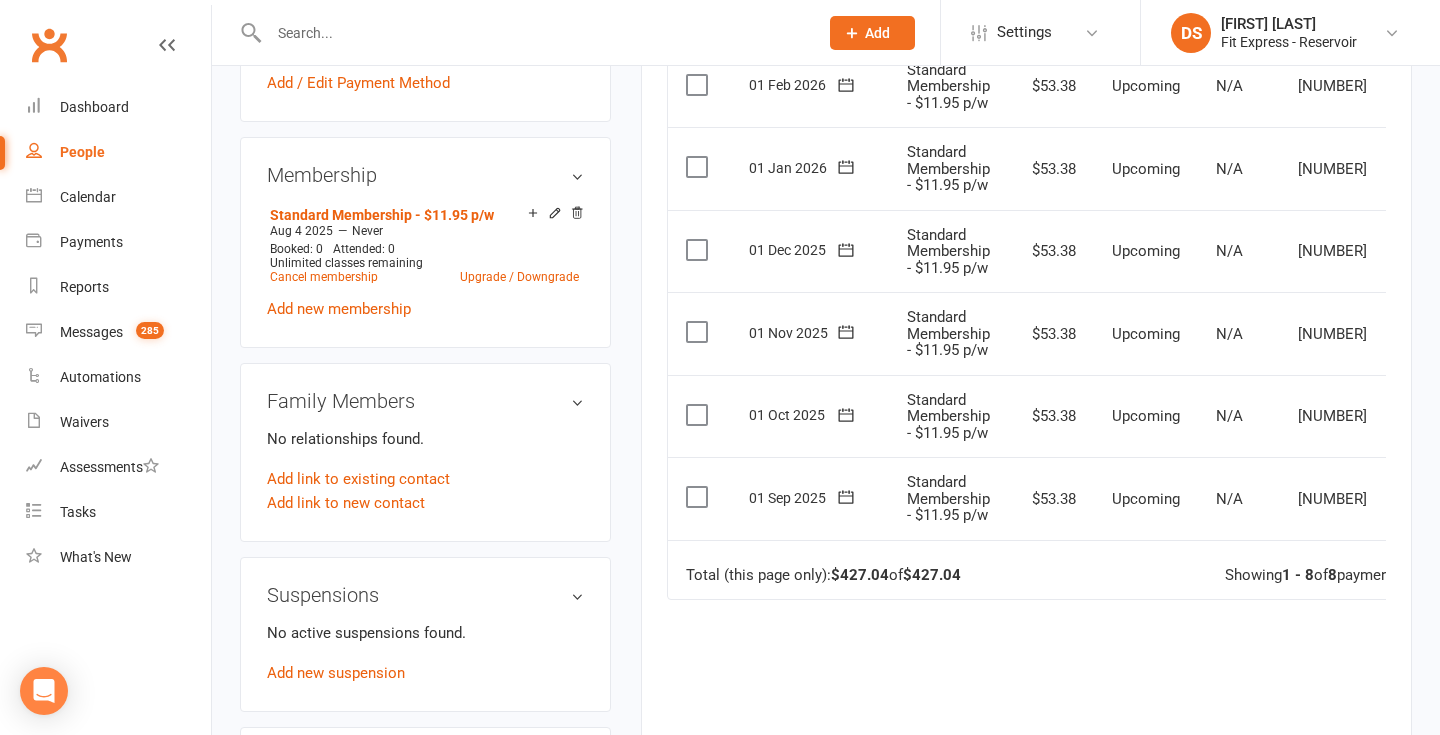 scroll, scrollTop: 721, scrollLeft: 0, axis: vertical 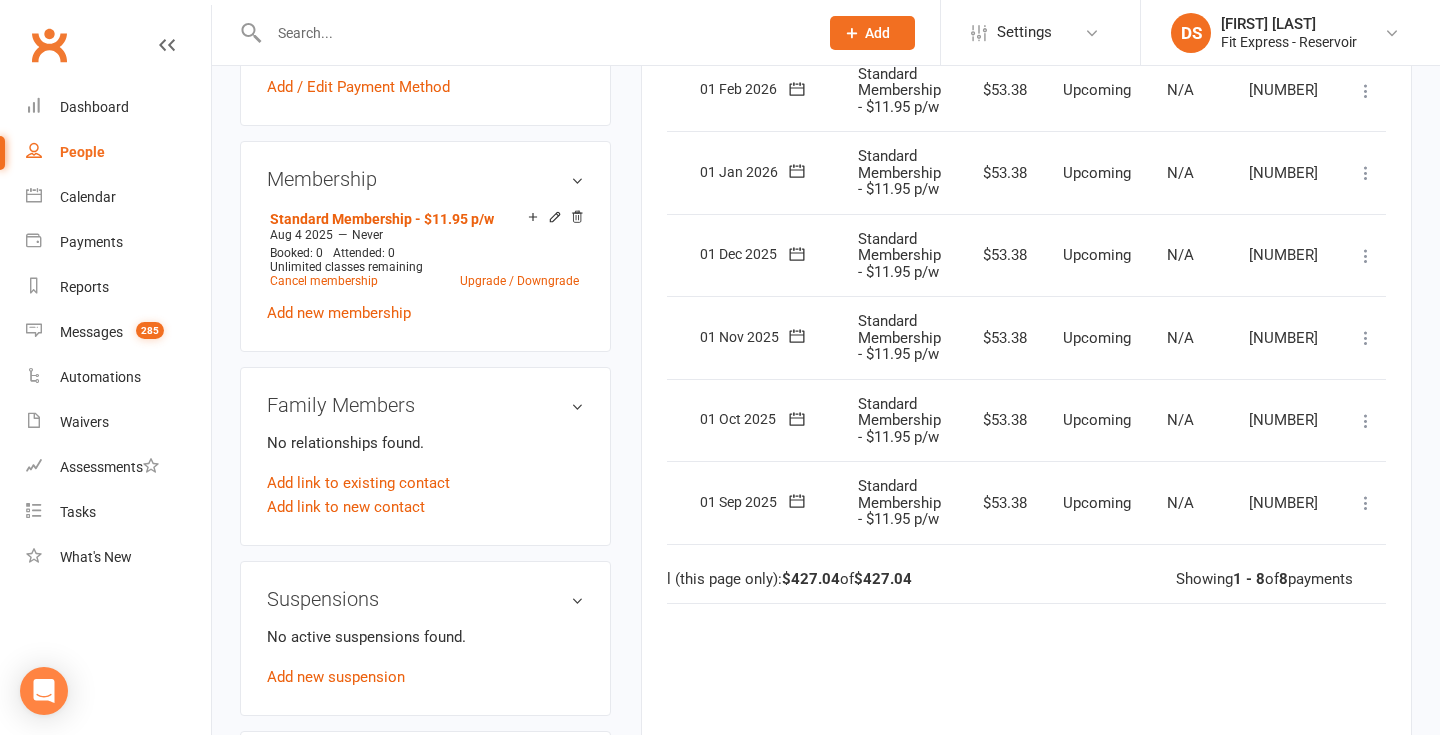 click at bounding box center [1366, 503] 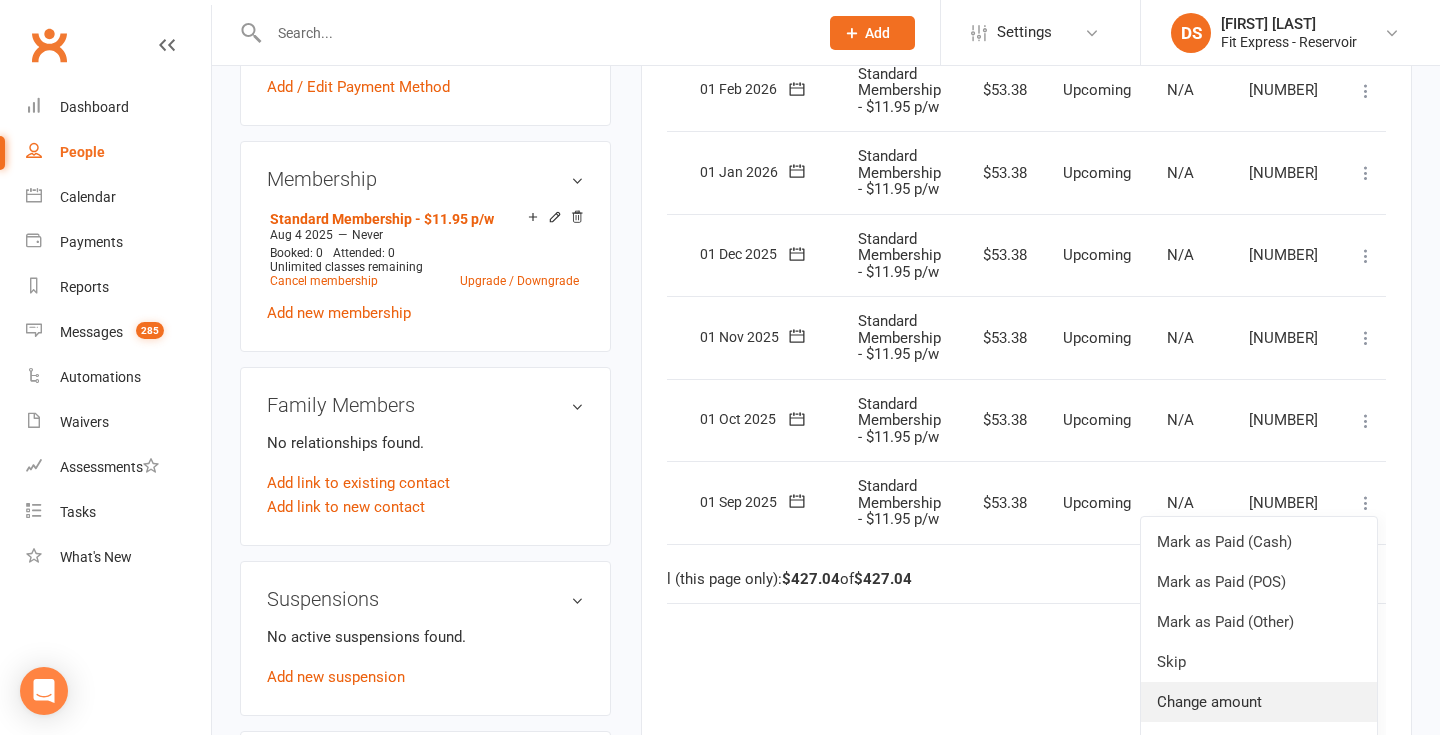 click on "Change amount" at bounding box center [1259, 702] 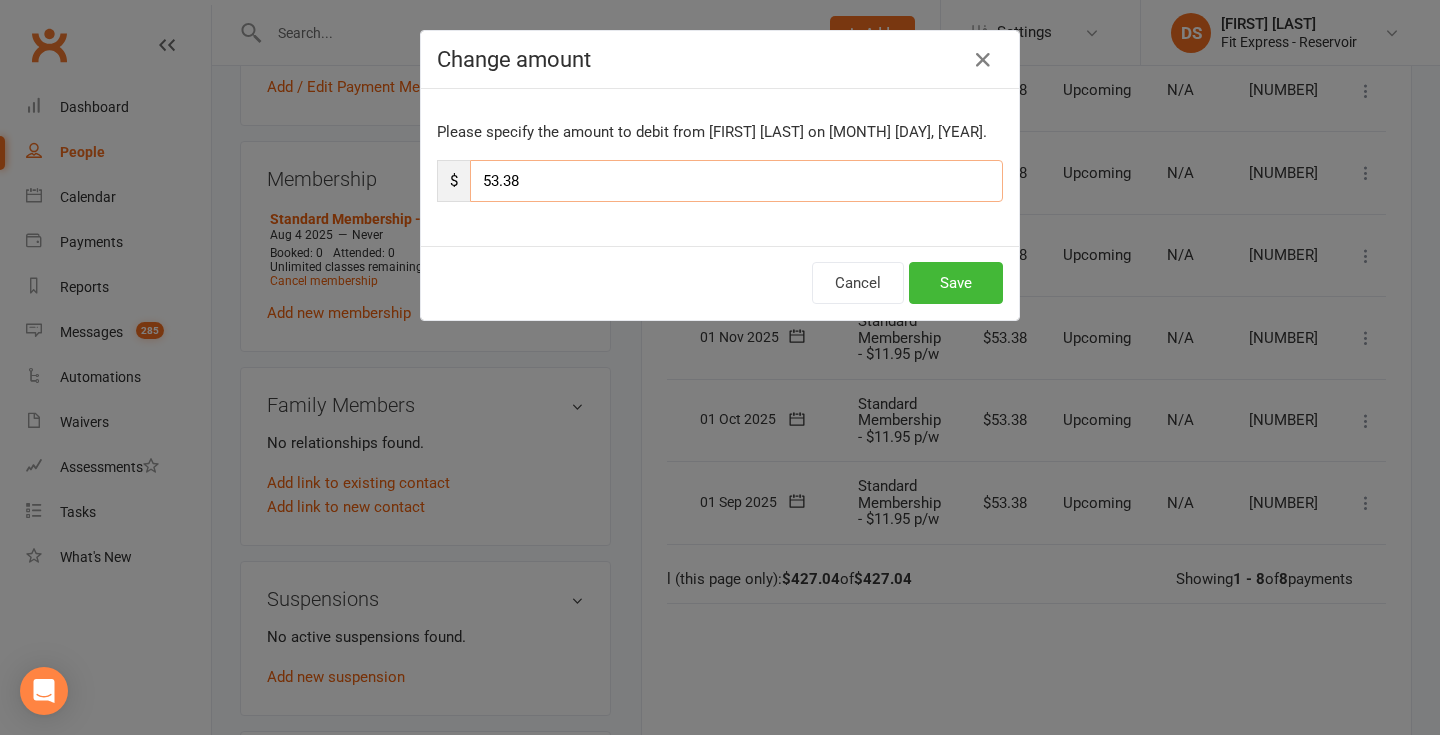 drag, startPoint x: 584, startPoint y: 180, endPoint x: 465, endPoint y: 179, distance: 119.0042 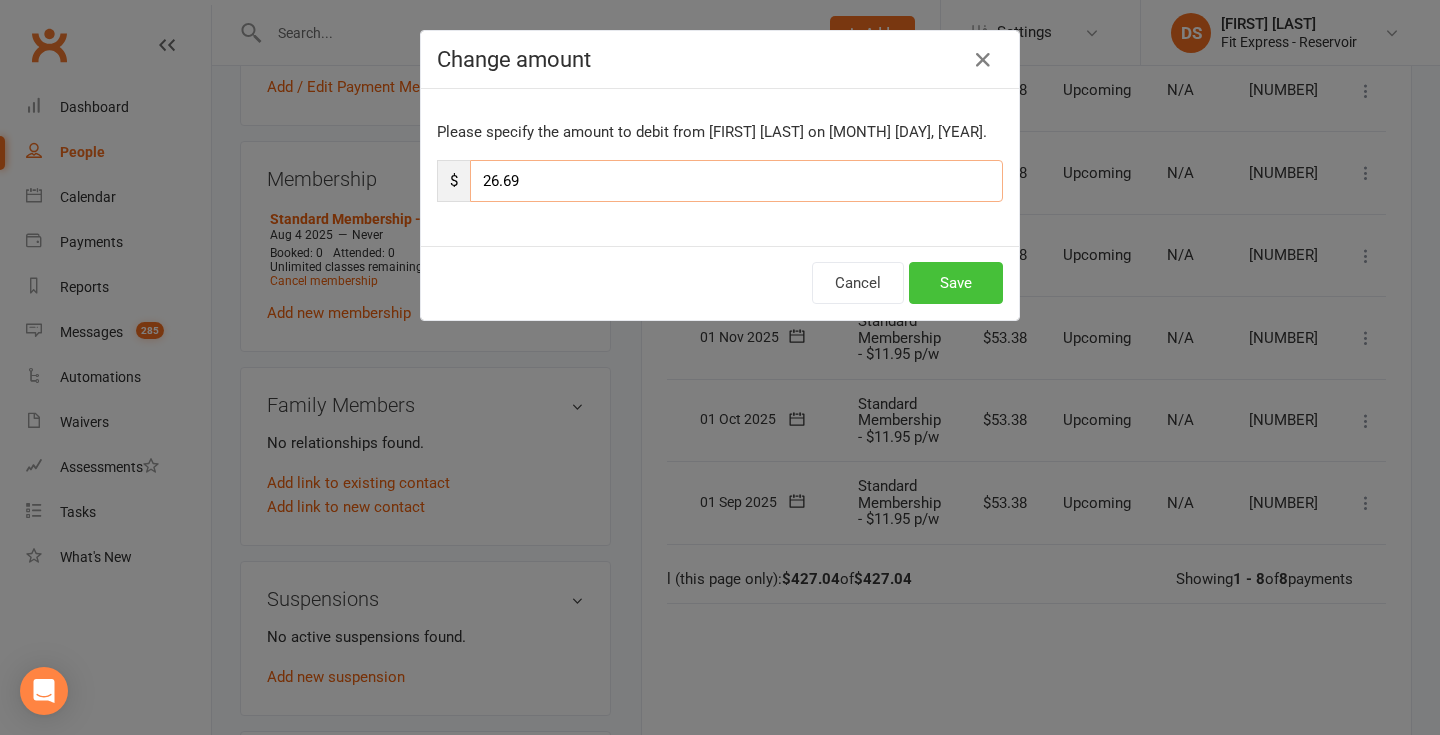 type on "26.69" 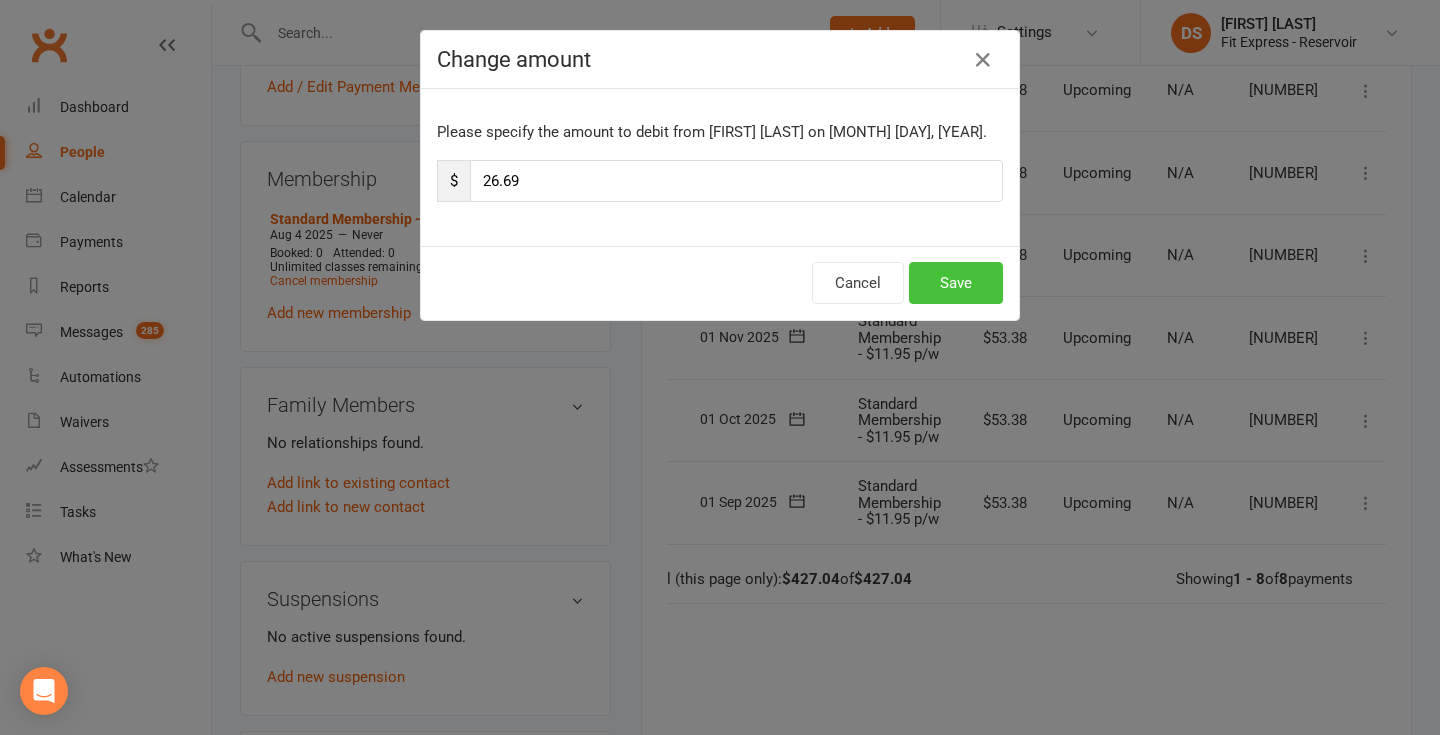 click on "Save" at bounding box center (956, 283) 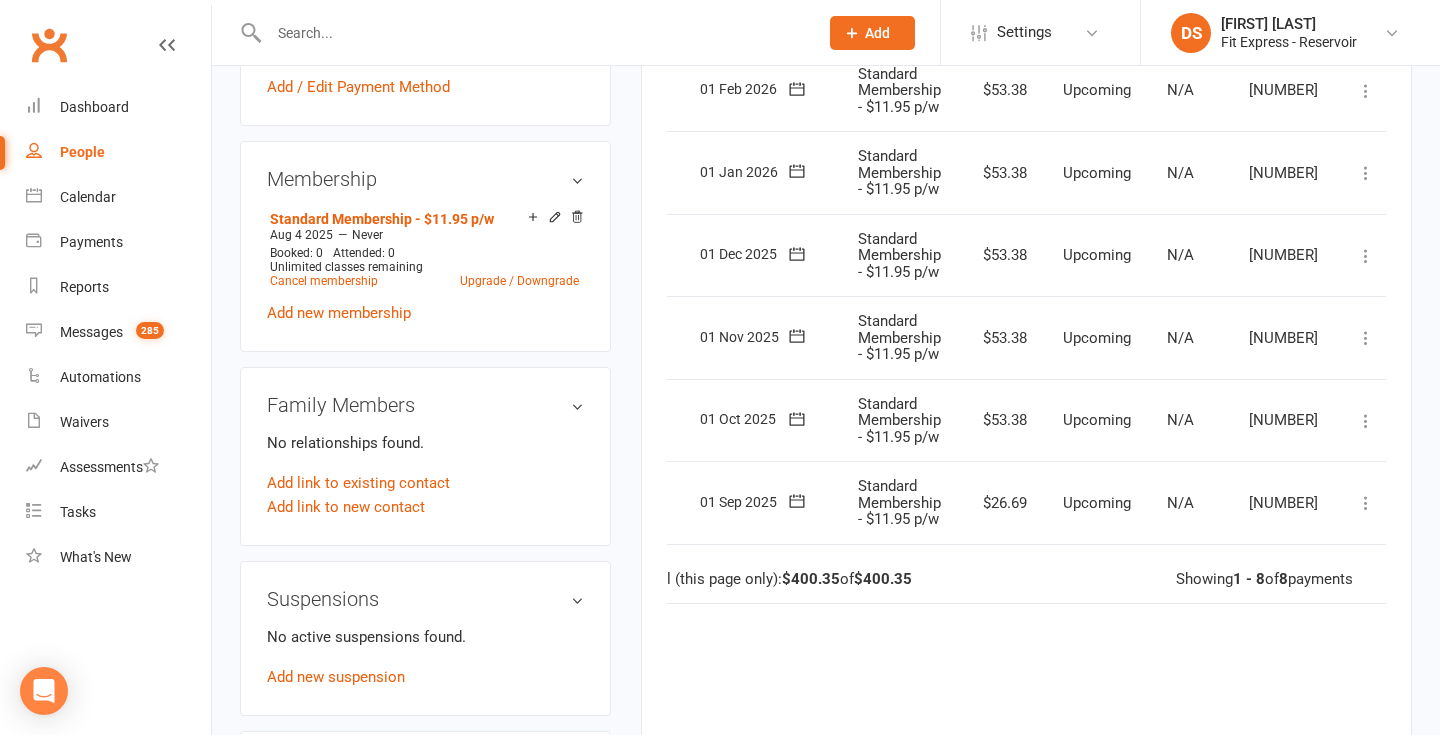 click at bounding box center (1366, 421) 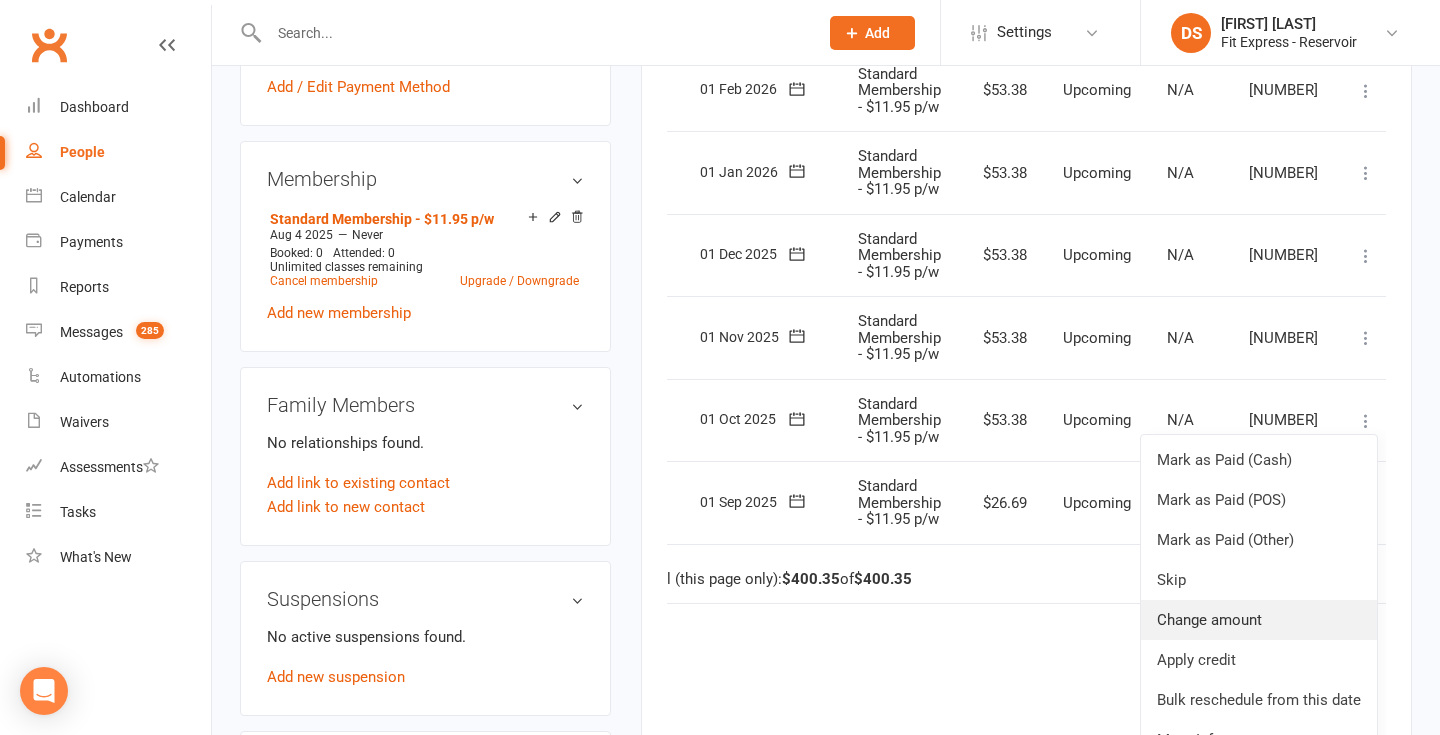 click on "Change amount" at bounding box center [1259, 620] 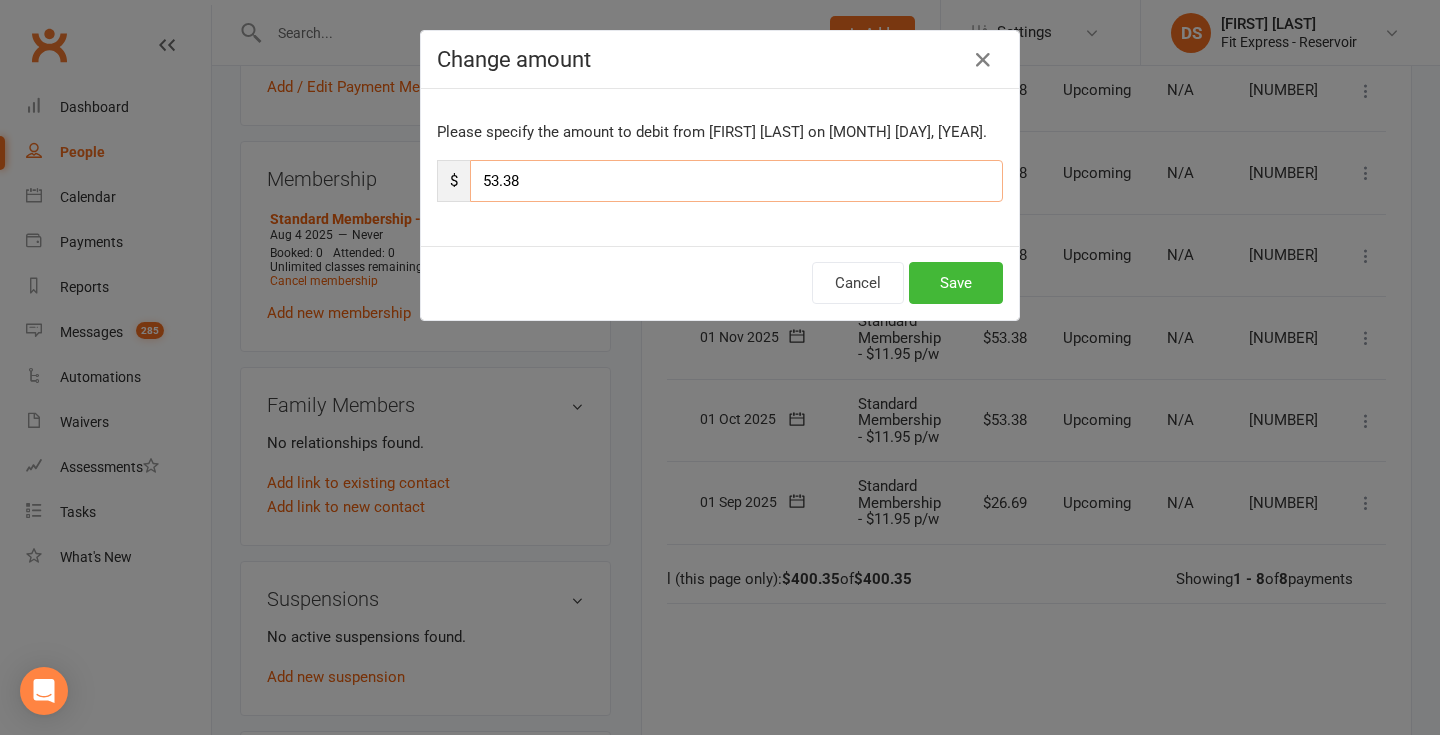 drag, startPoint x: 620, startPoint y: 177, endPoint x: 479, endPoint y: 183, distance: 141.12761 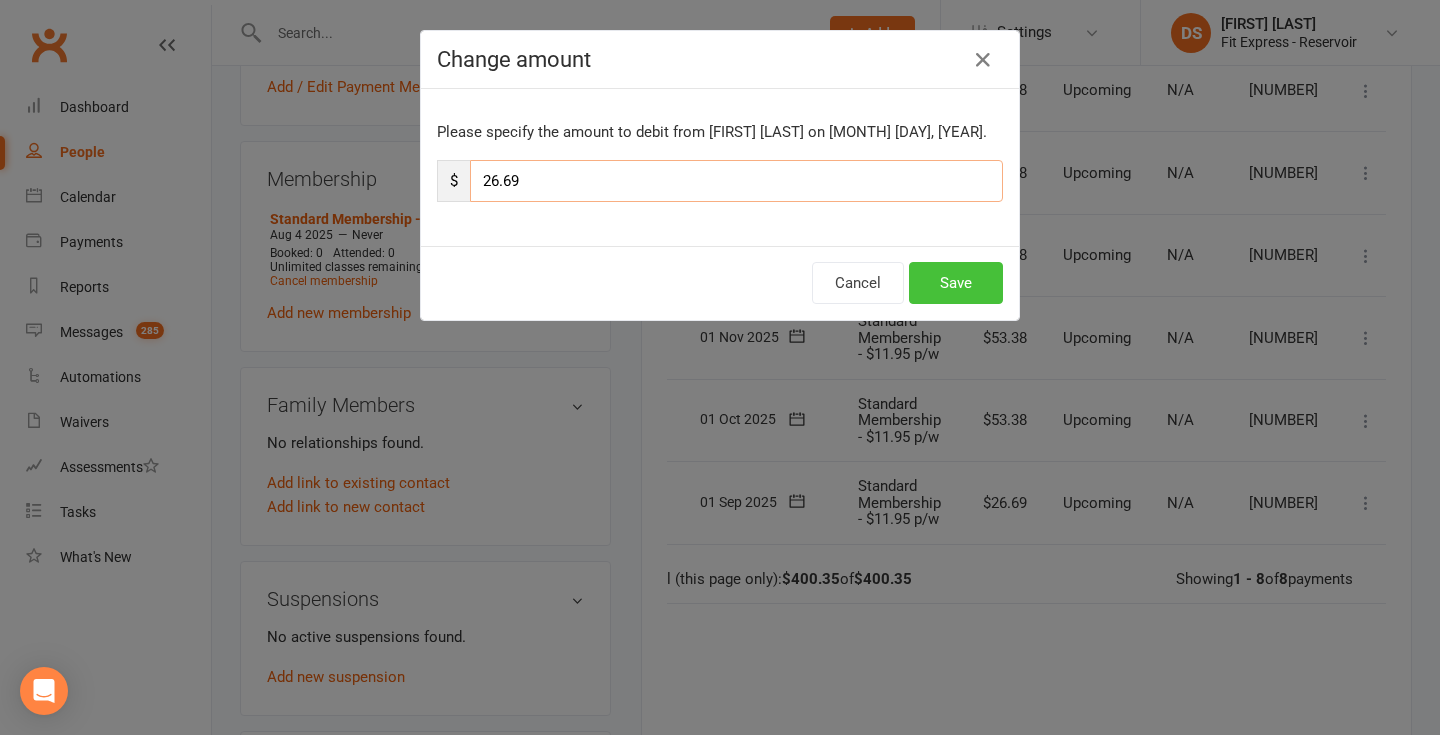 type on "26.69" 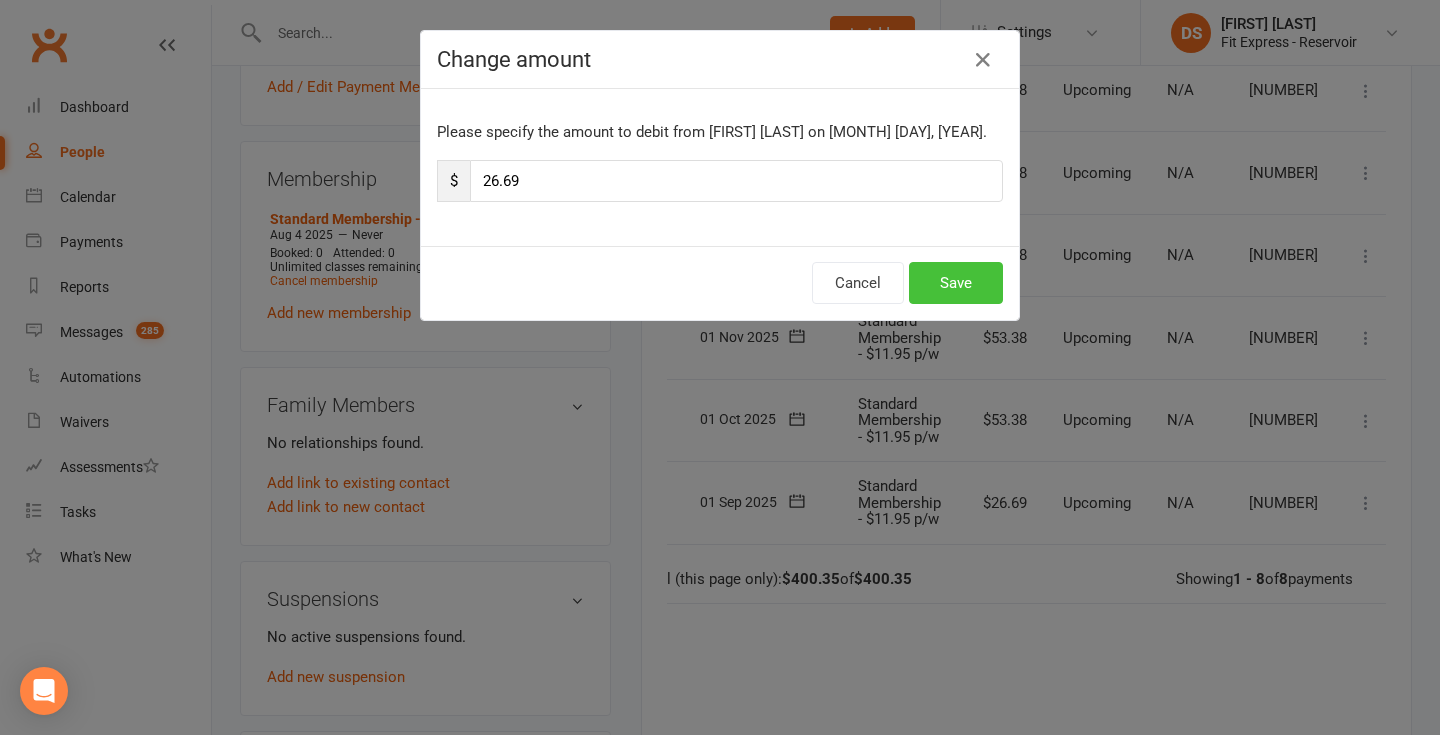 click on "Save" at bounding box center [956, 283] 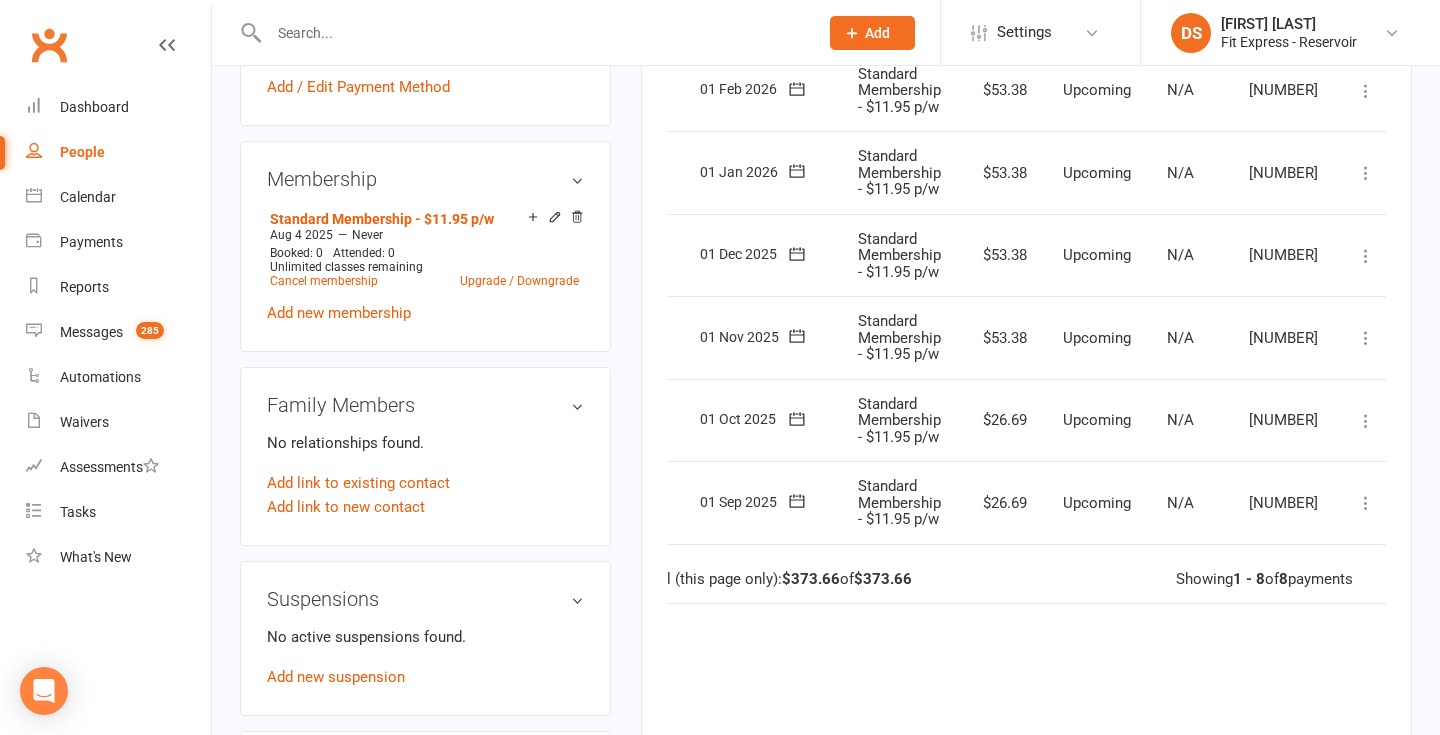 scroll, scrollTop: 710, scrollLeft: 0, axis: vertical 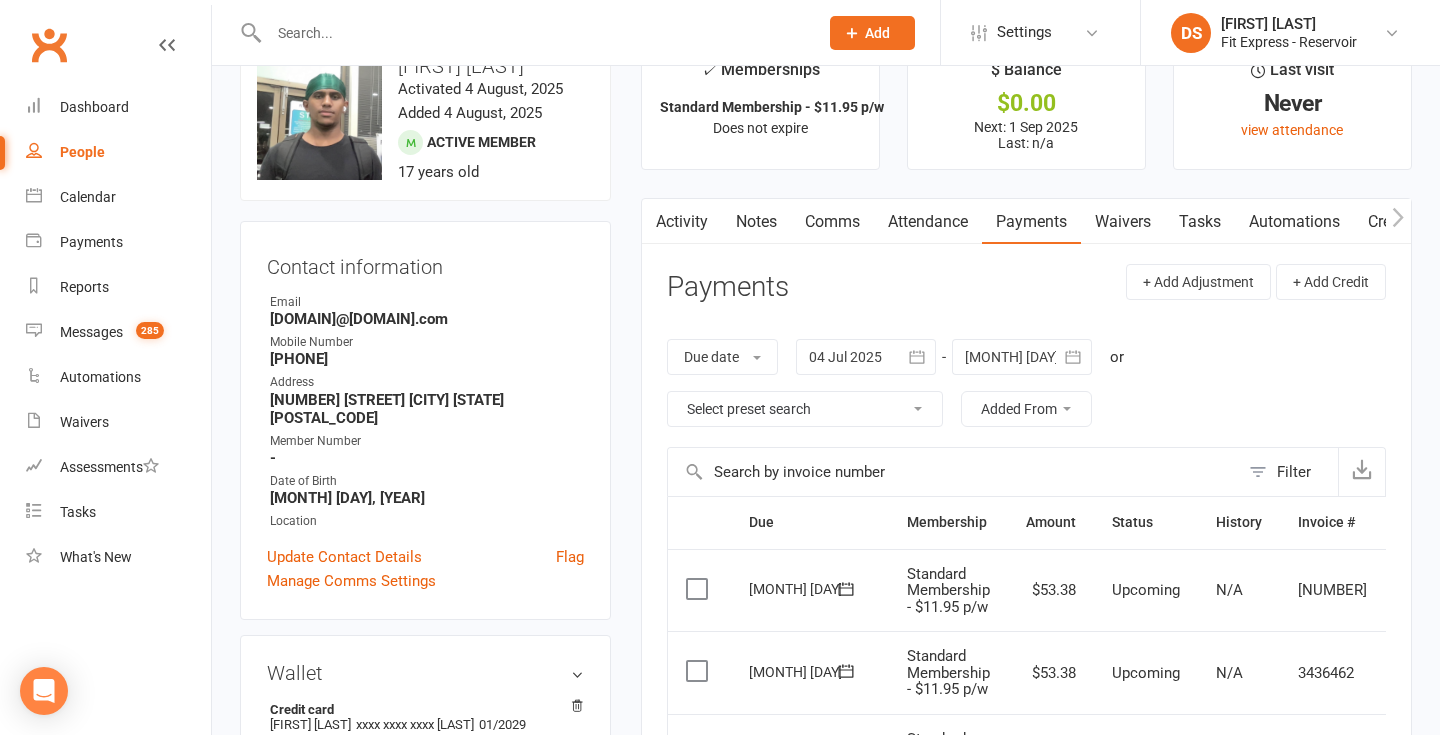 click at bounding box center (533, 33) 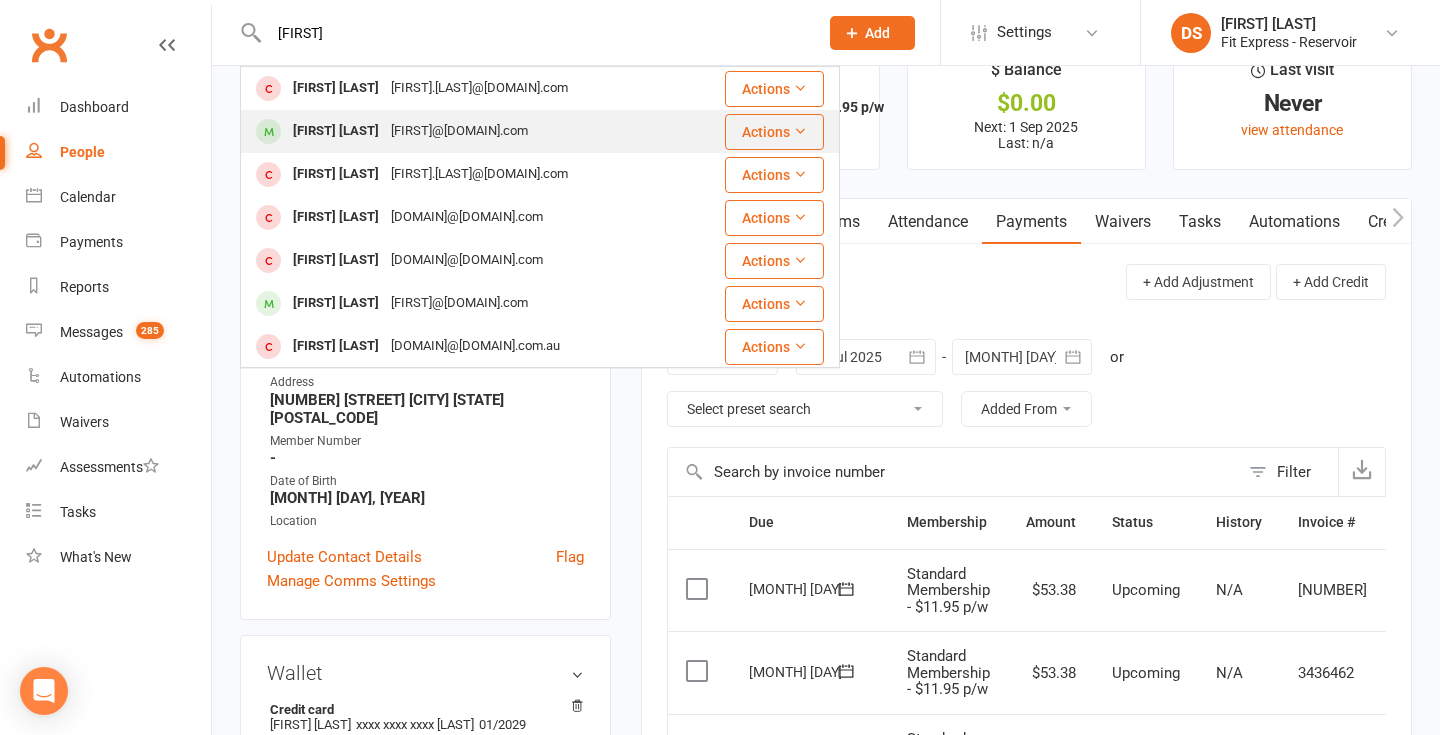 type on "timothy" 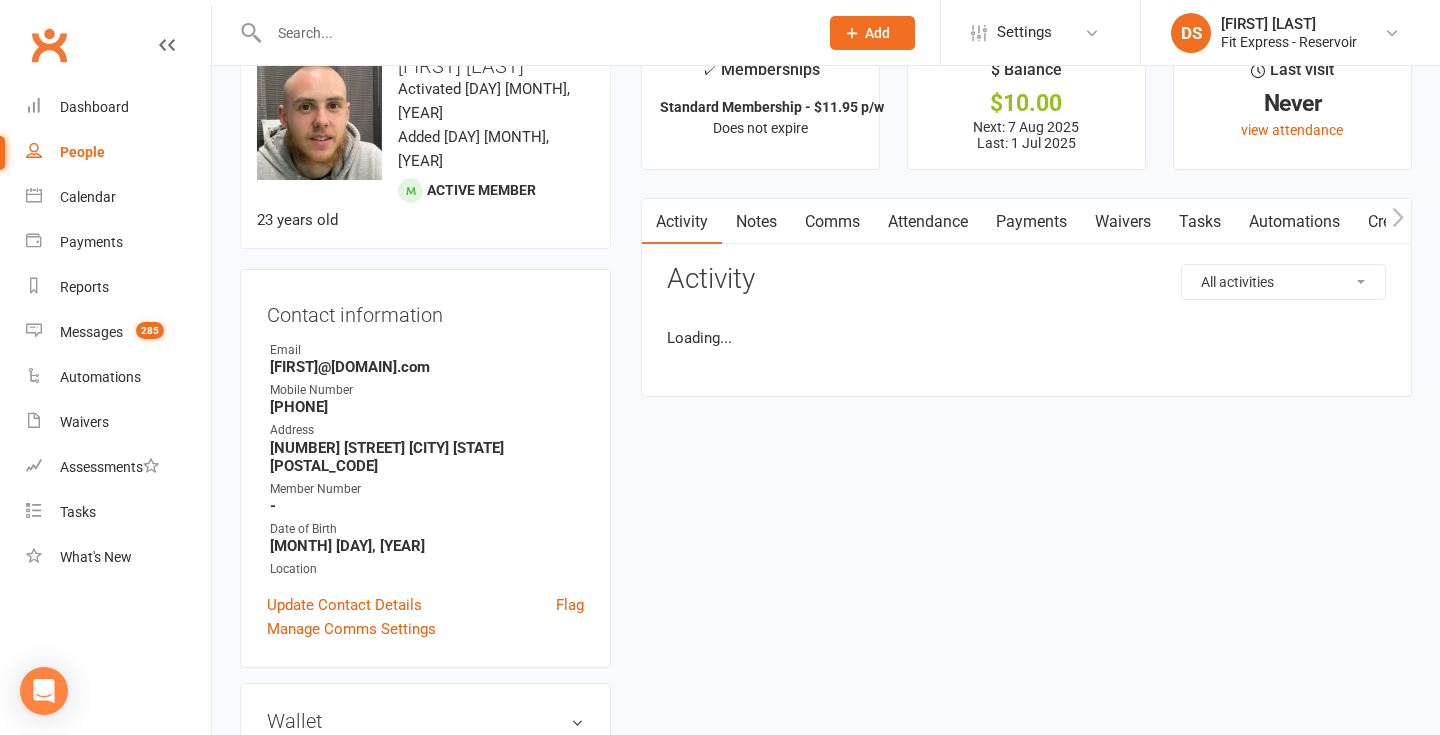 scroll, scrollTop: 0, scrollLeft: 0, axis: both 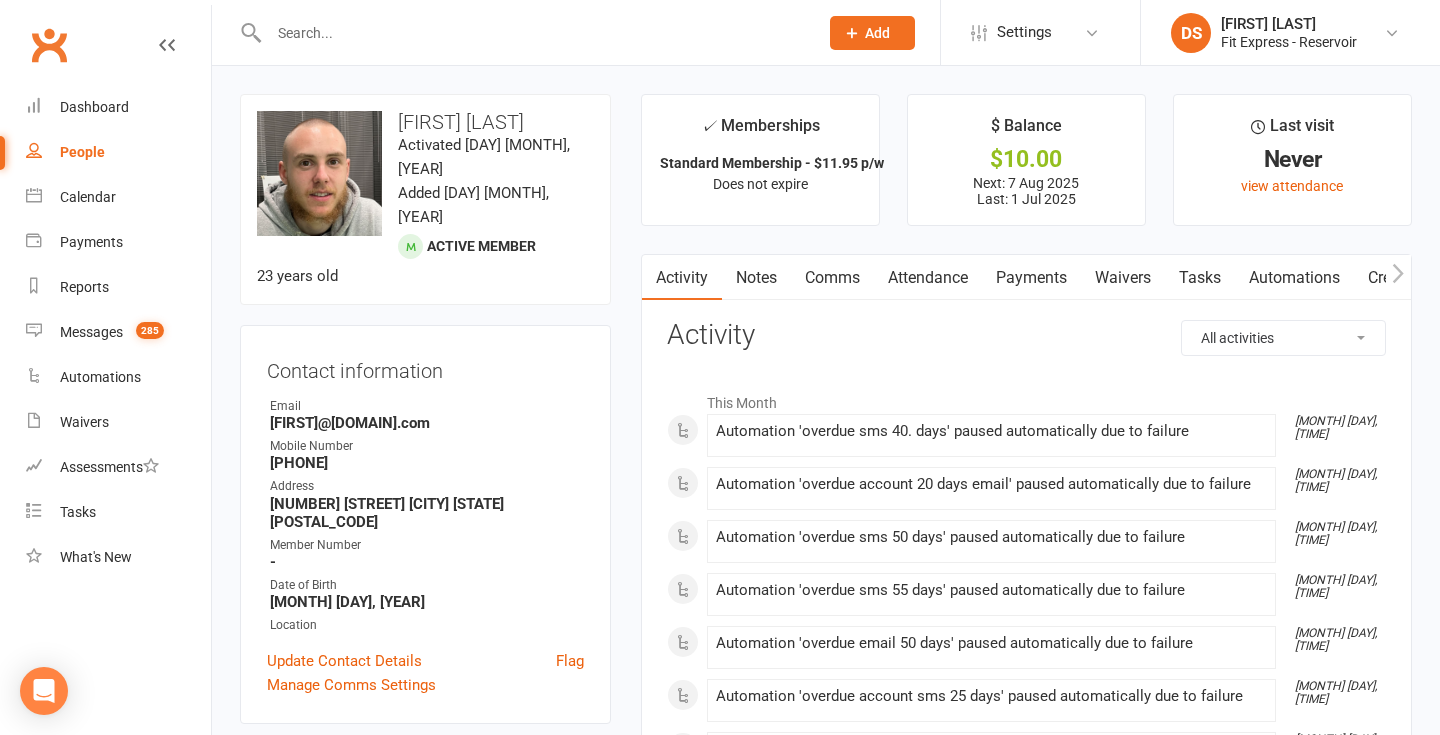 click on "Payments" at bounding box center [1031, 278] 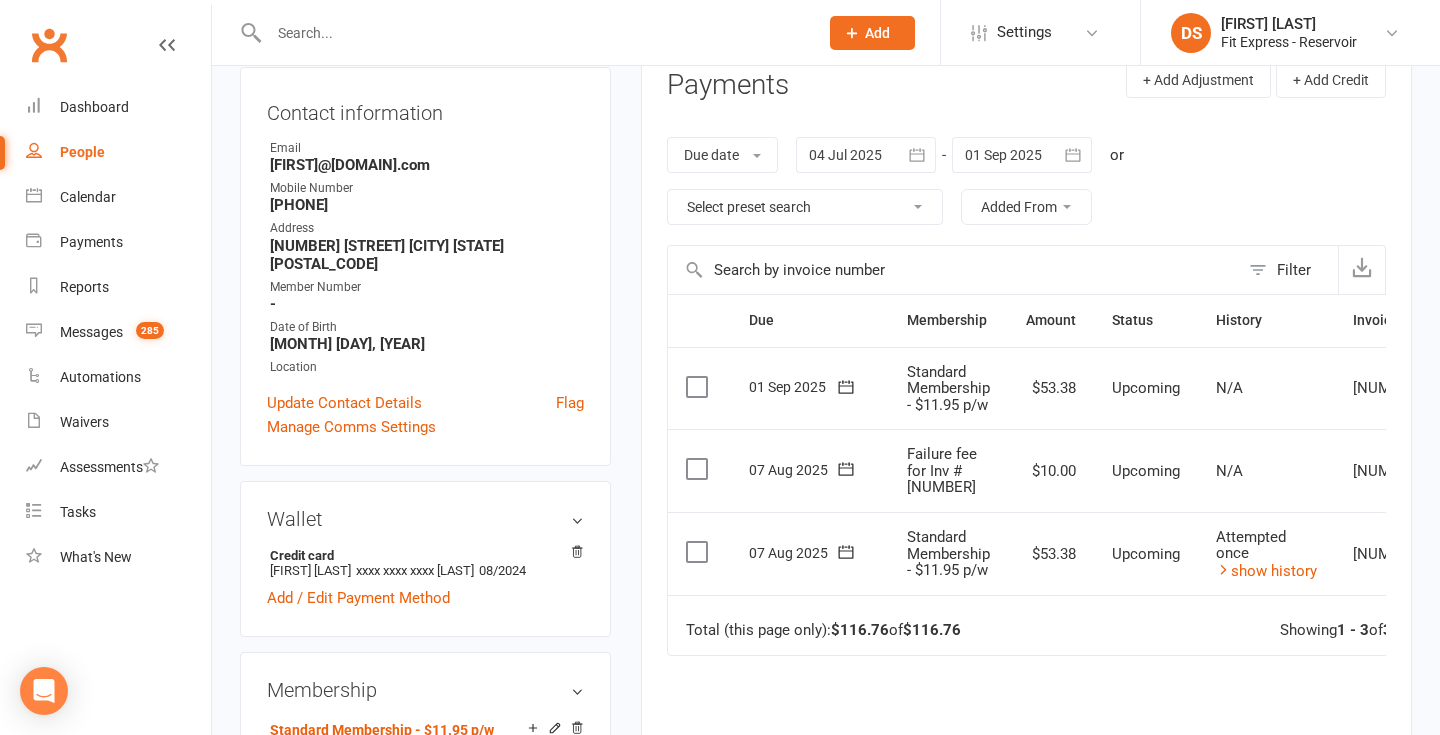 scroll, scrollTop: 257, scrollLeft: 0, axis: vertical 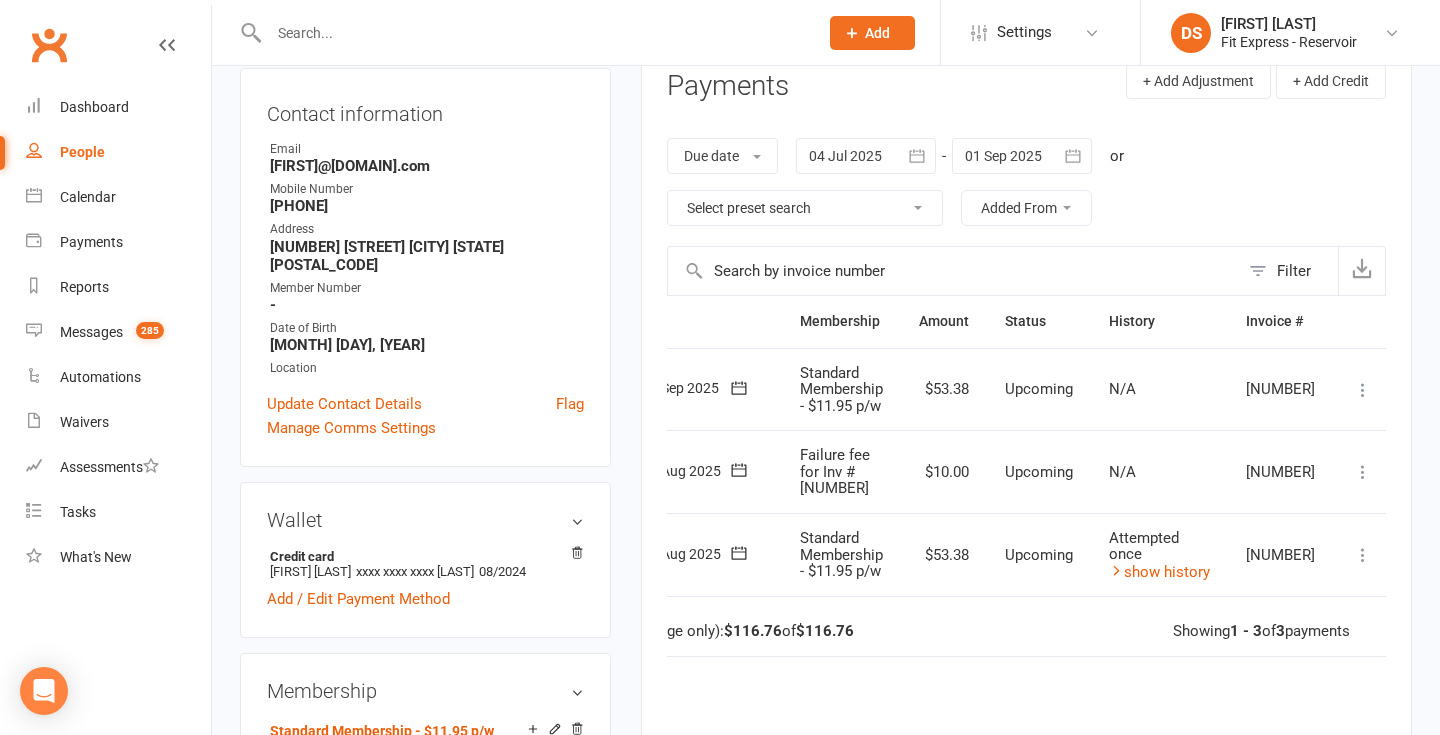 click at bounding box center (1363, 555) 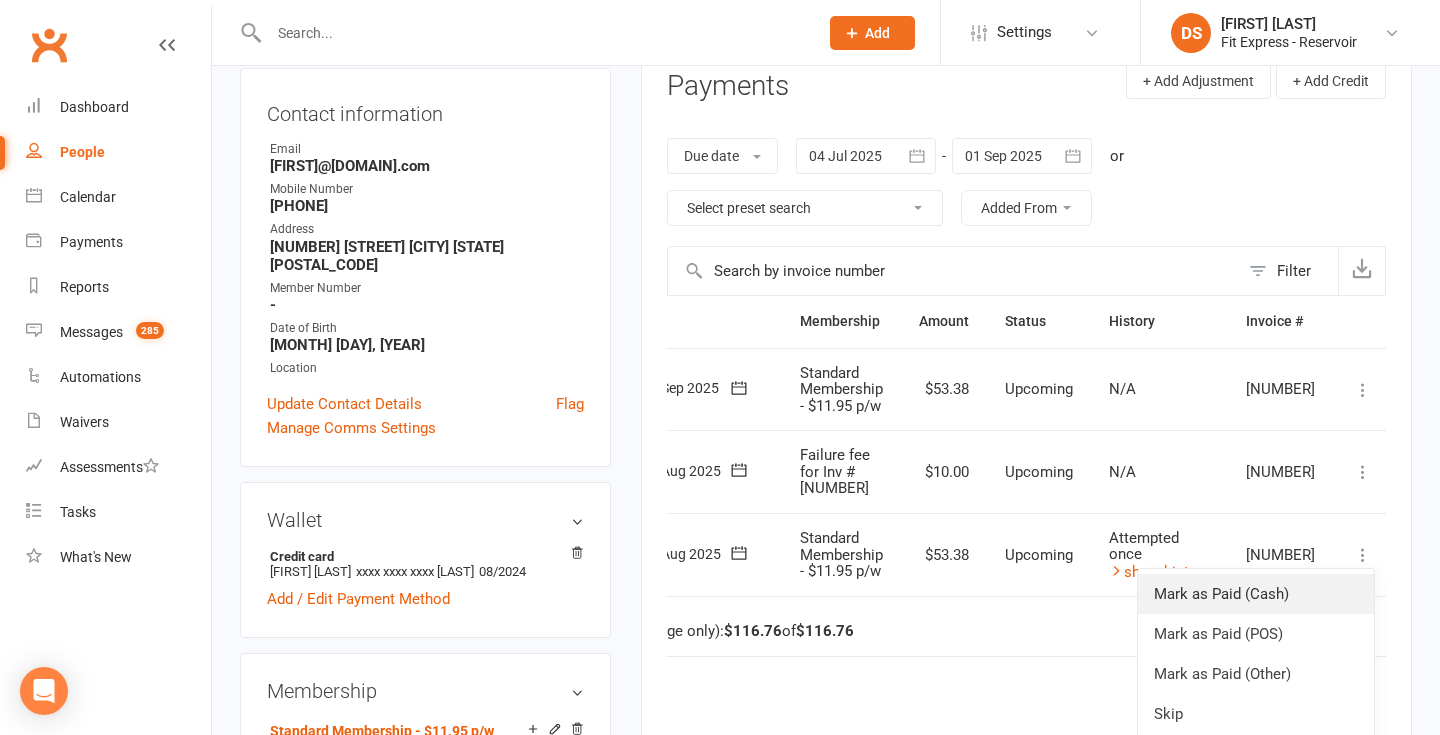 click on "Mark as Paid (Cash)" at bounding box center [1256, 594] 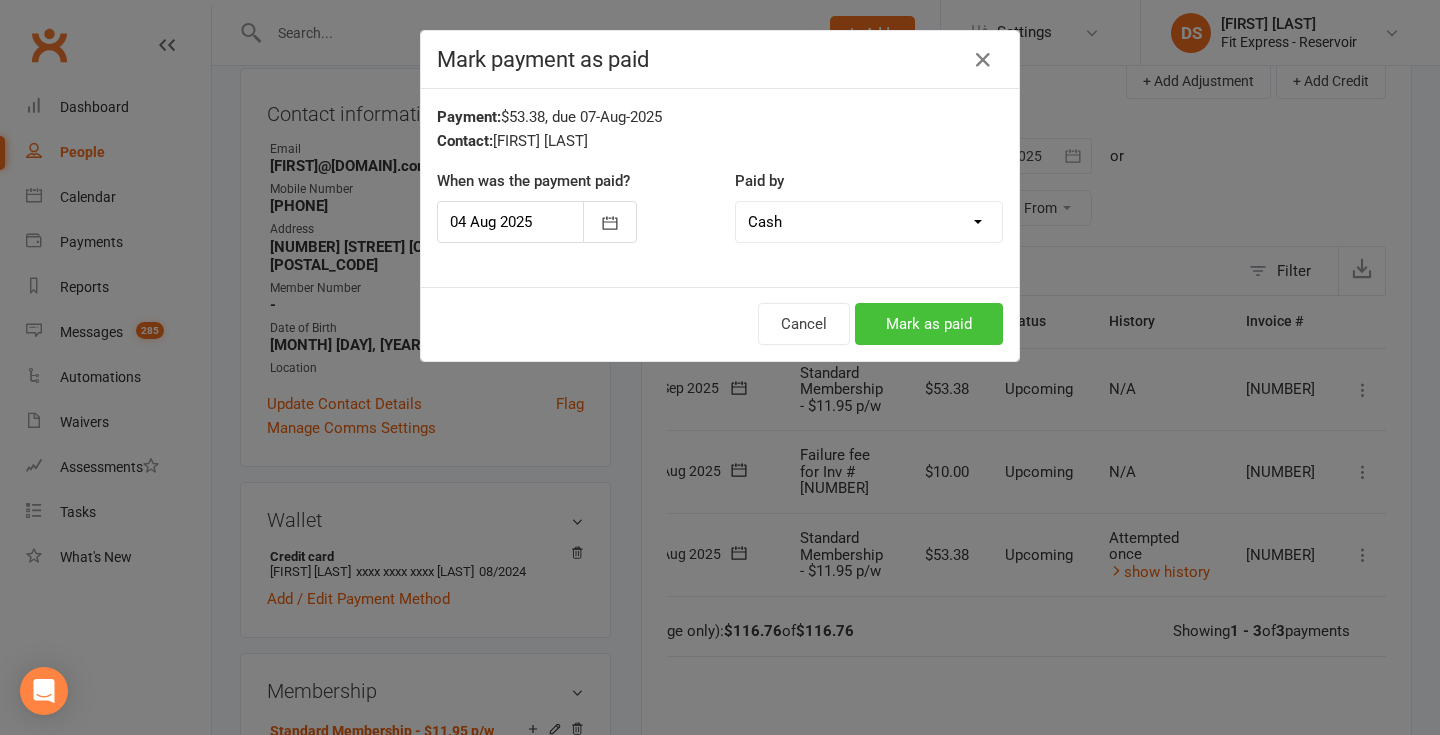 click on "Mark as paid" at bounding box center [929, 324] 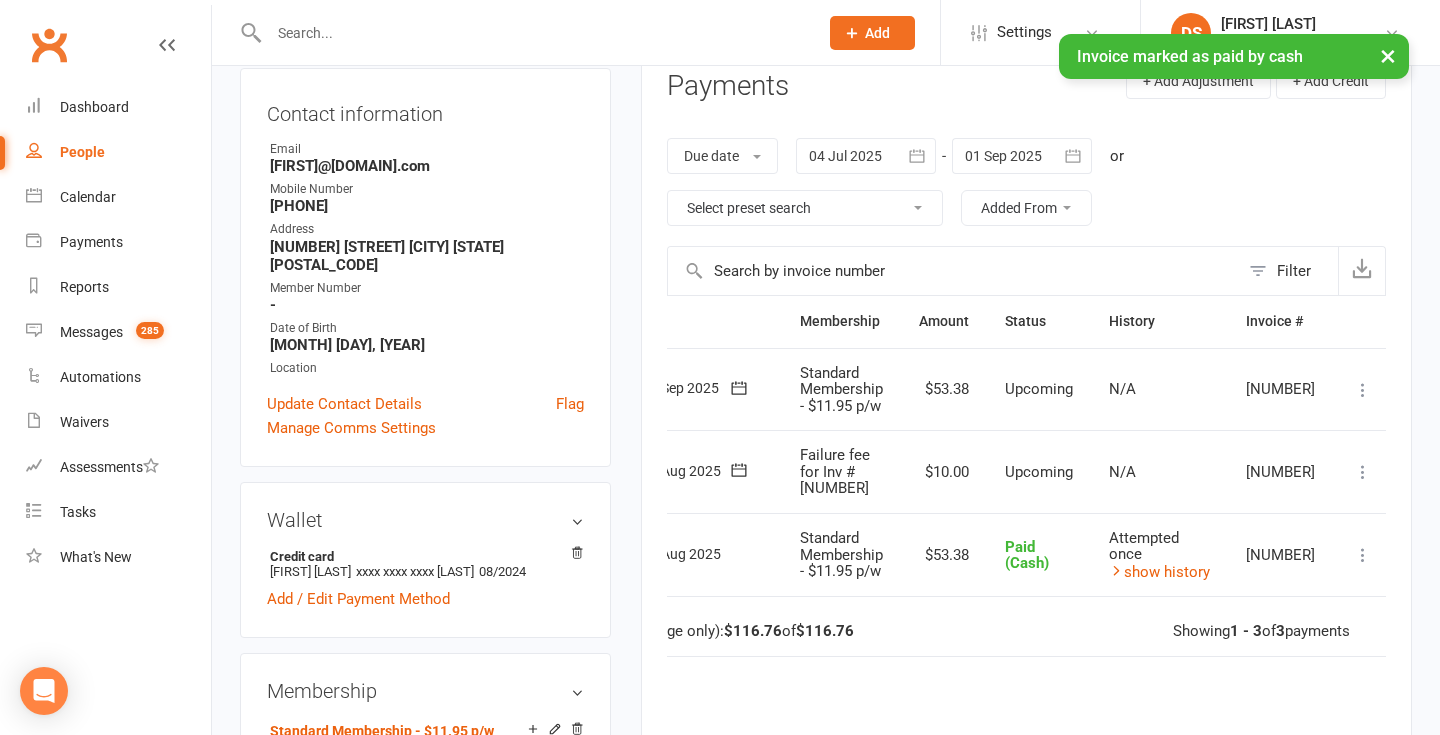 click at bounding box center (1363, 472) 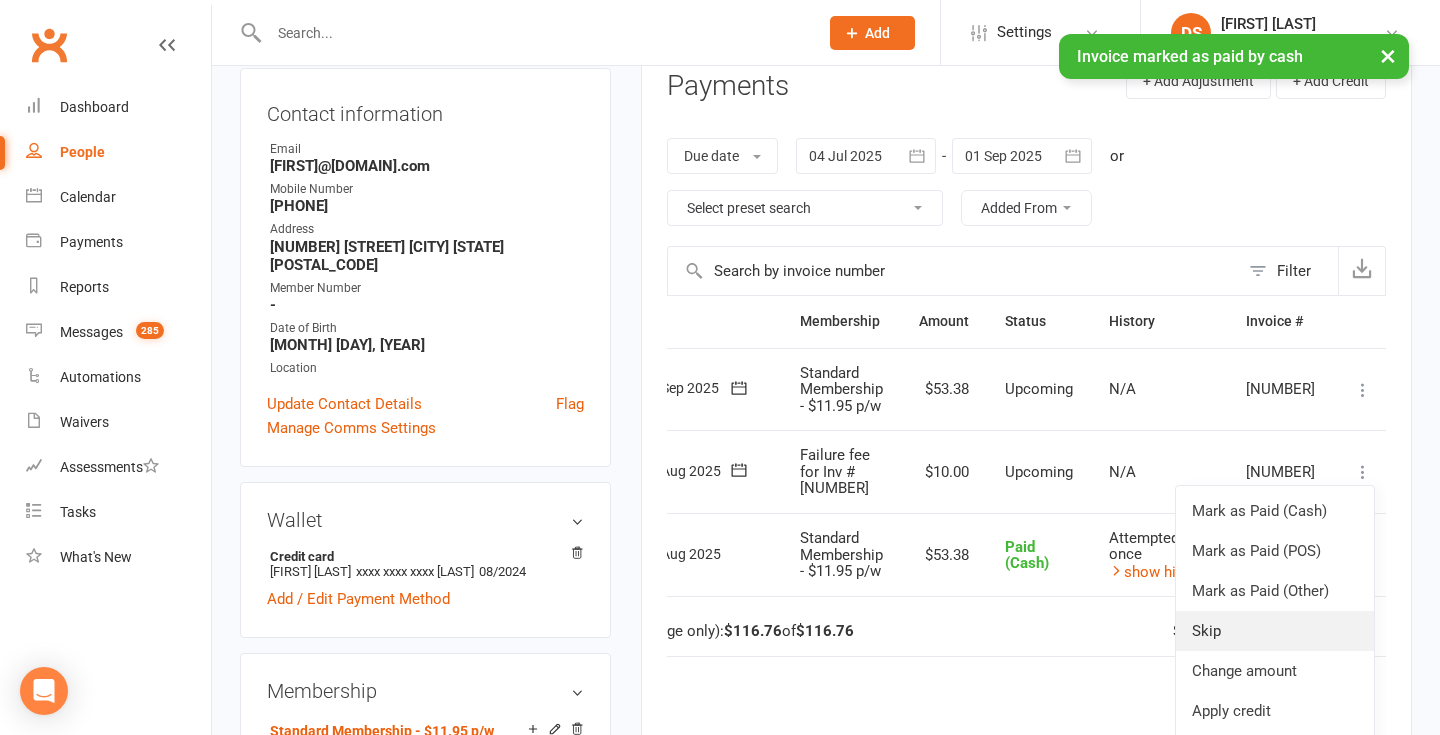 click on "Skip" at bounding box center (1275, 631) 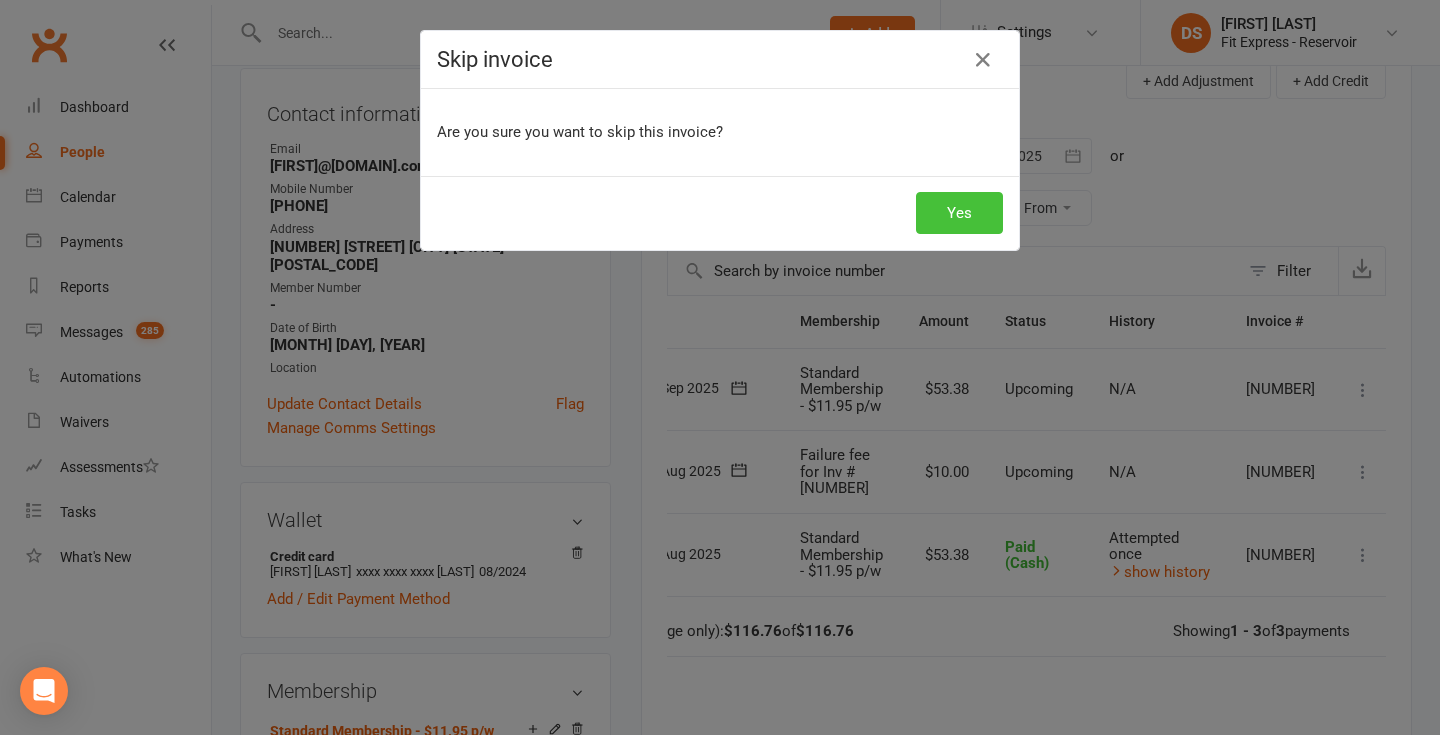 click on "Yes" at bounding box center [959, 213] 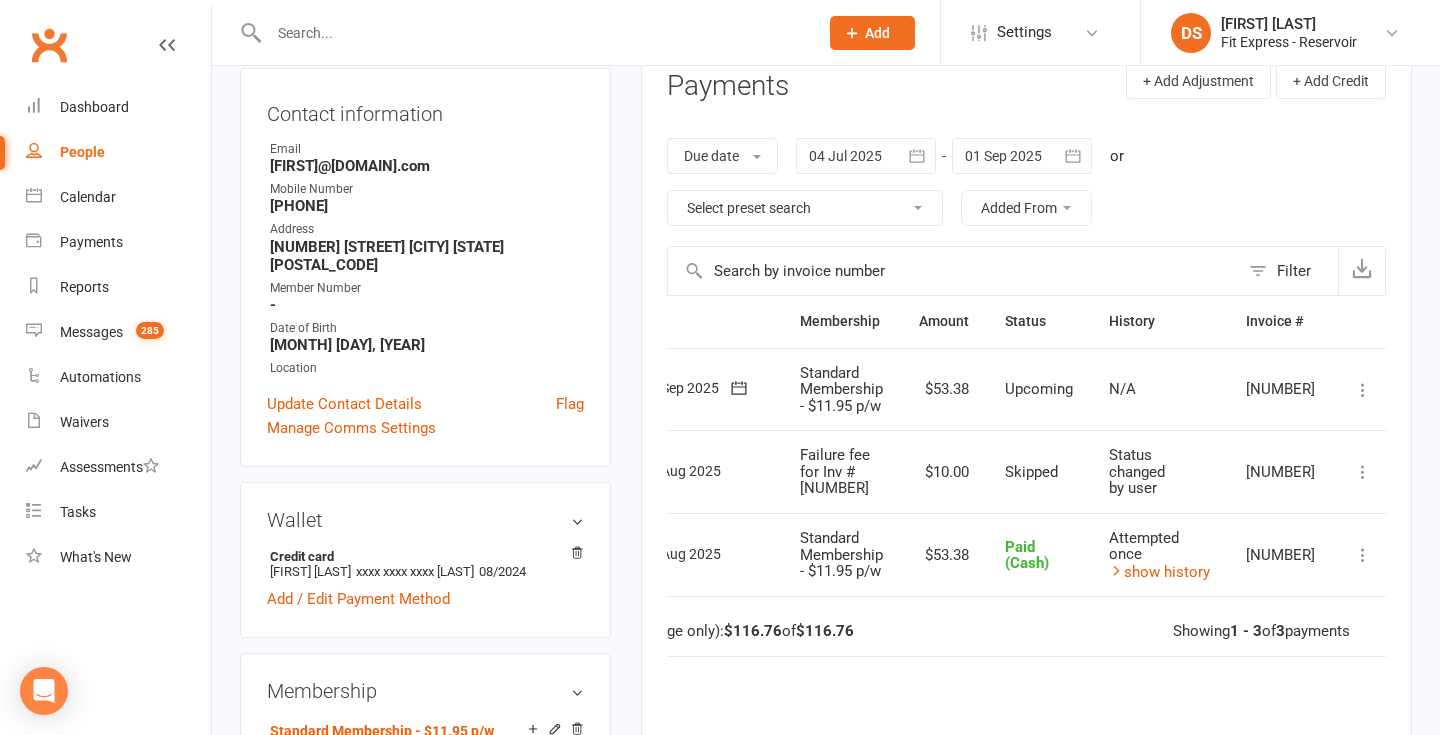 scroll, scrollTop: 0, scrollLeft: 0, axis: both 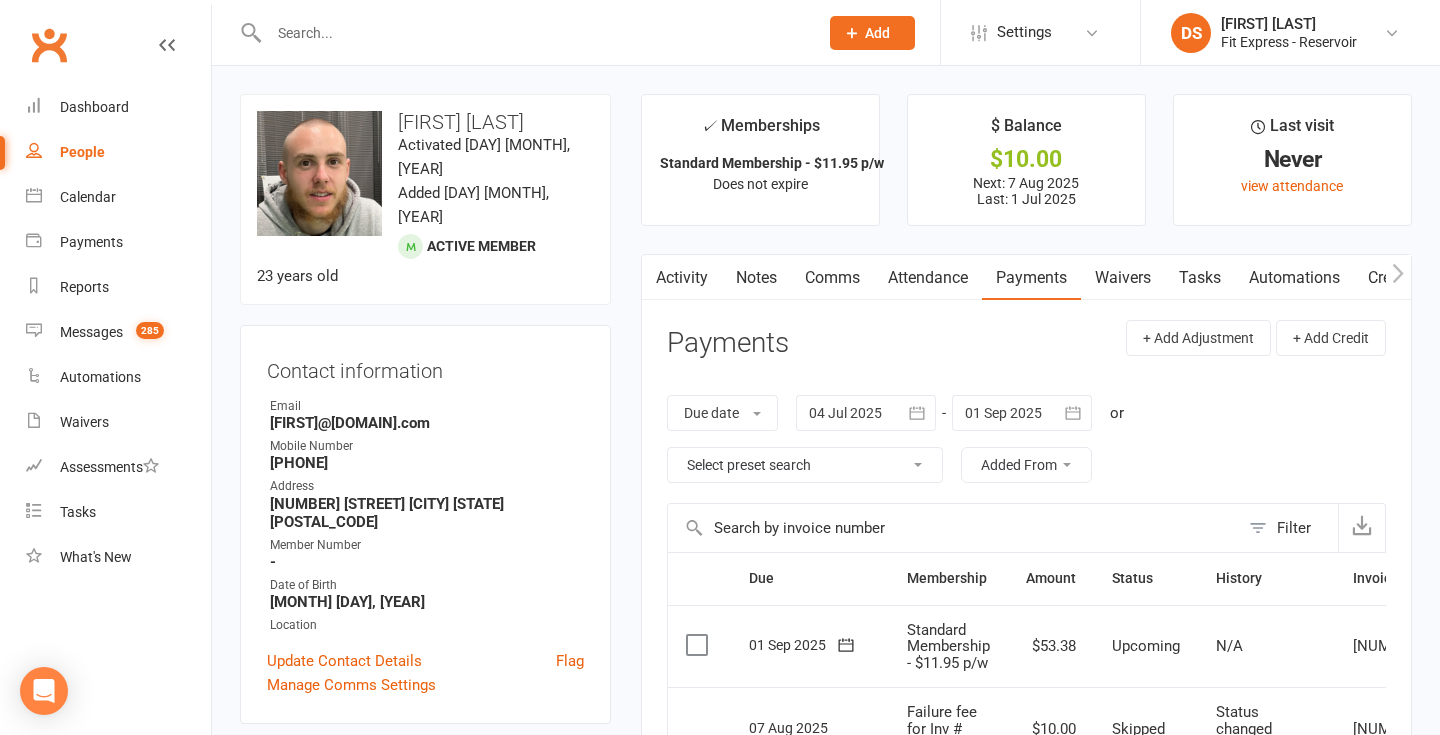 click on "Notes" at bounding box center [756, 278] 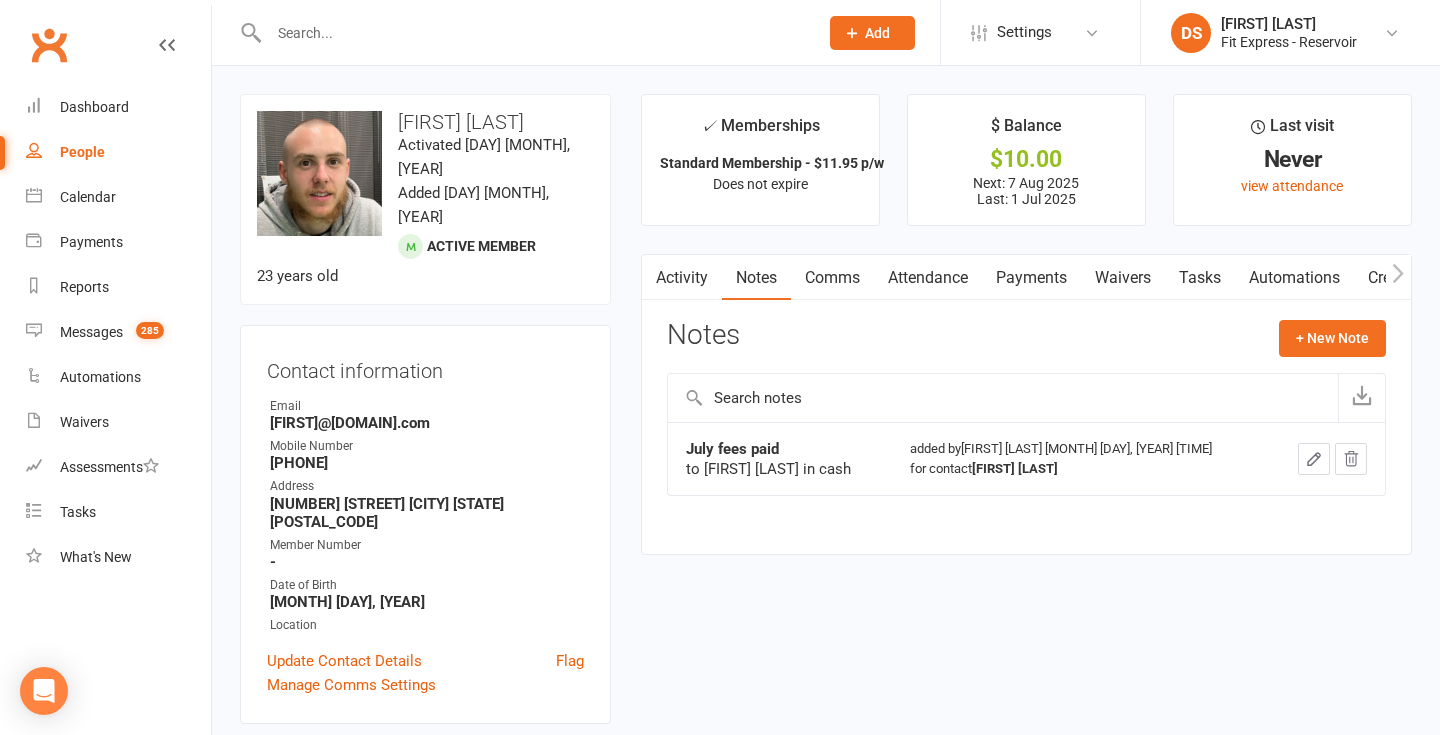 click on "Payments" at bounding box center [1031, 278] 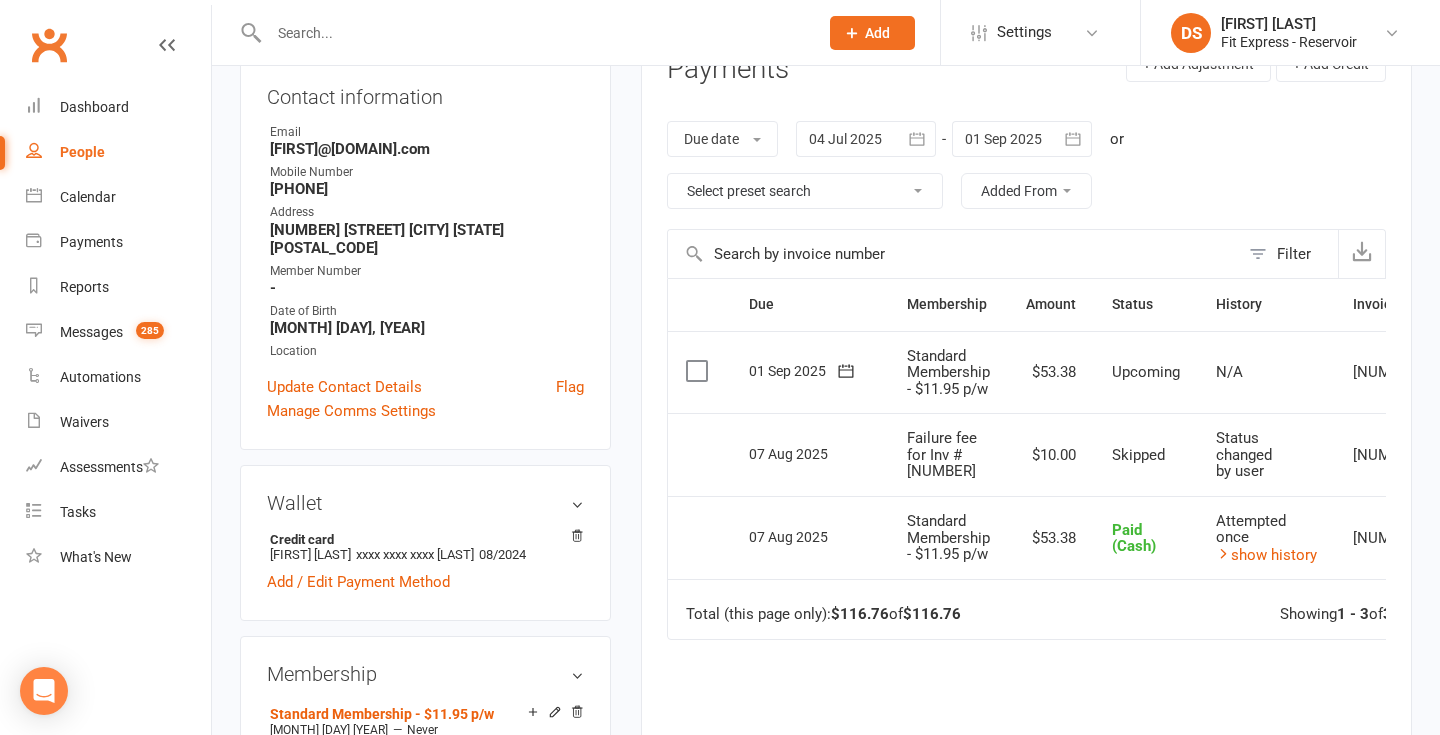 scroll, scrollTop: 0, scrollLeft: 0, axis: both 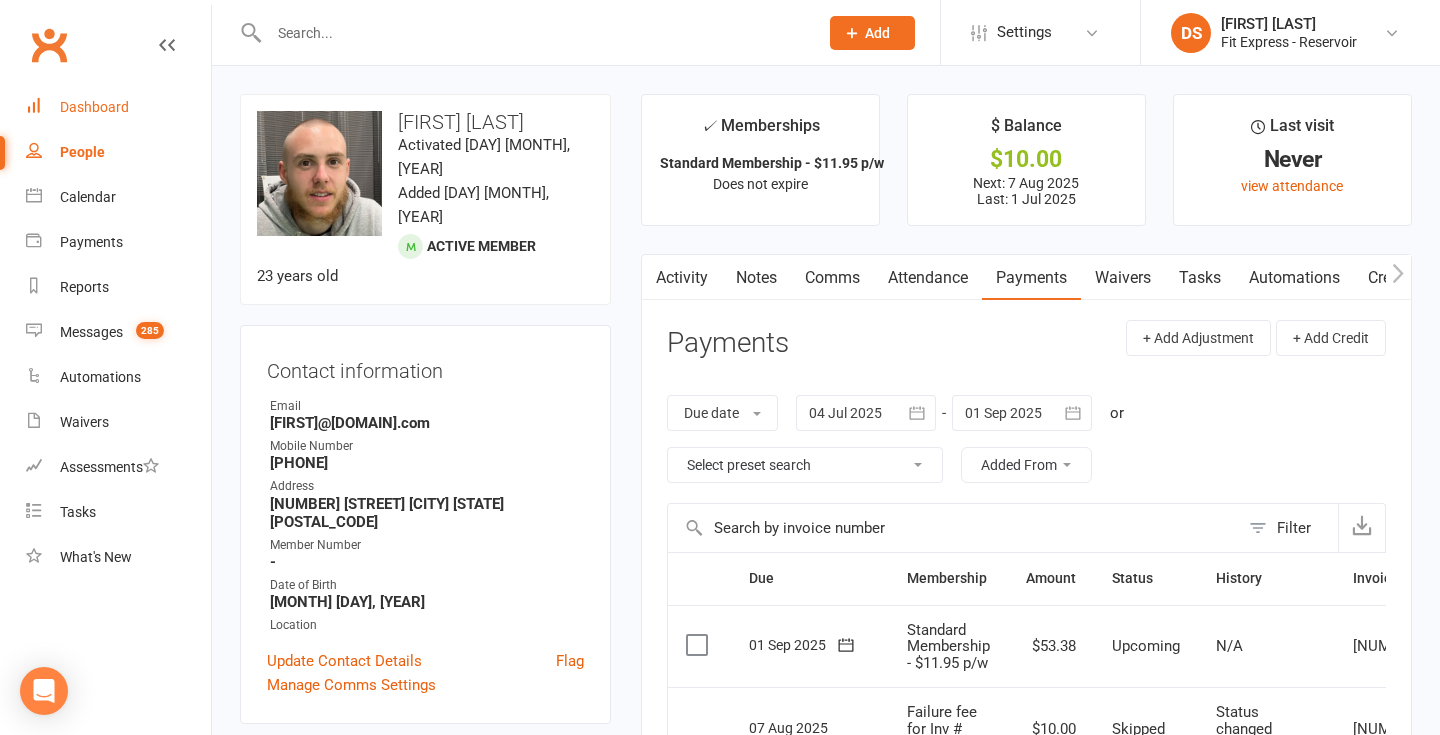 click on "Dashboard" at bounding box center (118, 107) 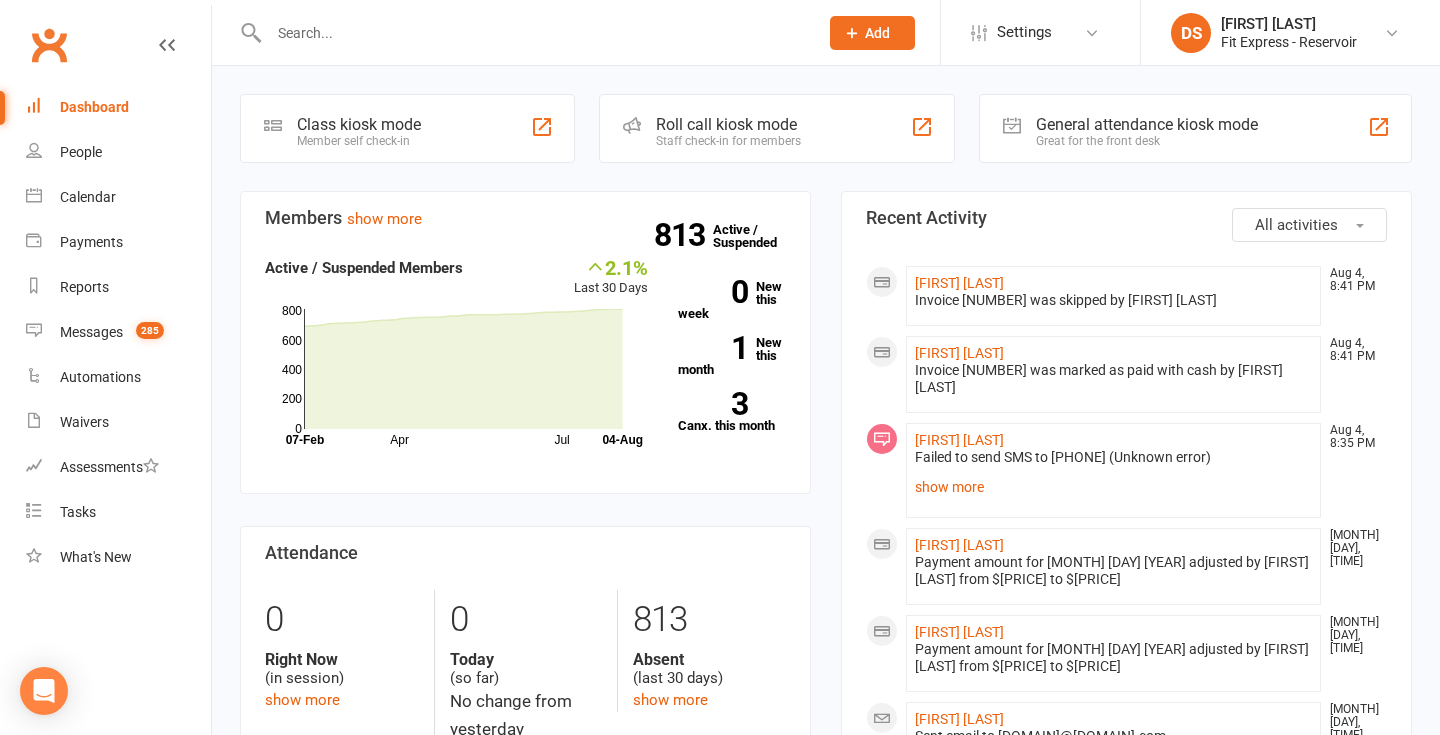 click on "Clubworx" at bounding box center [49, 45] 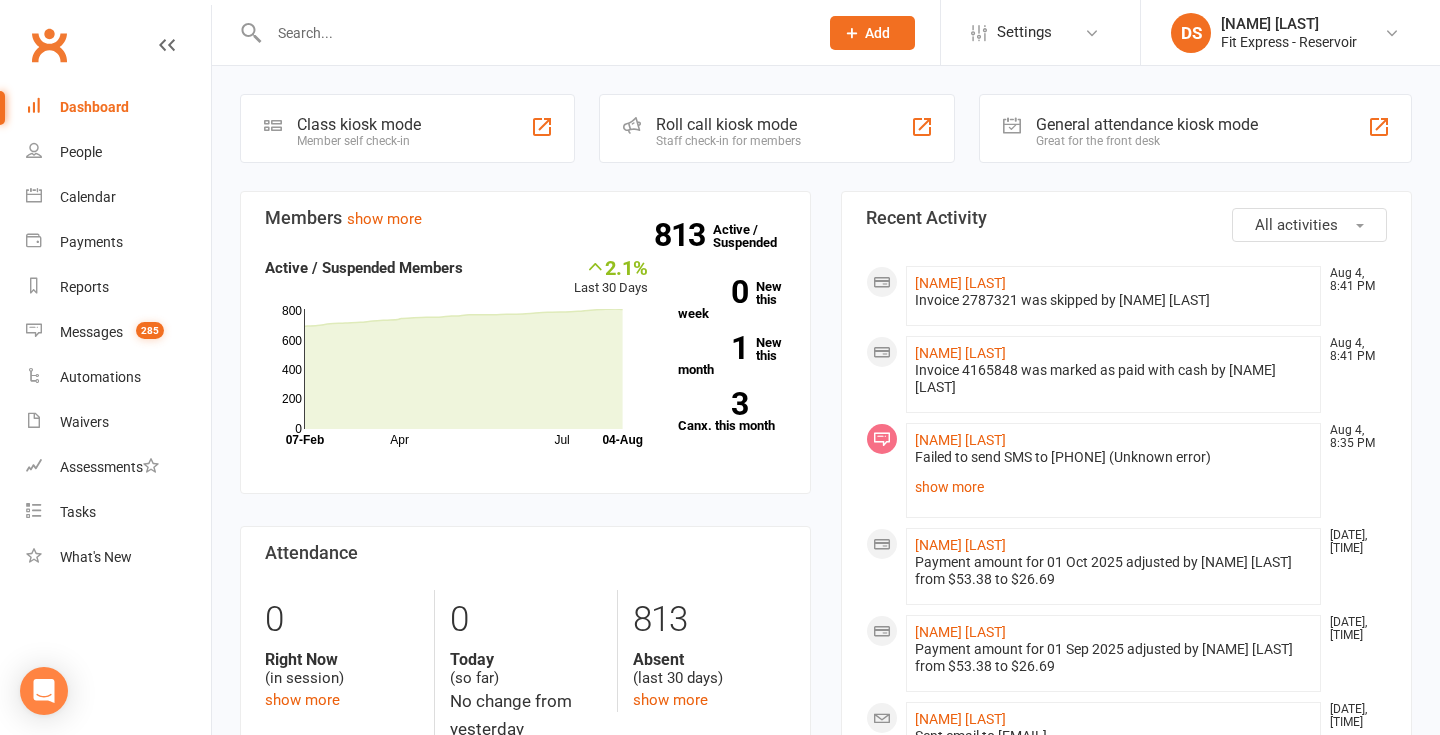 scroll, scrollTop: 0, scrollLeft: 0, axis: both 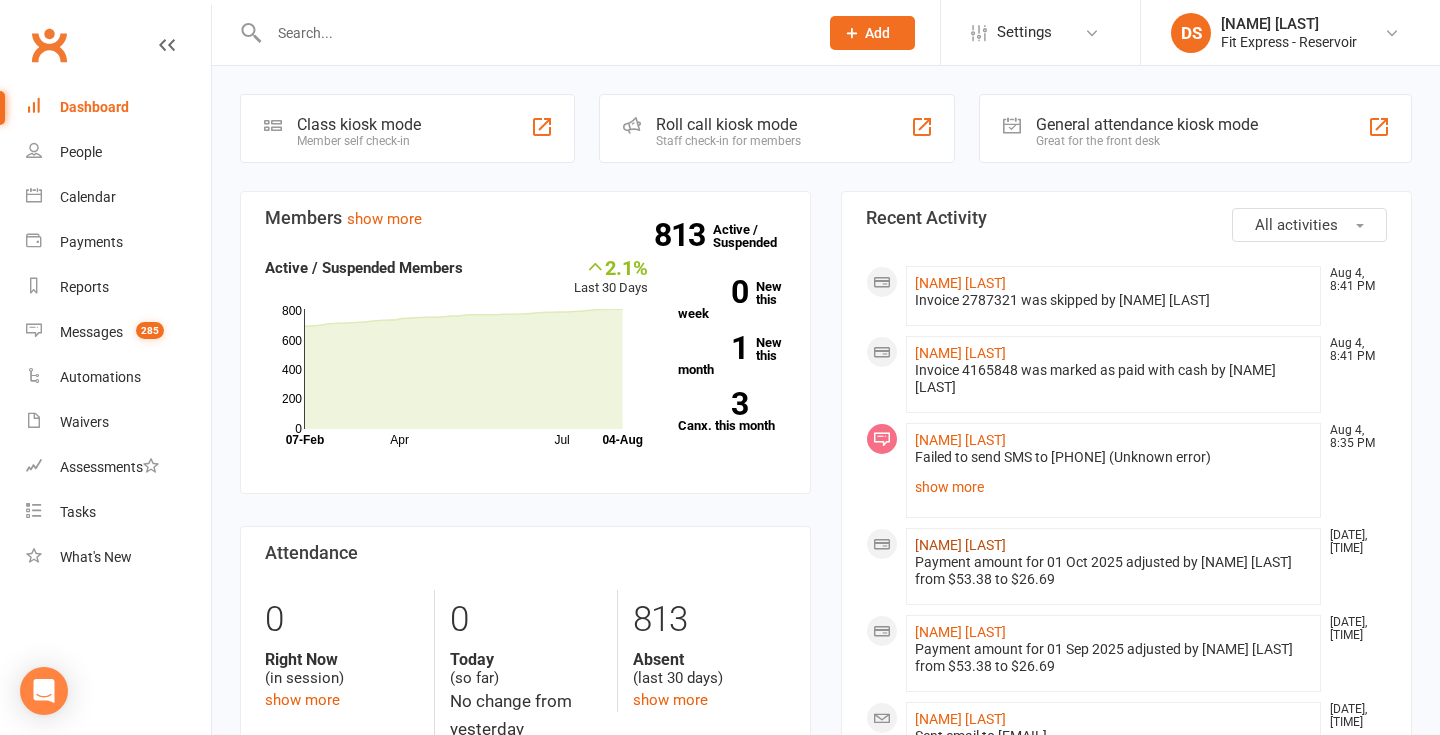 click on "[NAME] [LAST]" 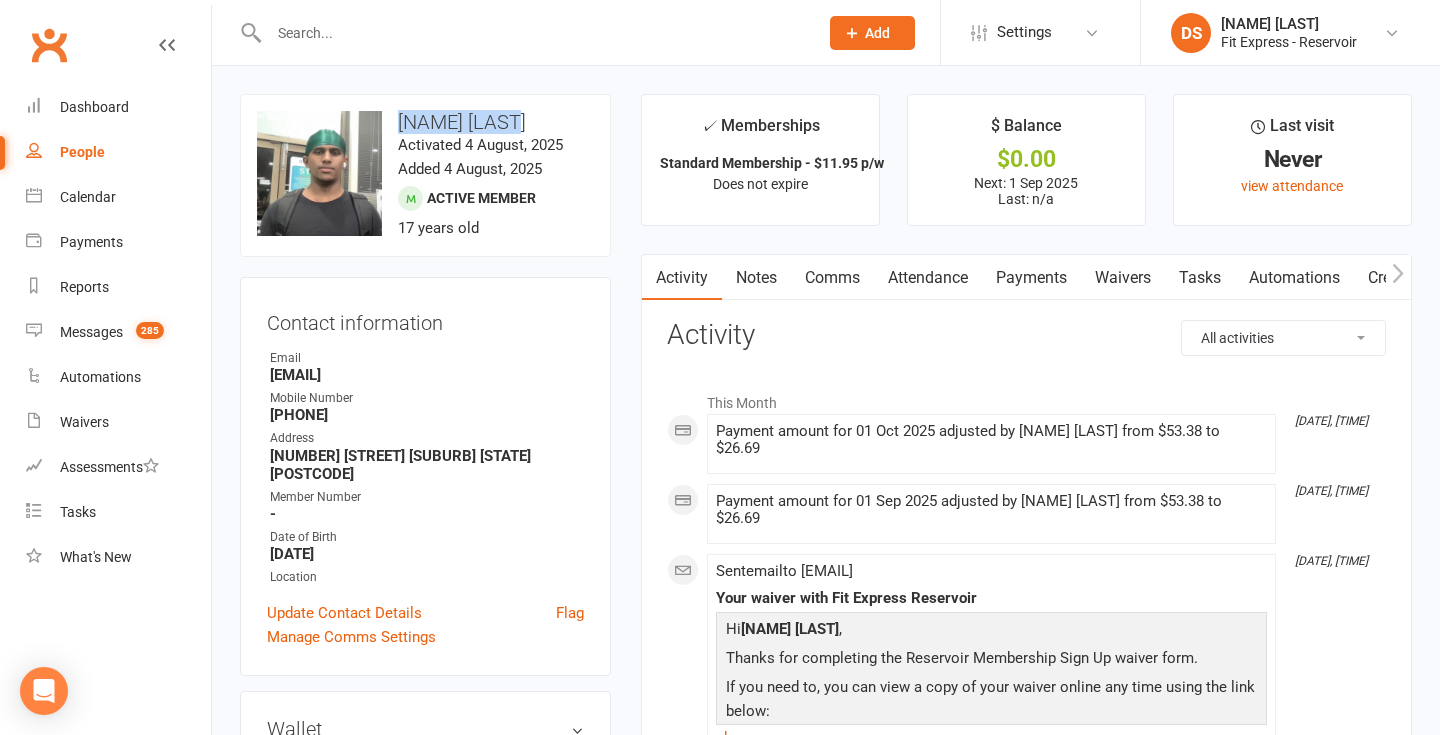 drag, startPoint x: 515, startPoint y: 129, endPoint x: 402, endPoint y: 129, distance: 113 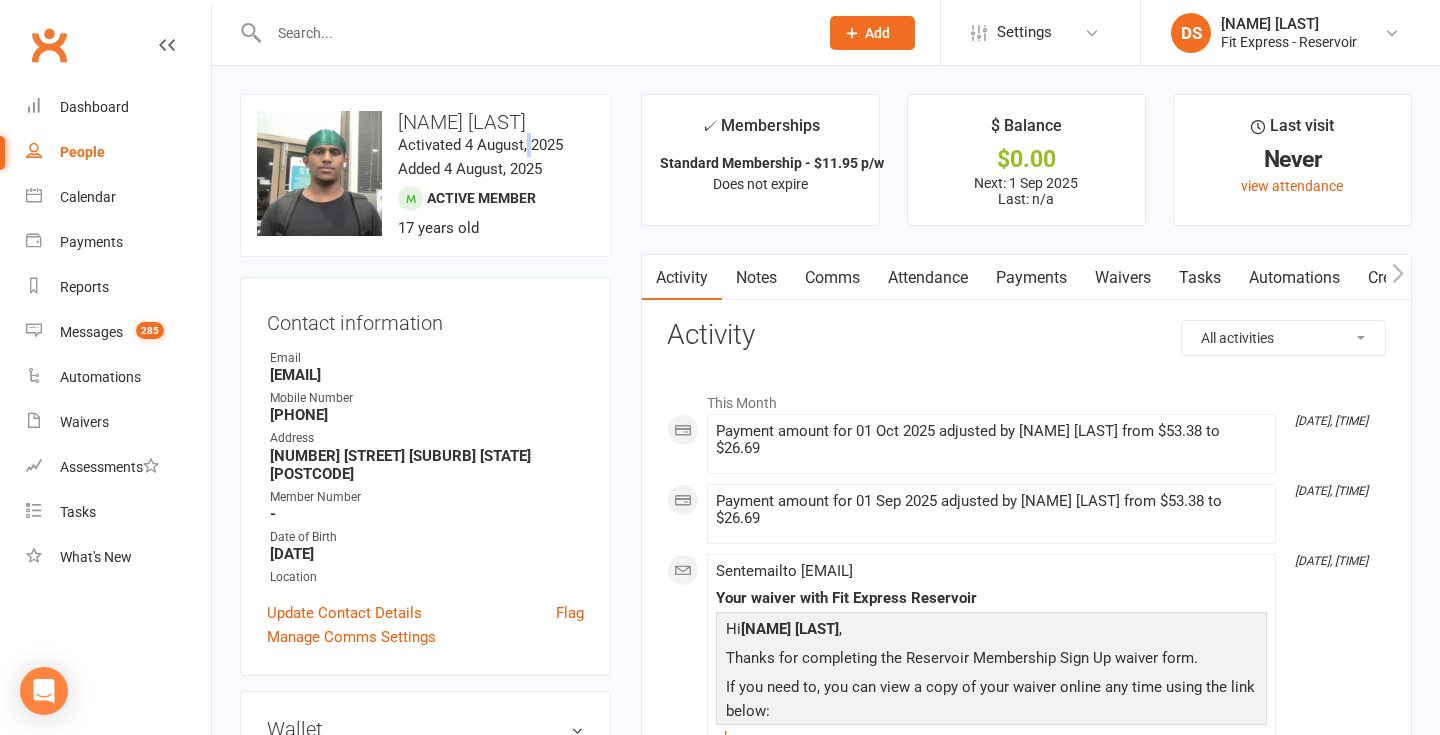 click on "Activated 4 August, 2025" at bounding box center [480, 145] 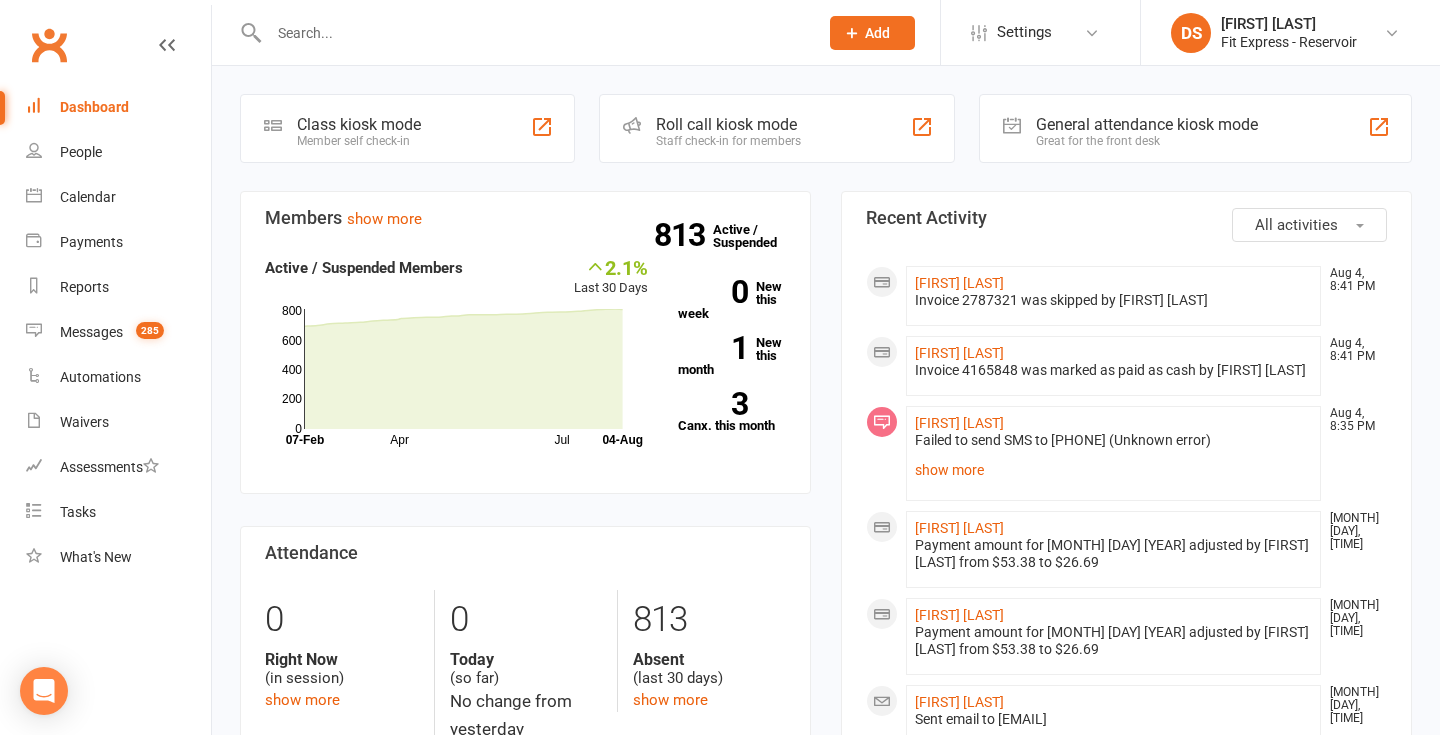 scroll, scrollTop: 0, scrollLeft: 0, axis: both 